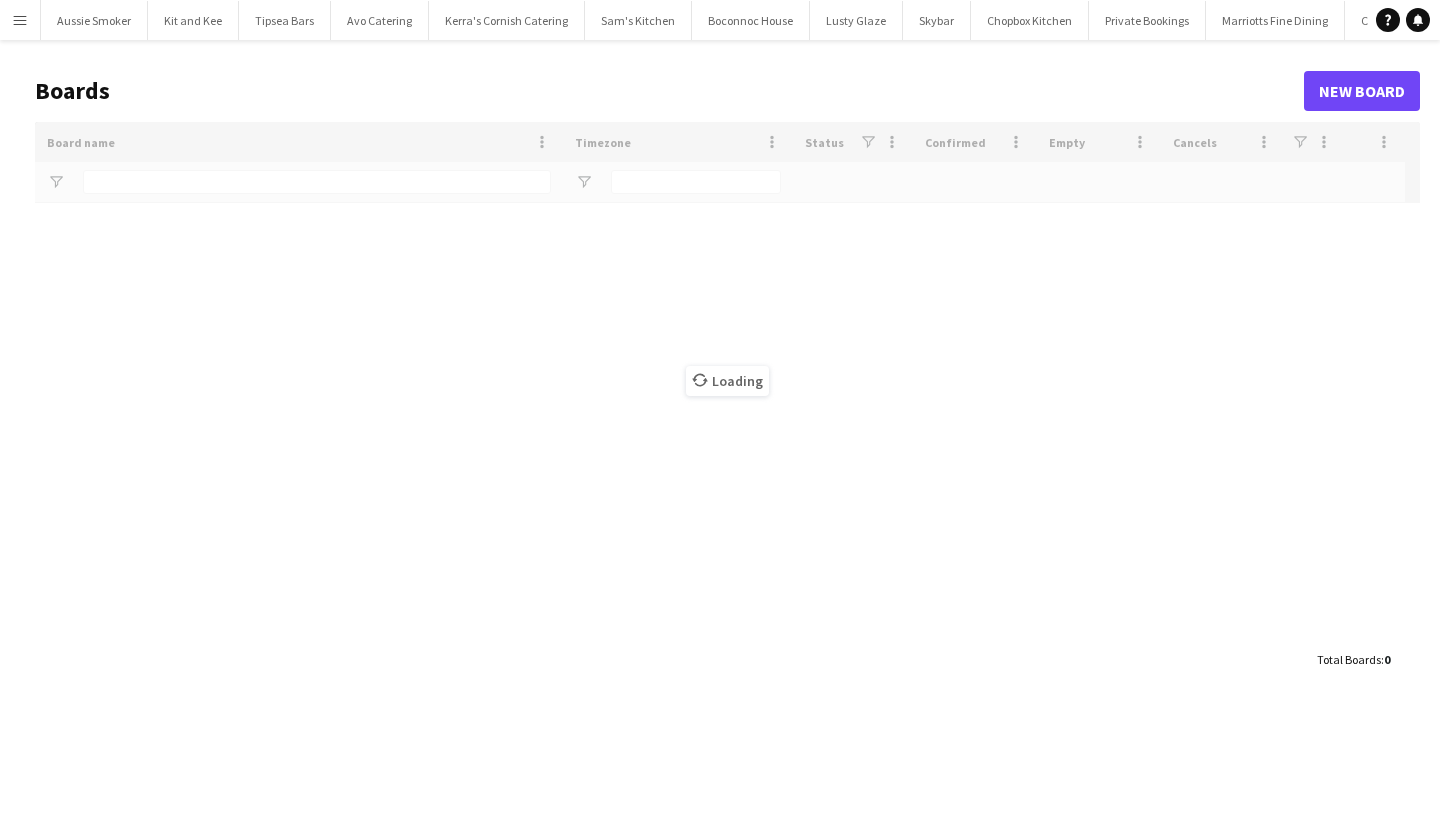scroll, scrollTop: 0, scrollLeft: 0, axis: both 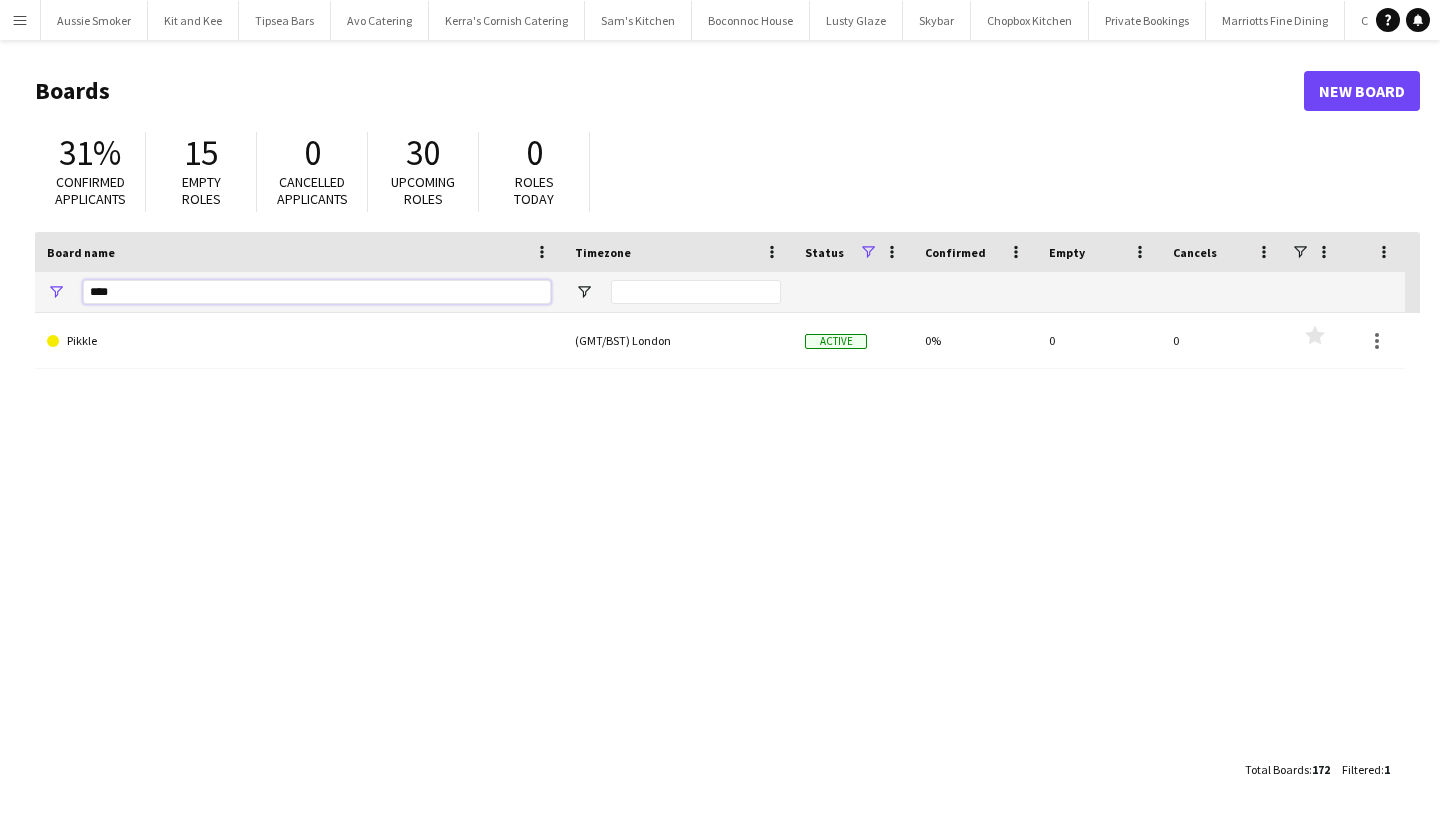 click on "****" at bounding box center (317, 292) 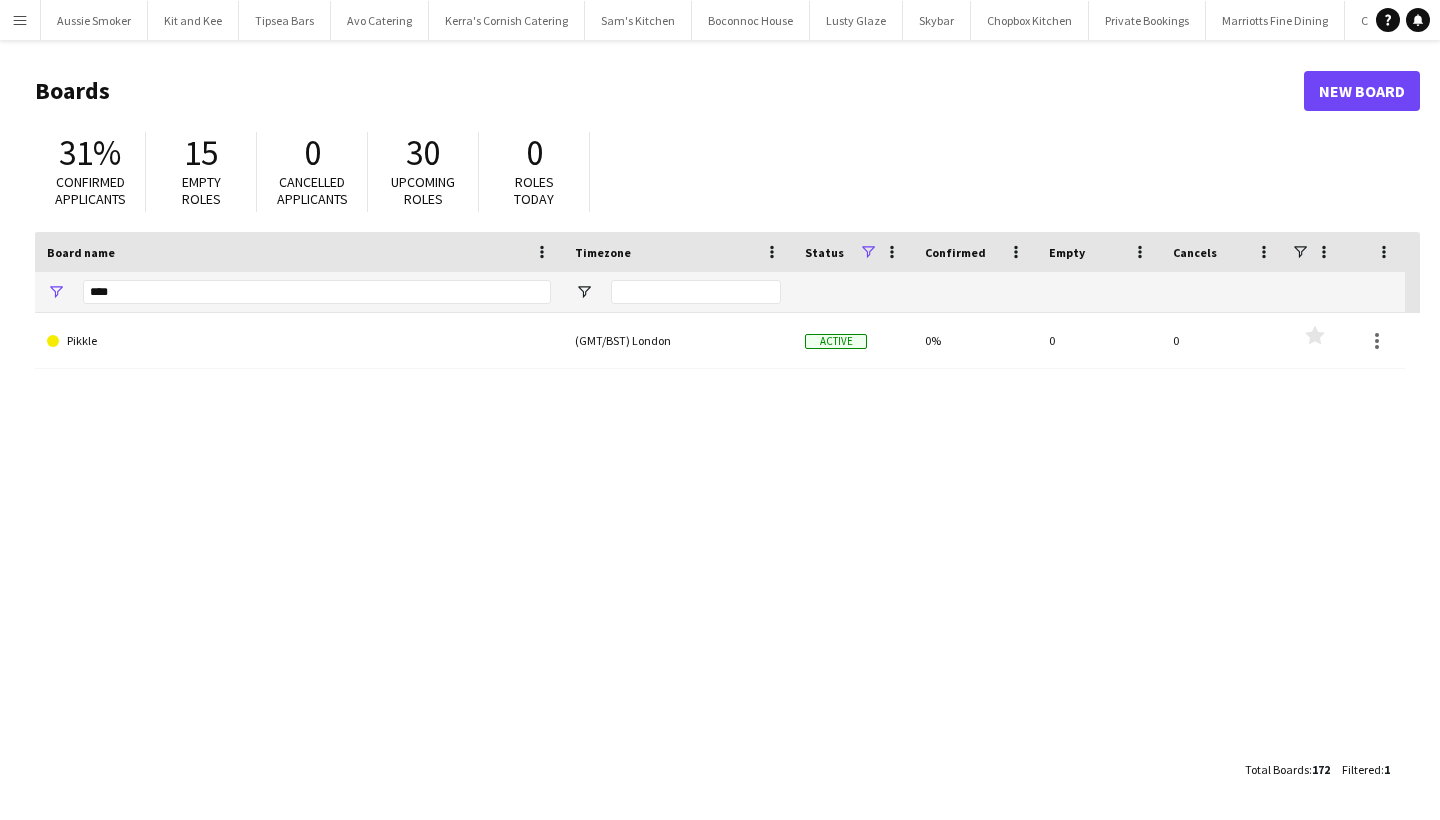 click on "Menu" at bounding box center (20, 20) 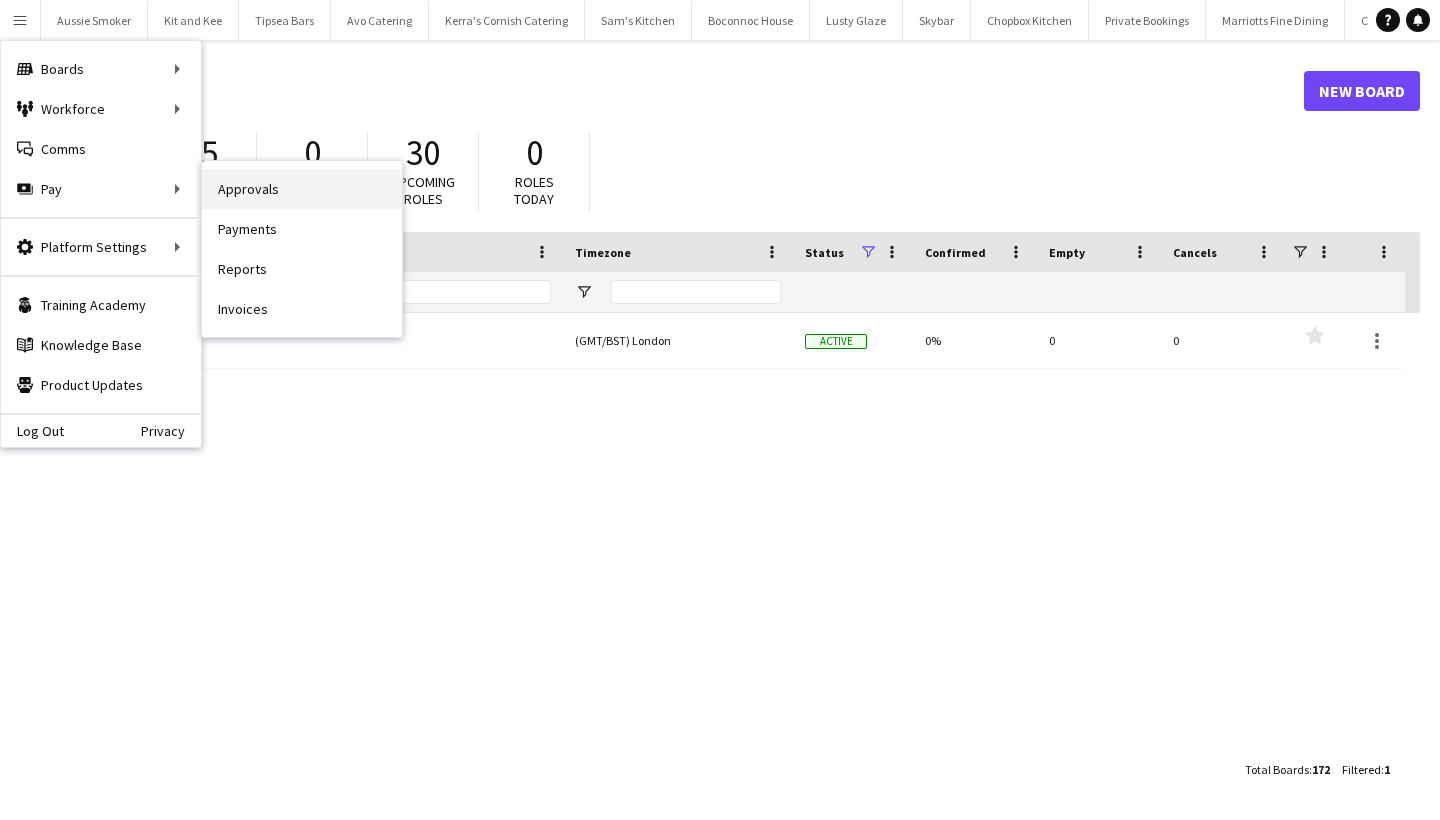 click on "Approvals" at bounding box center (302, 189) 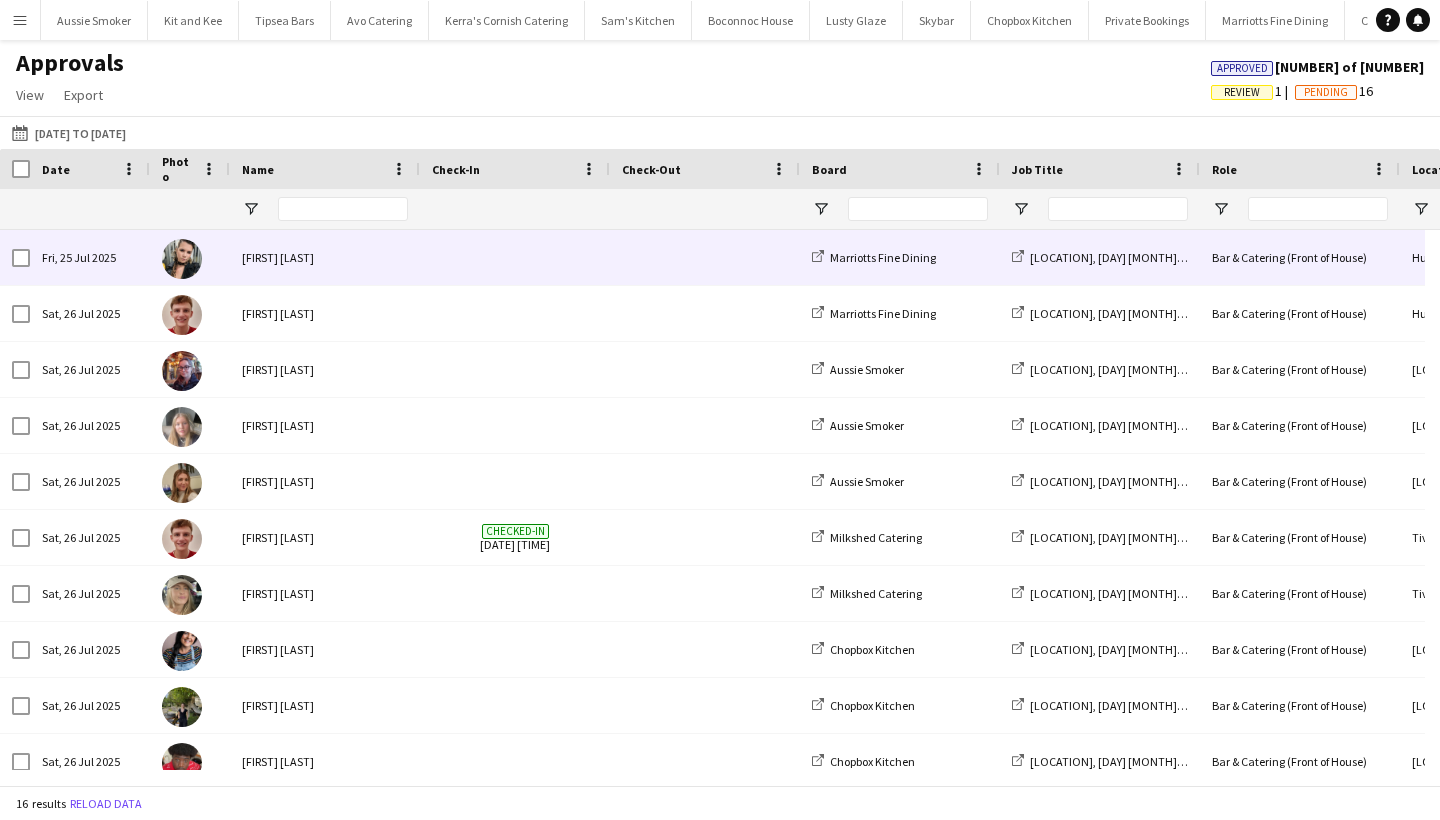 click at bounding box center (515, 257) 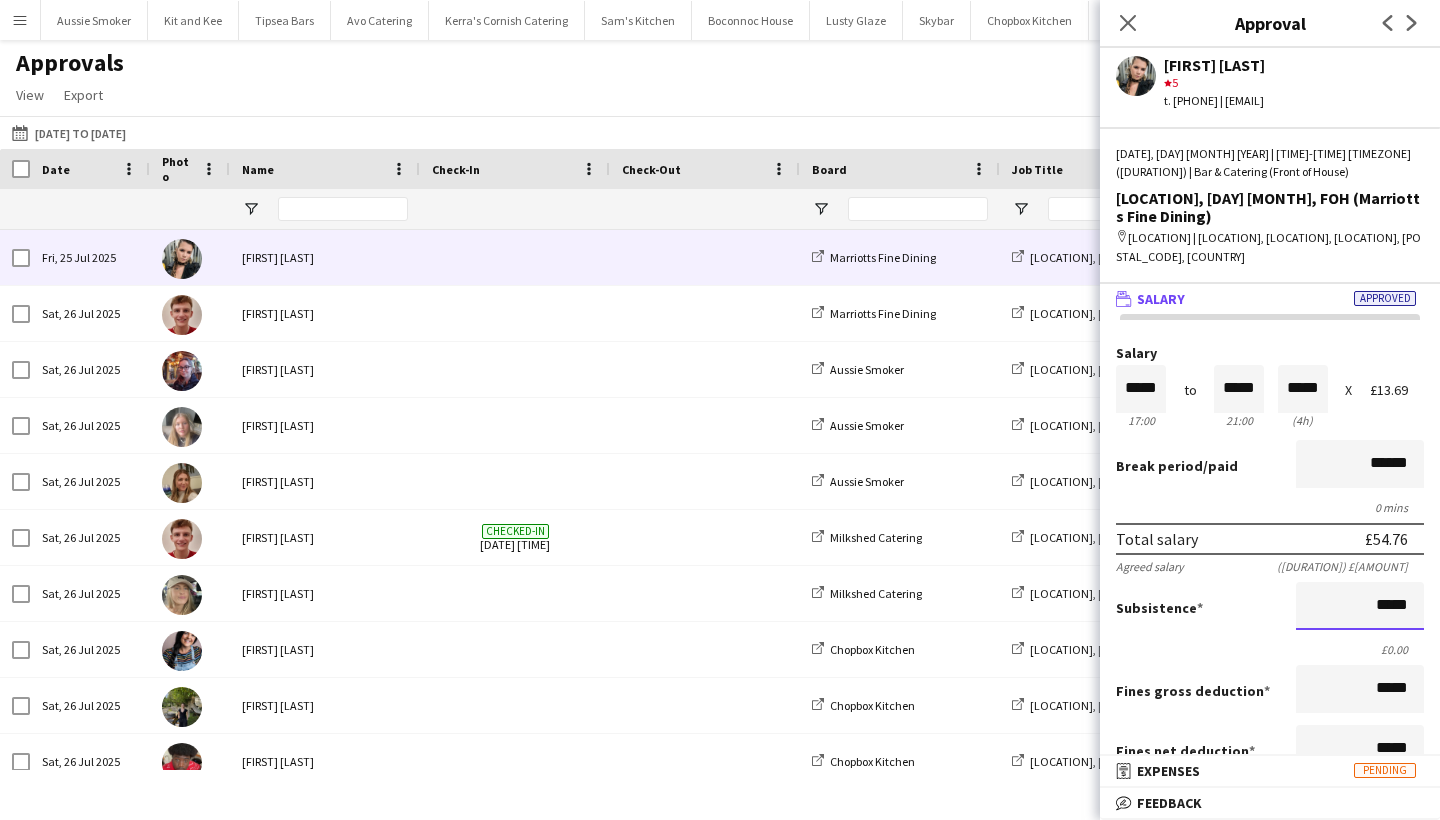 click on "*****" at bounding box center [1360, 606] 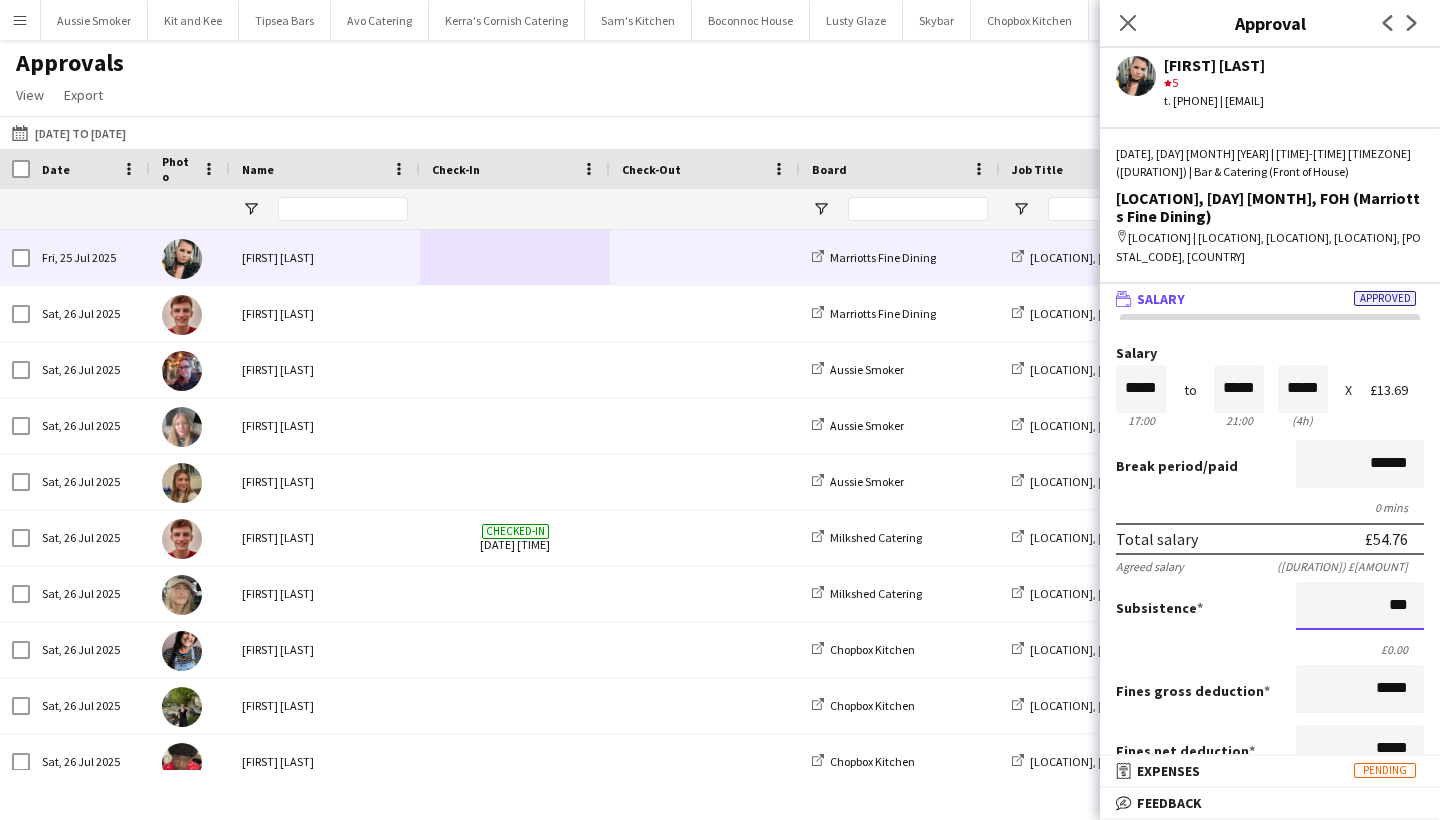 type on "**" 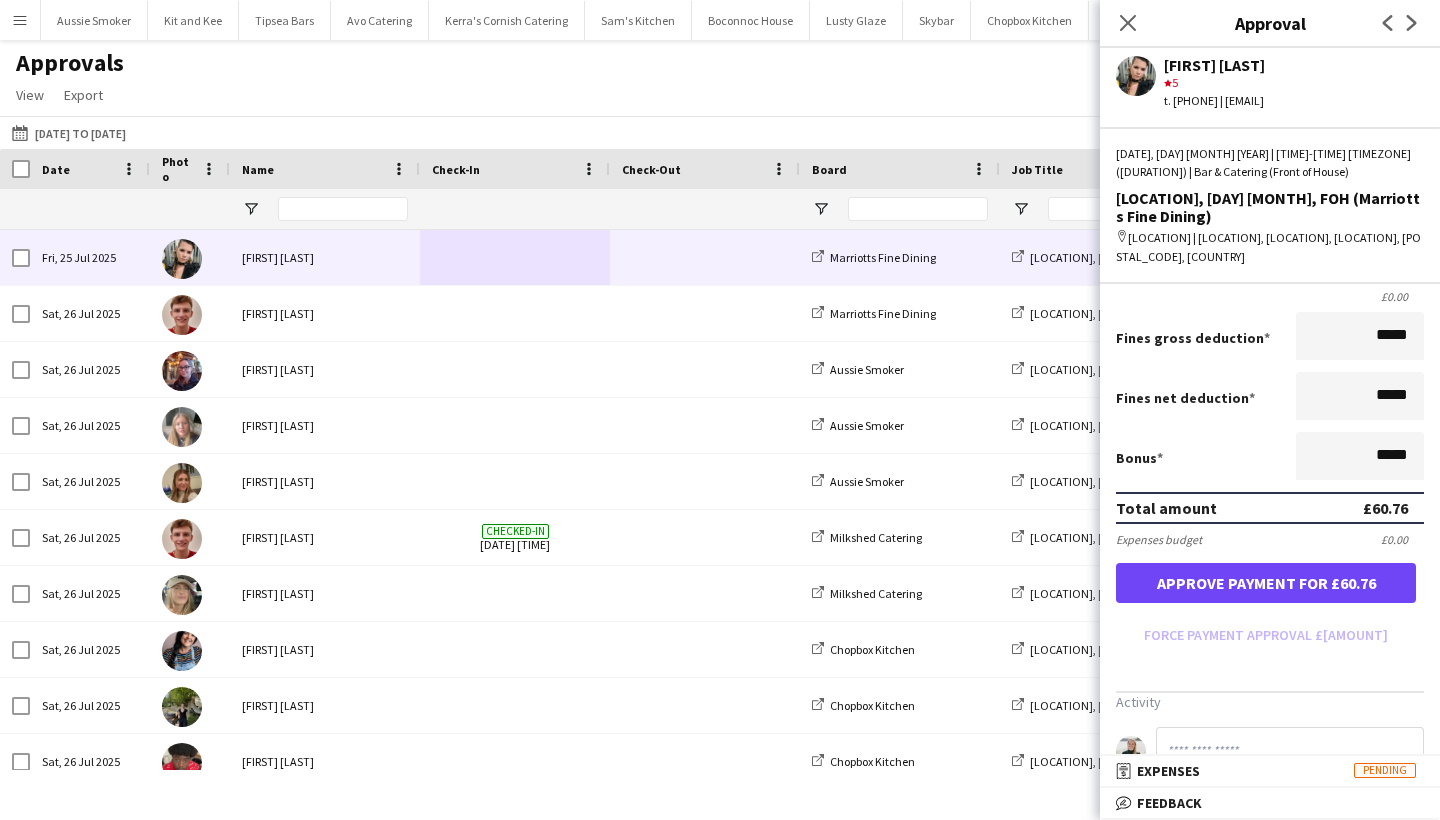 scroll, scrollTop: 413, scrollLeft: 0, axis: vertical 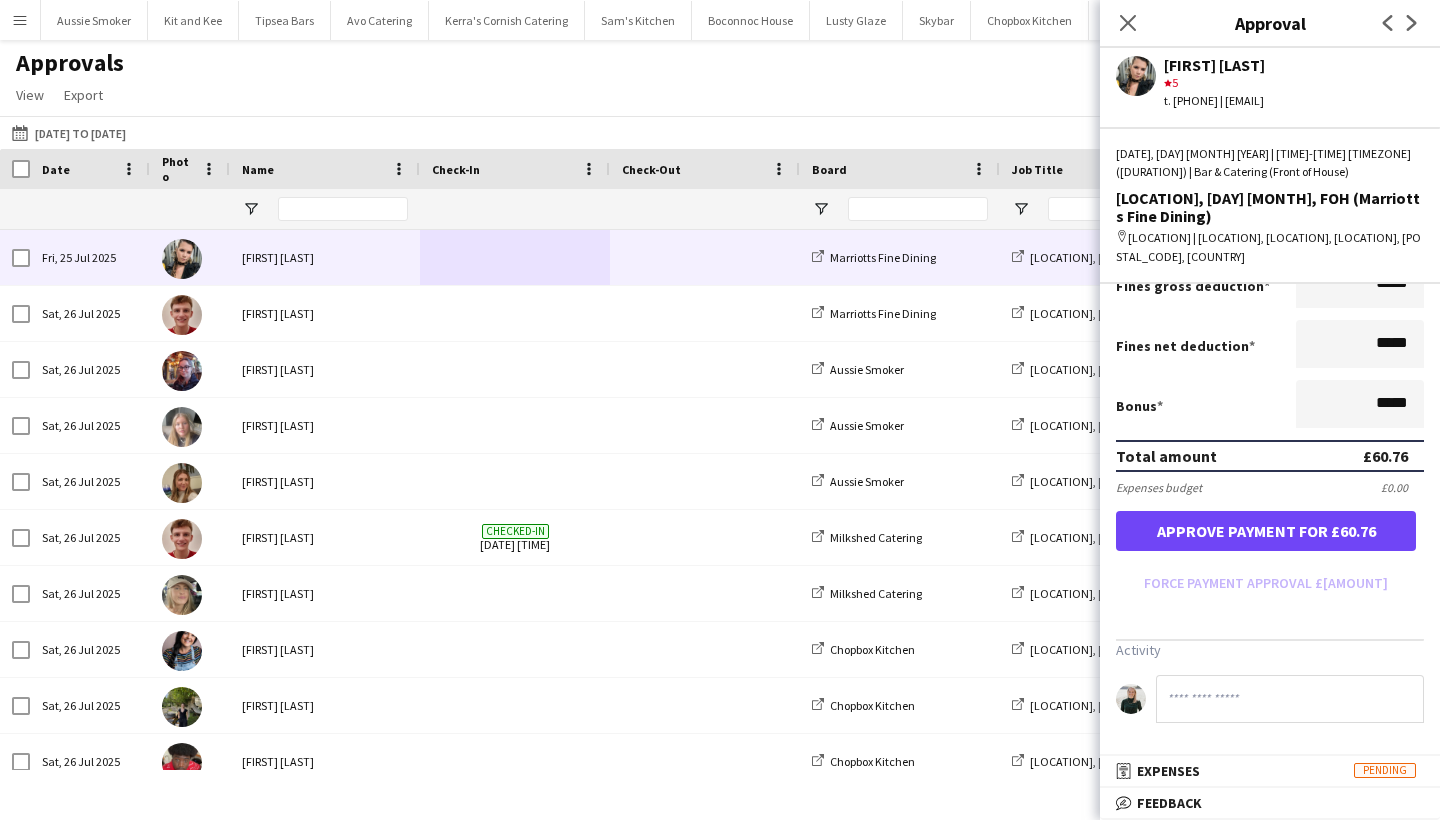 type on "*****" 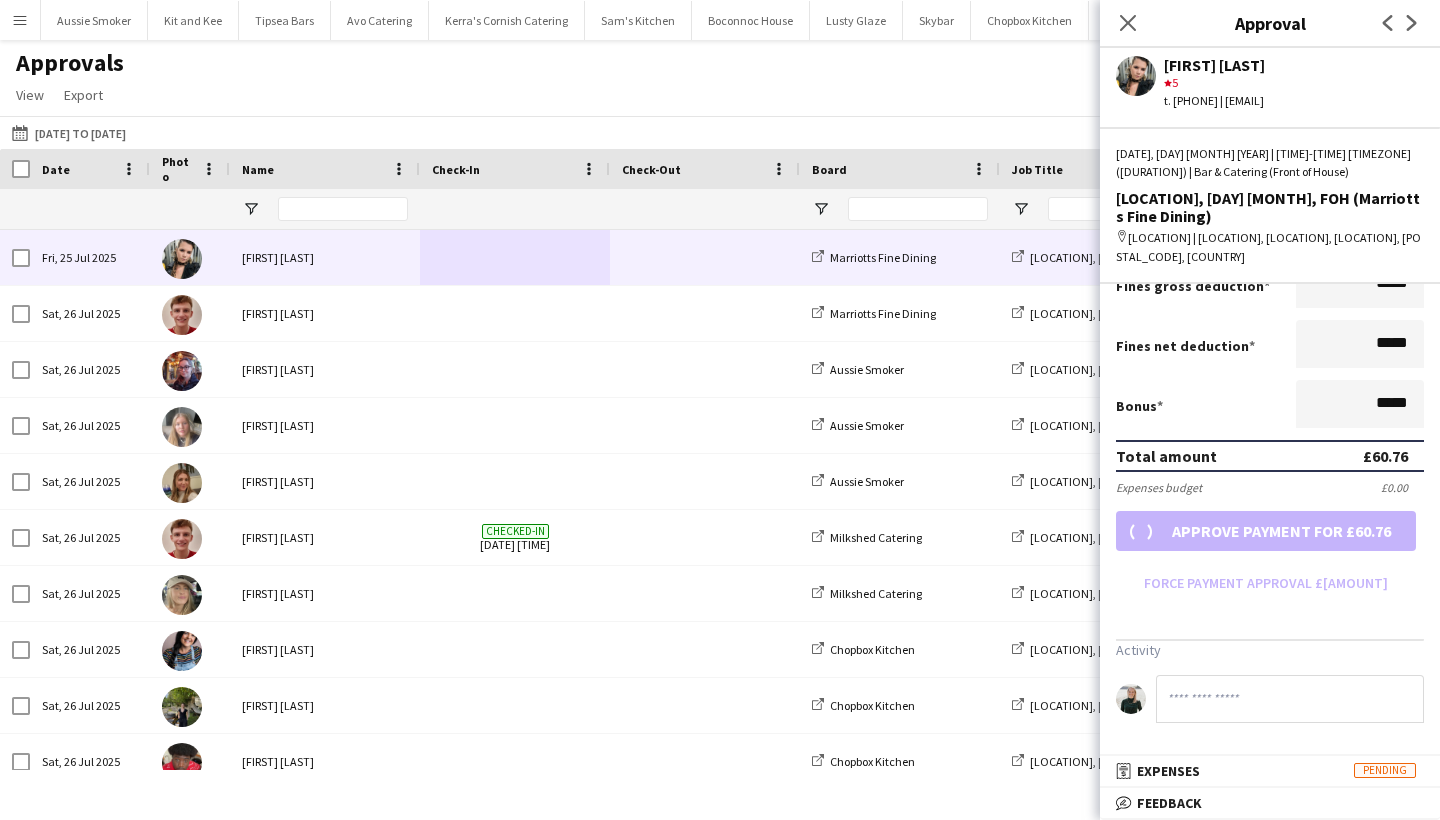 scroll, scrollTop: 368, scrollLeft: 0, axis: vertical 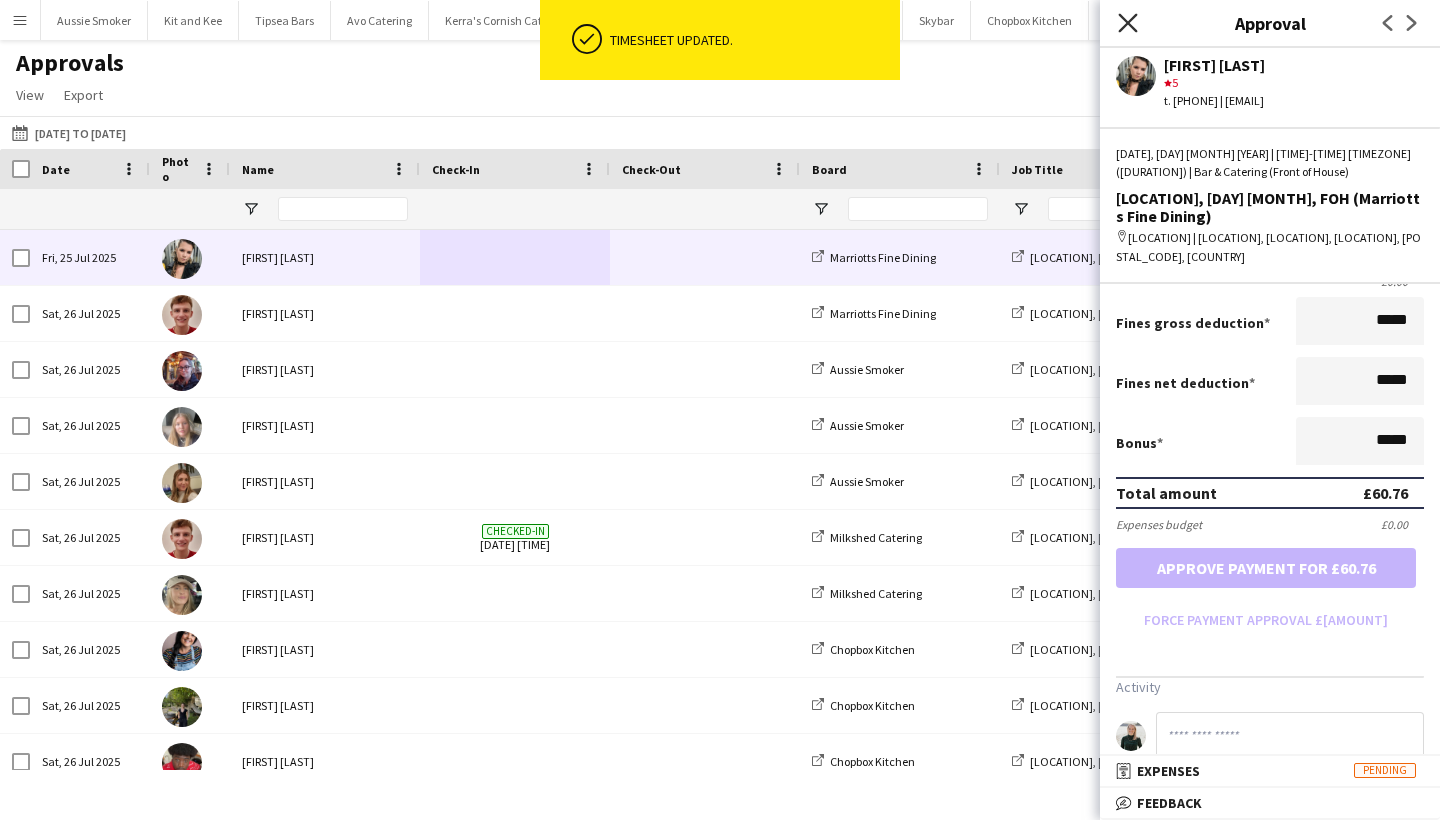 click on "Close pop-in" 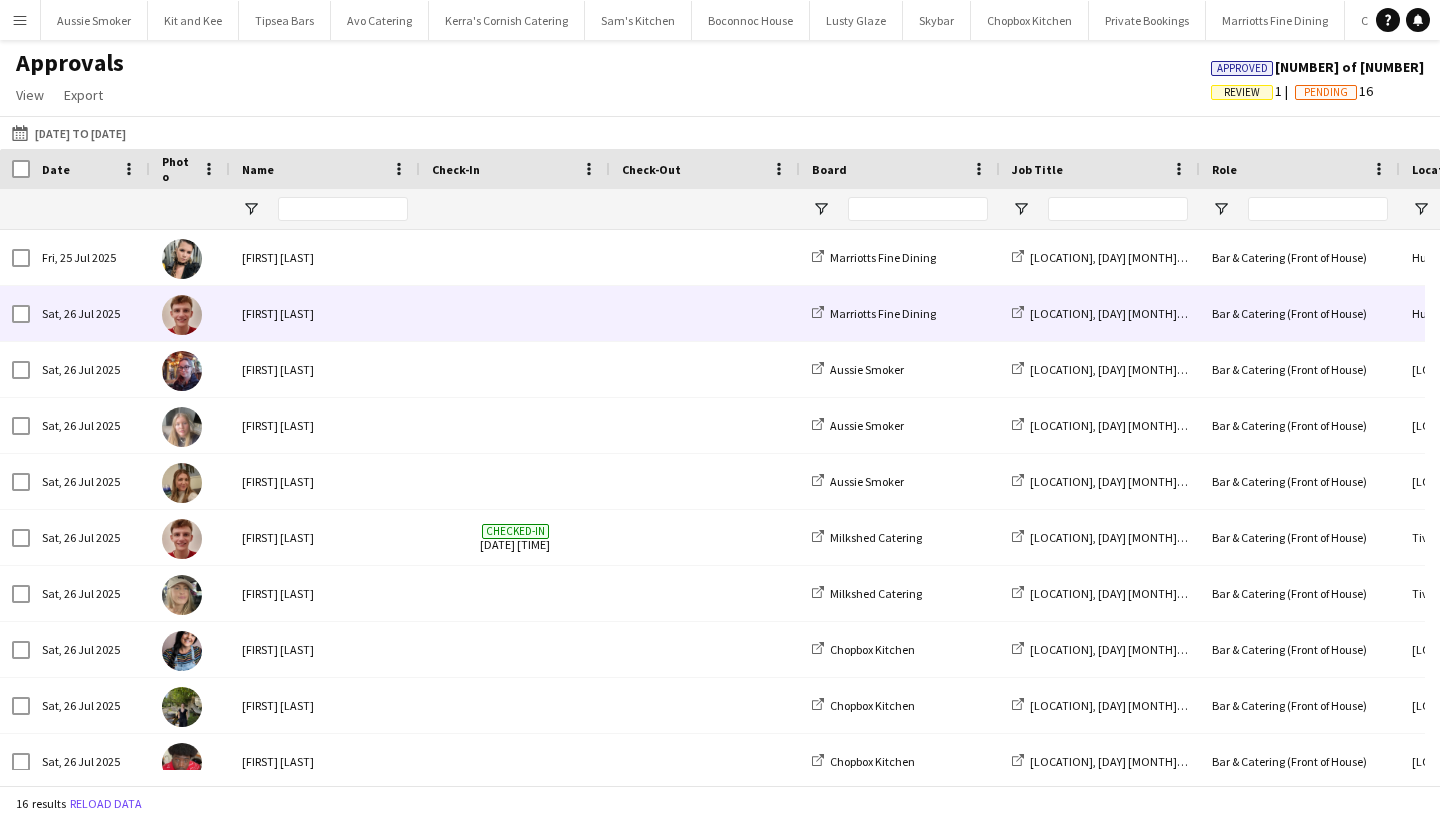click on "[FIRST] [LAST]" at bounding box center (325, 313) 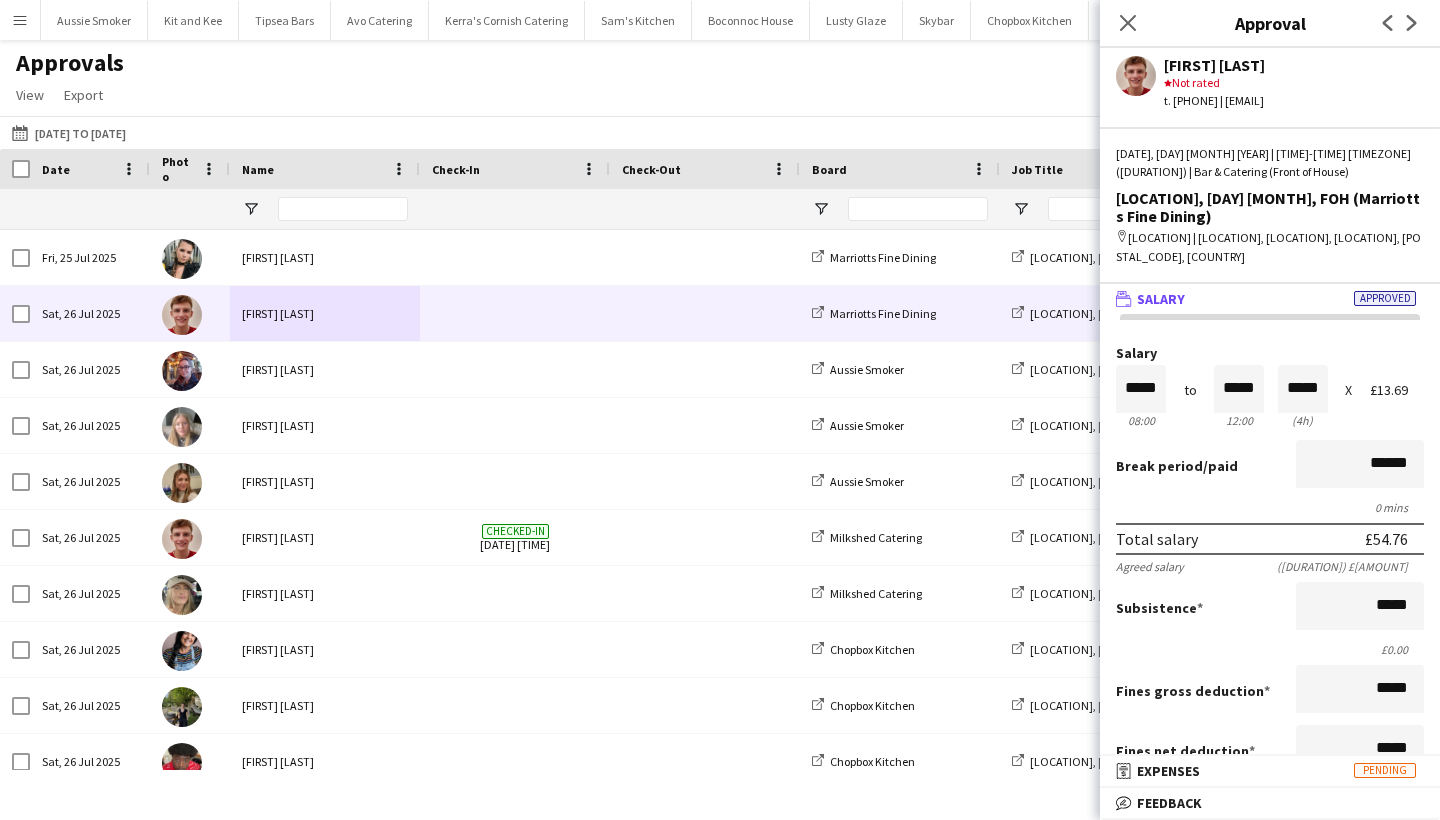 drag, startPoint x: 1410, startPoint y: 624, endPoint x: 1382, endPoint y: 626, distance: 28.071337 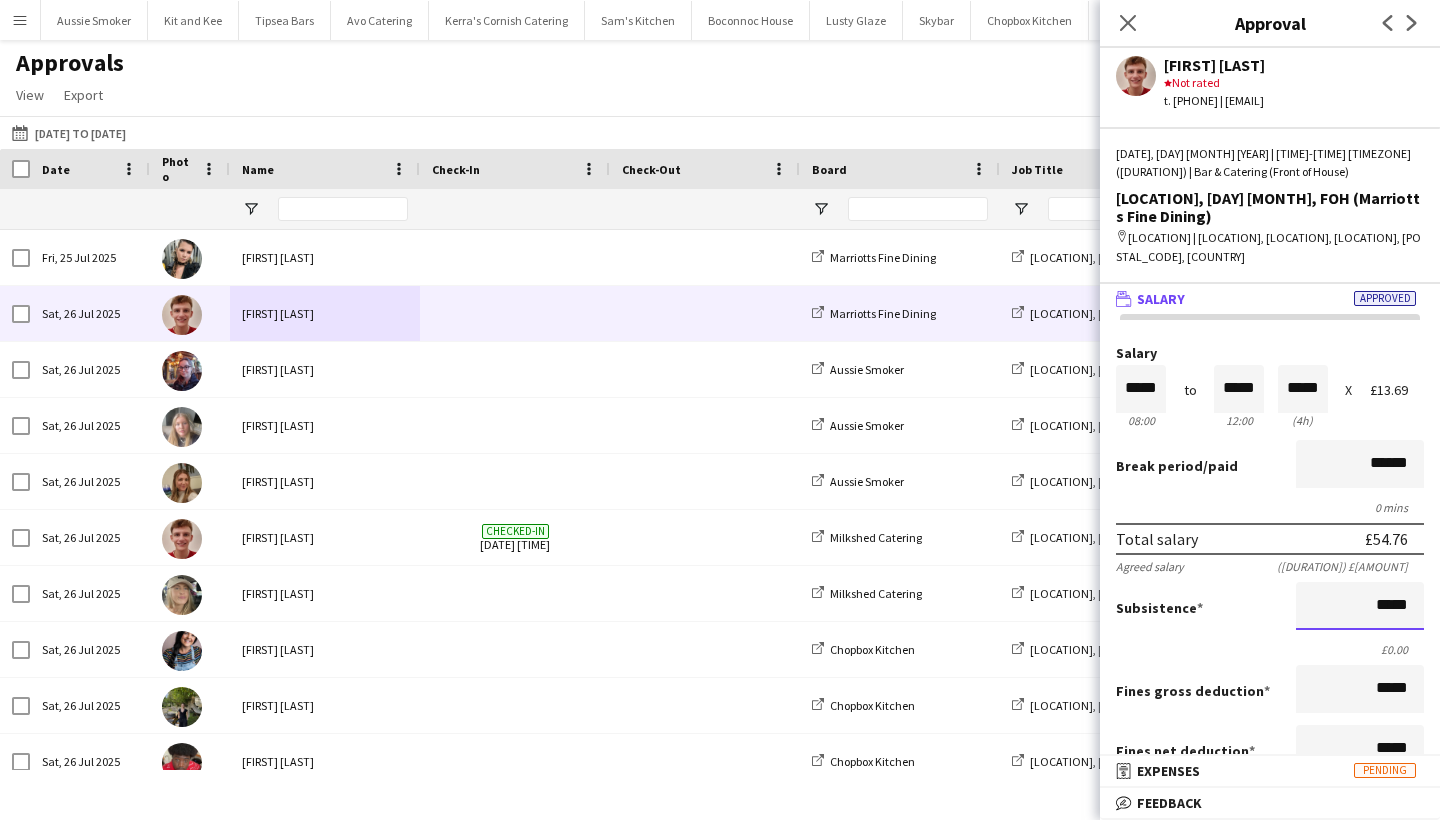drag, startPoint x: 1401, startPoint y: 624, endPoint x: 1366, endPoint y: 624, distance: 35 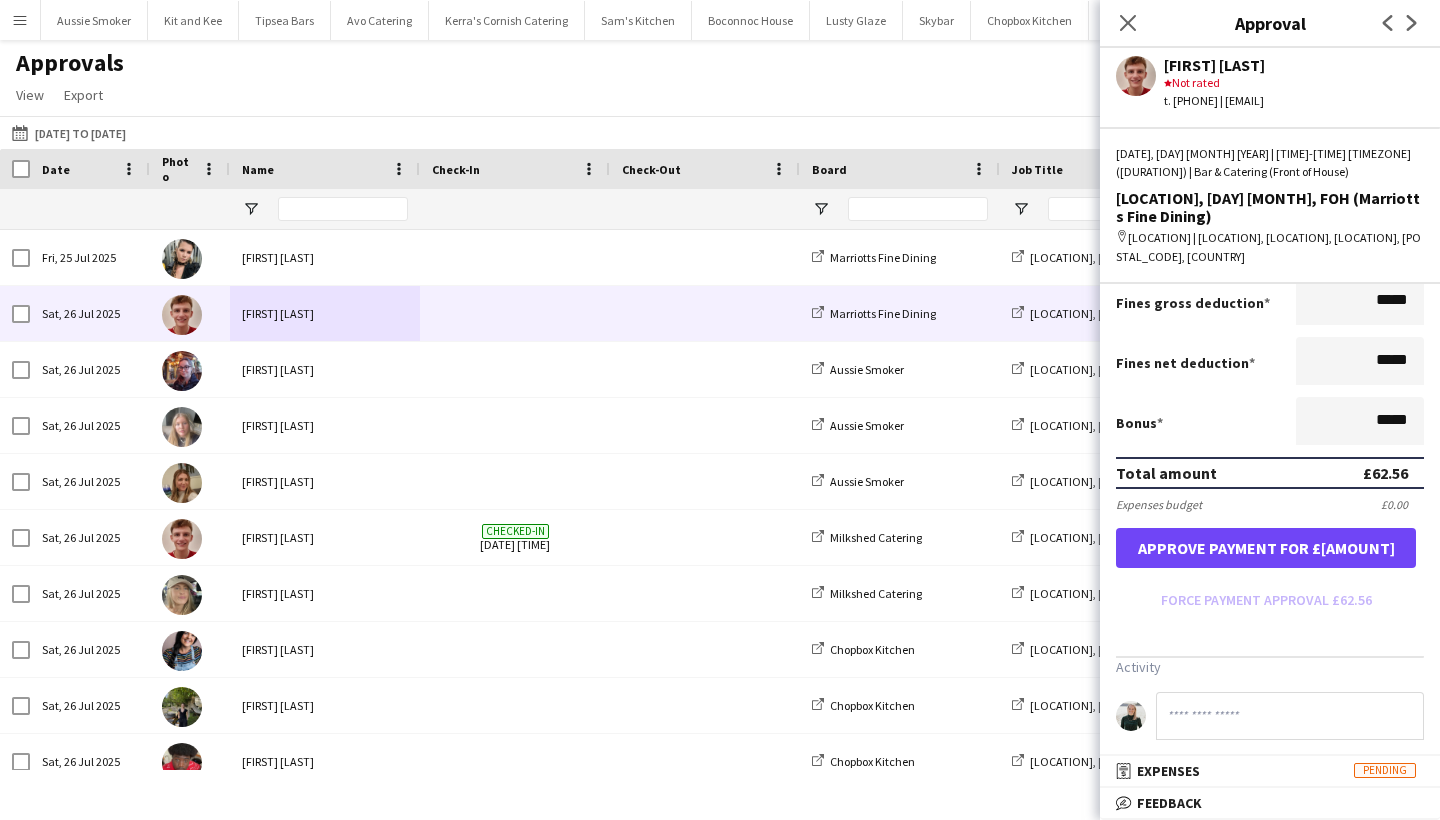 scroll, scrollTop: 431, scrollLeft: 0, axis: vertical 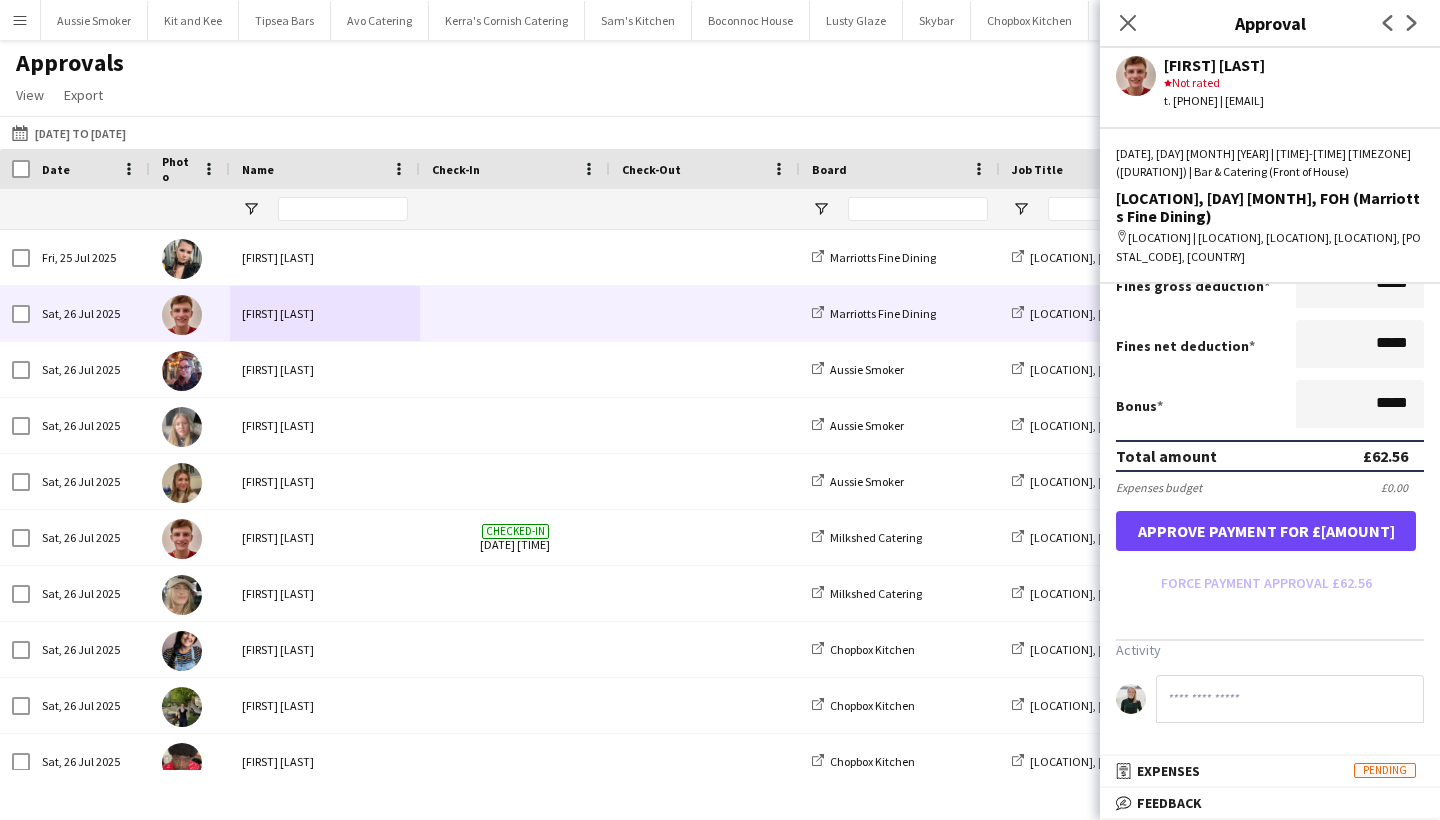 type on "*****" 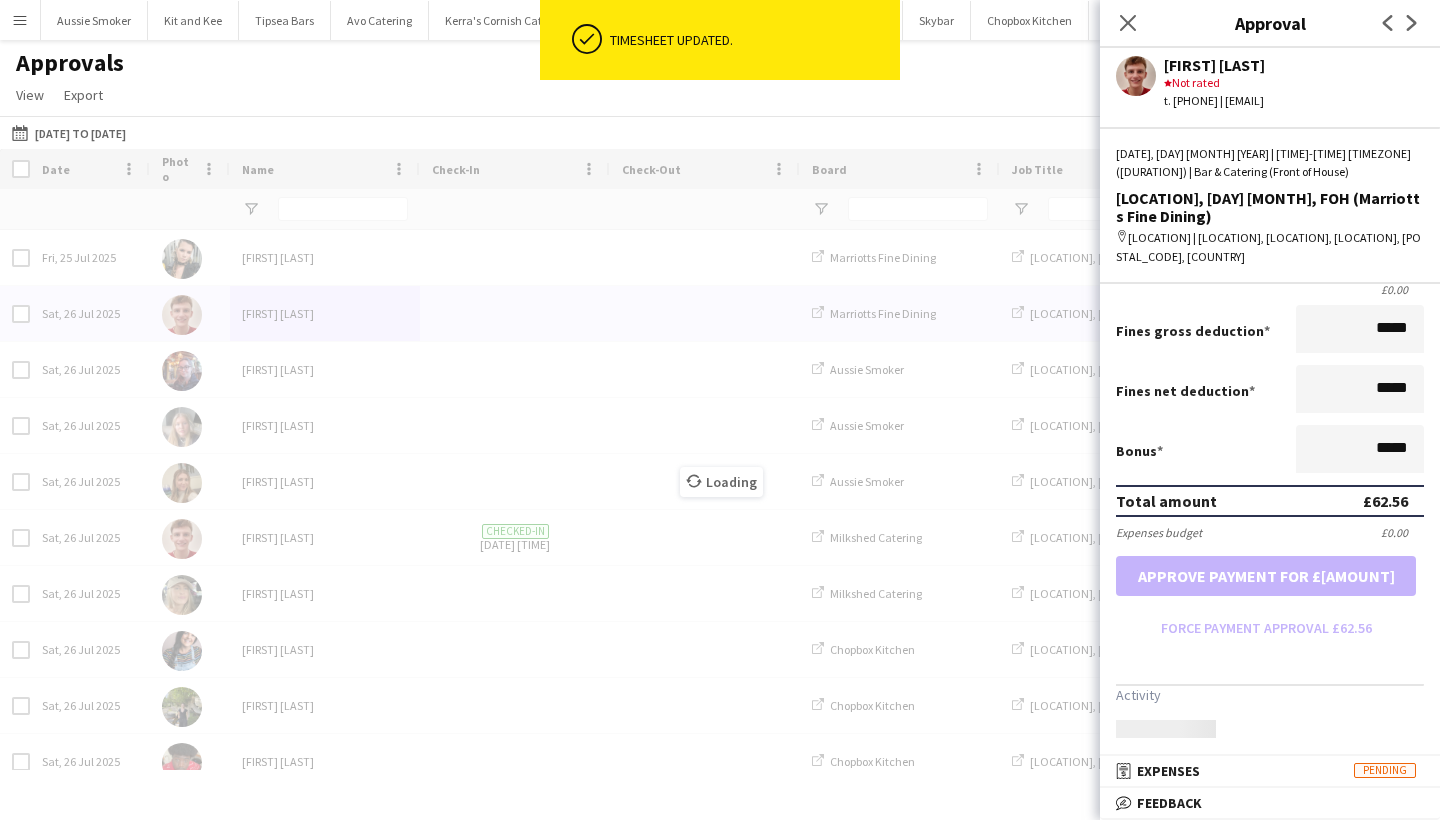 scroll, scrollTop: 386, scrollLeft: 0, axis: vertical 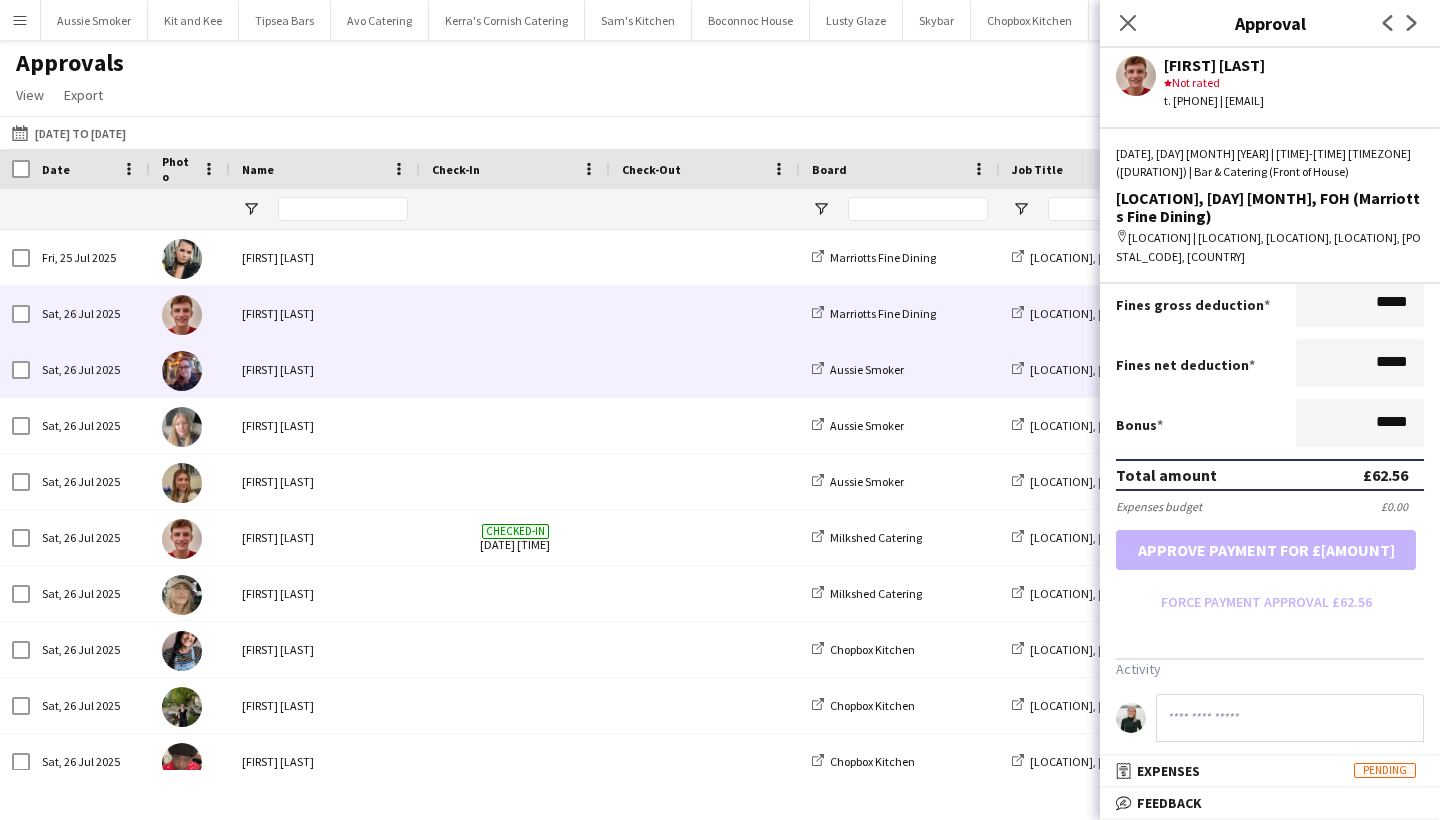 click on "[FIRST] [LAST]" at bounding box center (325, 369) 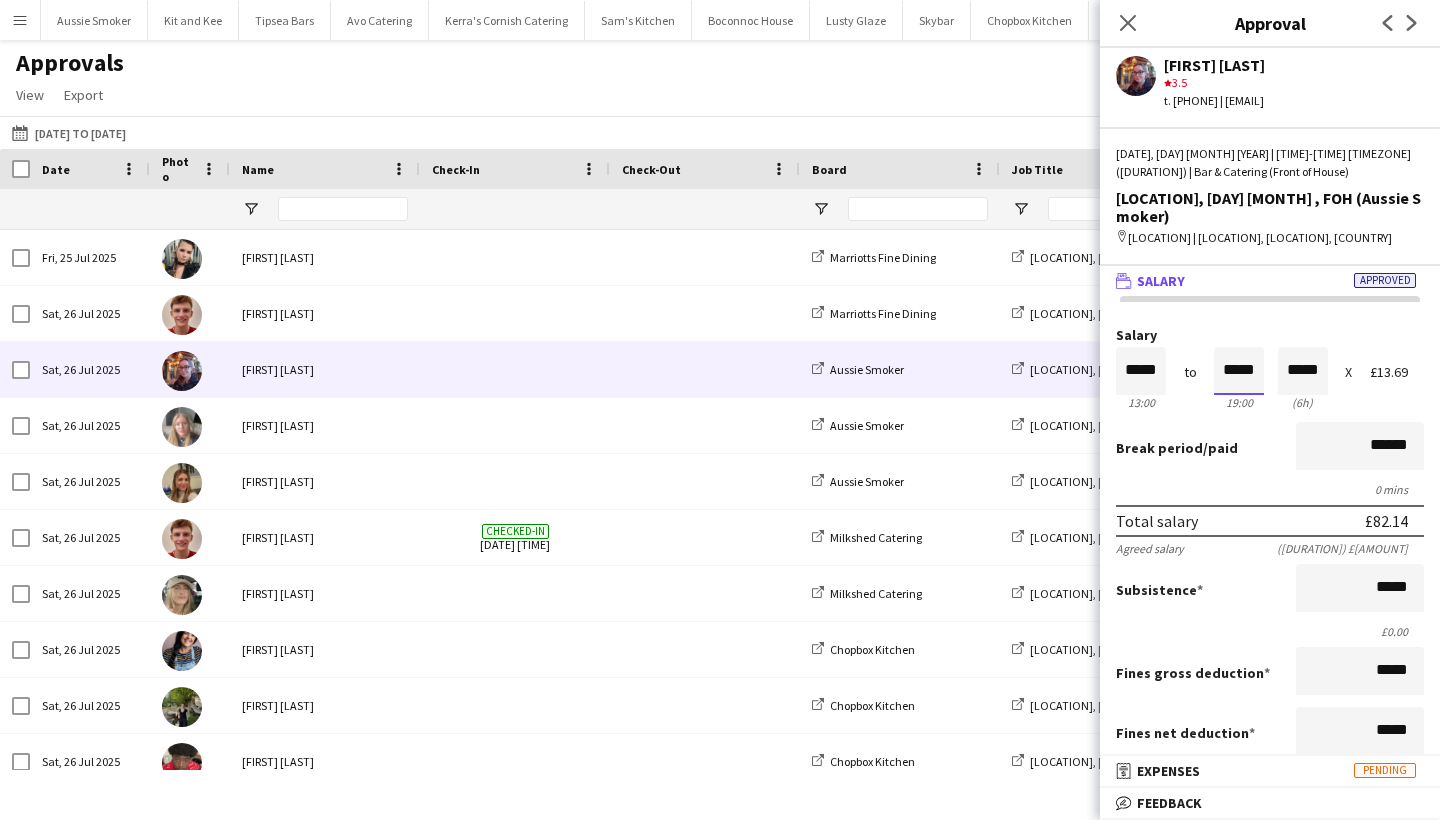 click on "*****" at bounding box center [1239, 371] 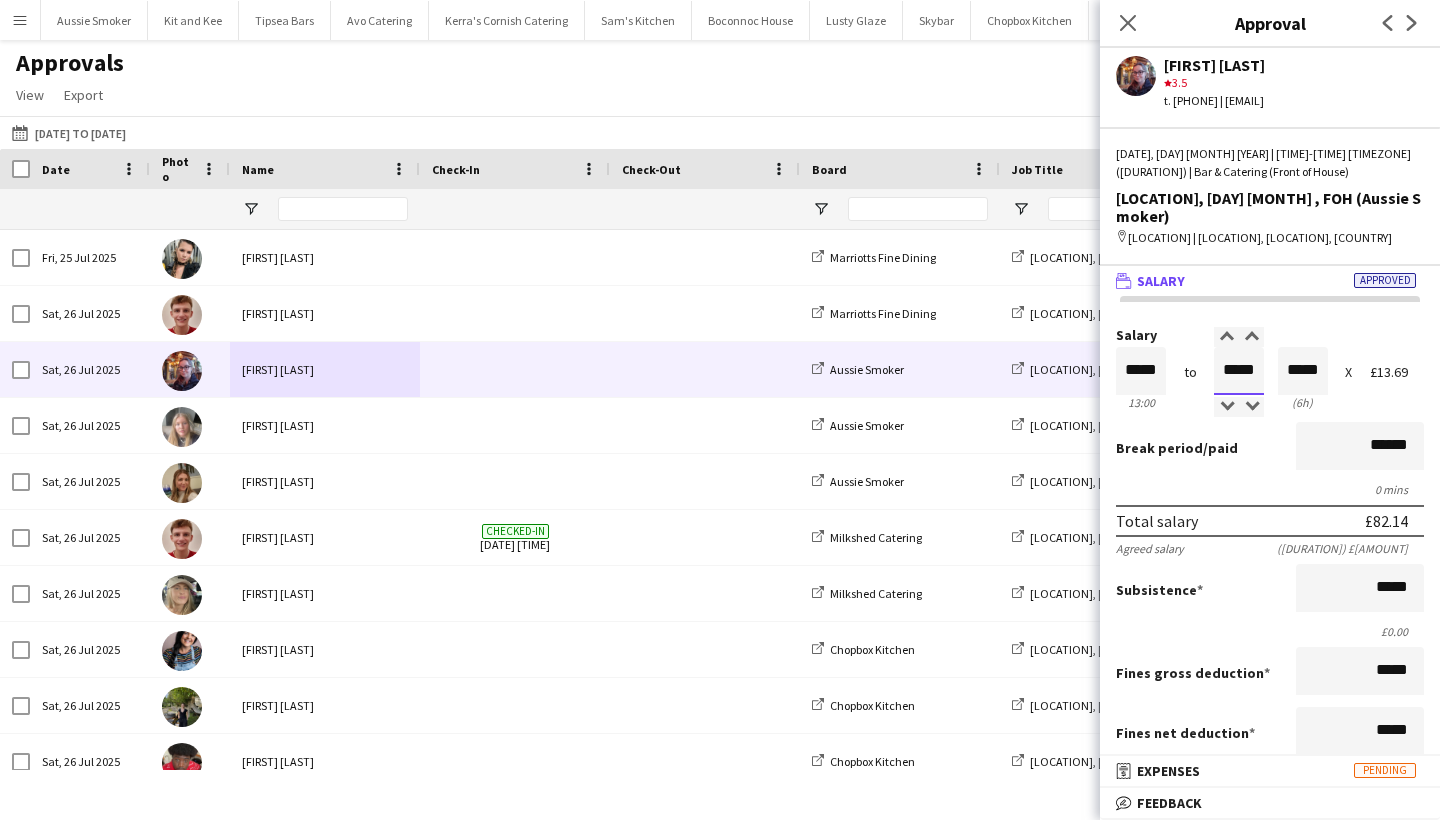 type on "*****" 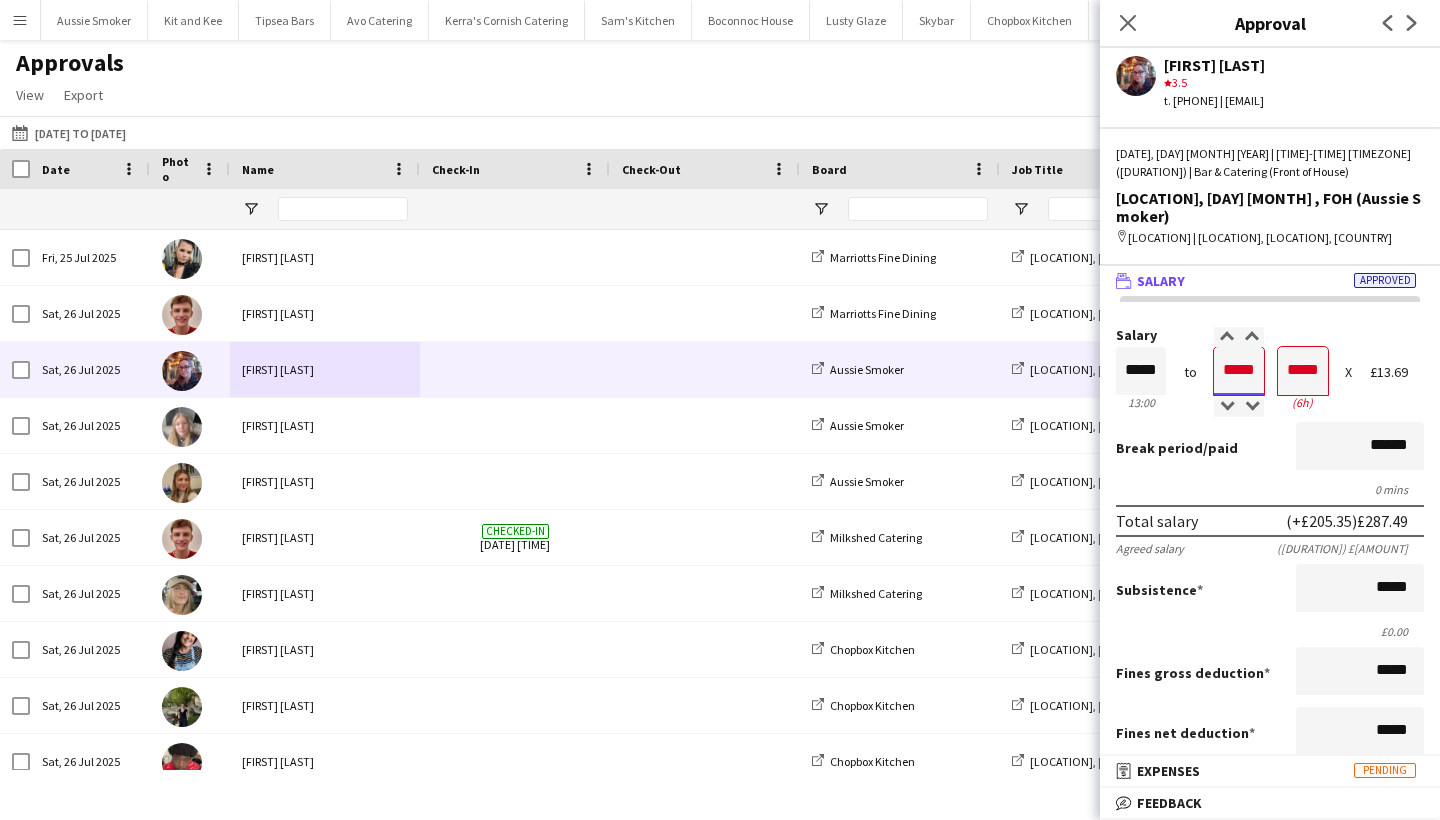 type on "*****" 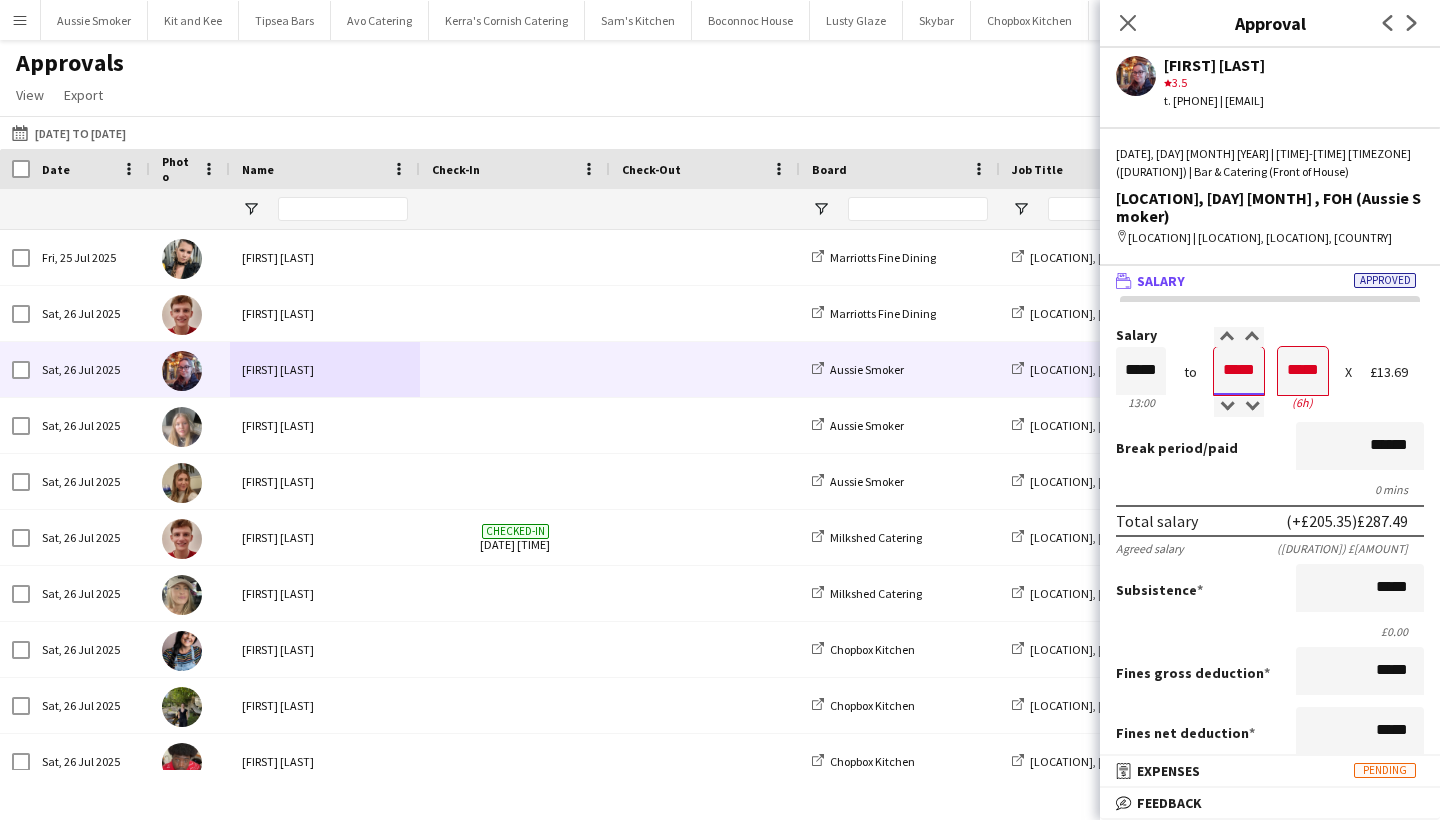 type on "*****" 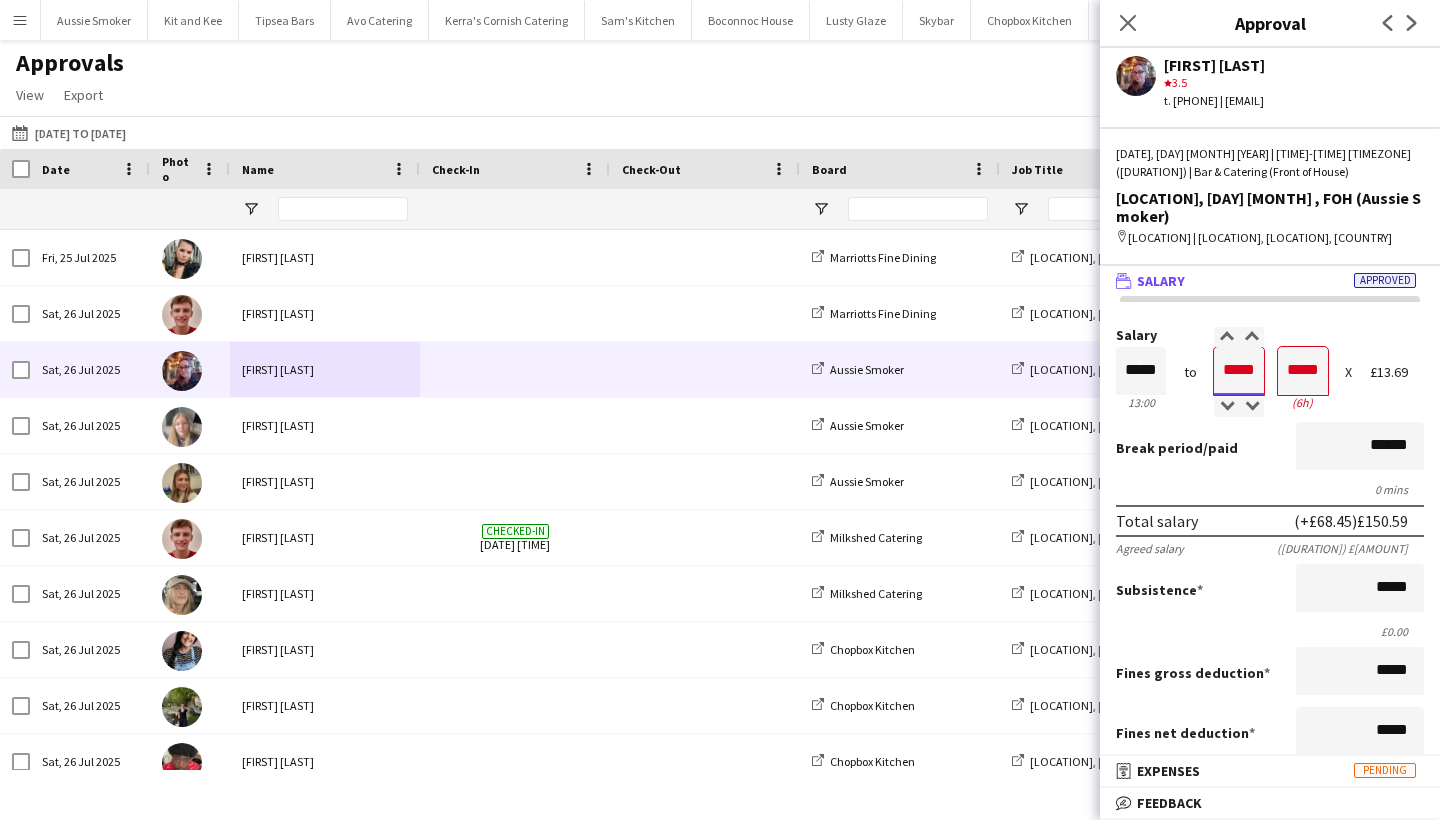 type on "*****" 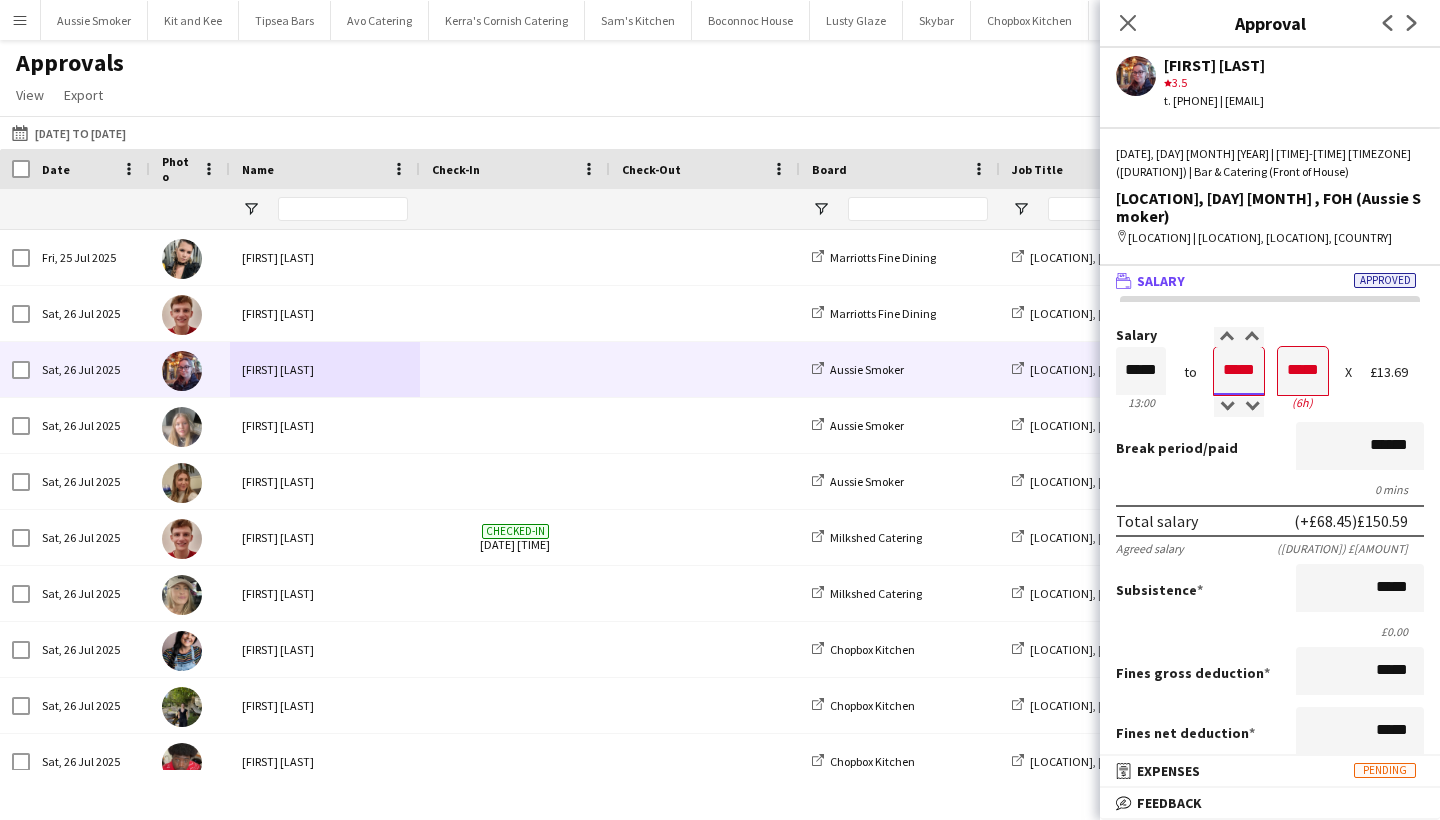 type on "*****" 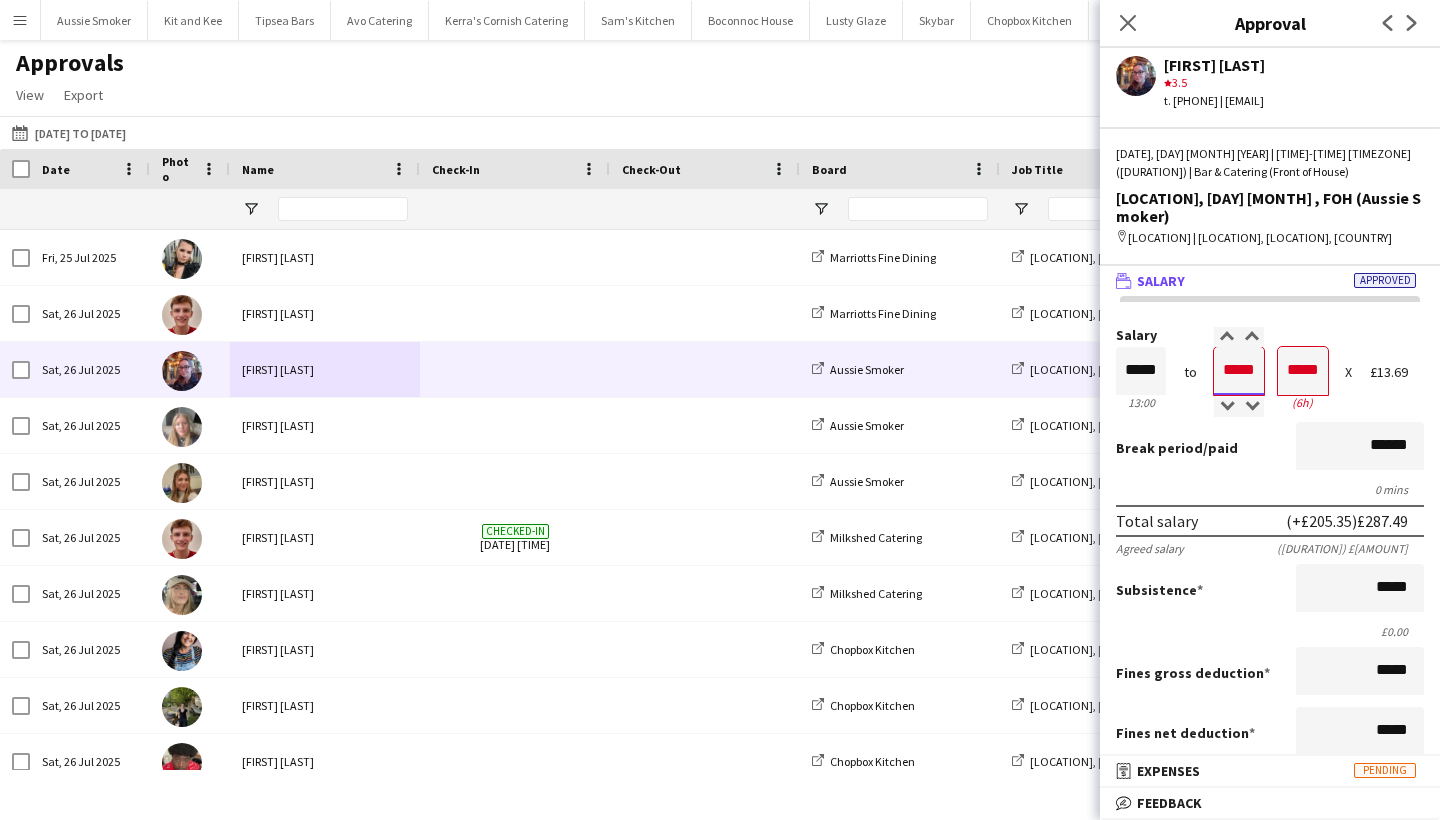 type on "*****" 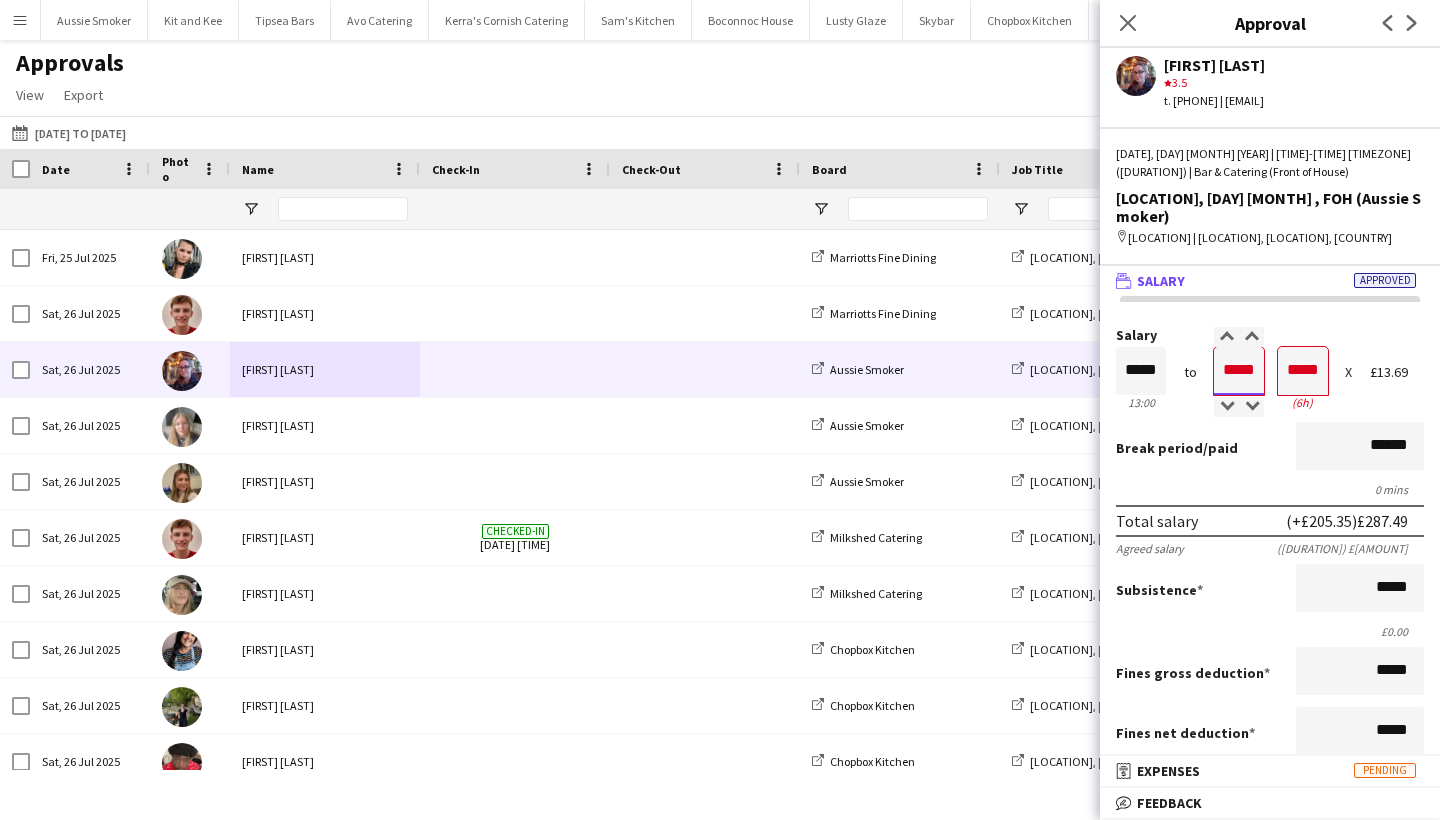 type on "*****" 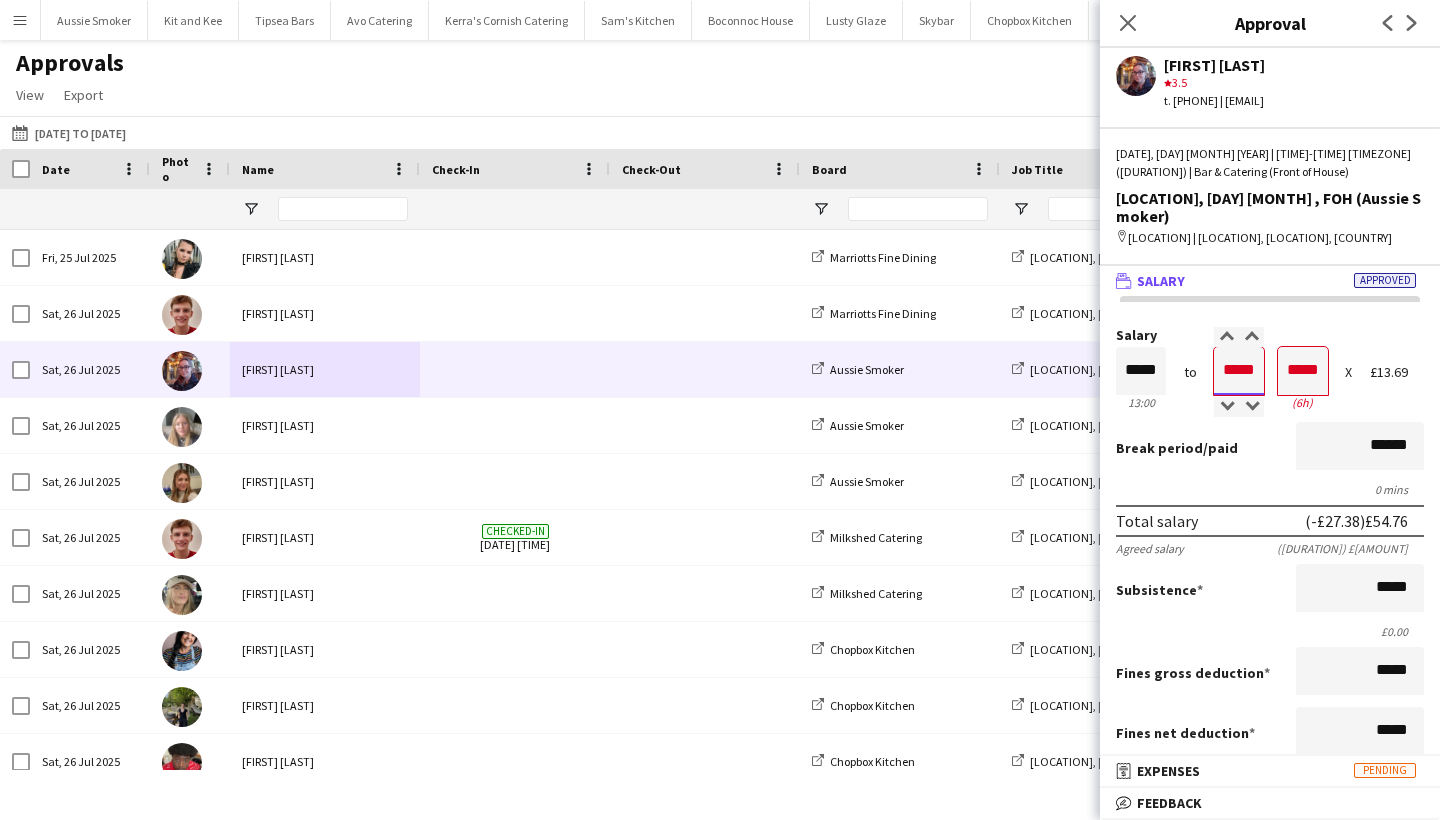 type on "*****" 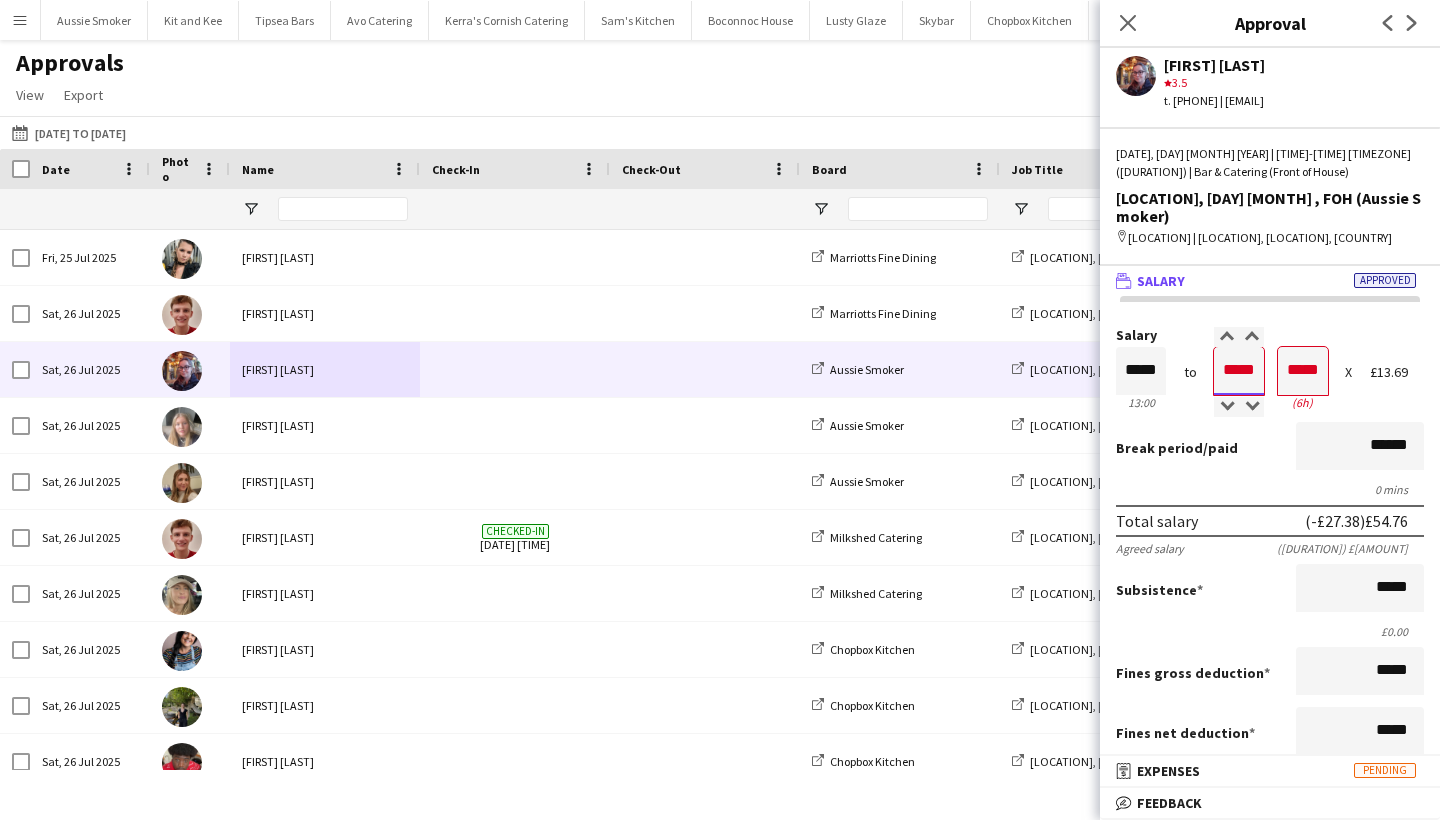 type on "*****" 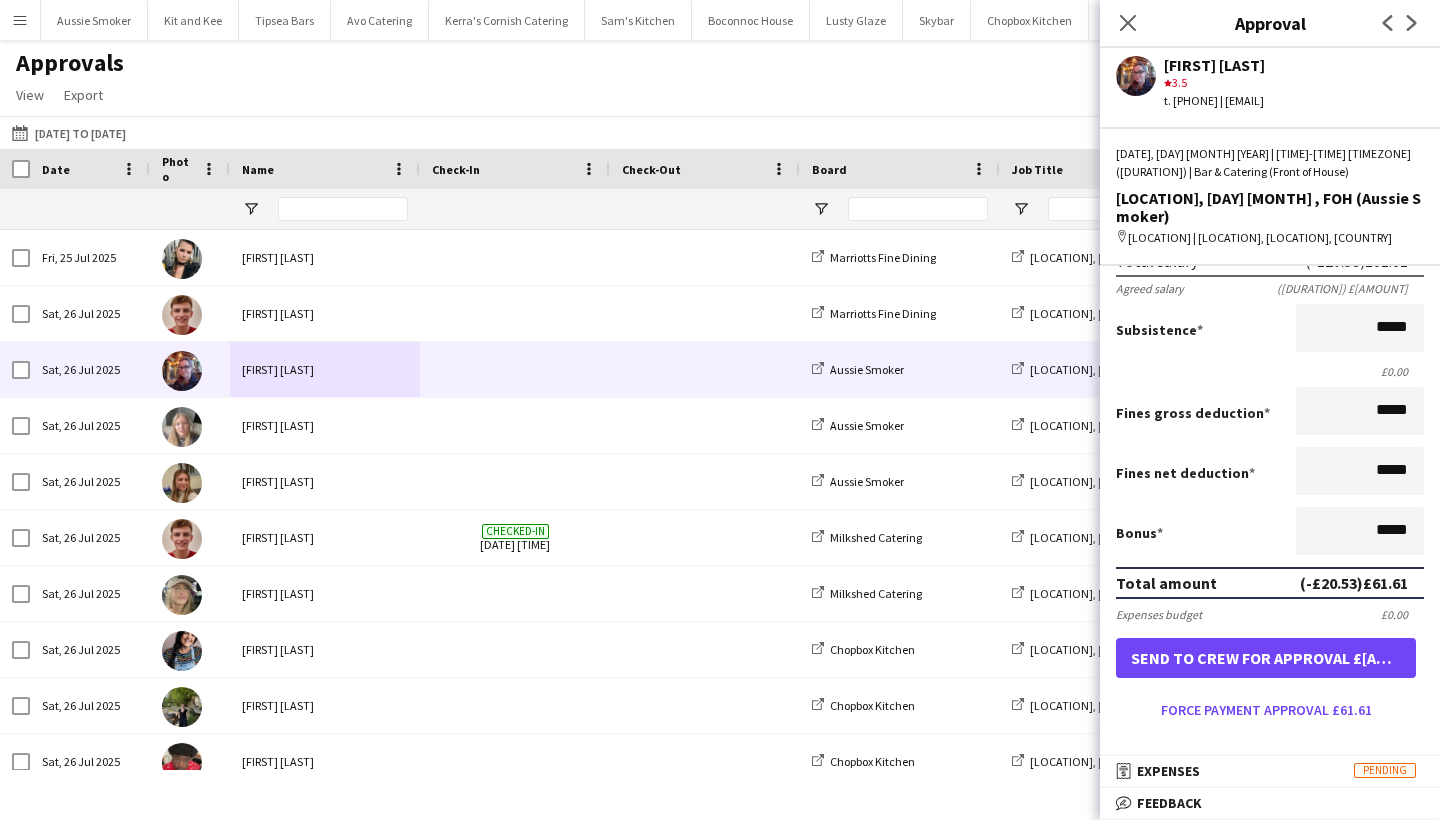 scroll, scrollTop: 362, scrollLeft: 0, axis: vertical 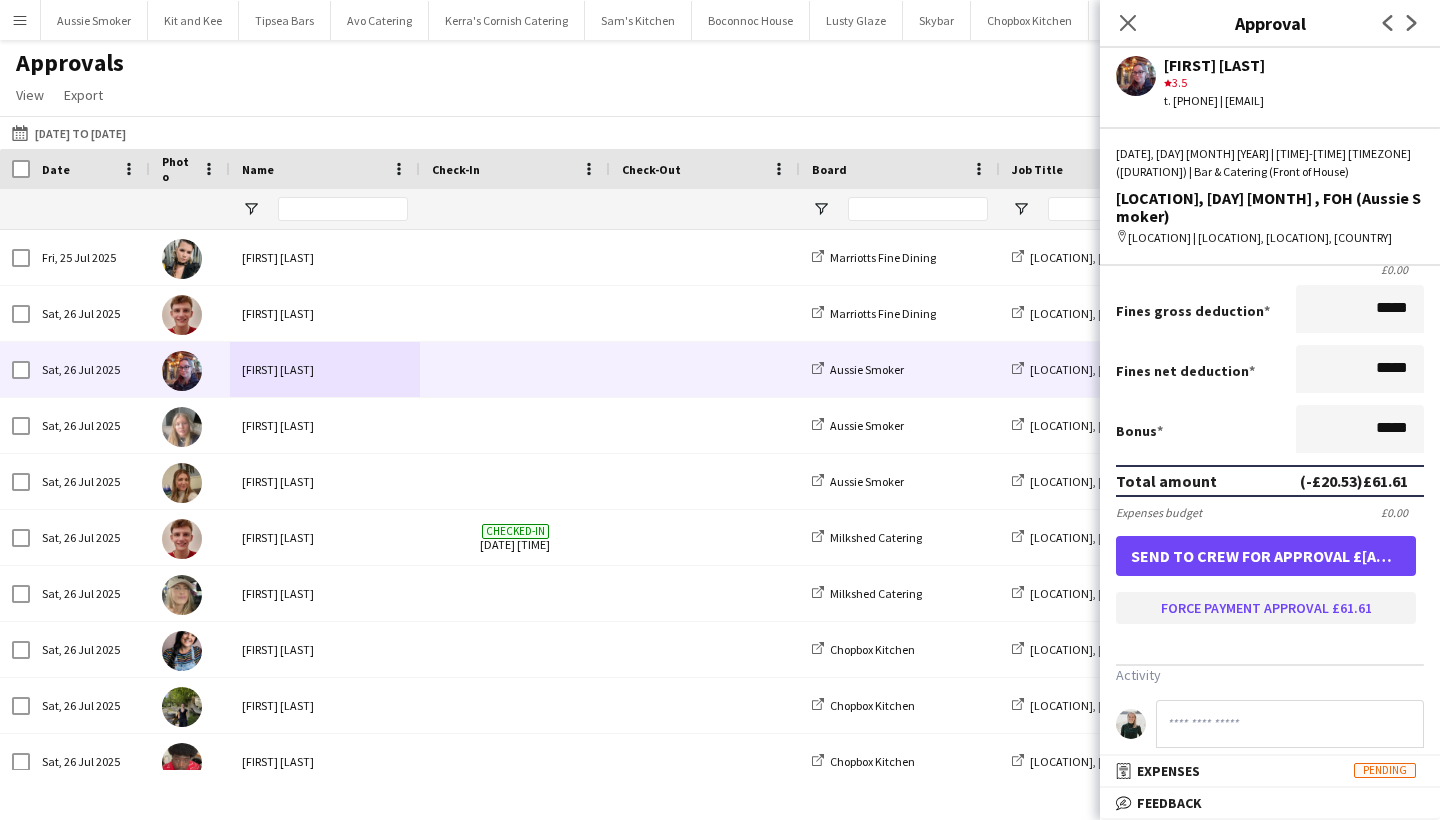 click on "Force payment approval £61.61" at bounding box center [1266, 608] 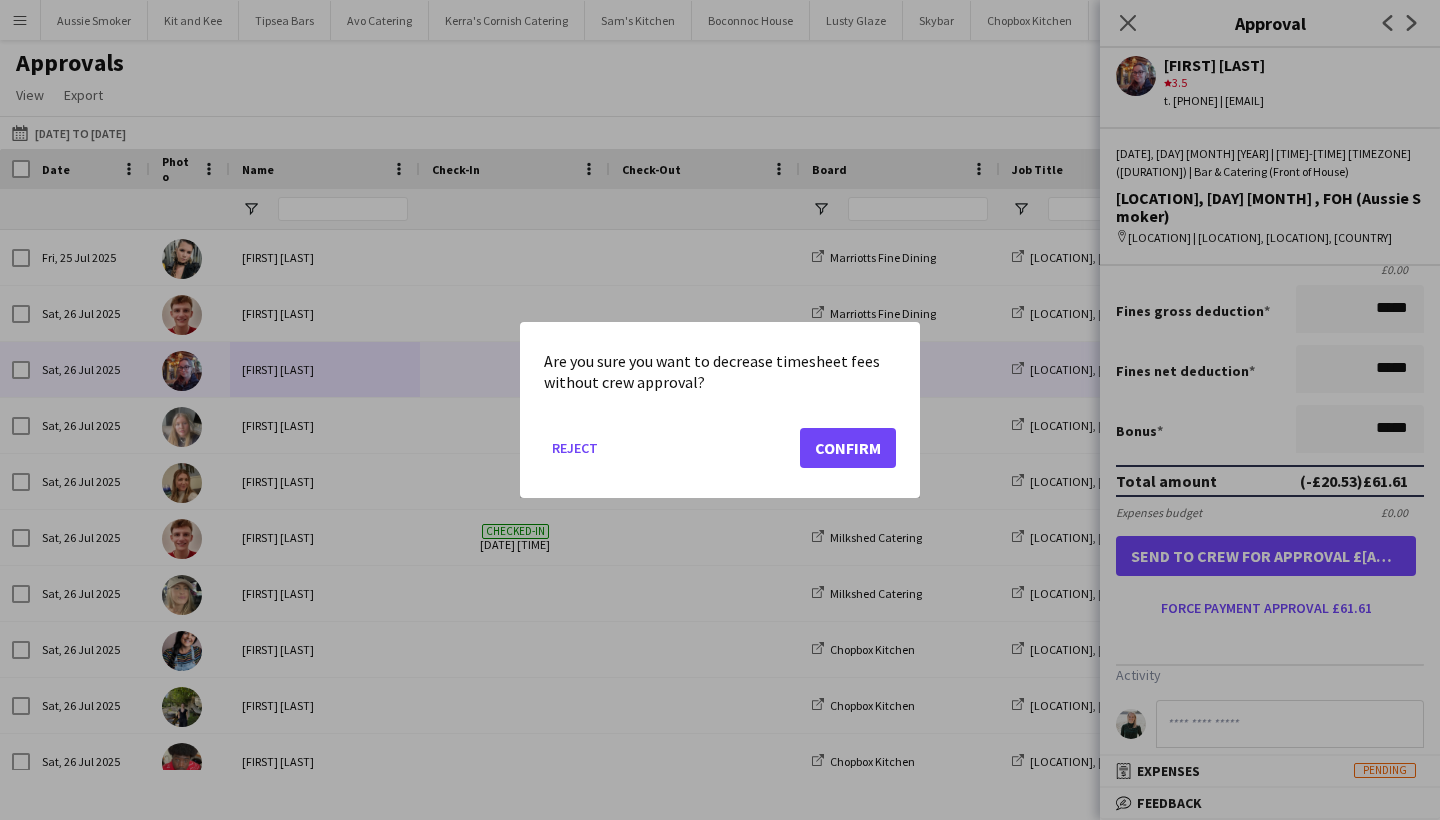 click on "Confirm" 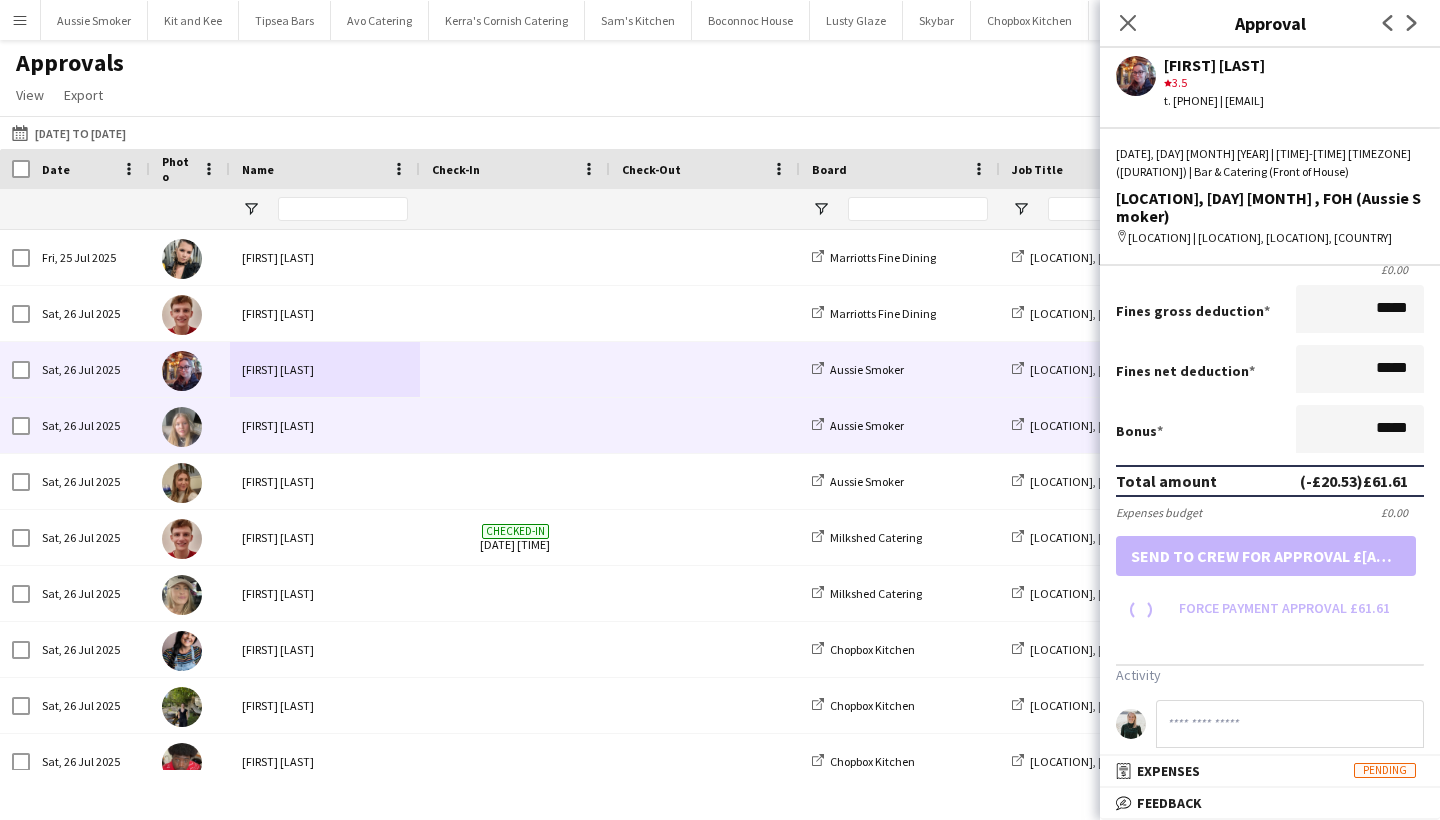 scroll, scrollTop: 350, scrollLeft: 0, axis: vertical 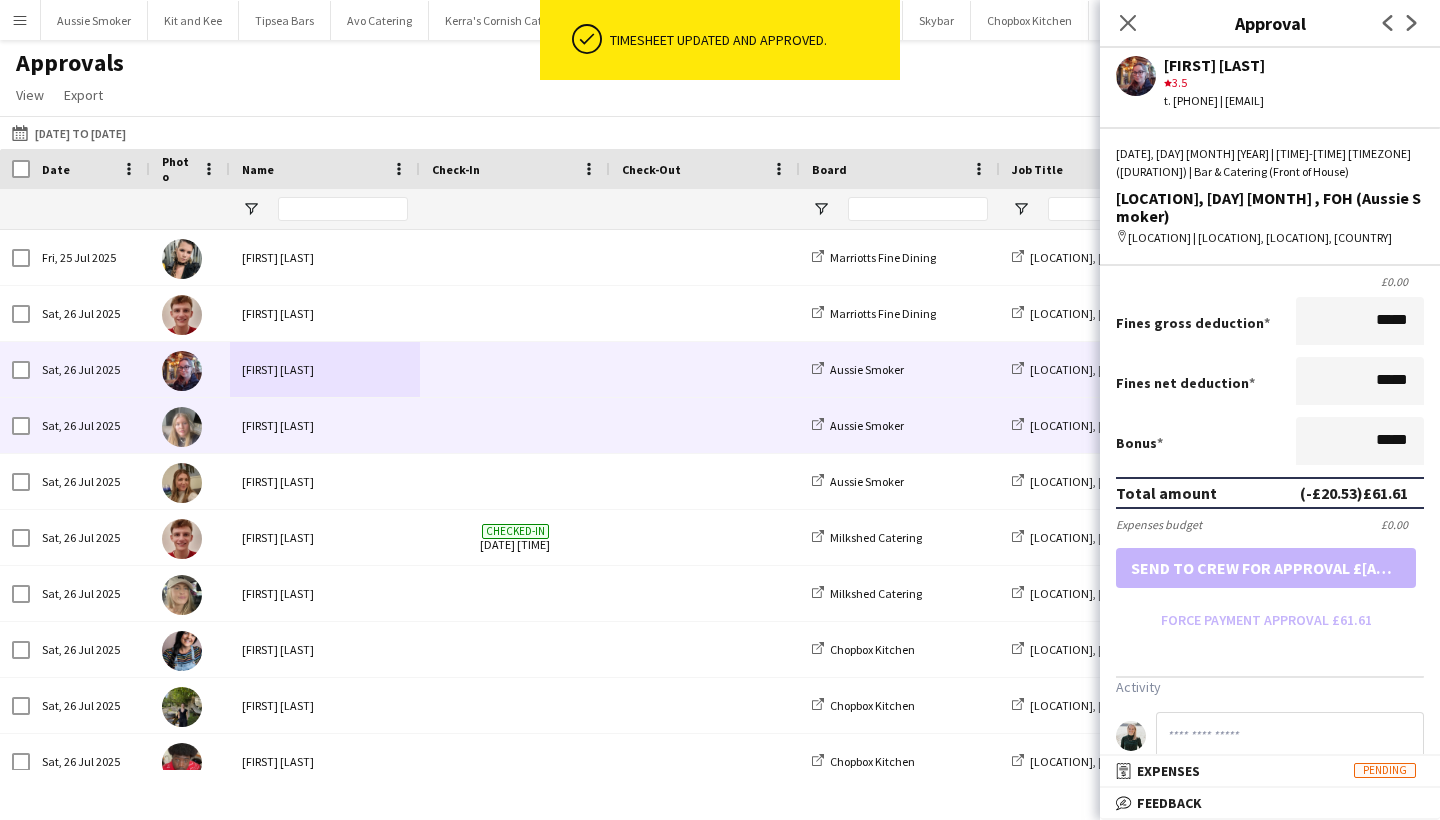 click on "[FIRST] [LAST]" at bounding box center (325, 425) 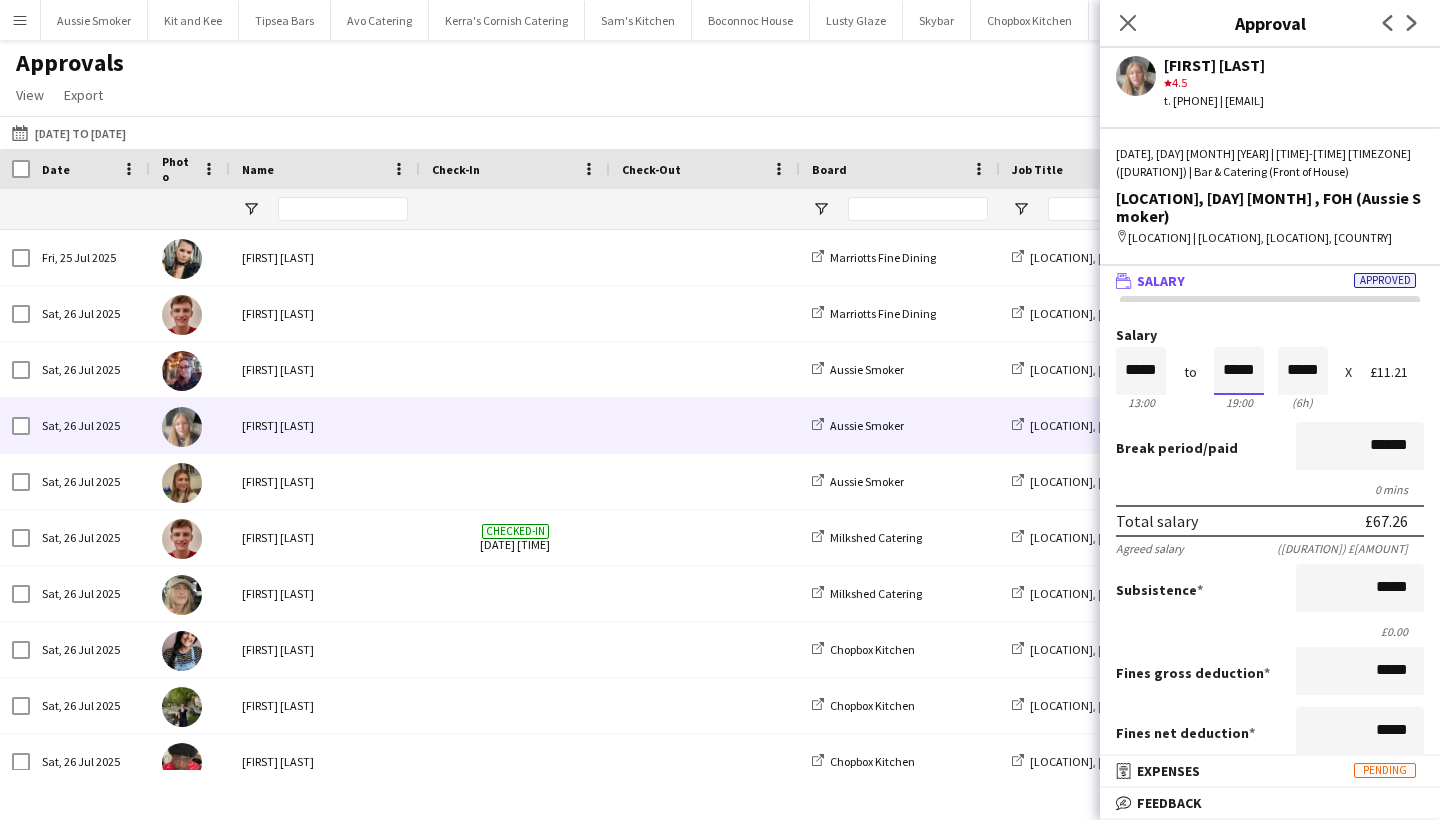 click on "*****" at bounding box center (1239, 371) 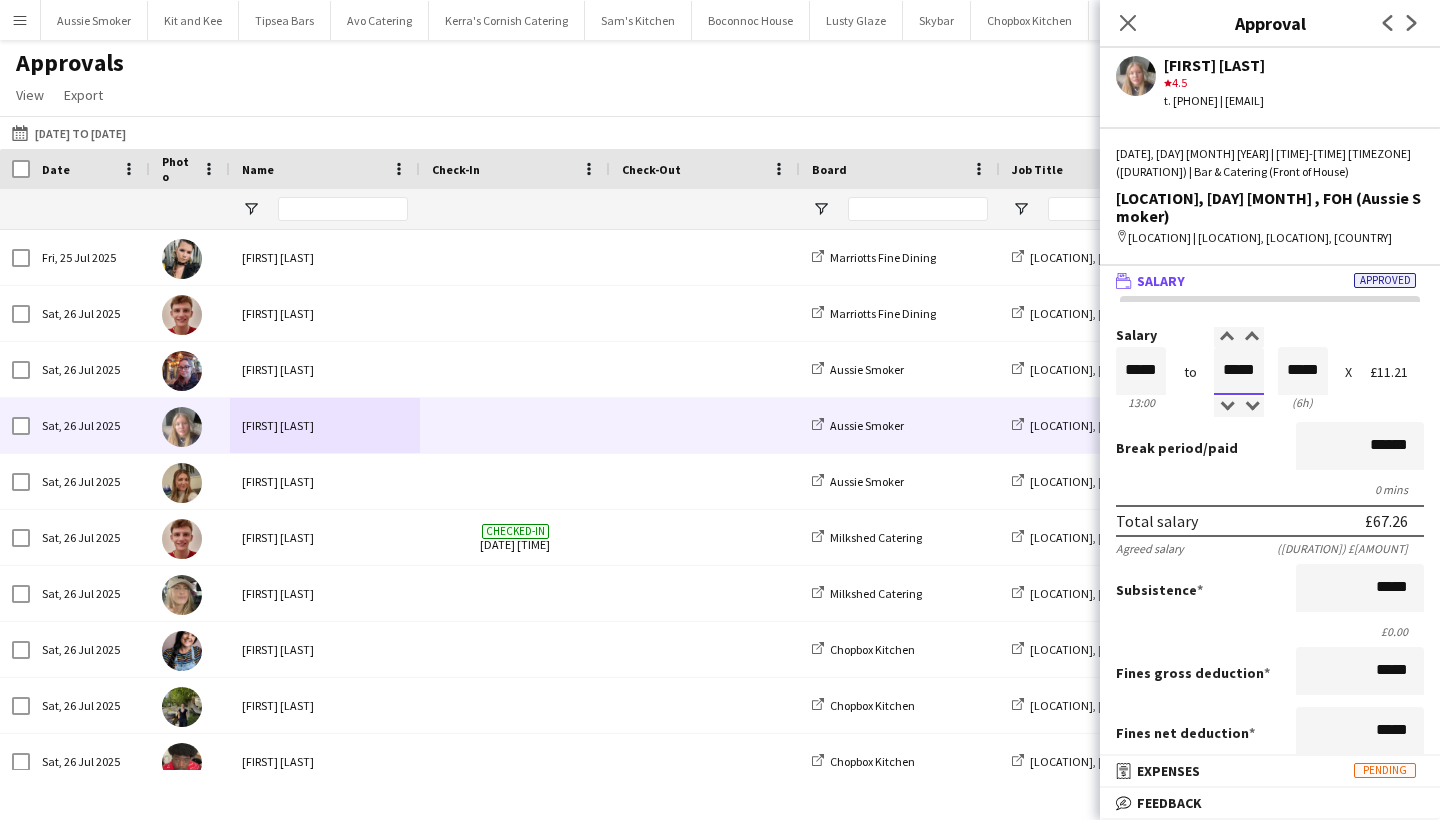 type on "*****" 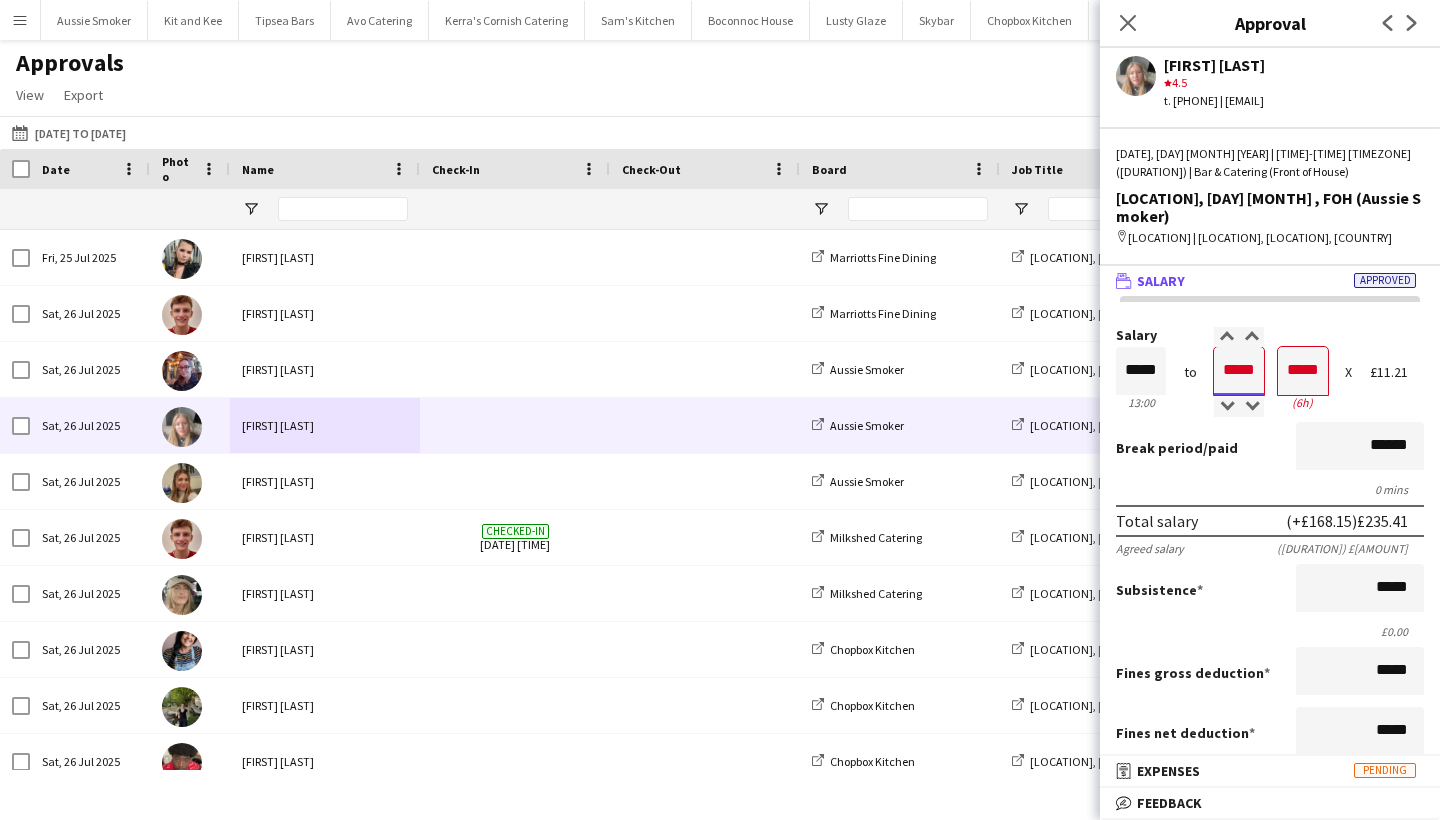 type on "*****" 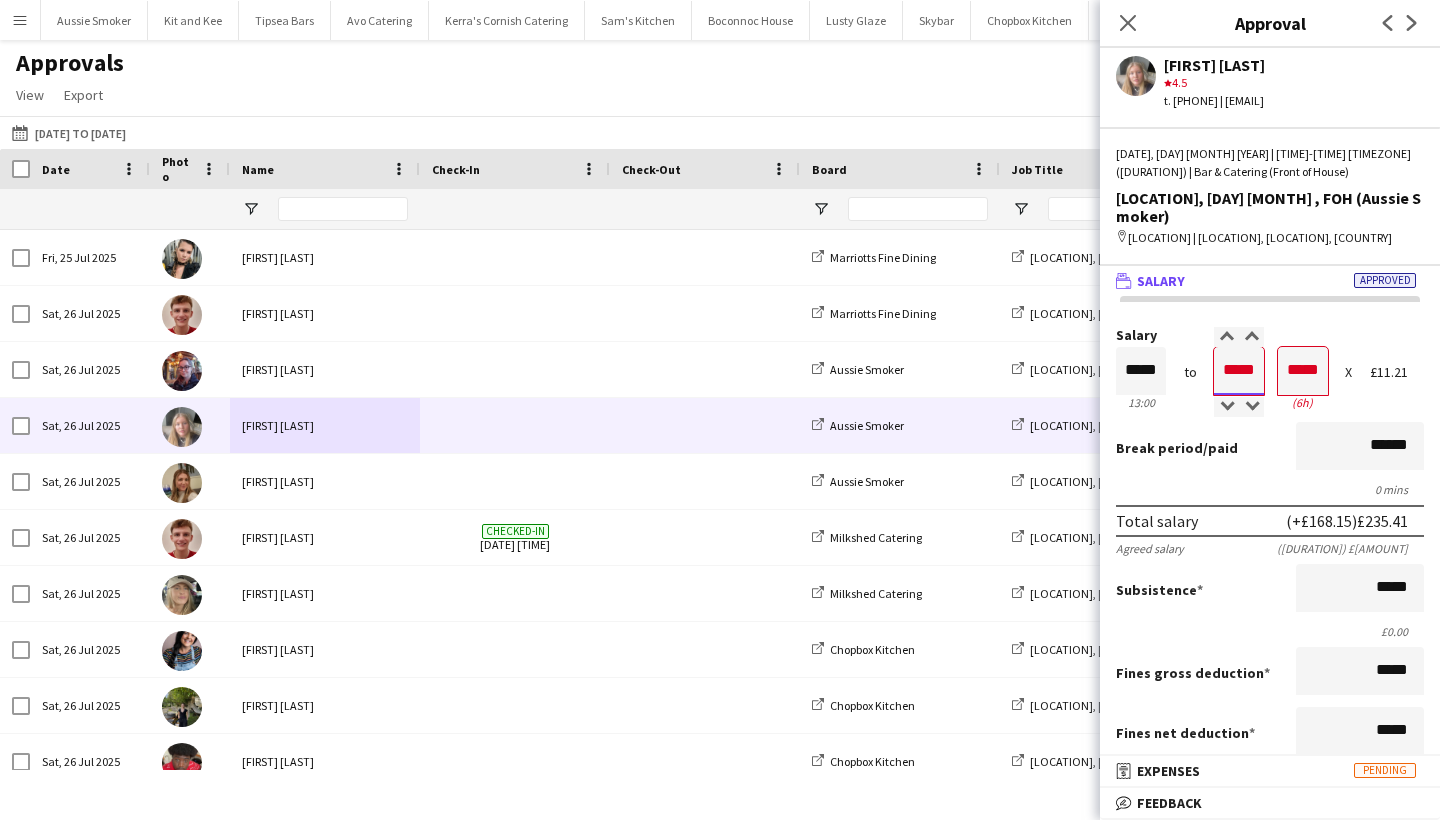 type on "*****" 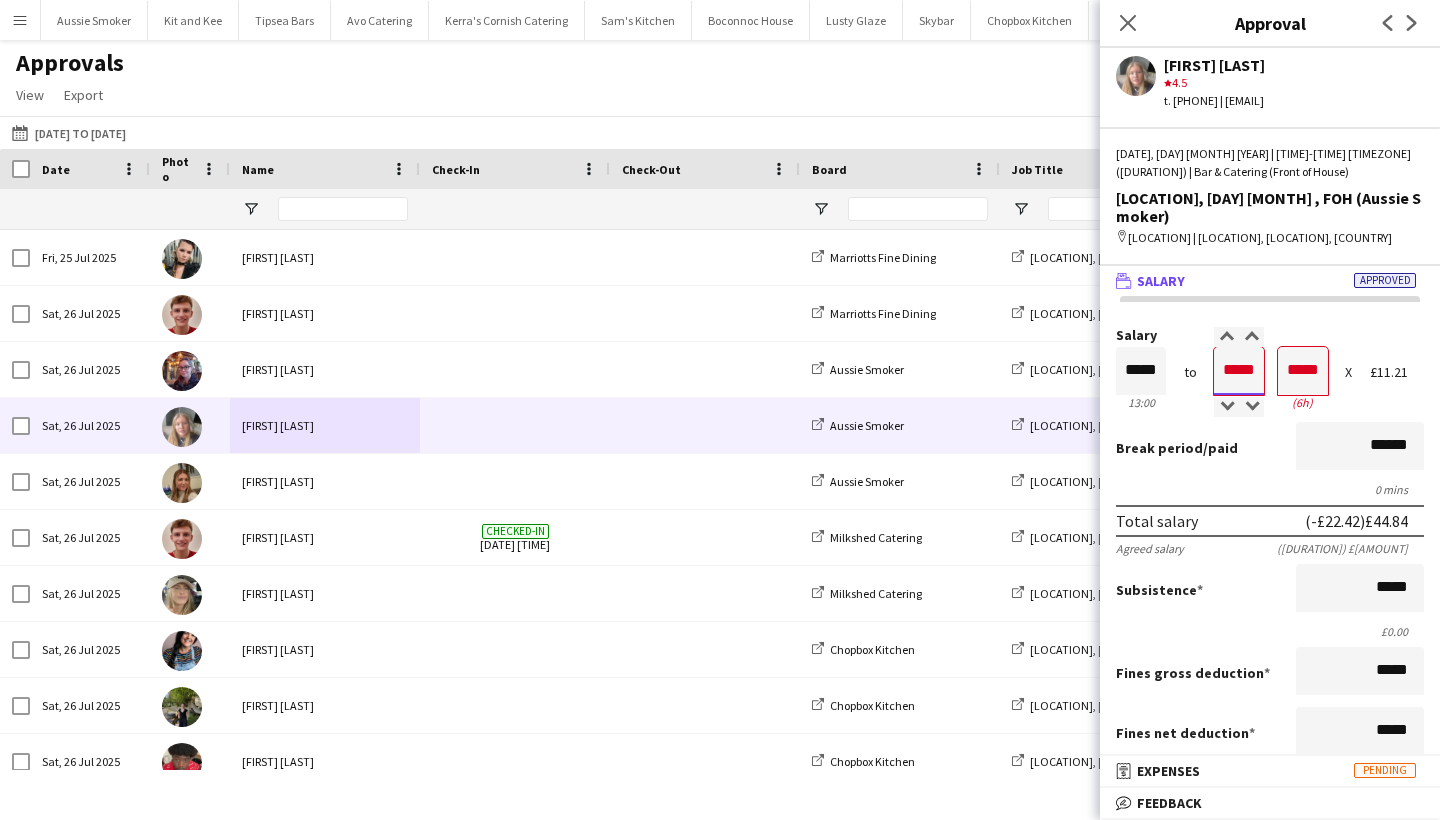 type on "*****" 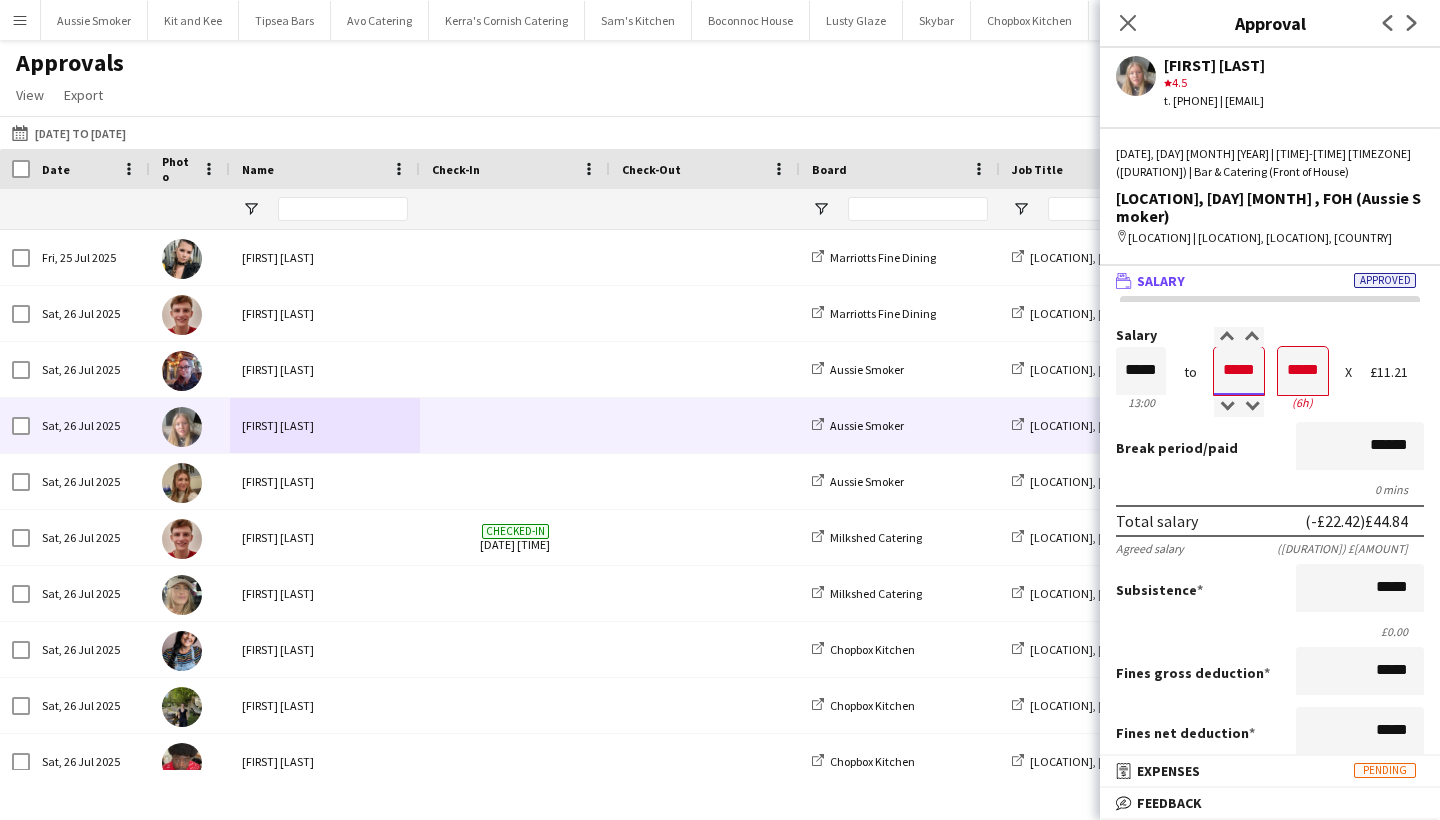 type on "*****" 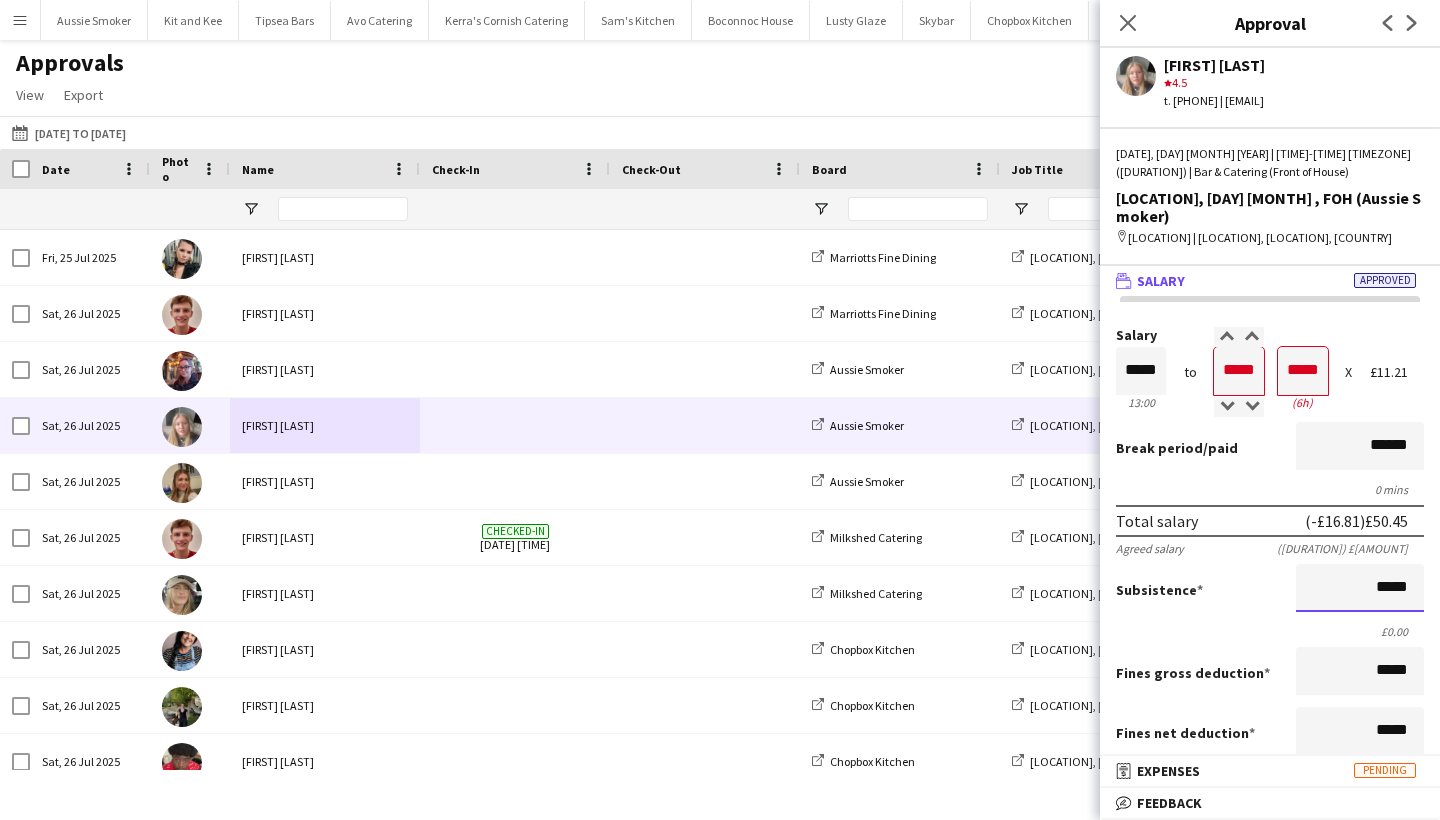 click on "*****" at bounding box center [1360, 588] 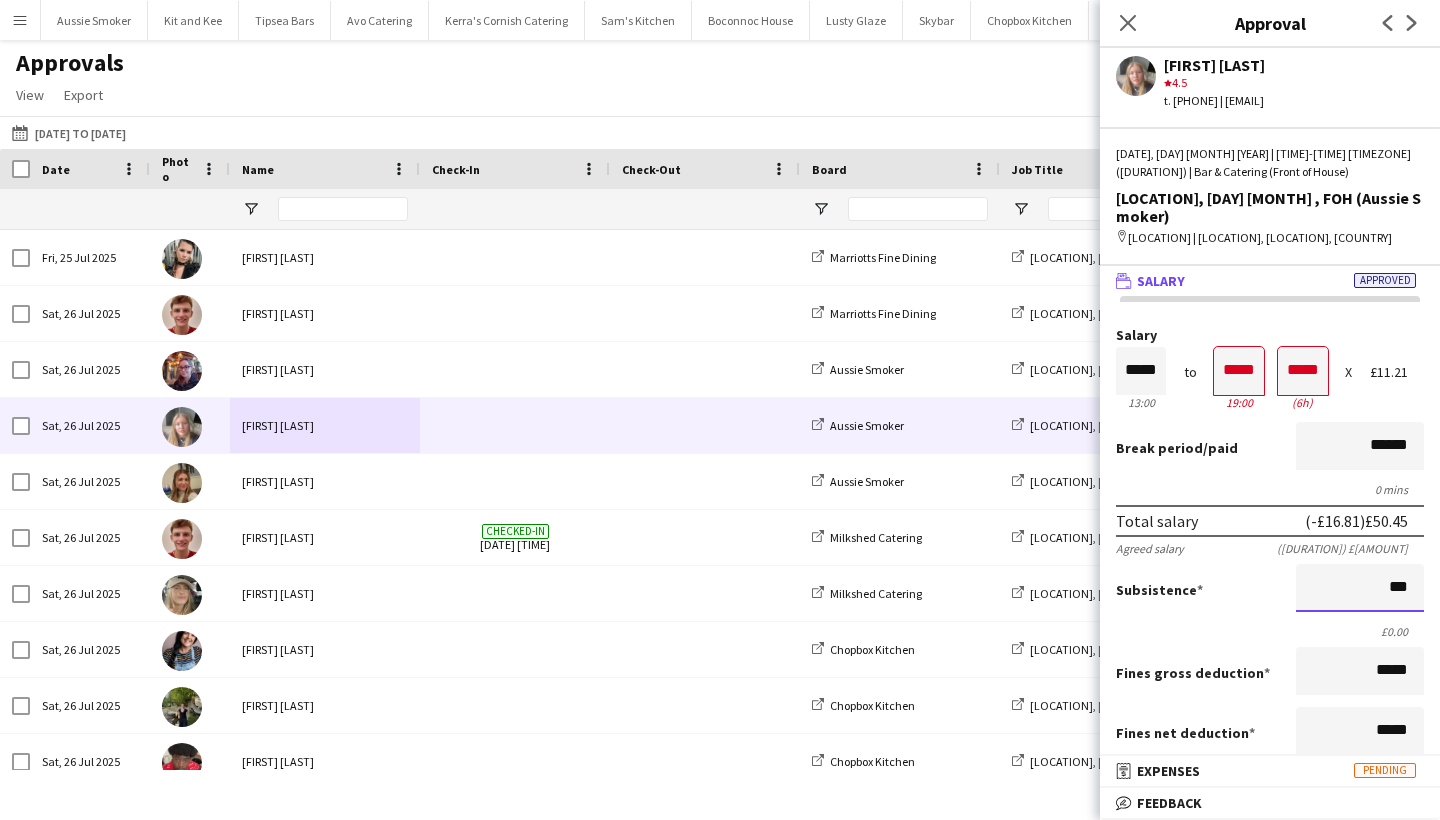type on "**" 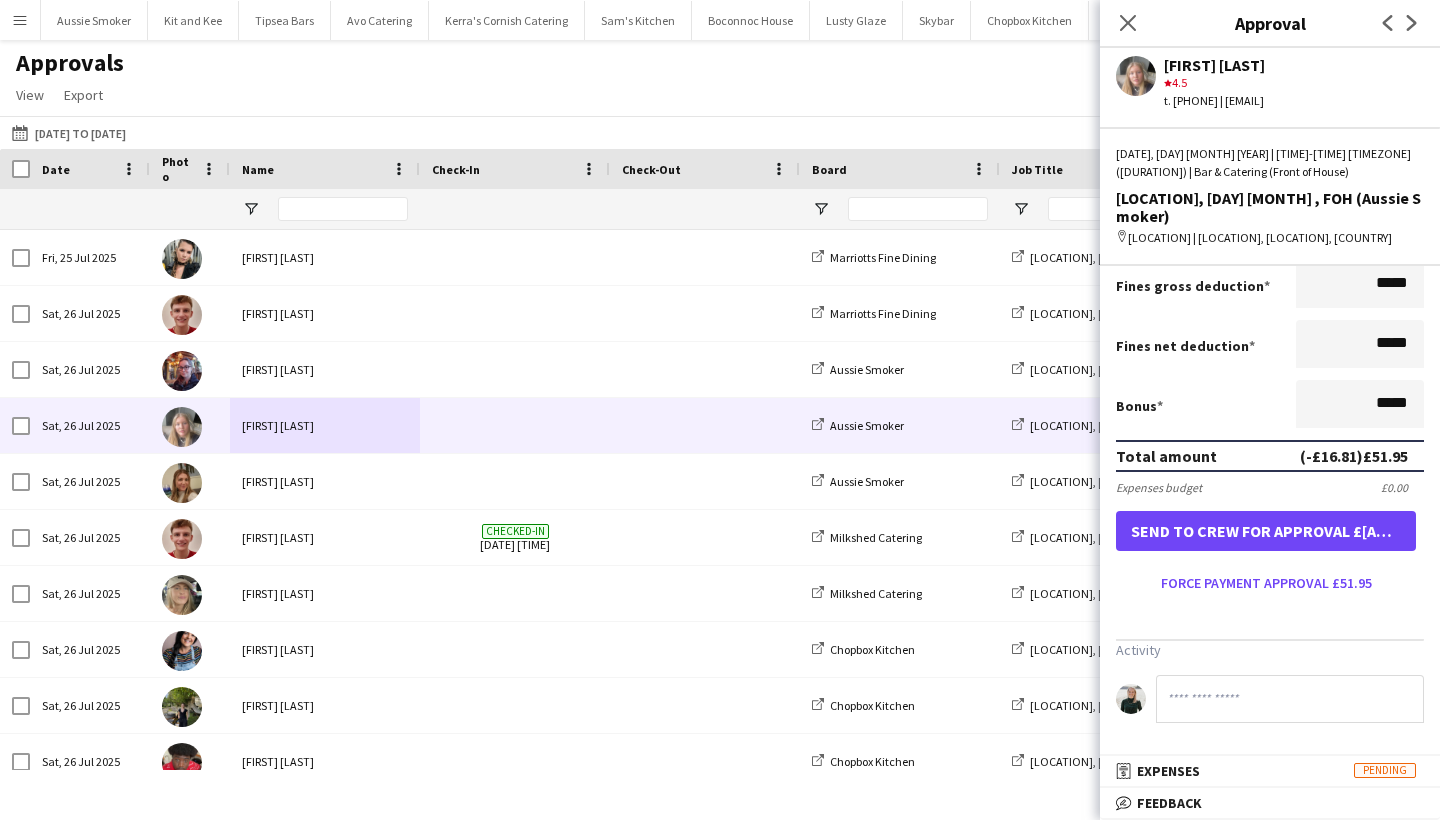 scroll, scrollTop: 395, scrollLeft: 0, axis: vertical 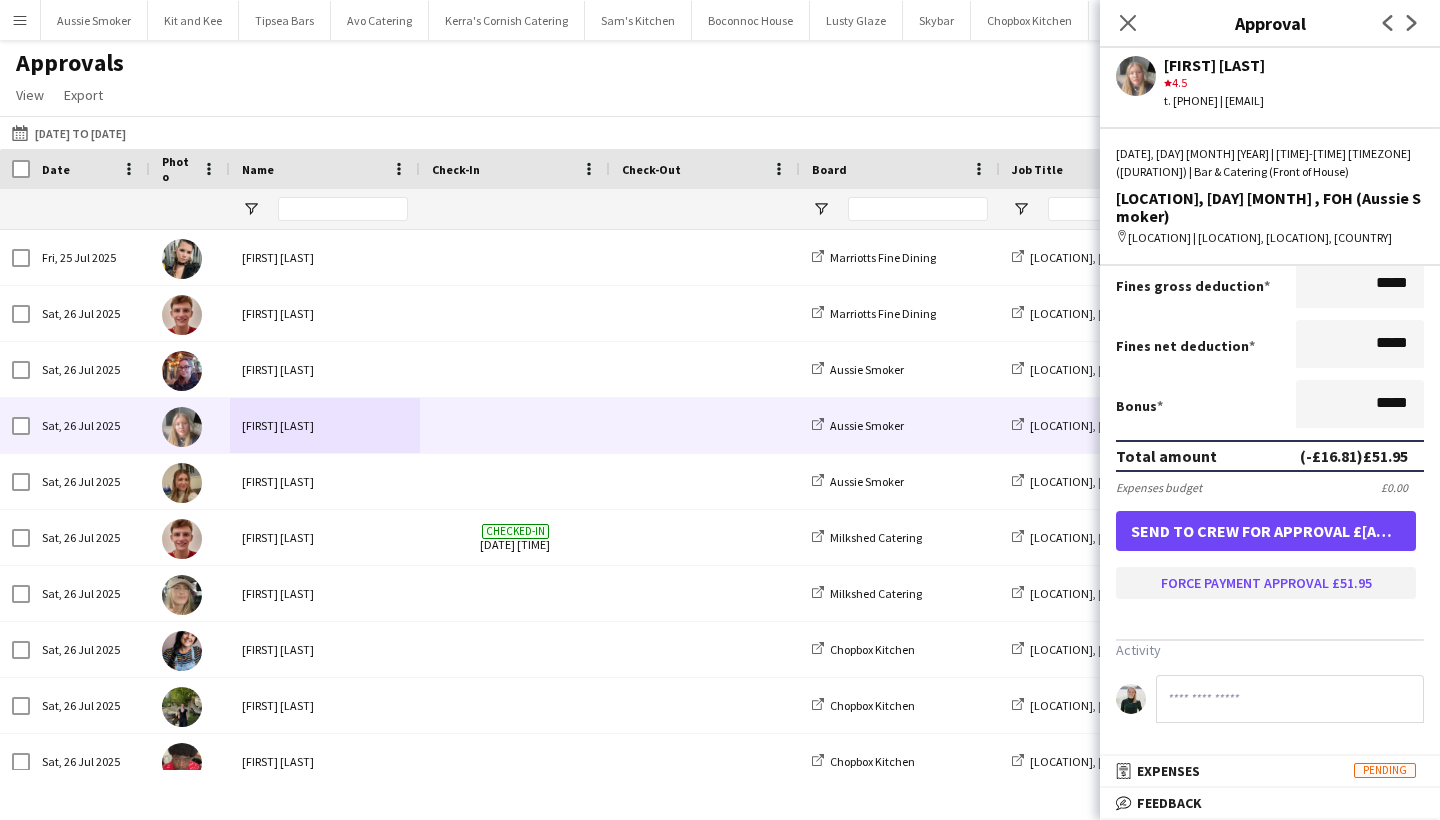 type on "*****" 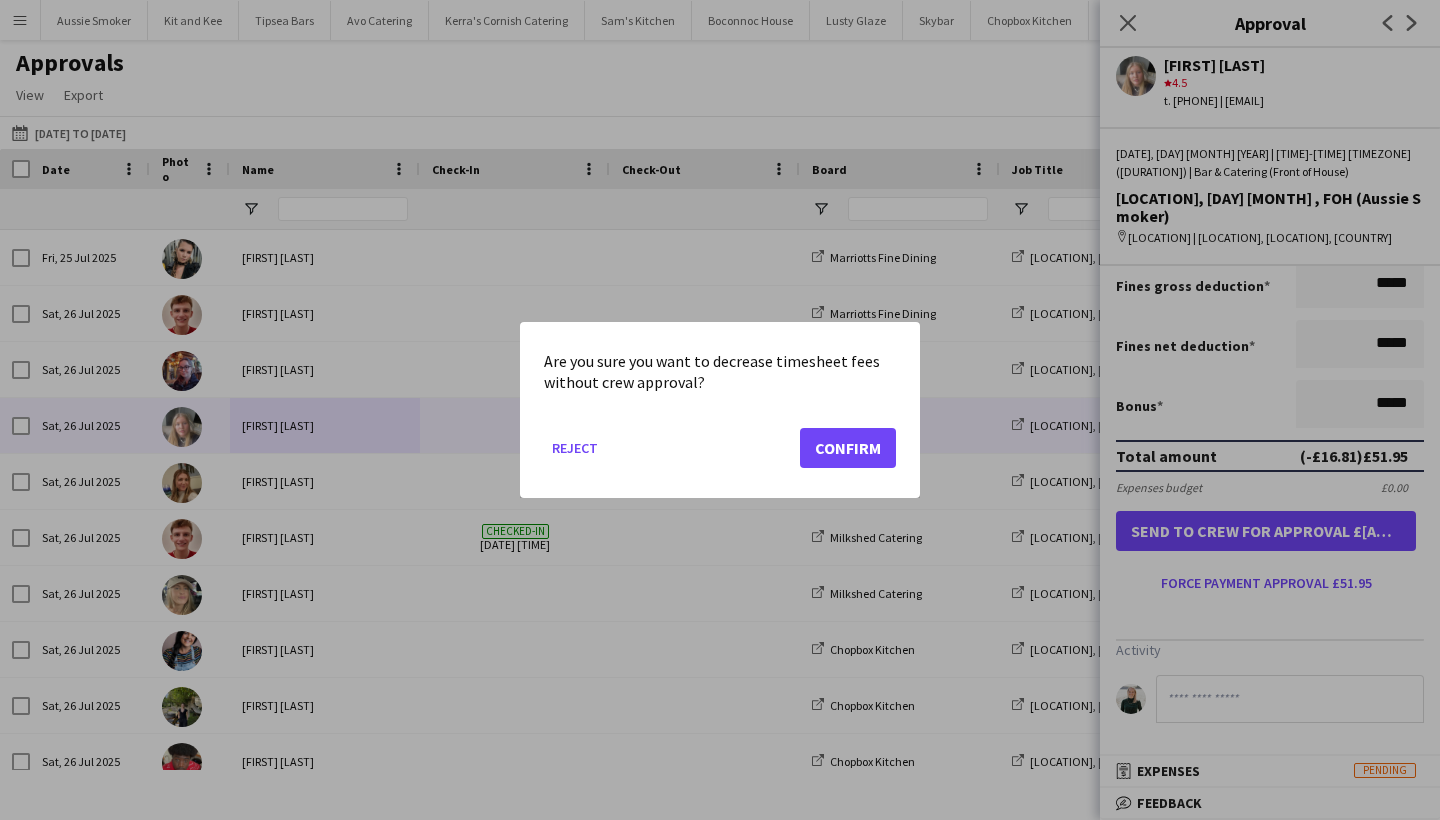 click on "Confirm" 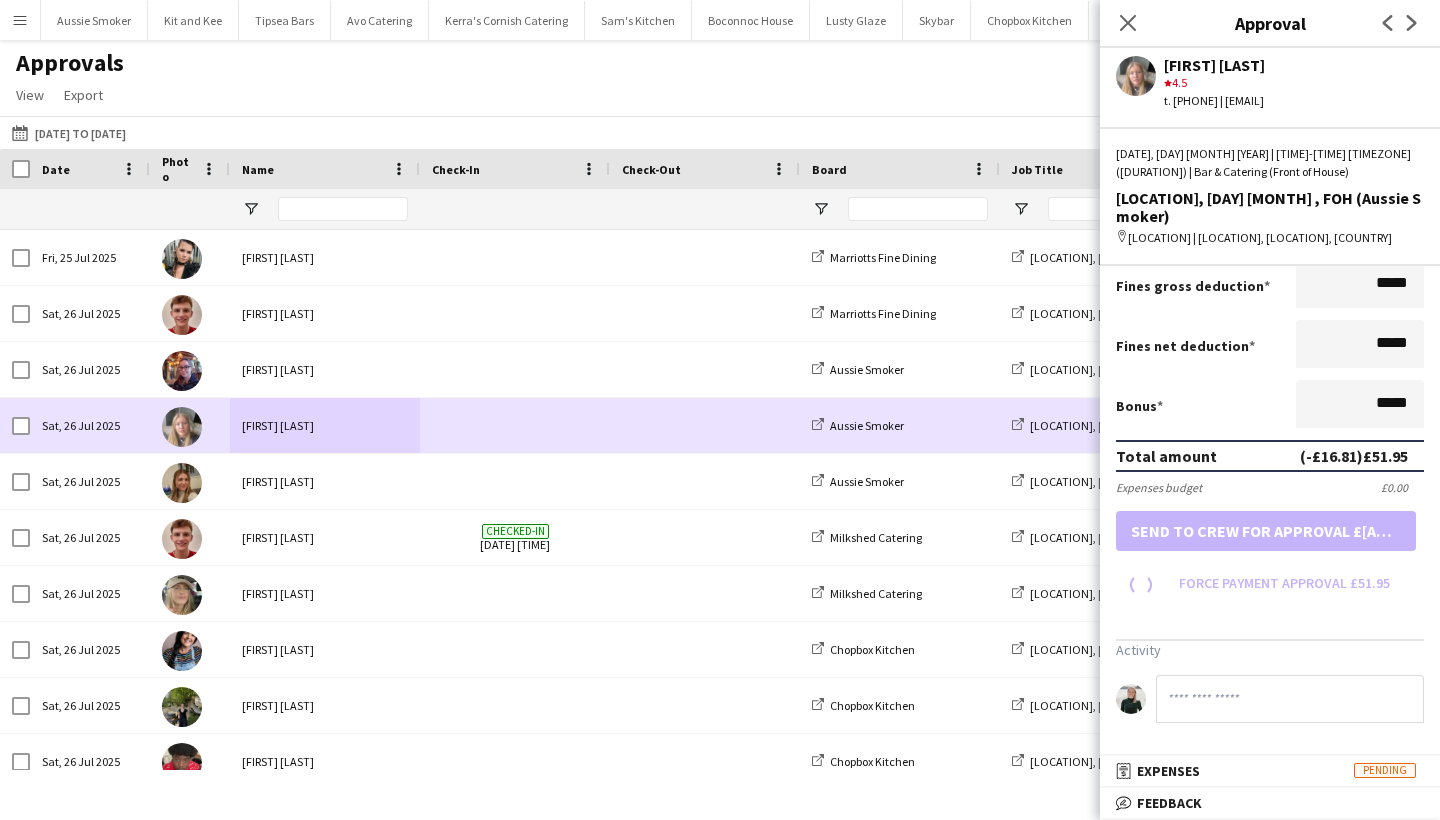 scroll, scrollTop: 350, scrollLeft: 0, axis: vertical 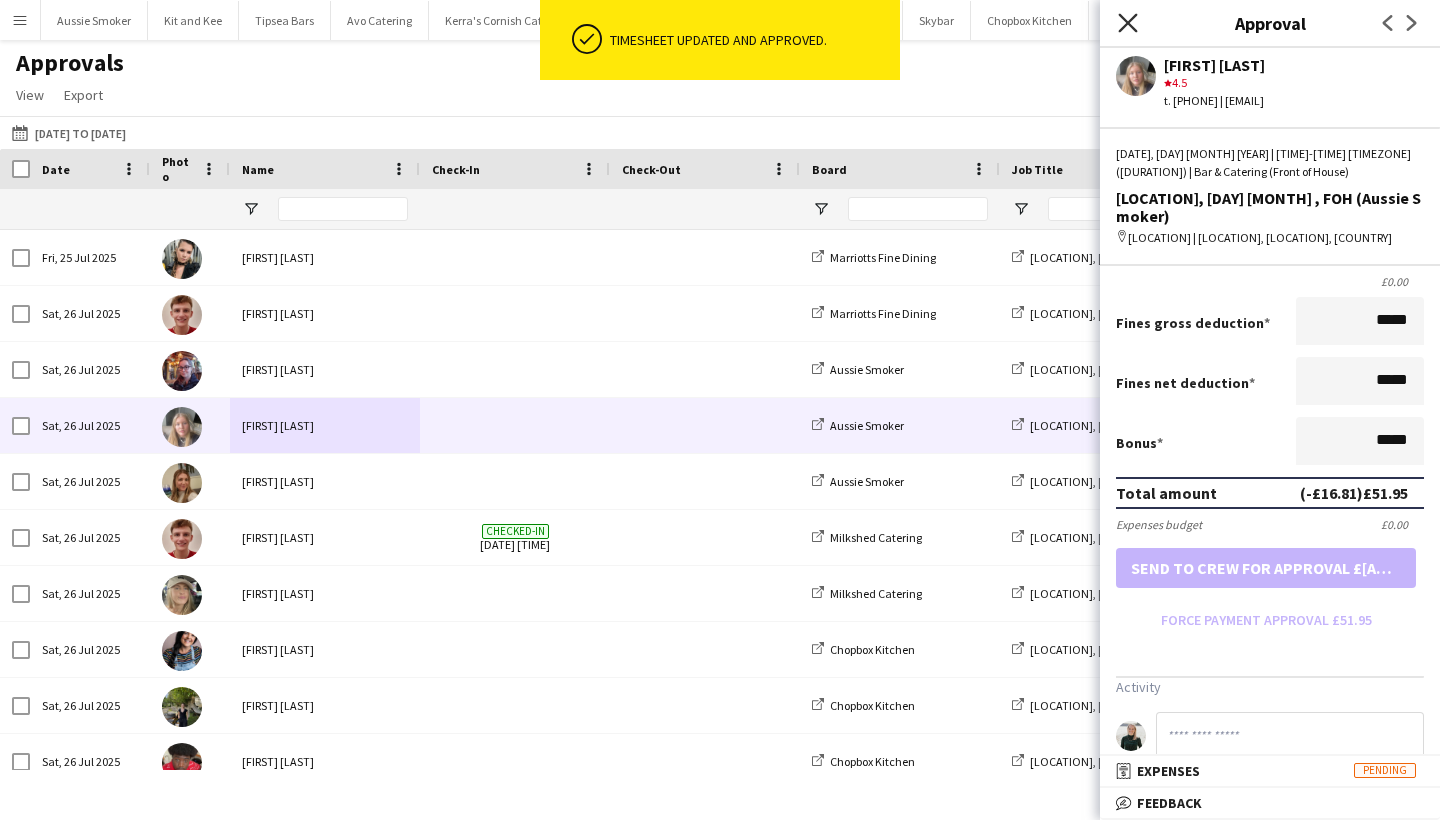 click on "Close pop-in" 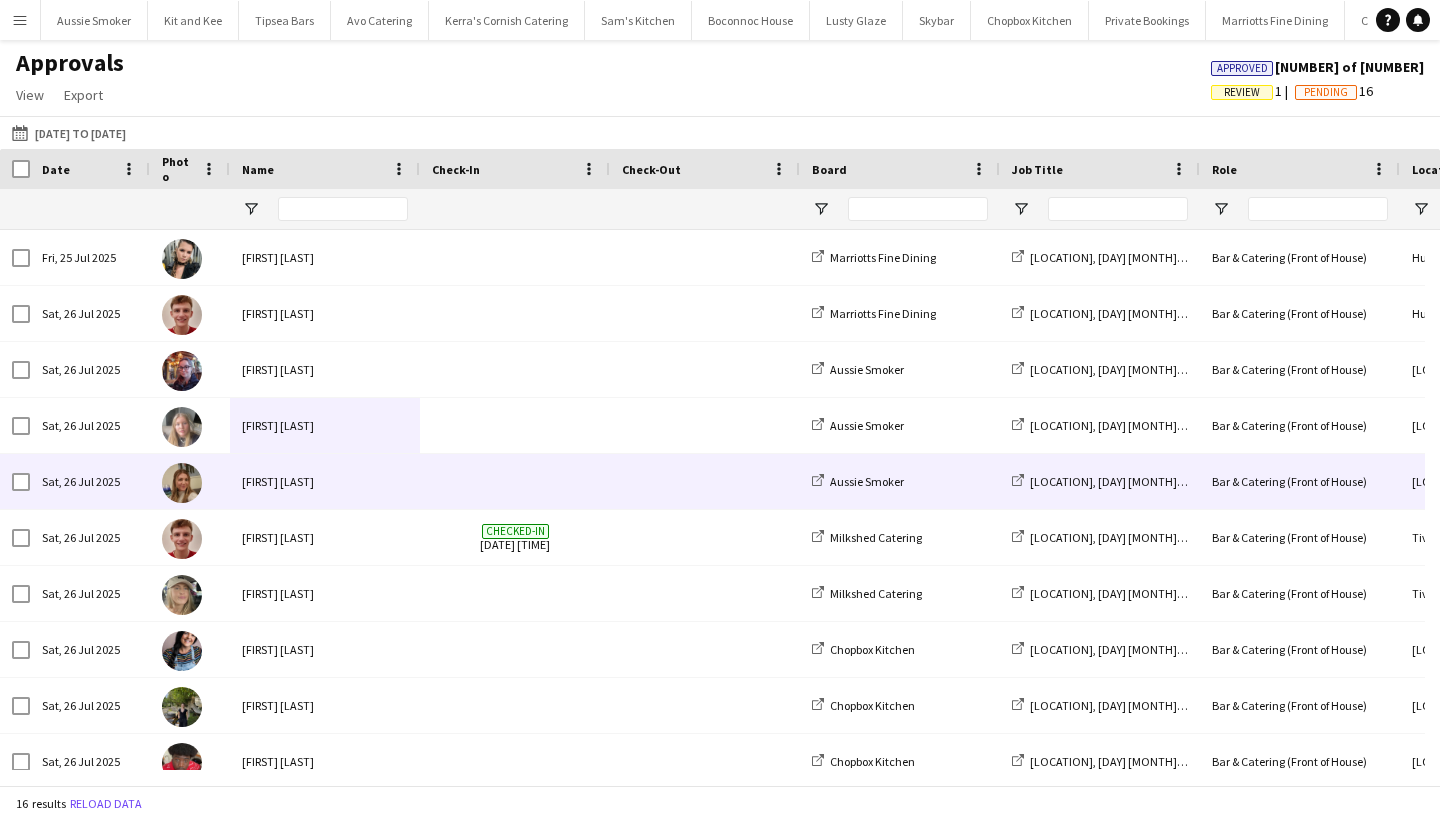 click on "[FIRST] [LAST]" at bounding box center (325, 481) 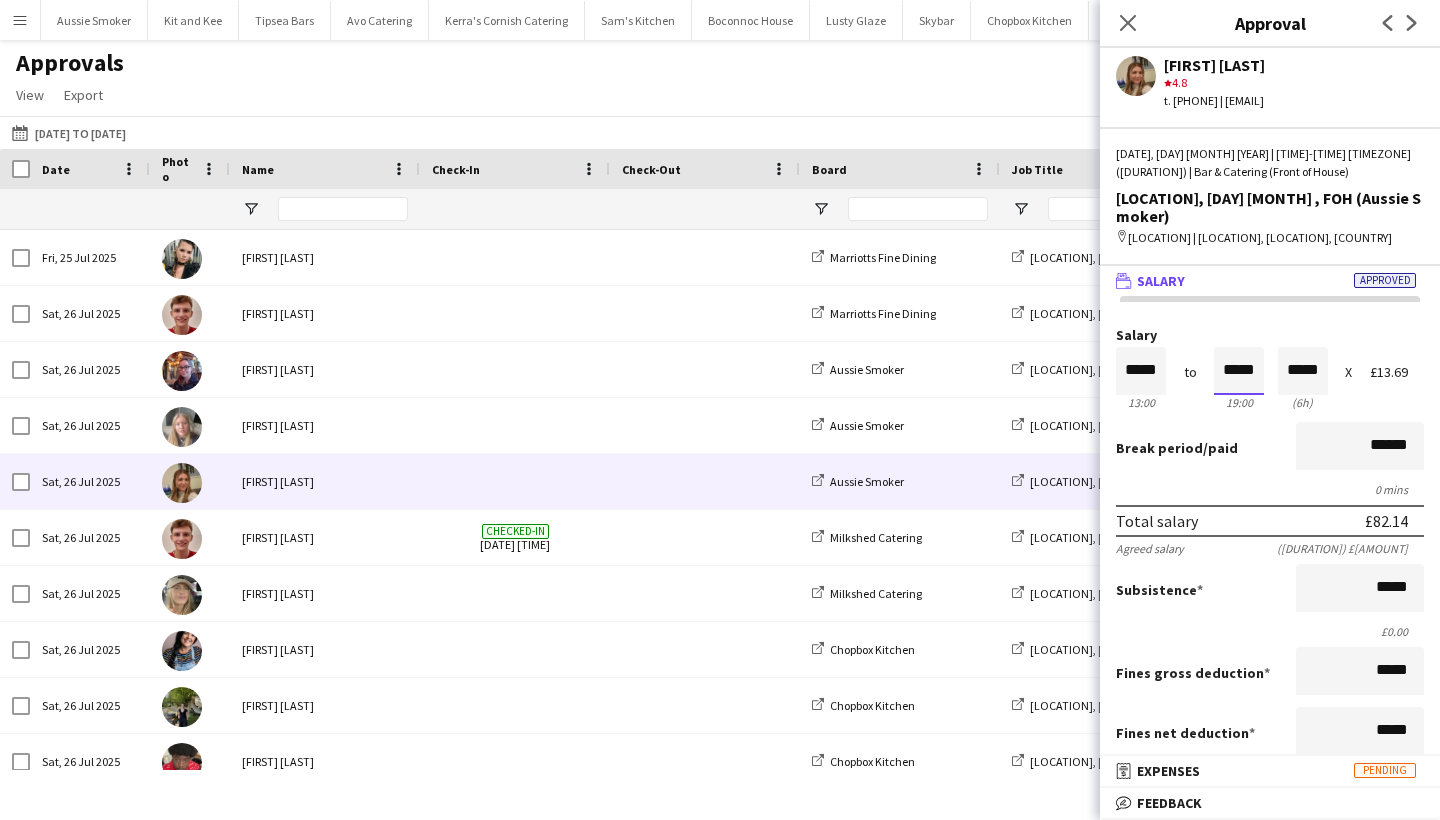 click on "*****" at bounding box center (1239, 371) 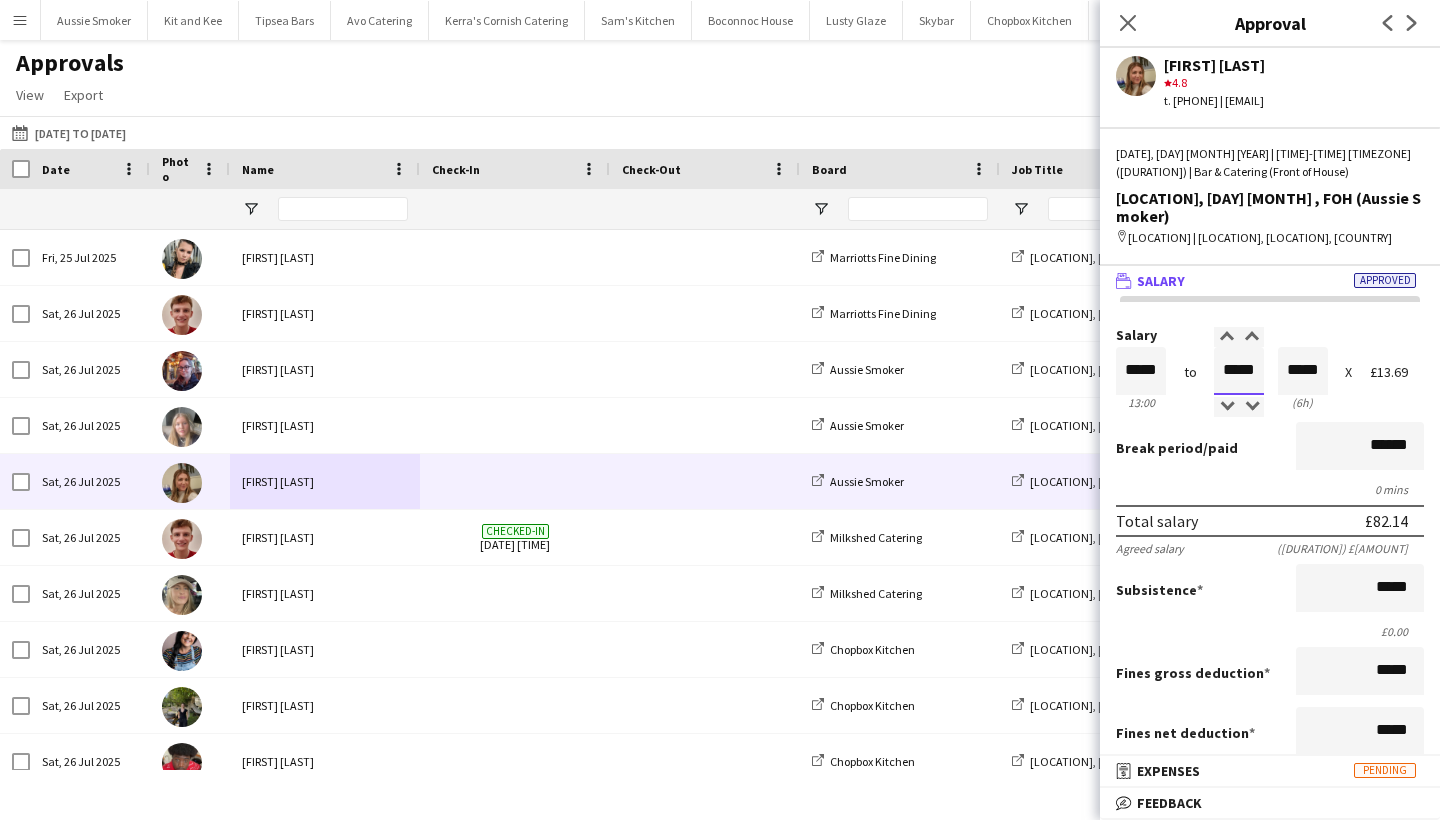 type on "*****" 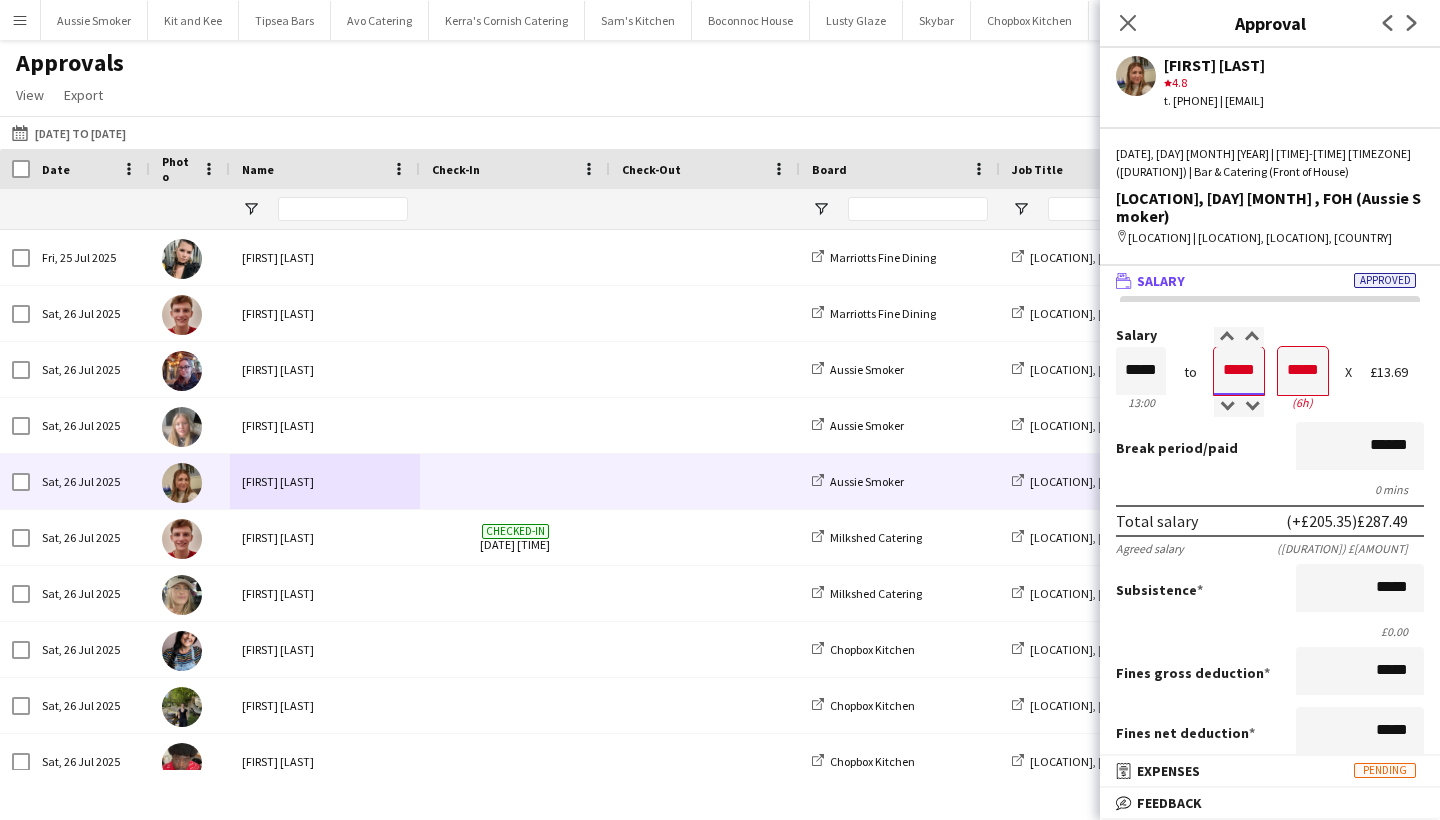 type on "*****" 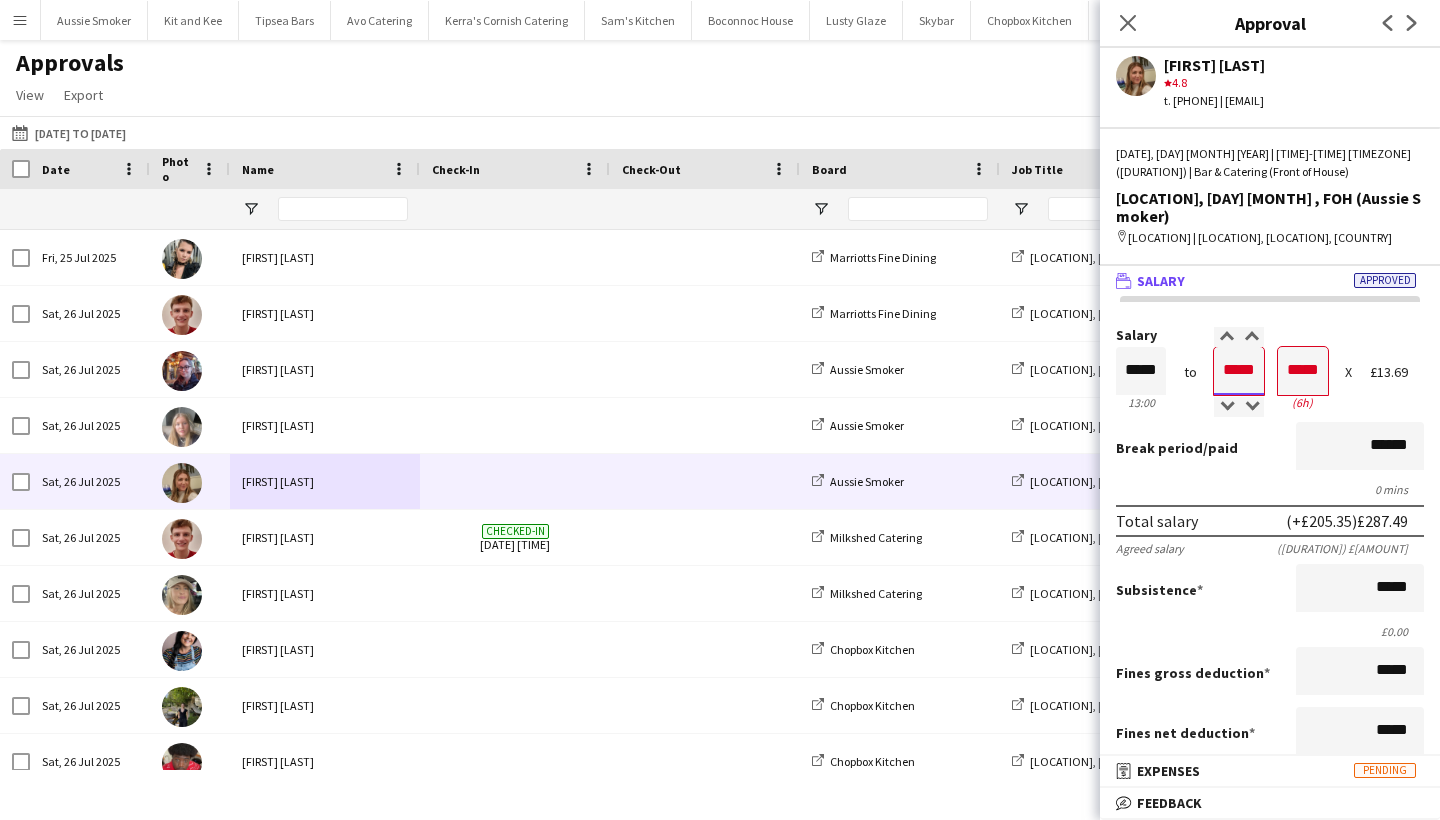type on "*****" 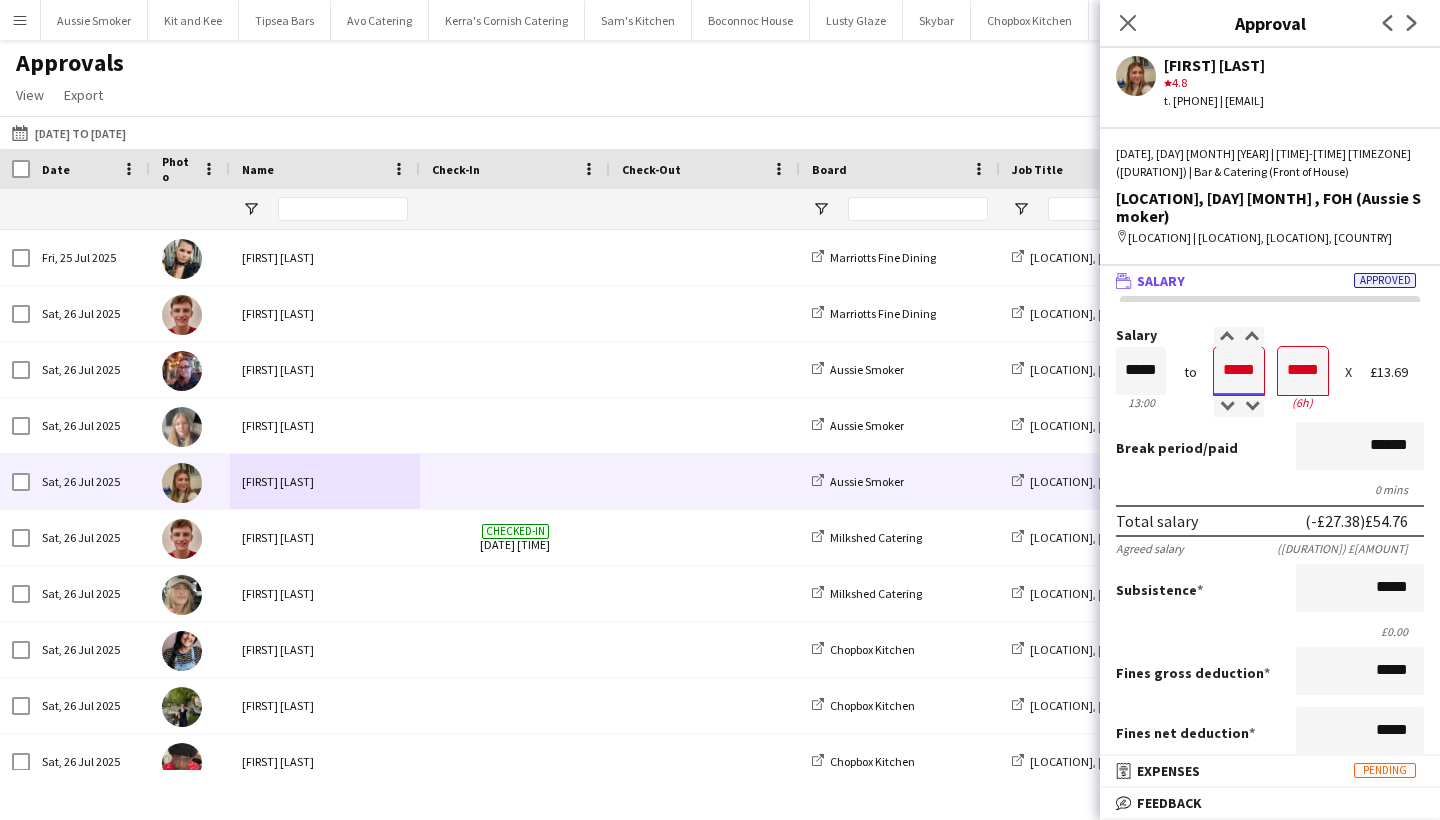 type on "*****" 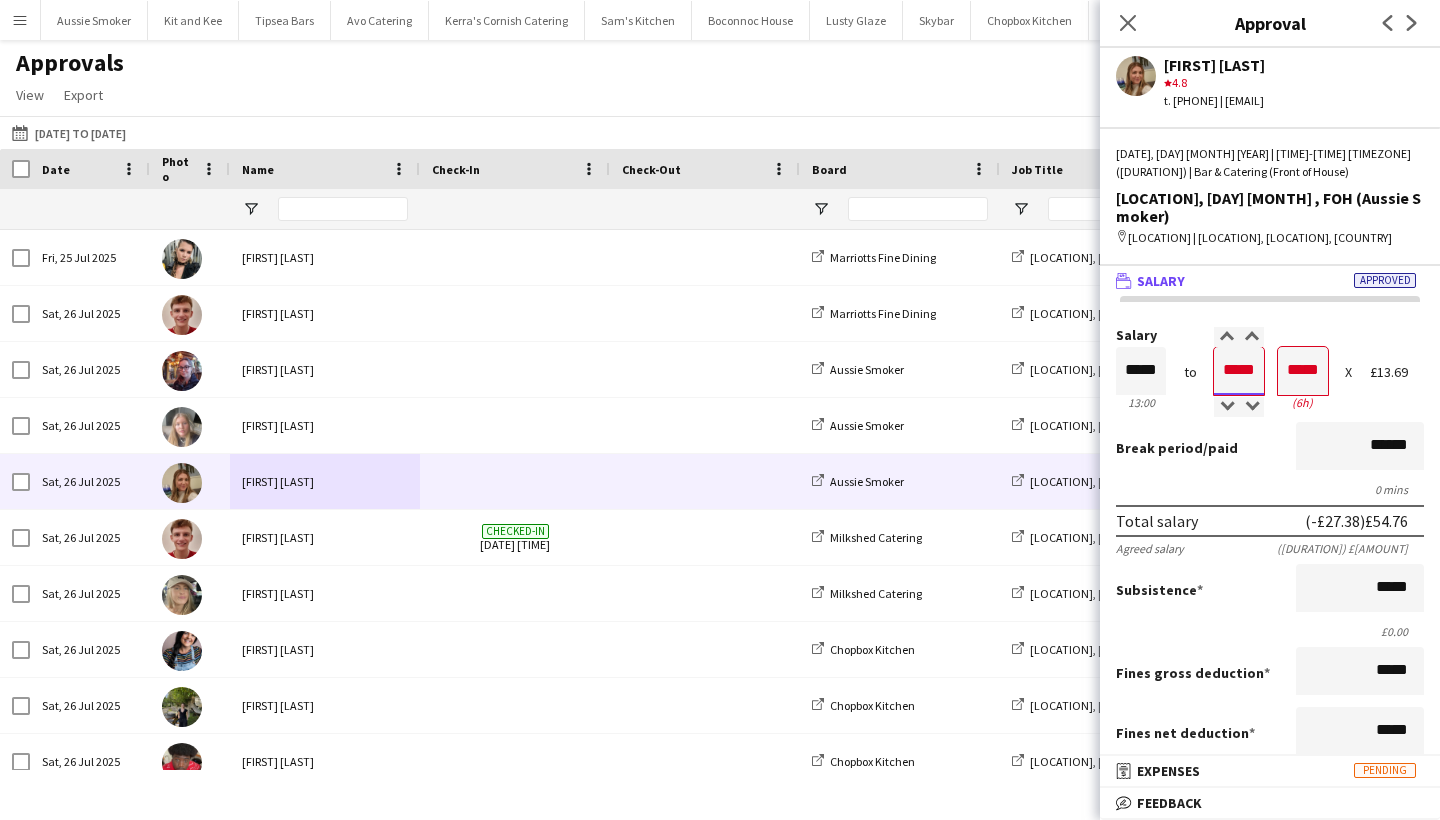 type on "*****" 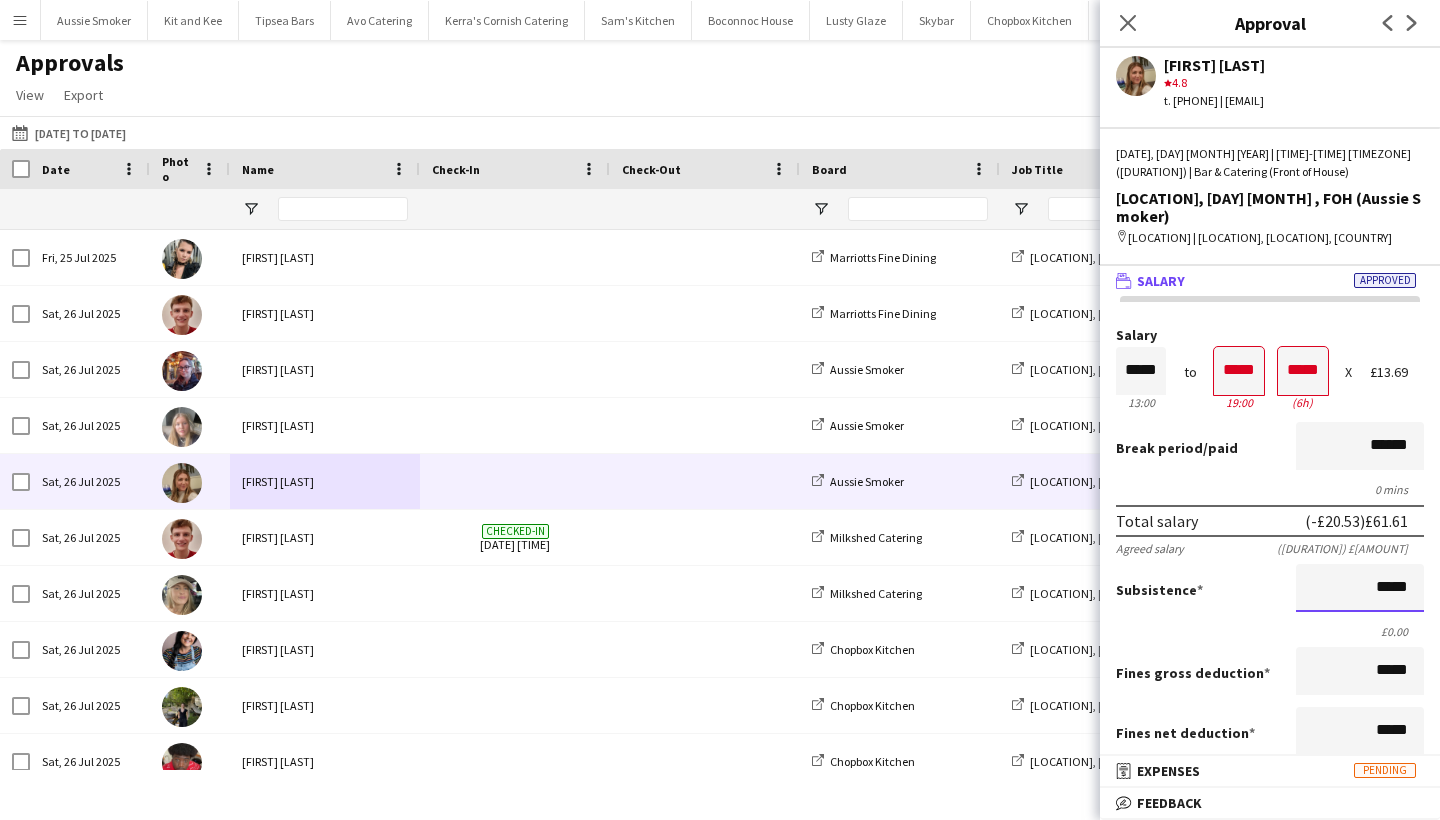 drag, startPoint x: 1364, startPoint y: 587, endPoint x: 1400, endPoint y: 590, distance: 36.124783 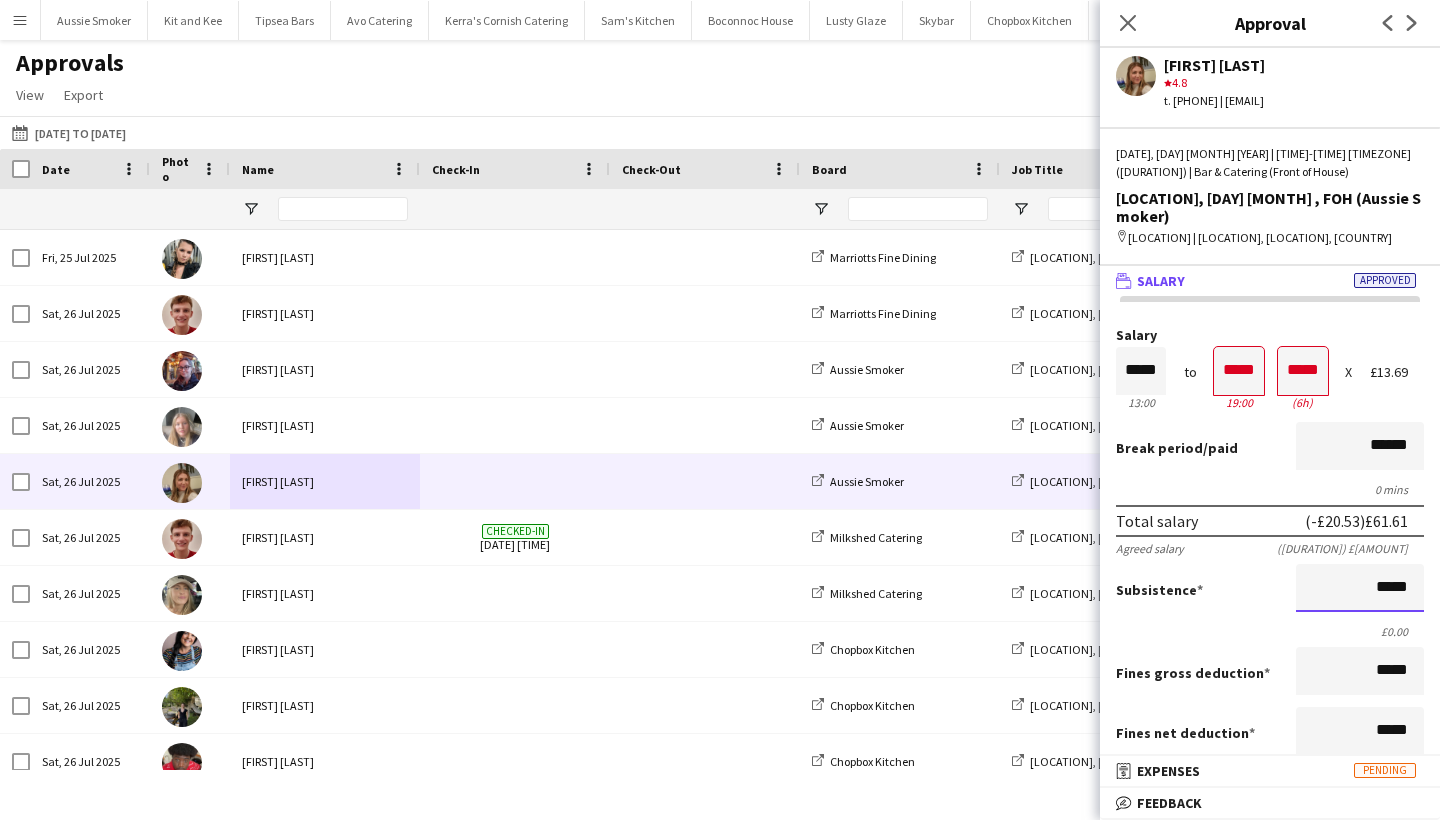 click on "*****" at bounding box center (1360, 588) 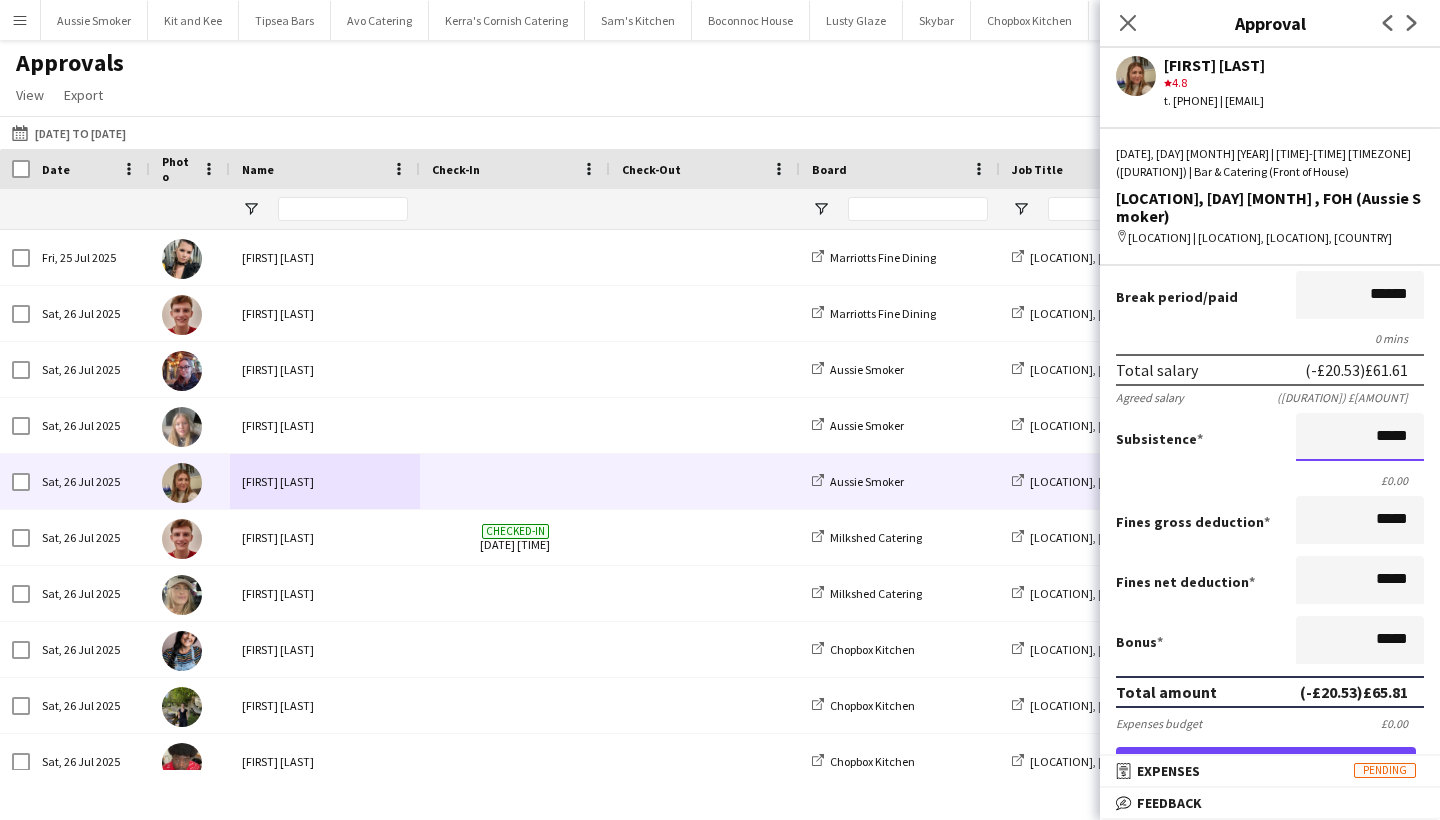 scroll, scrollTop: 295, scrollLeft: 0, axis: vertical 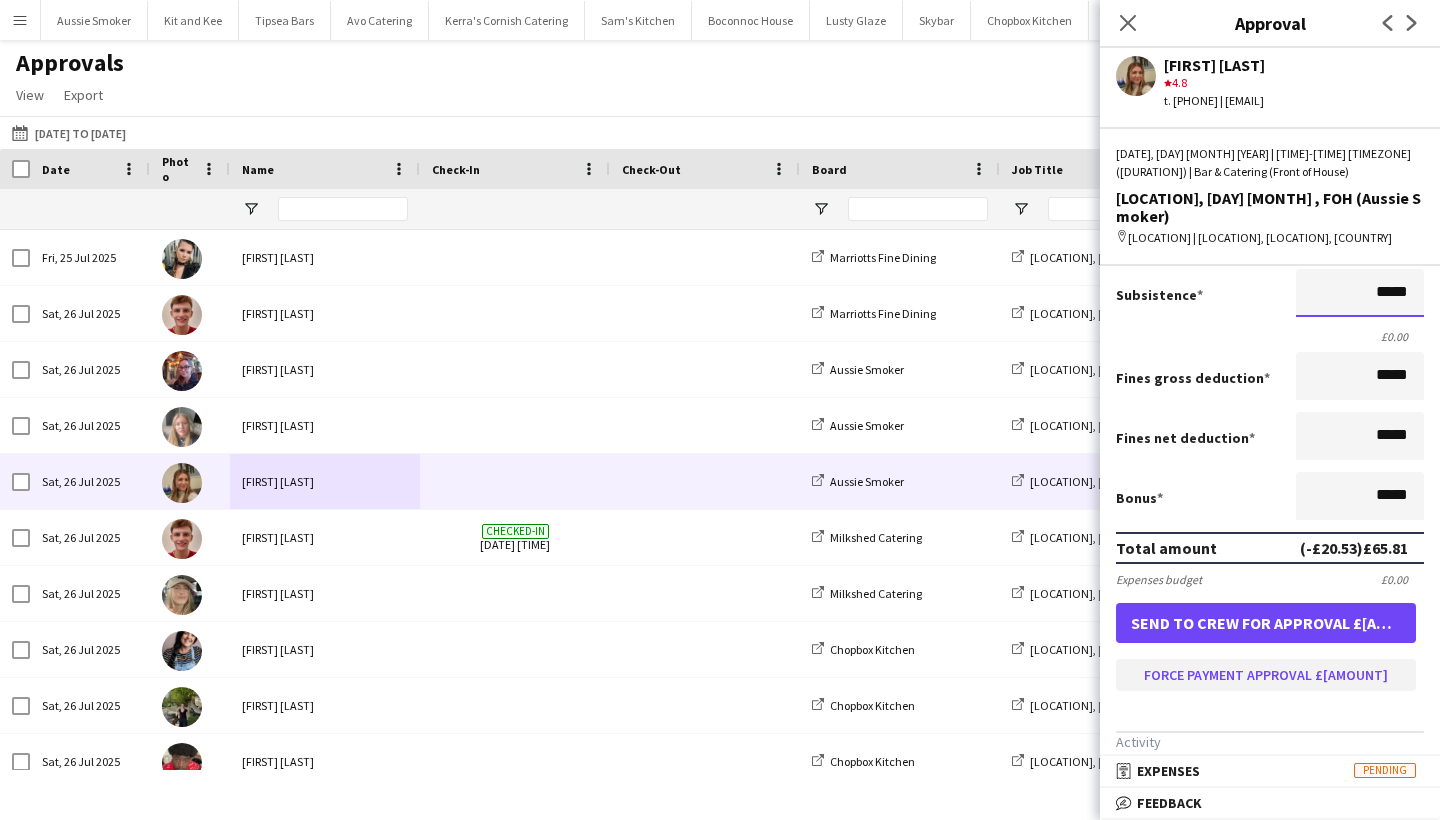 type on "*****" 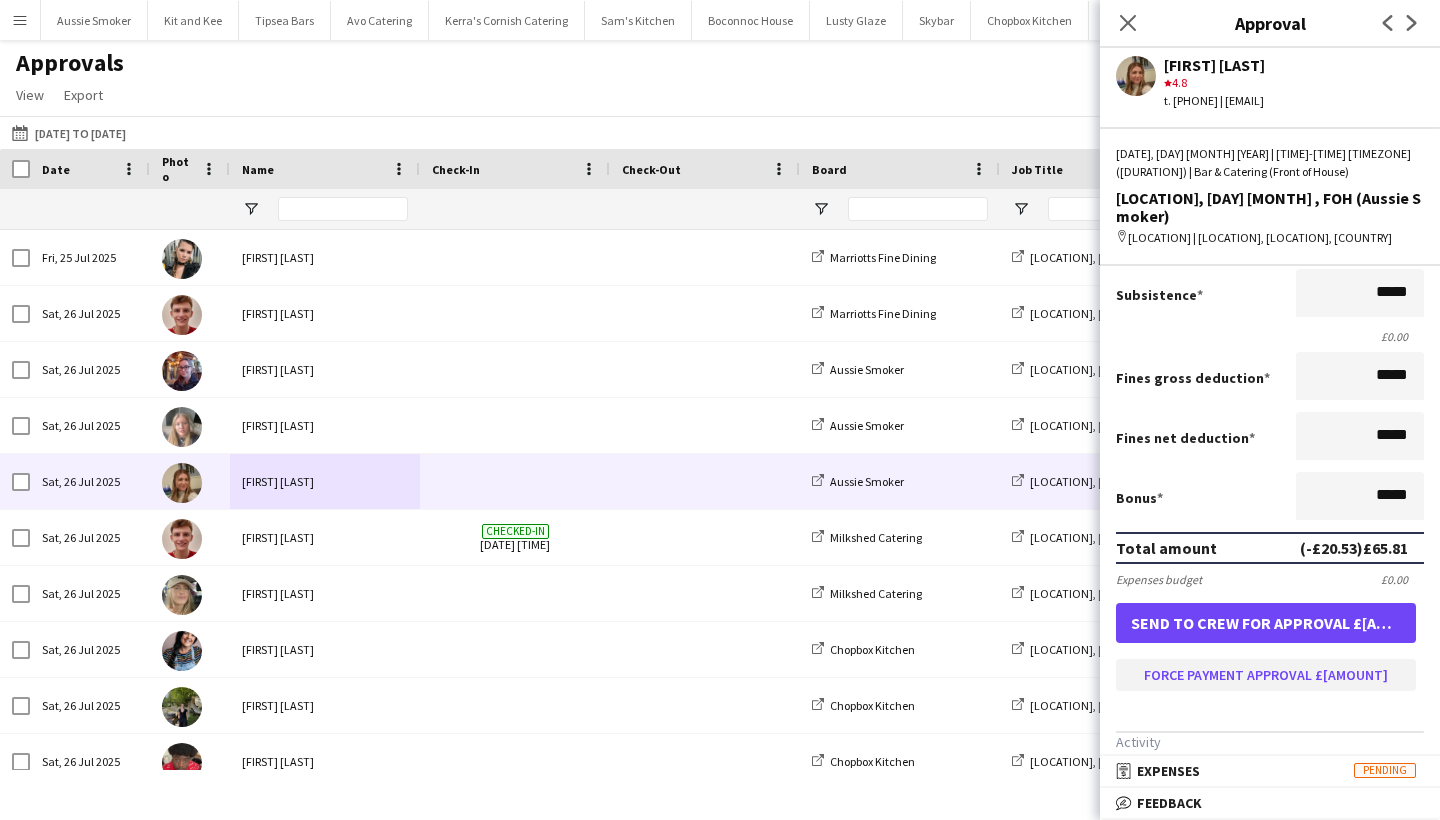 click on "Force payment approval £[AMOUNT]" at bounding box center [1266, 675] 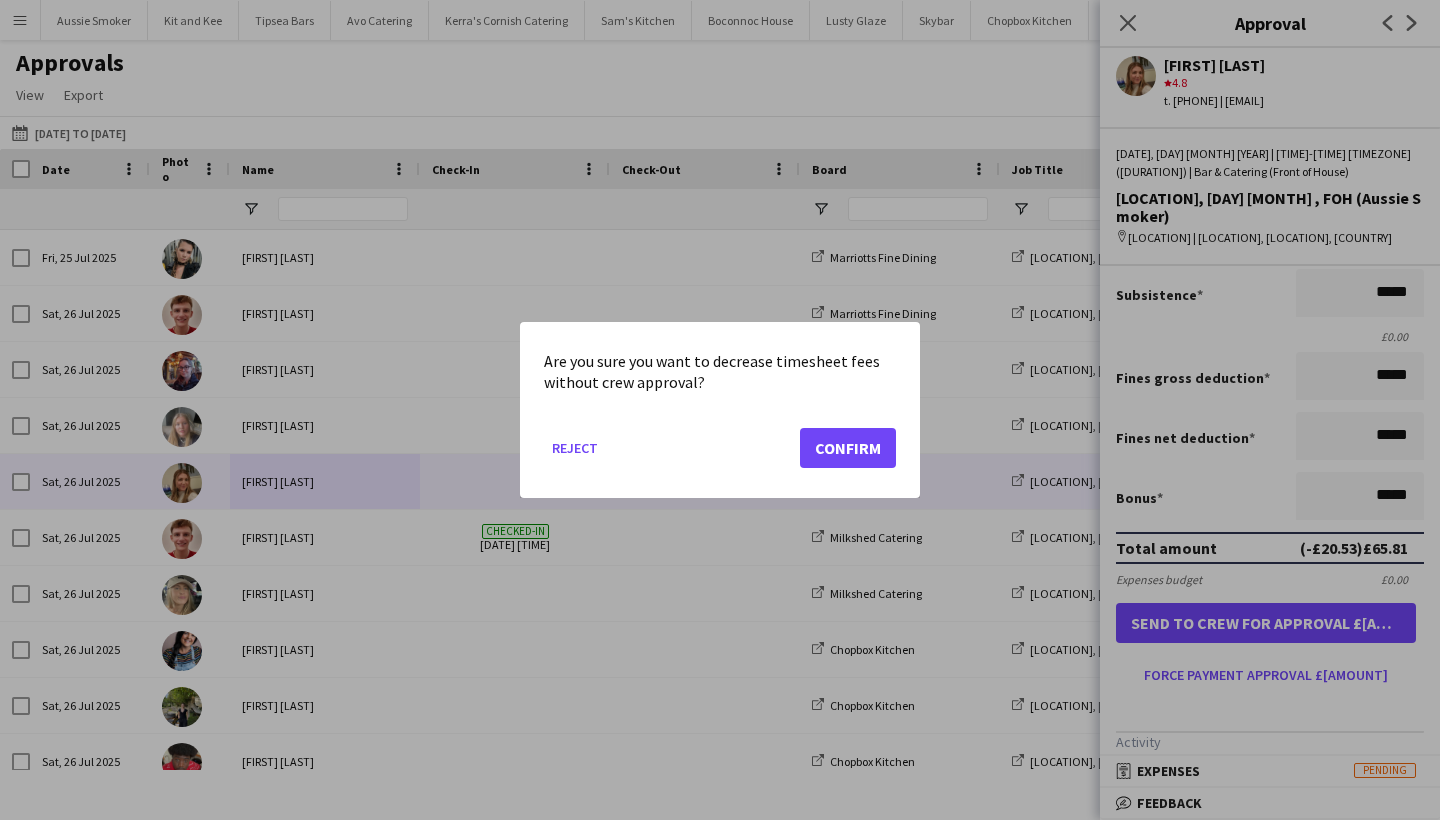 click on "Confirm" 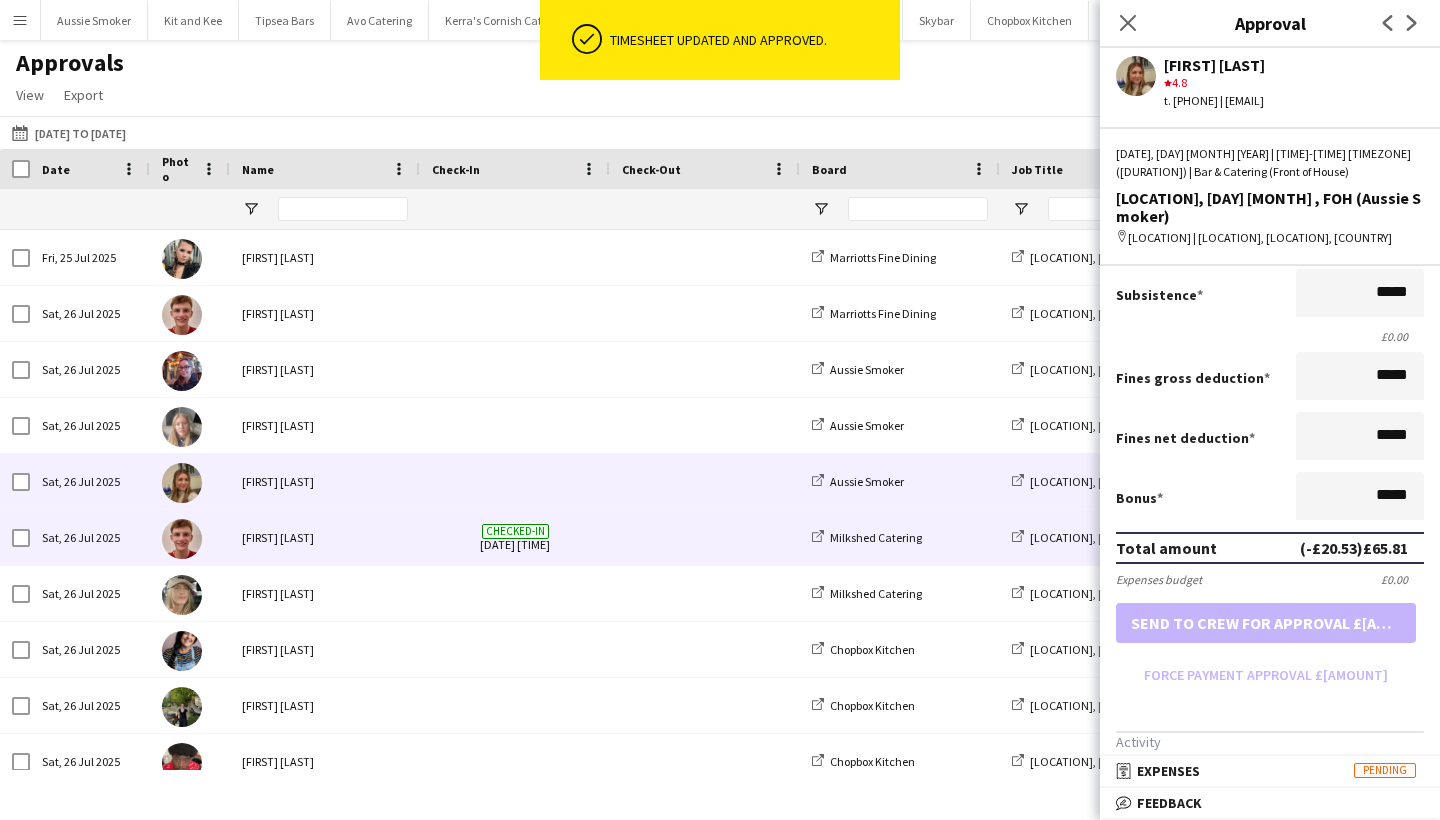click on "[FIRST] [LAST]" at bounding box center [325, 537] 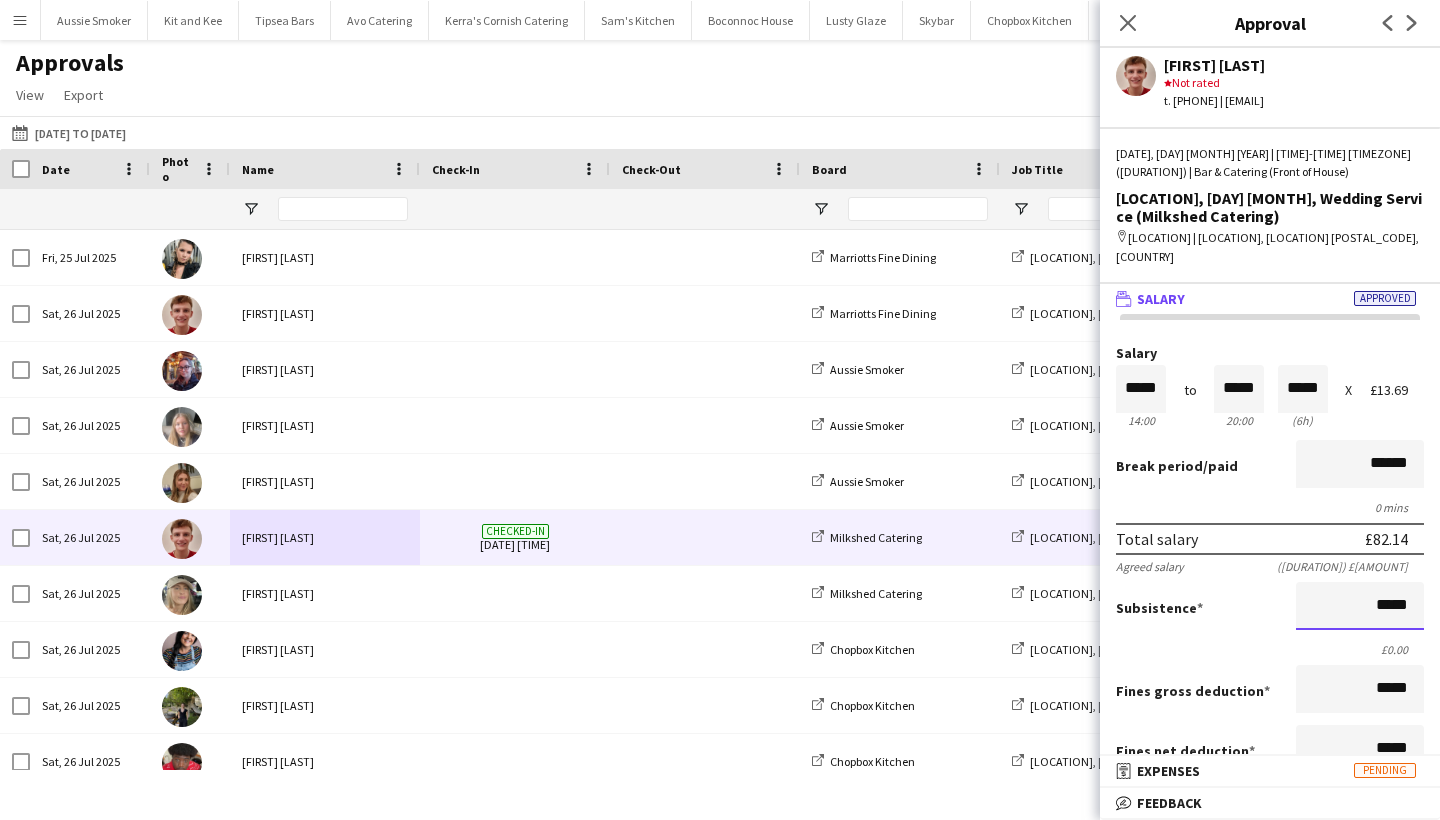 click on "*****" at bounding box center [1360, 606] 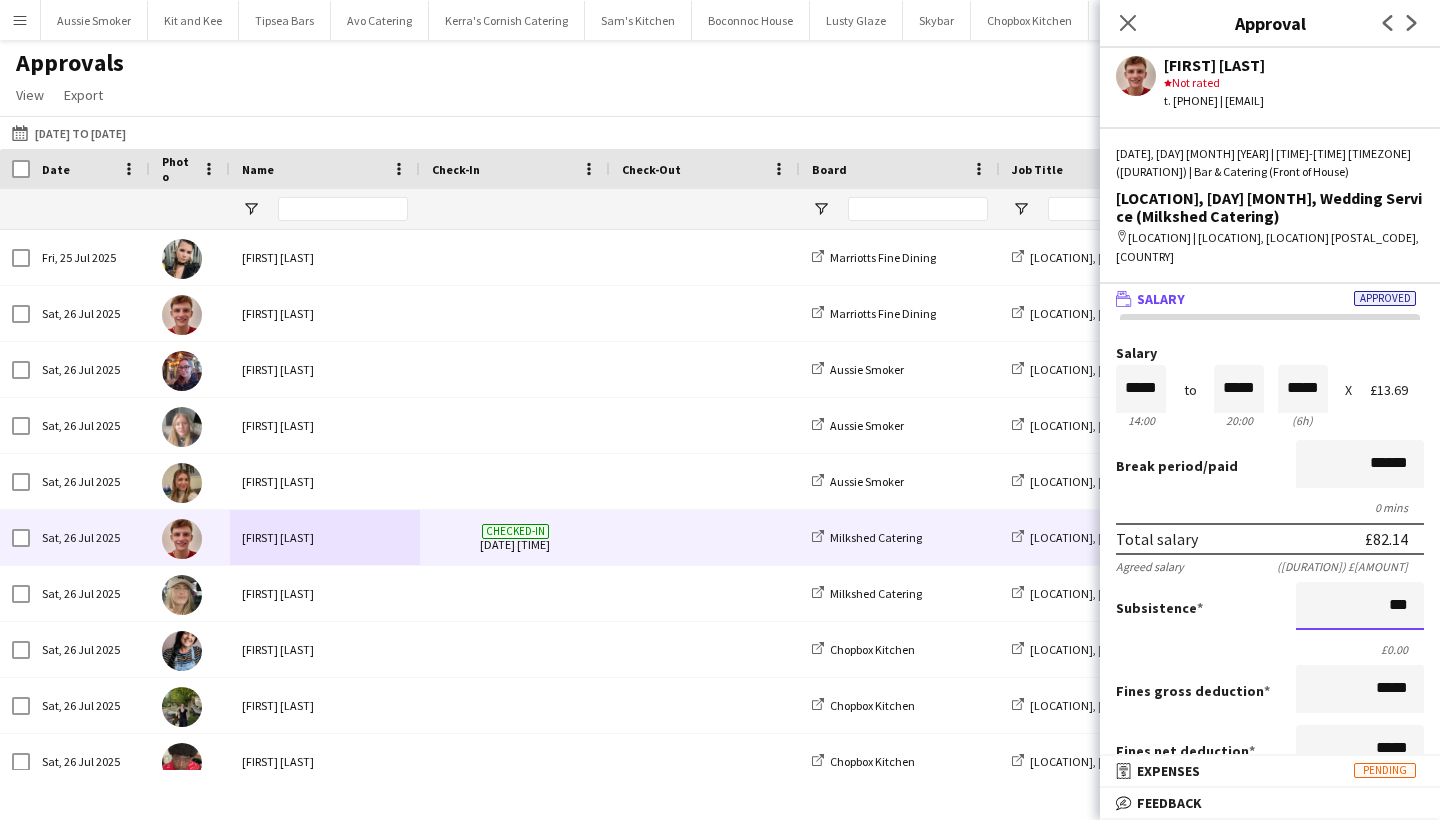type on "**" 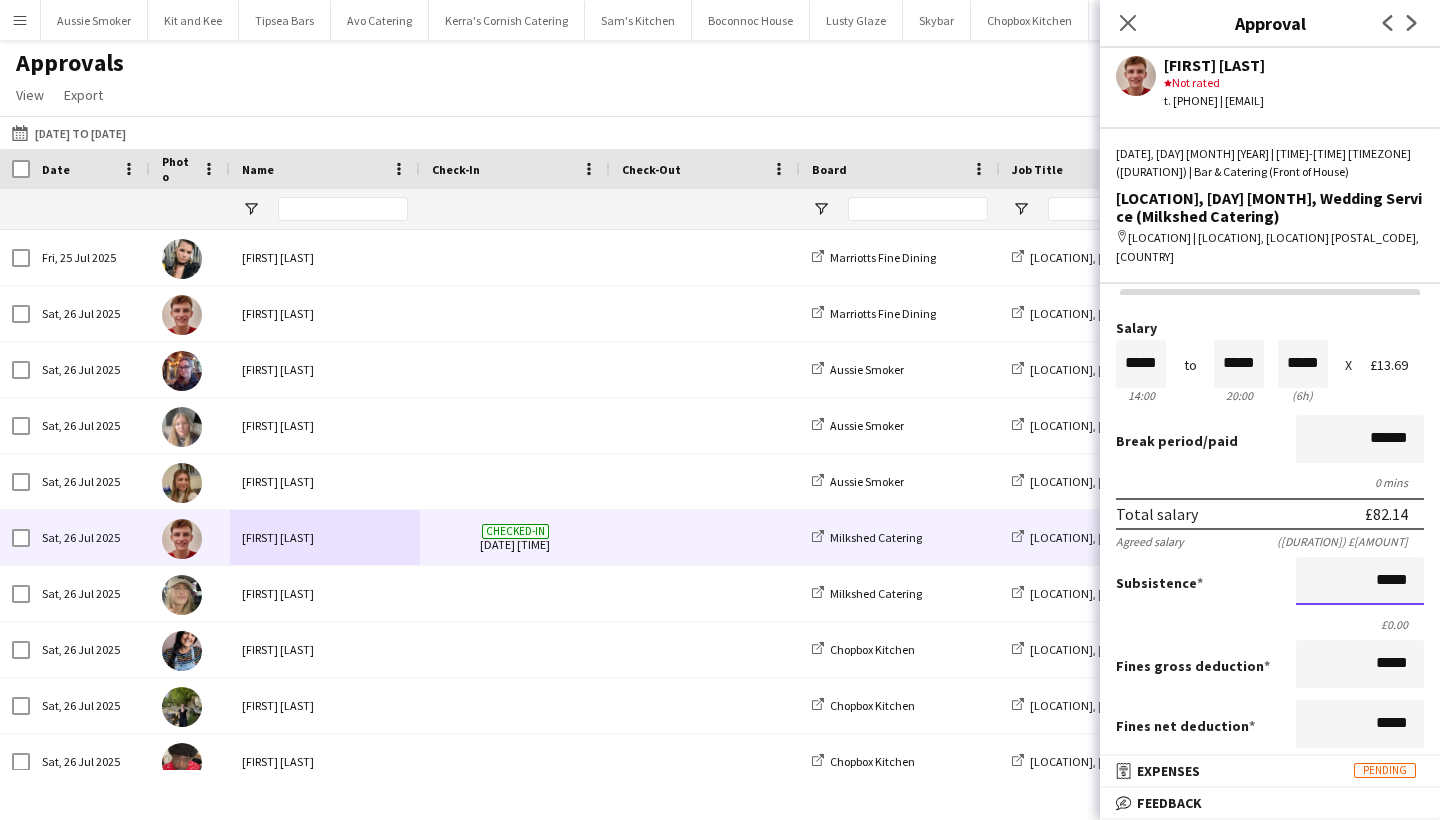 scroll, scrollTop: 451, scrollLeft: 0, axis: vertical 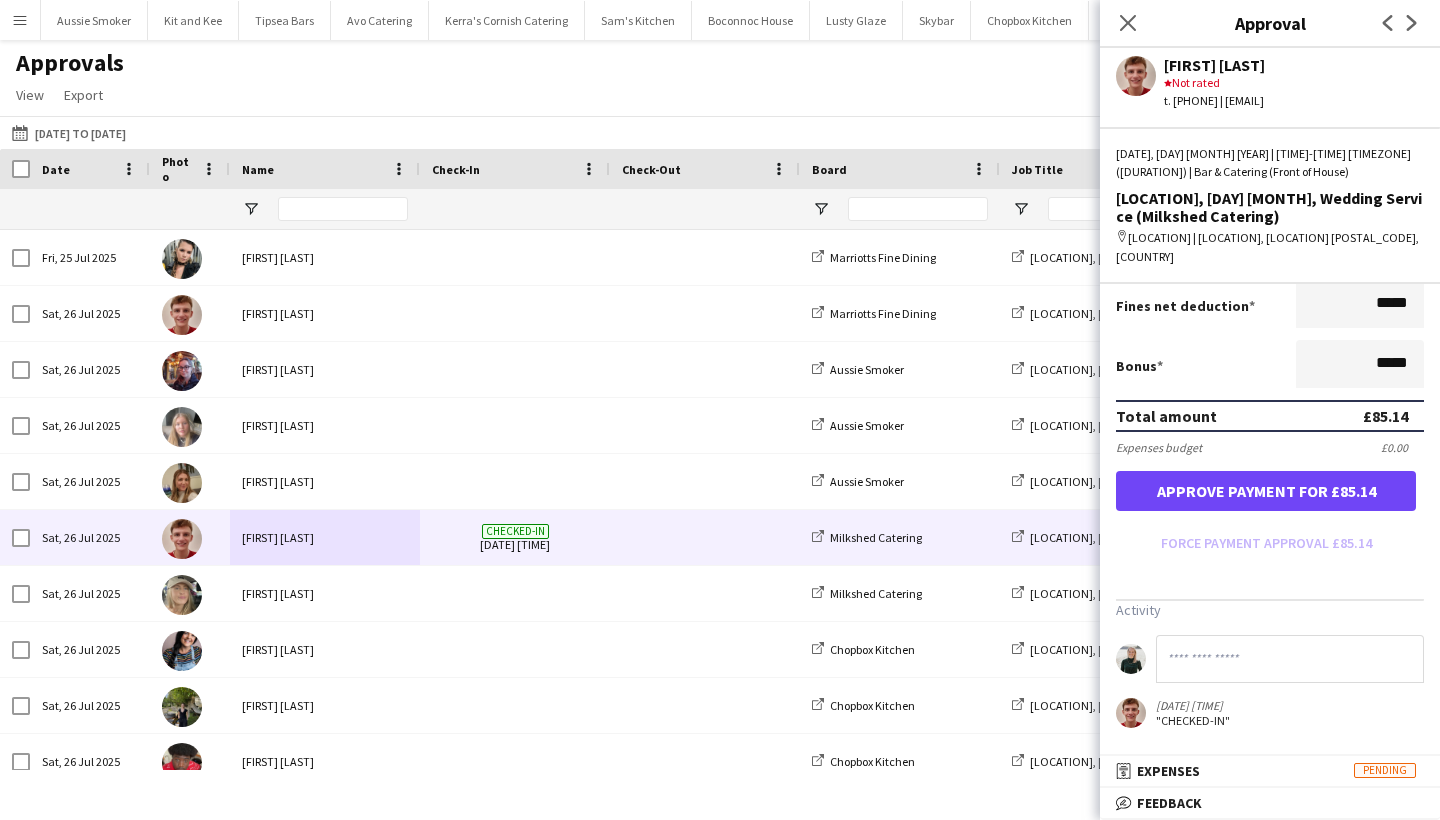 type on "*****" 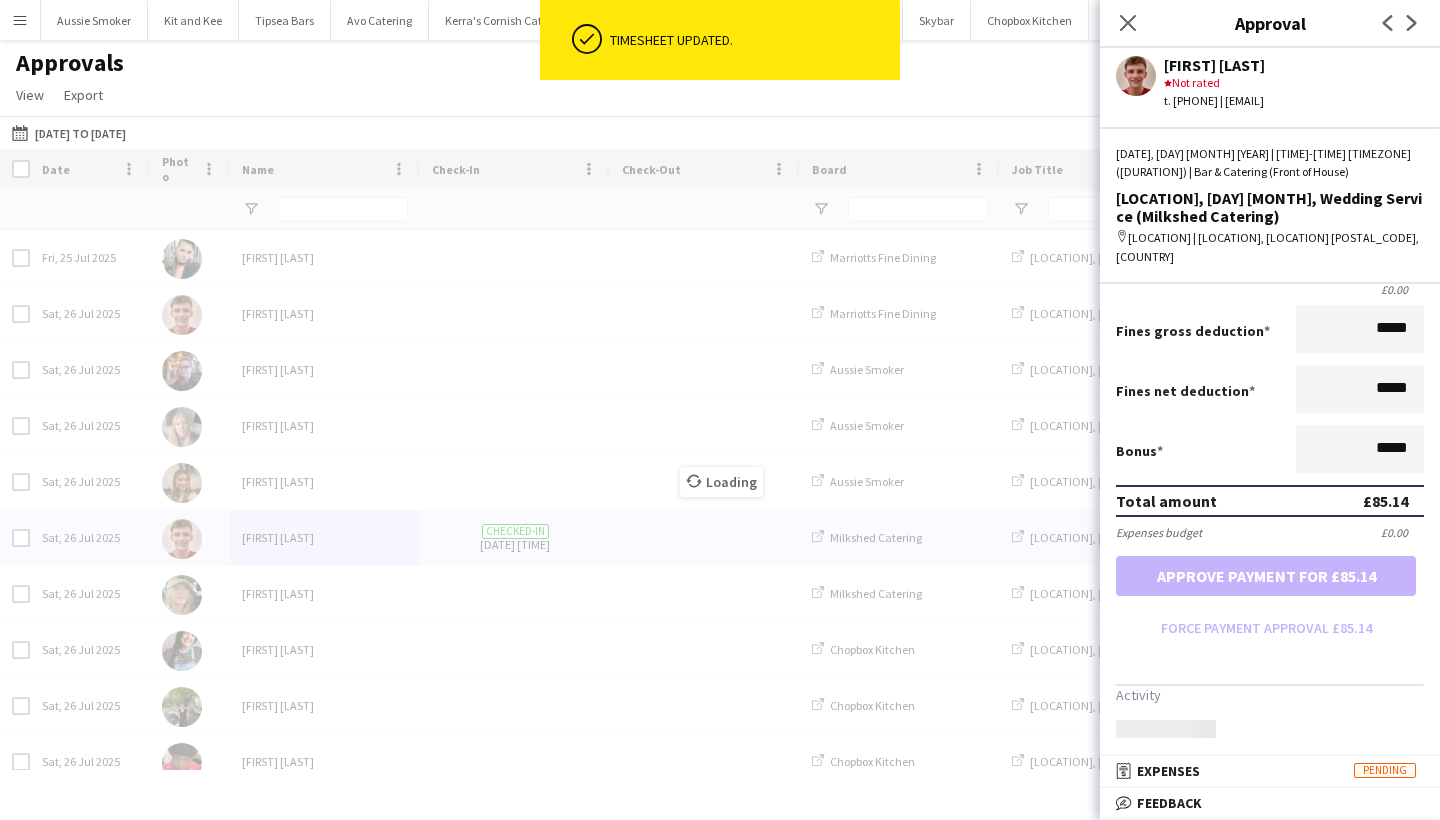 scroll, scrollTop: 368, scrollLeft: 0, axis: vertical 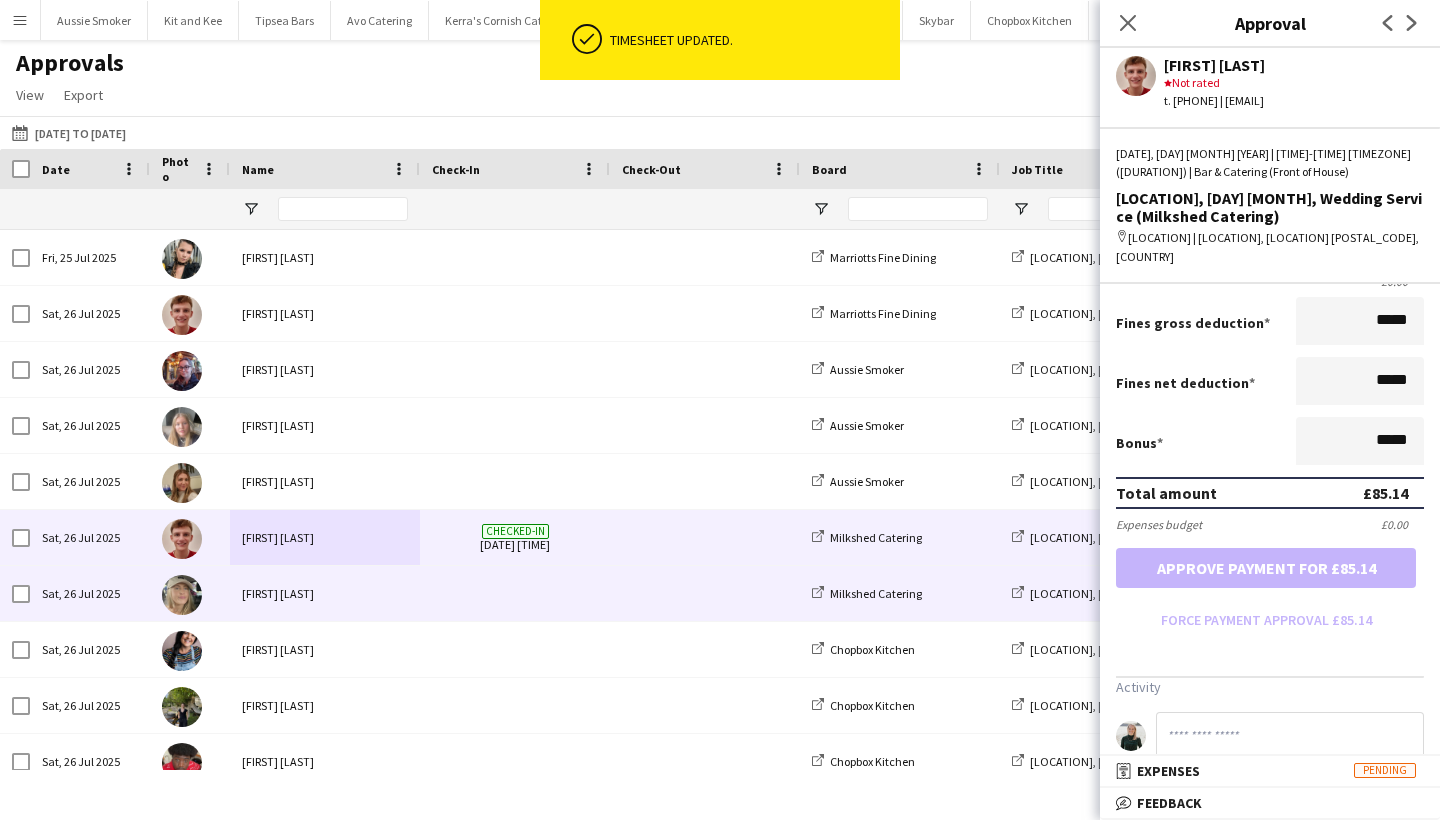 click on "[FIRST] [LAST]" at bounding box center [325, 593] 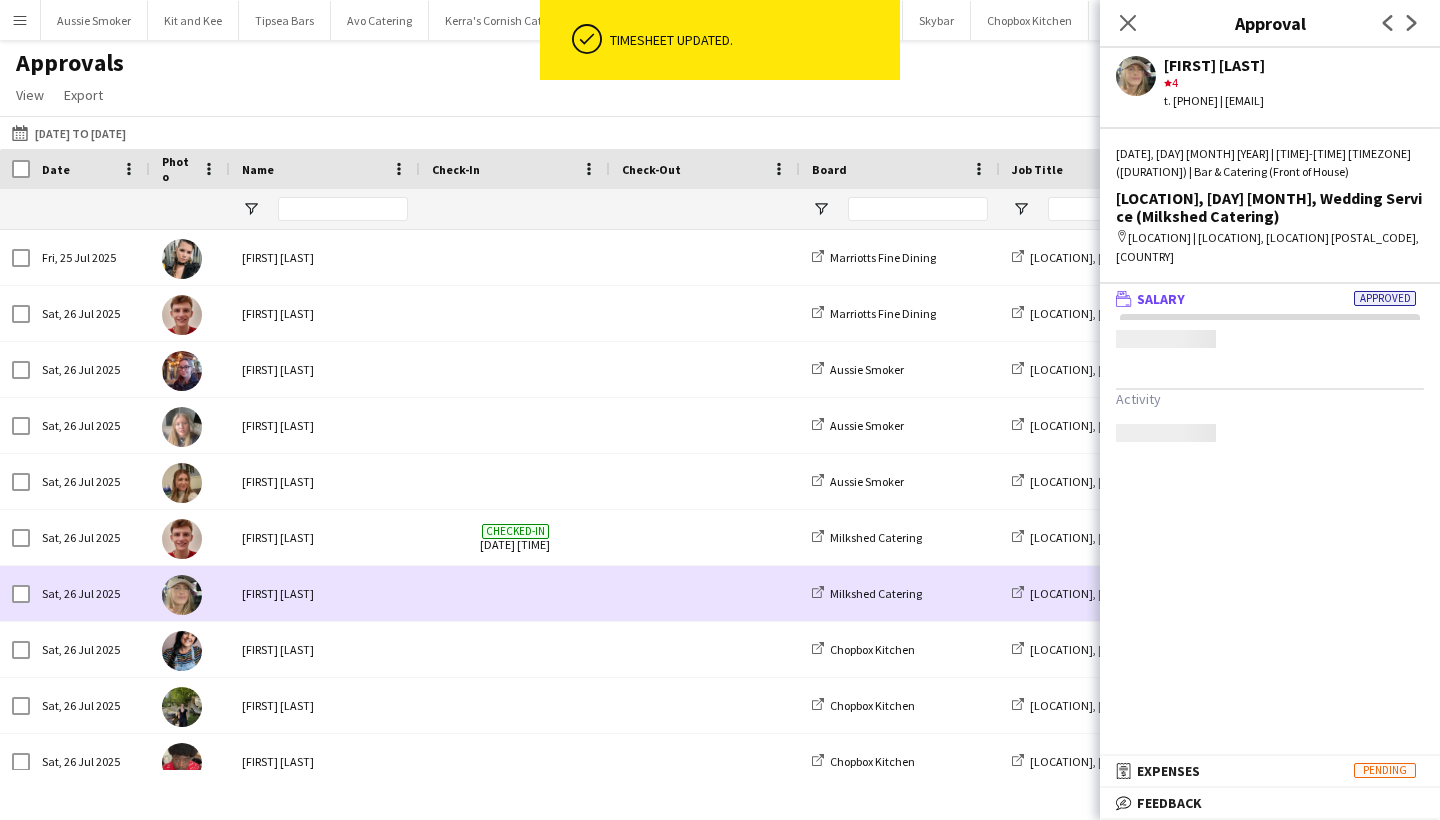 scroll, scrollTop: 0, scrollLeft: 0, axis: both 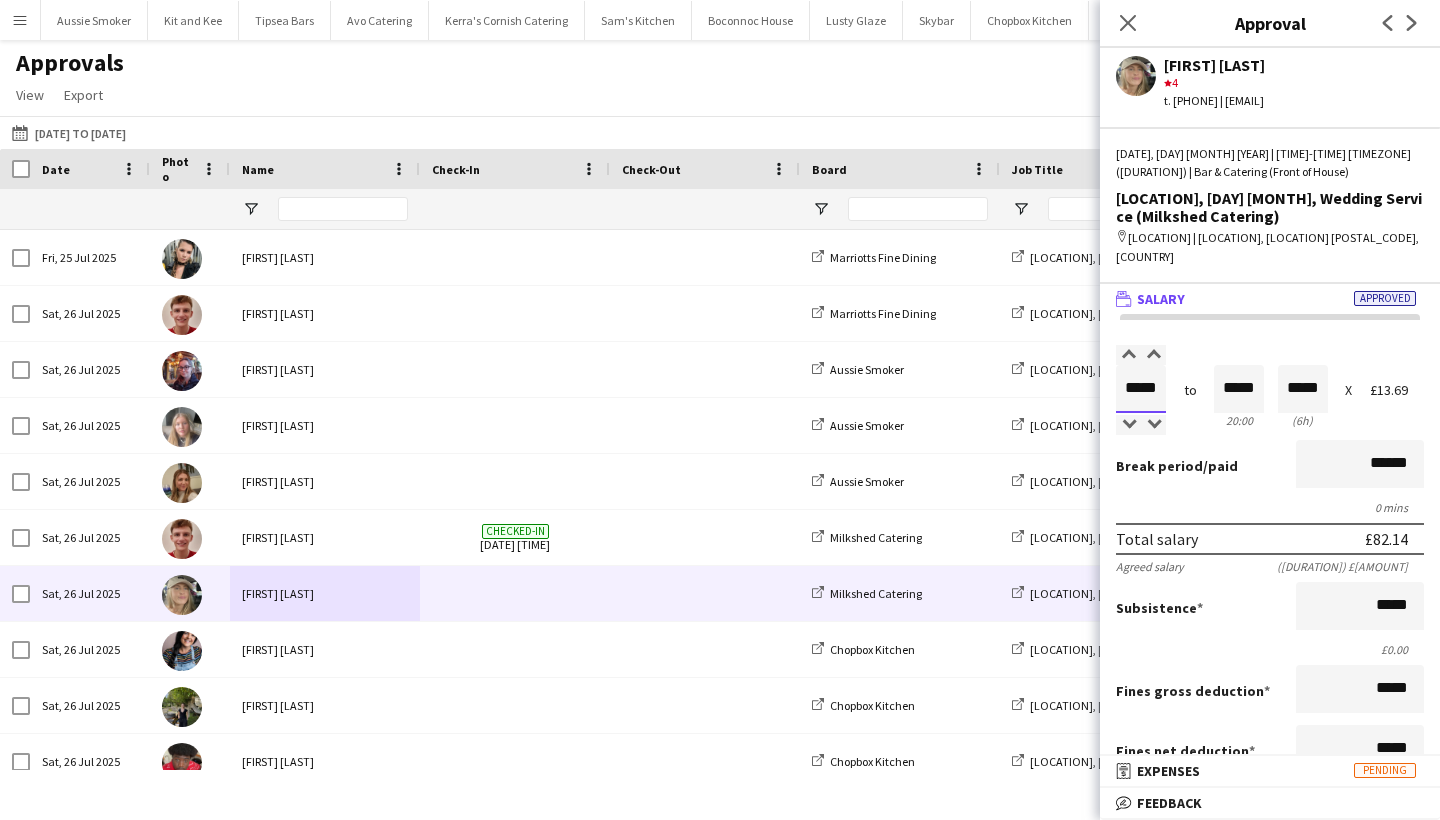 click on "*****" at bounding box center [1141, 389] 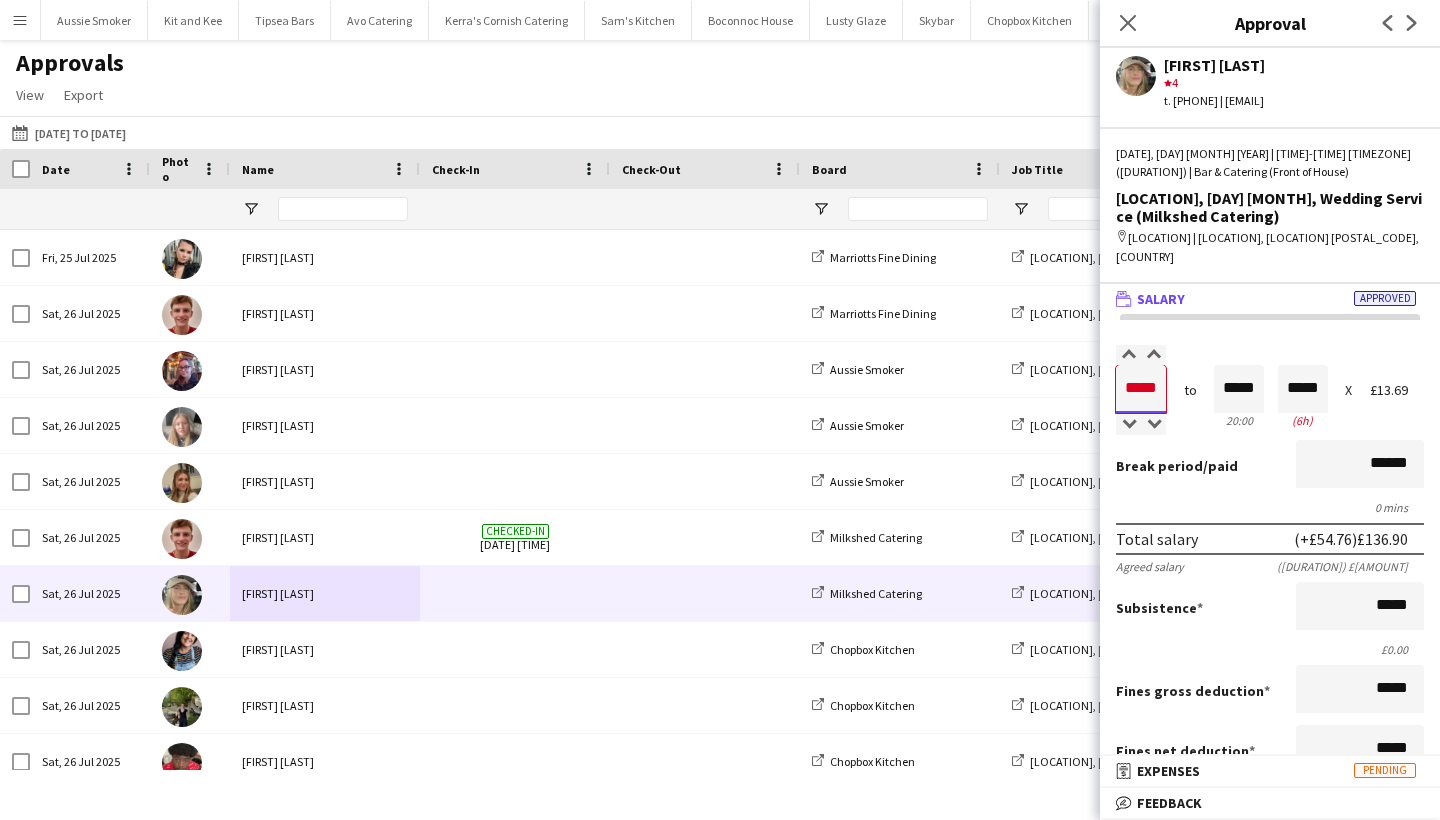type on "*****" 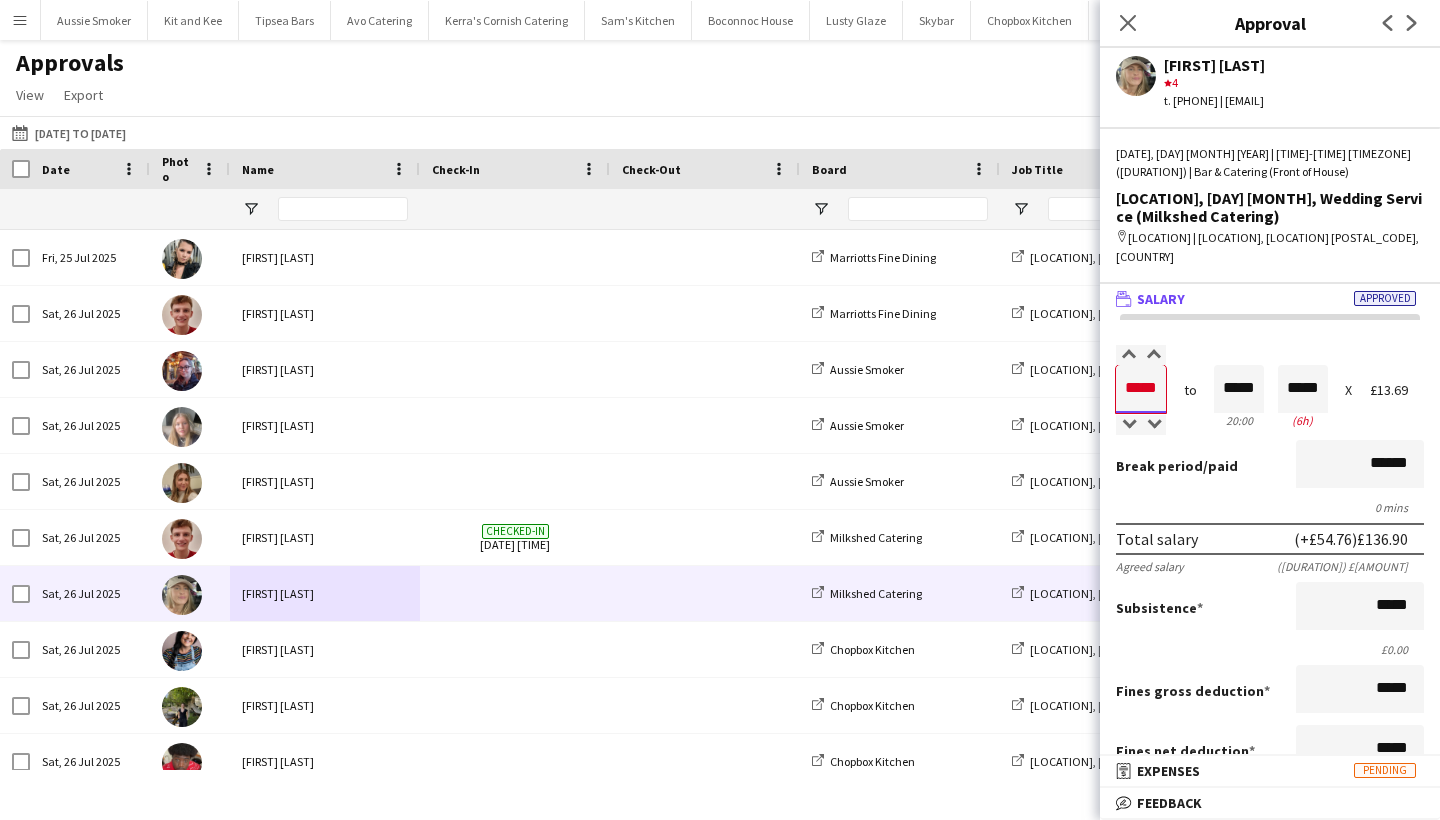 type on "*****" 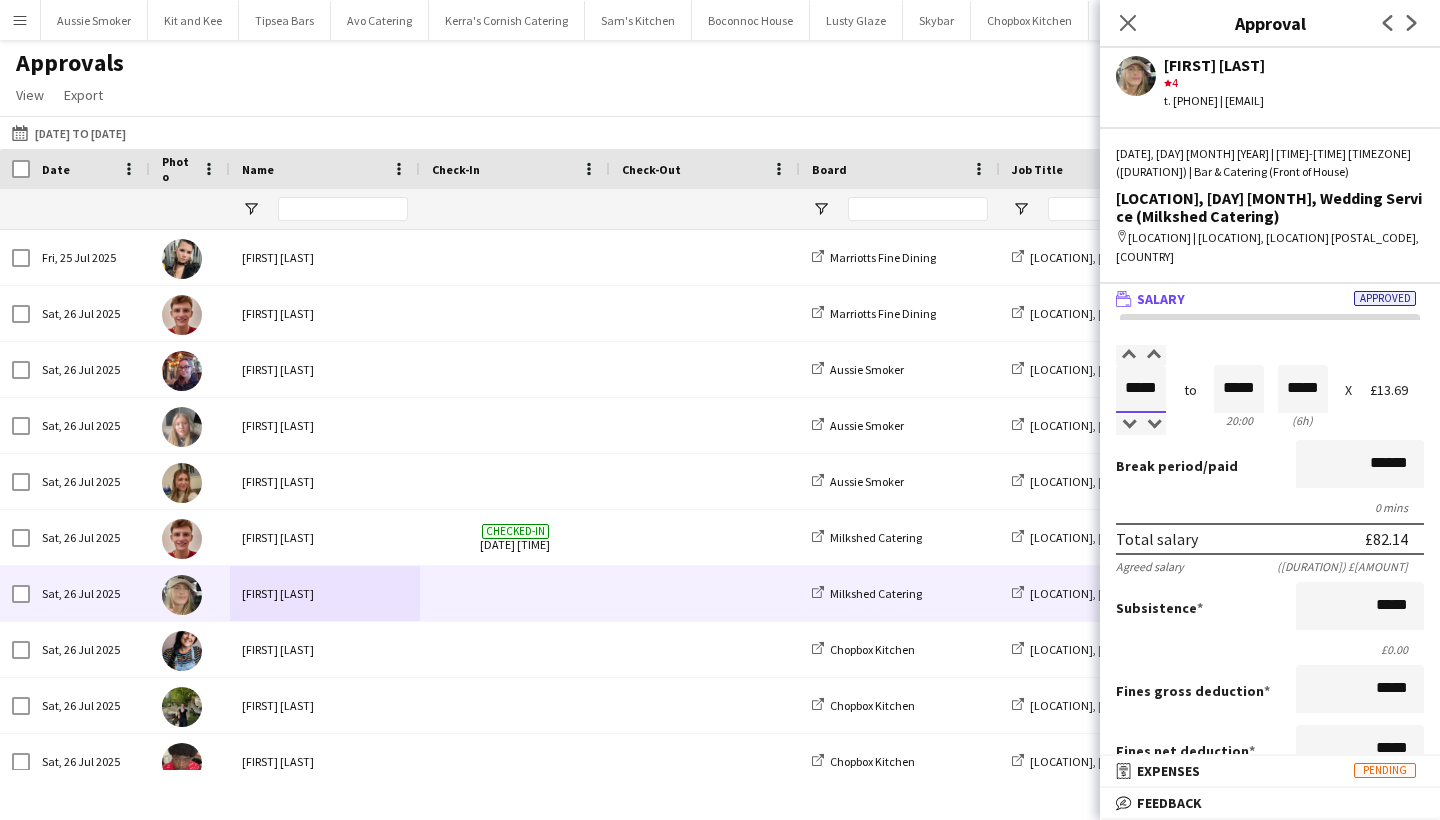 type on "*****" 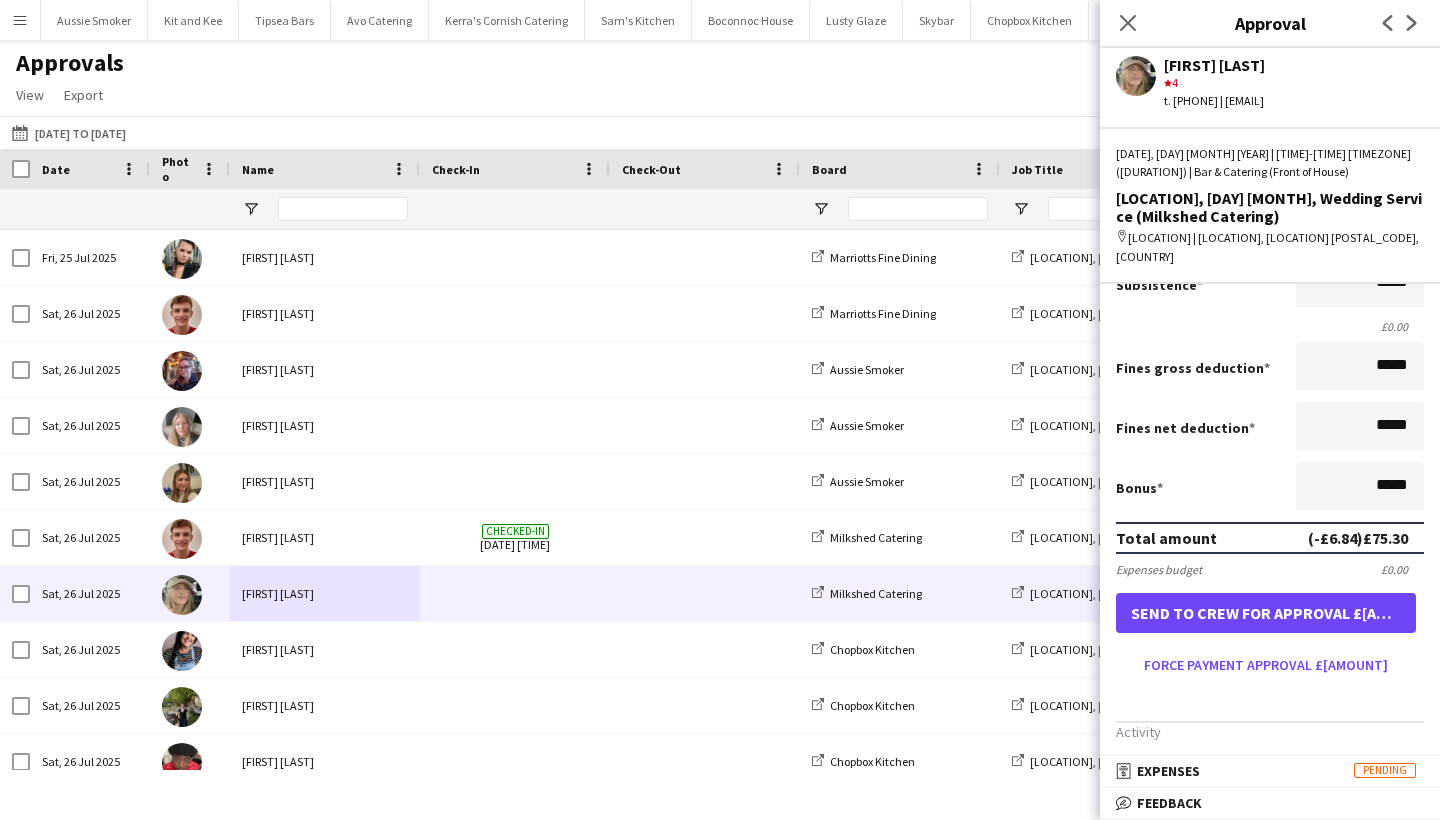 scroll, scrollTop: 395, scrollLeft: 0, axis: vertical 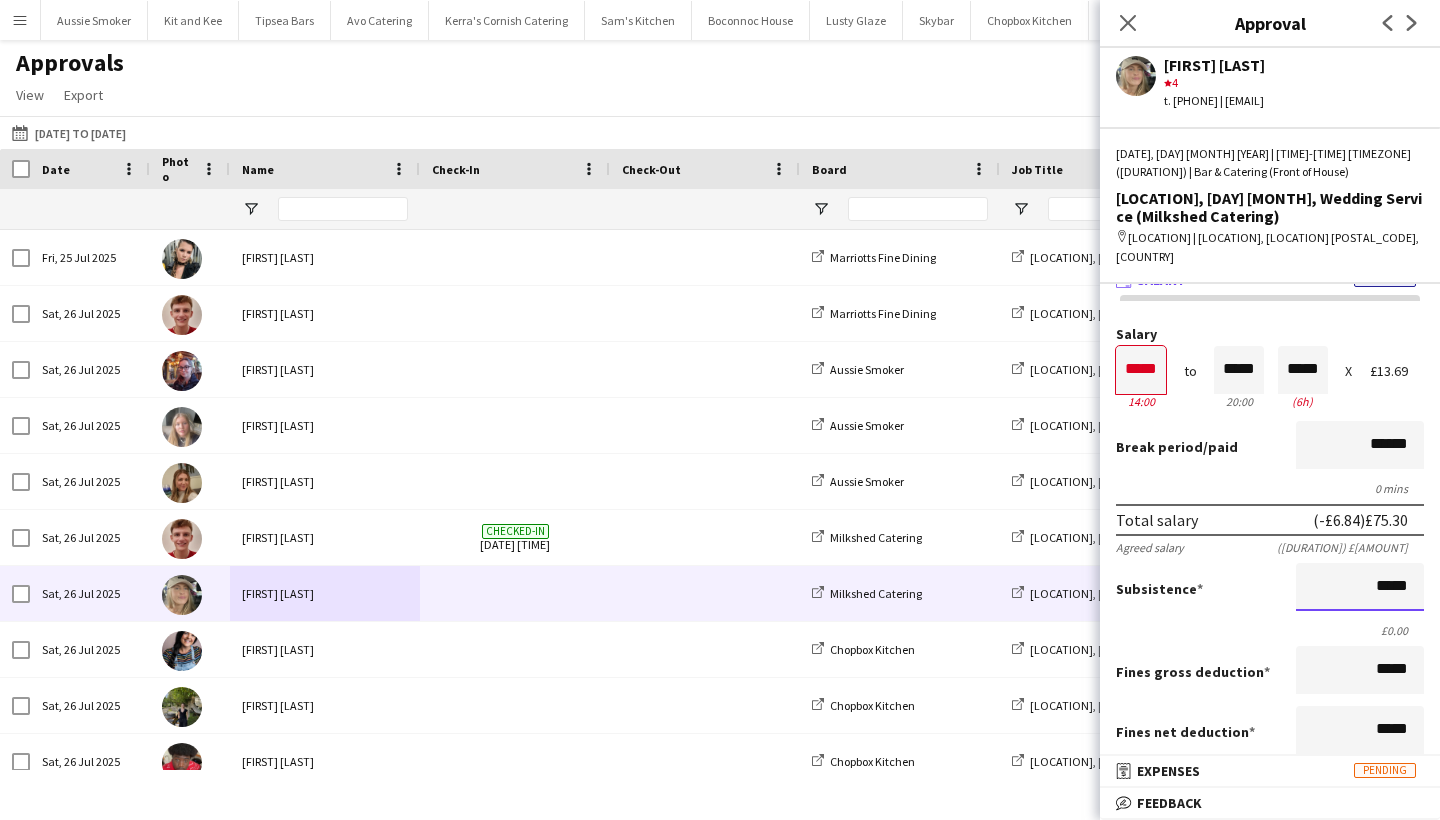 drag, startPoint x: 1367, startPoint y: 563, endPoint x: 1433, endPoint y: 557, distance: 66.27216 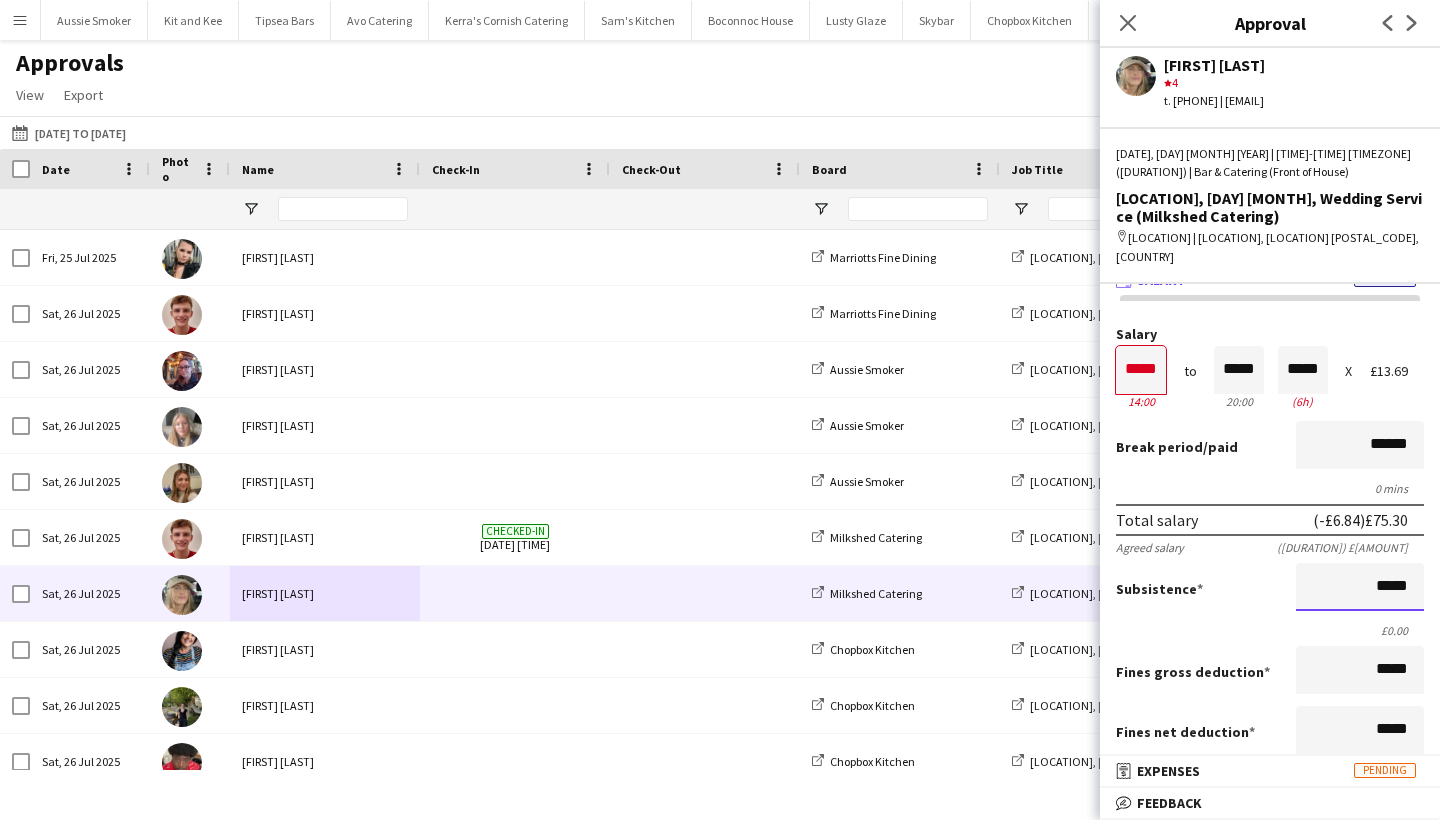 click on "wallet
Salary Approved Salary ***** [TIME] to ***** [TIME] ***** ([DURATION]) X £[AMOUNT] Break period /paid ****** [DURATION] Total salary (-£[AMOUNT]) £[AMOUNT] Agreed salary ([DURATION]) £[AMOUNT] Subsistence ***** £0.00 Fines gross deduction ***** Fines net deduction ***** Bonus ***** Total amount (-£[AMOUNT]) £[AMOUNT] Expenses budget £0.00 Send to crew for approval £[AMOUNT] Force payment approval £[AMOUNT] Activity" 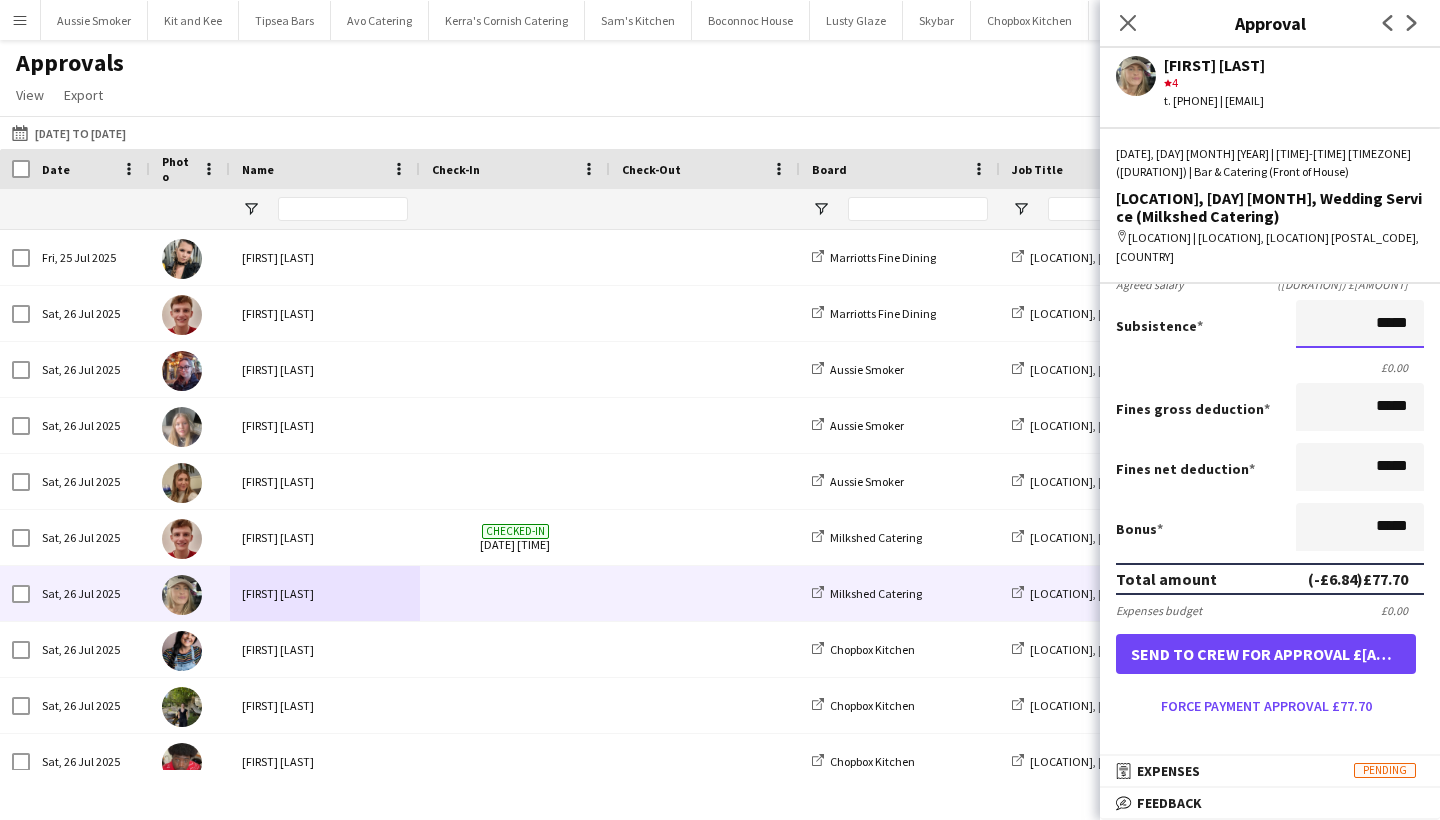 scroll, scrollTop: 395, scrollLeft: 0, axis: vertical 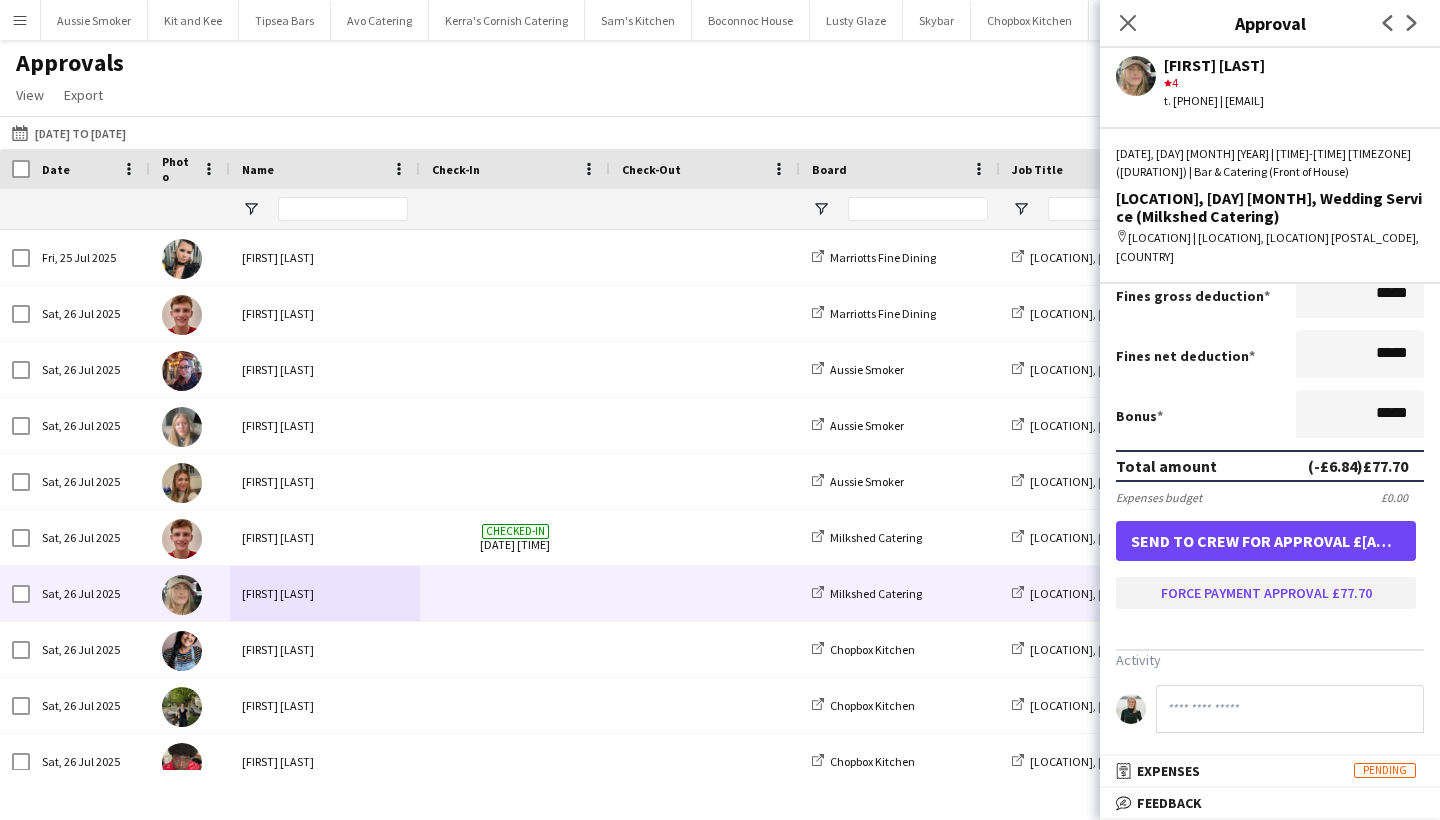 type on "*****" 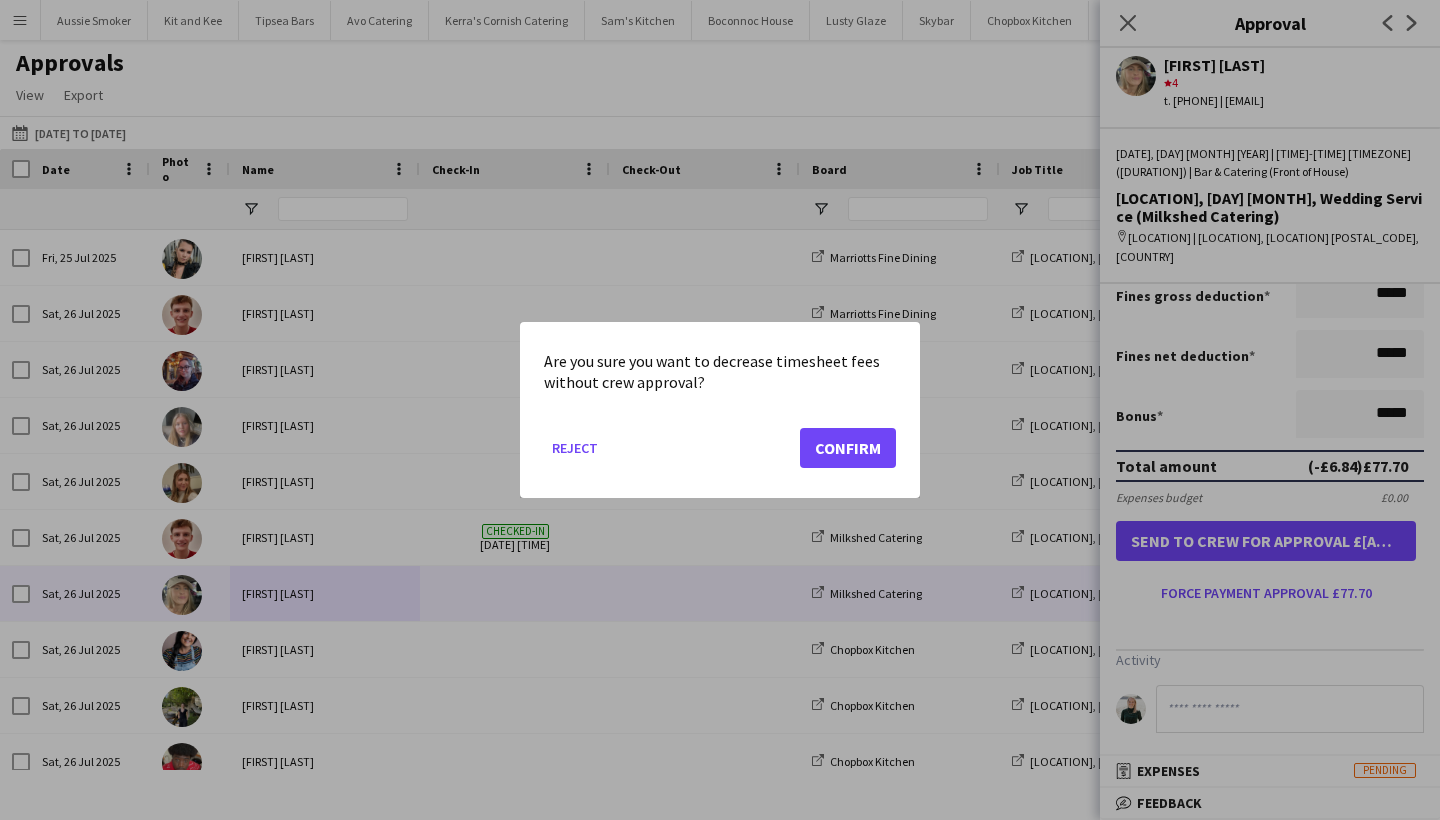 click on "Confirm" 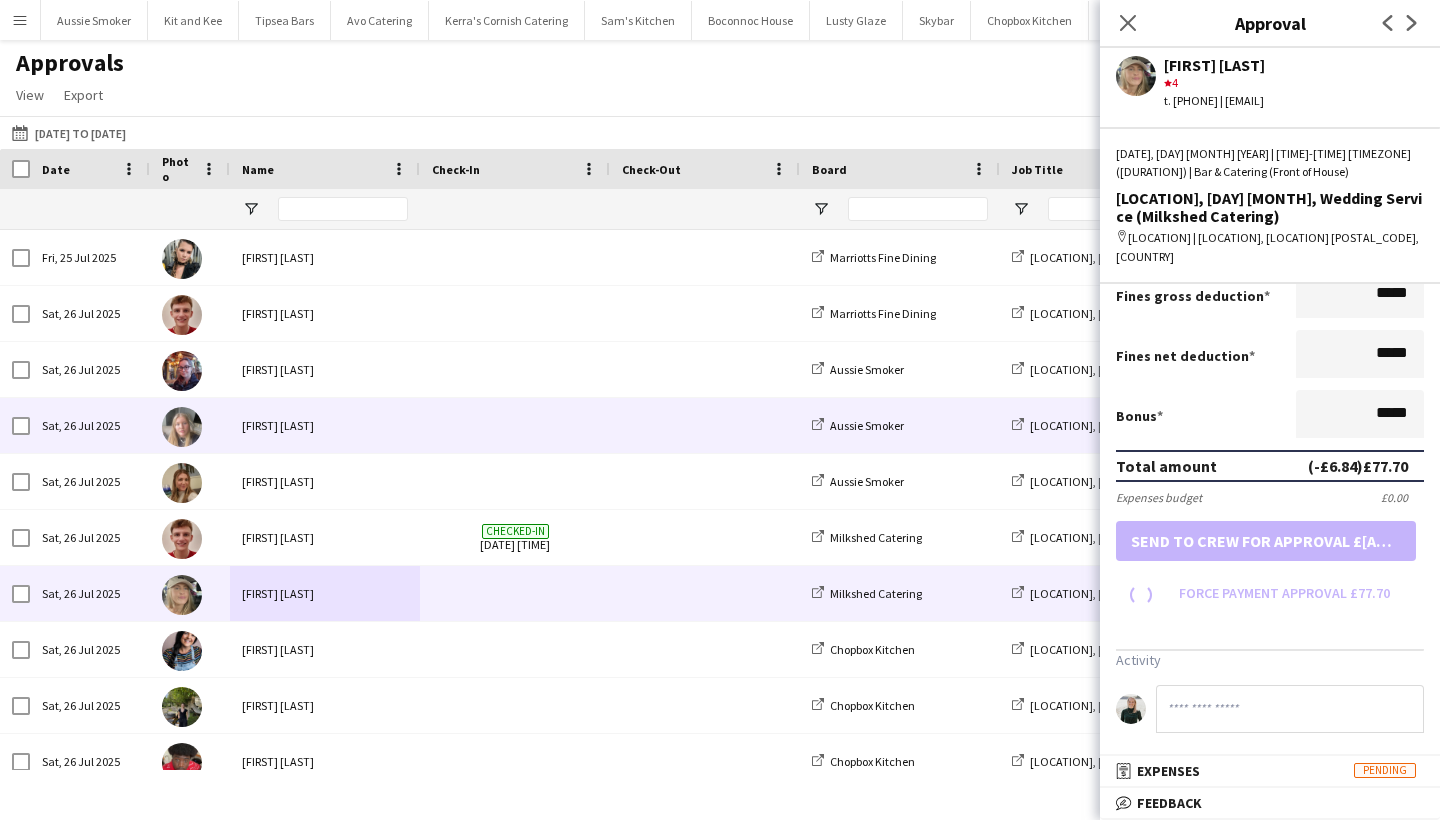 scroll, scrollTop: 350, scrollLeft: 0, axis: vertical 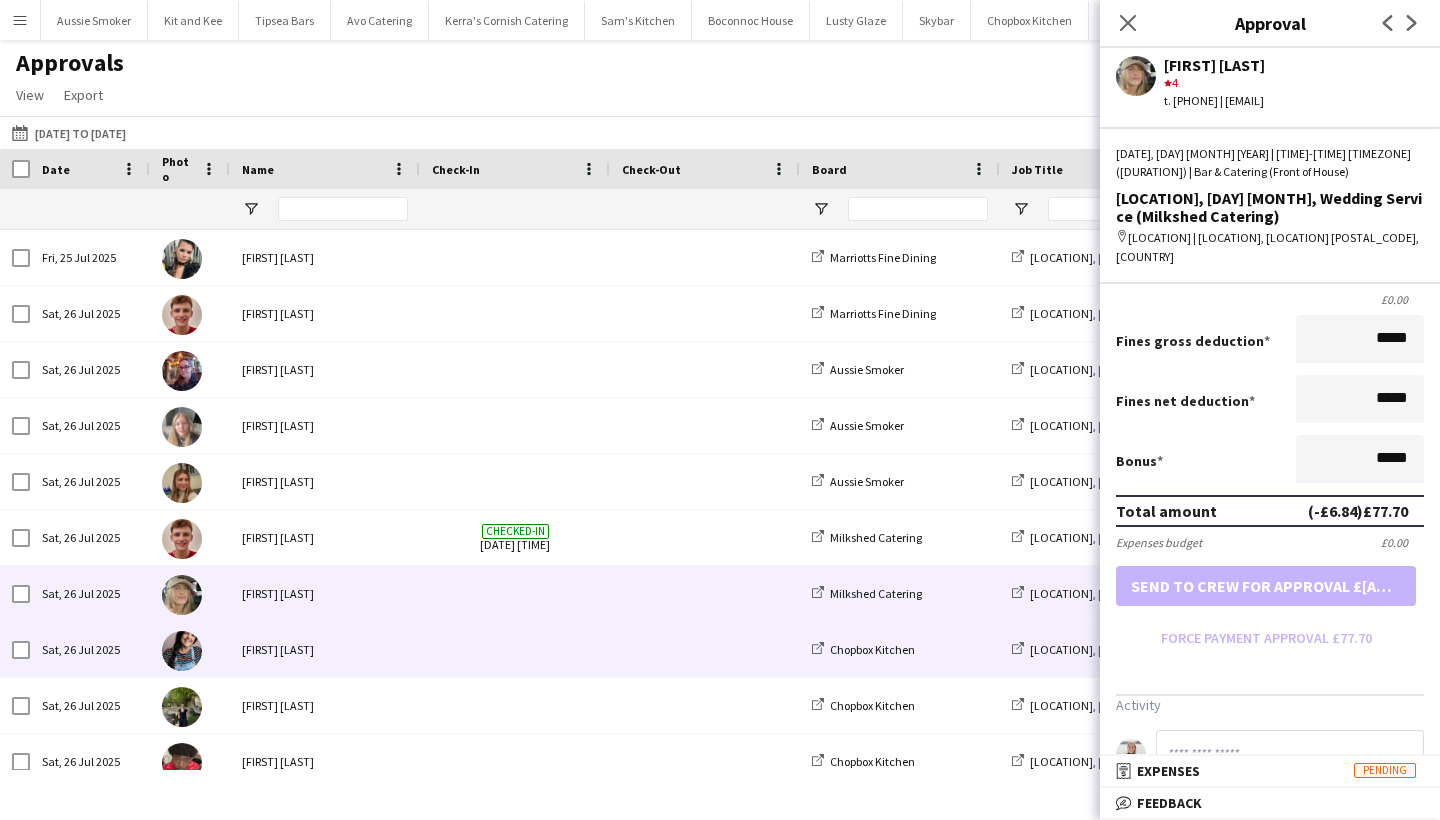 click on "[FIRST] [LAST]" at bounding box center (325, 649) 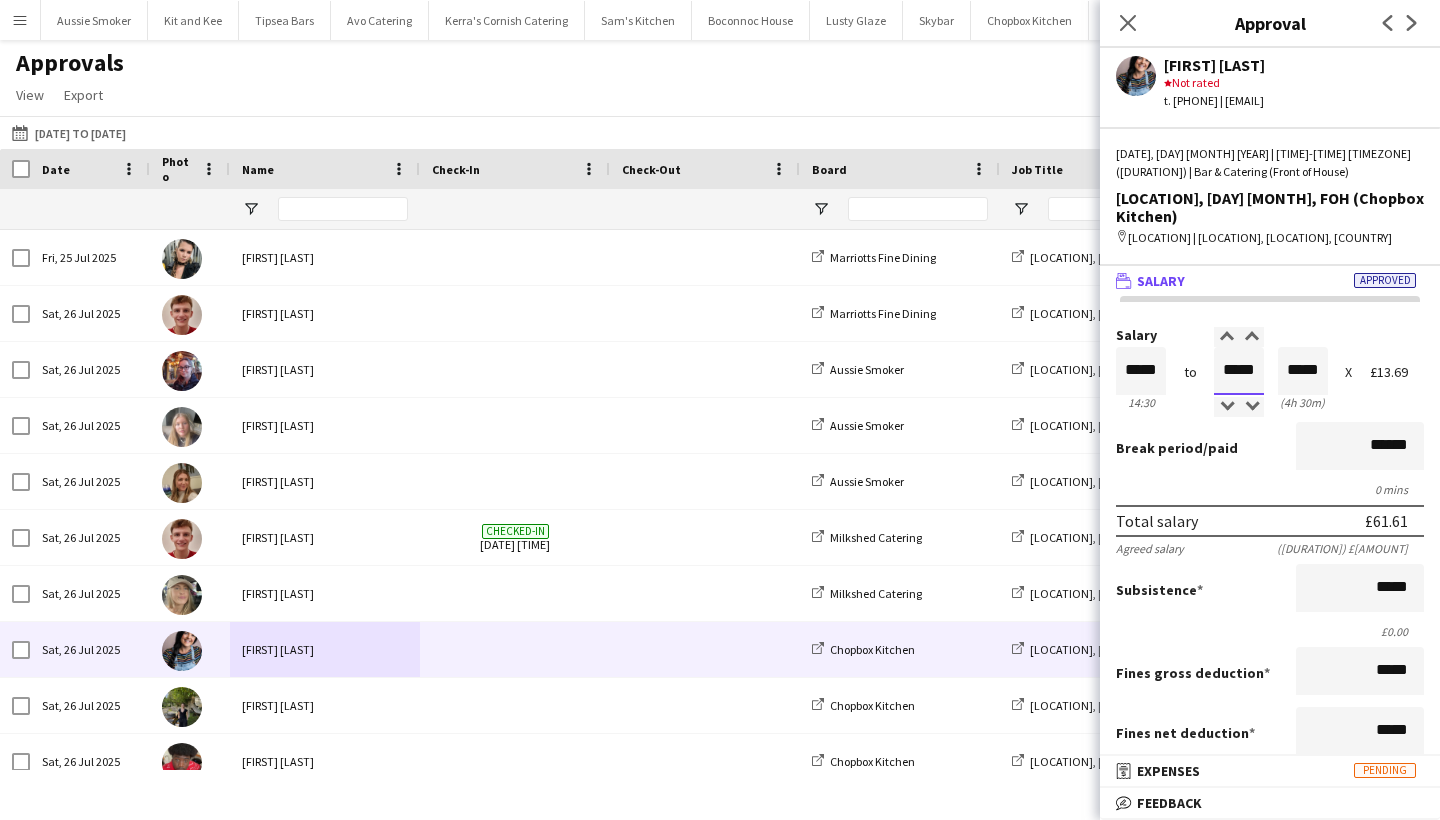 click on "*****" at bounding box center [1239, 371] 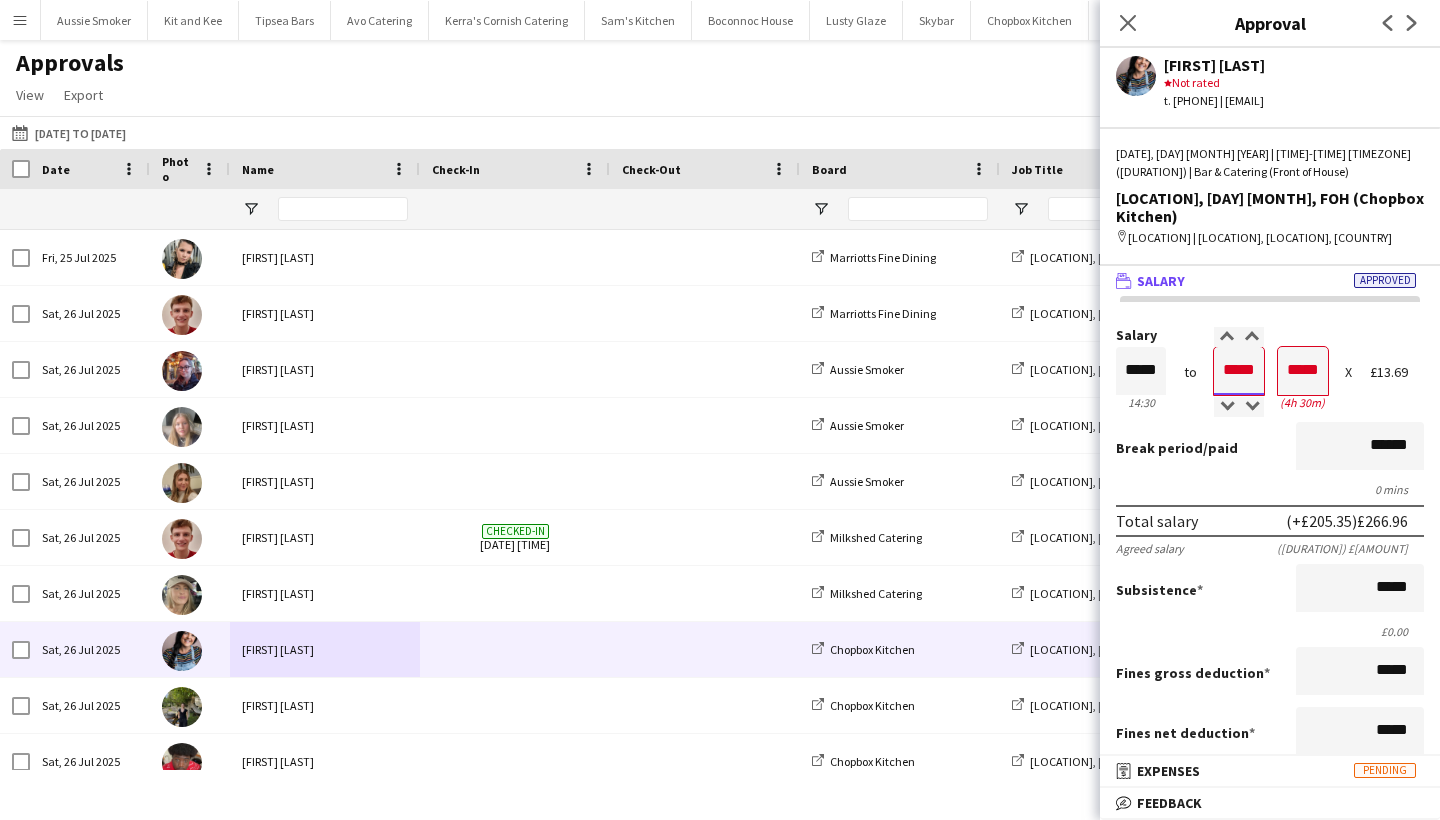 type on "*****" 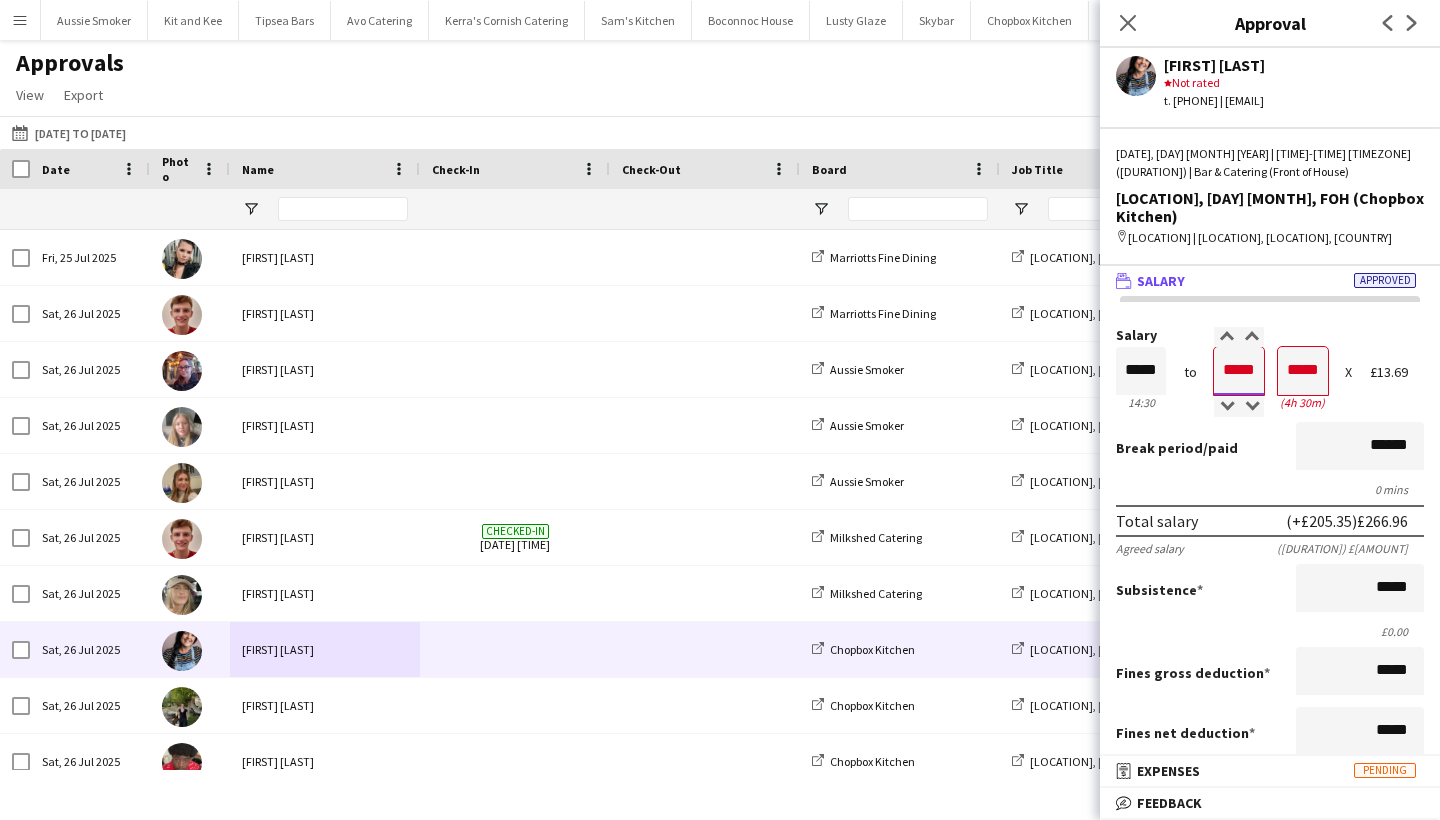 type on "*****" 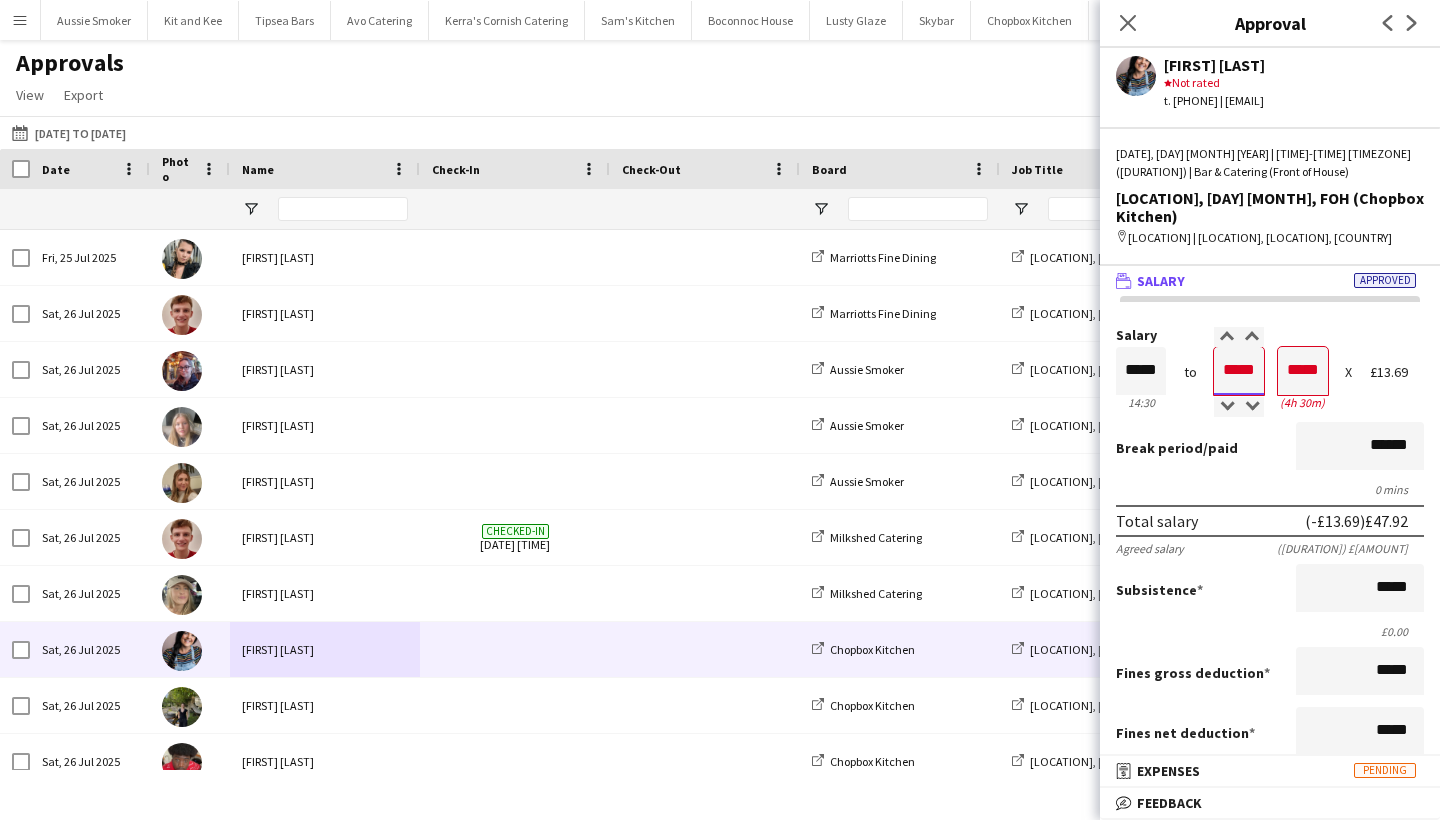 type on "*****" 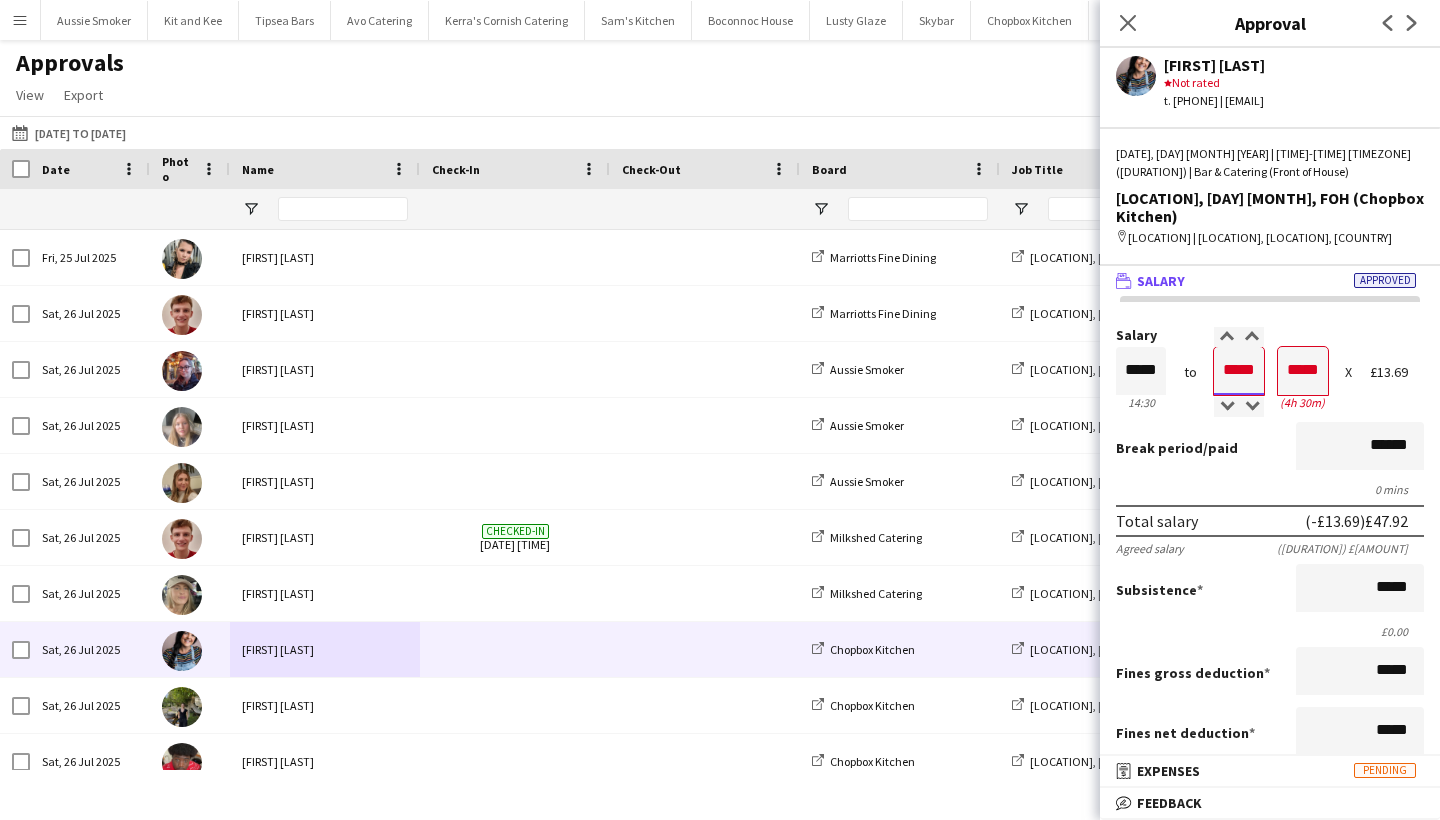 type on "*****" 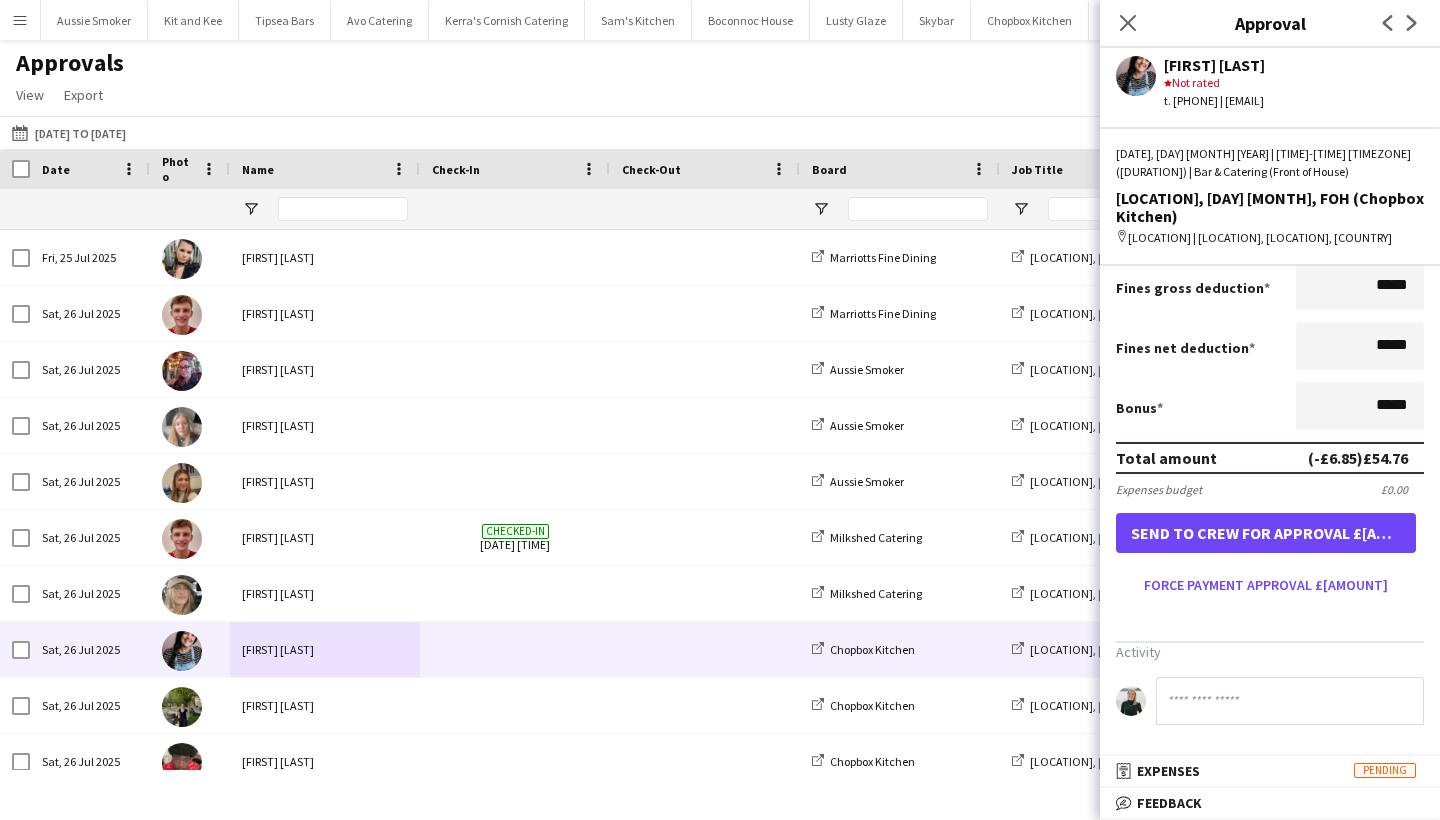 scroll, scrollTop: 395, scrollLeft: 0, axis: vertical 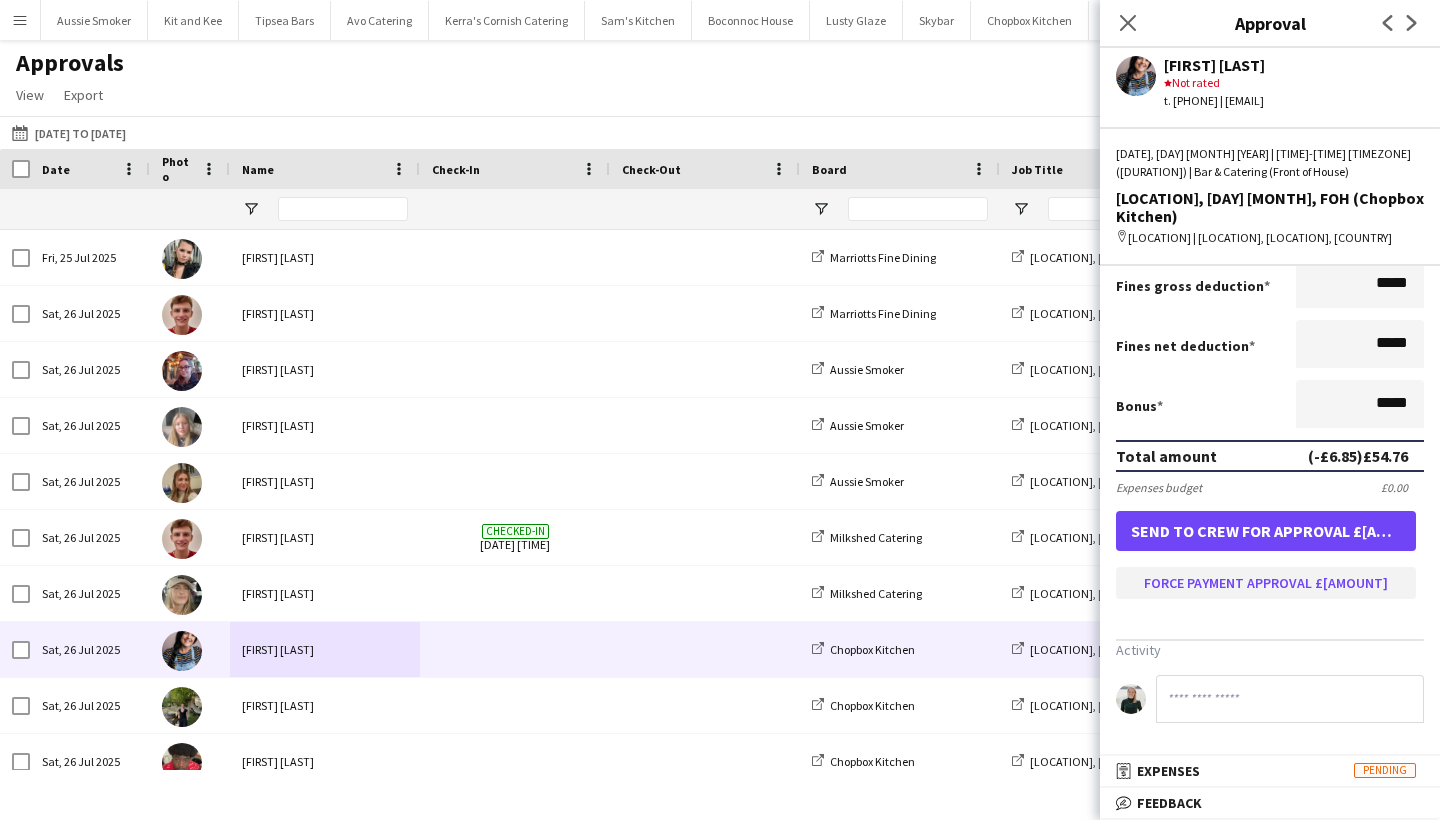 click on "Force payment approval £[AMOUNT]" at bounding box center (1266, 583) 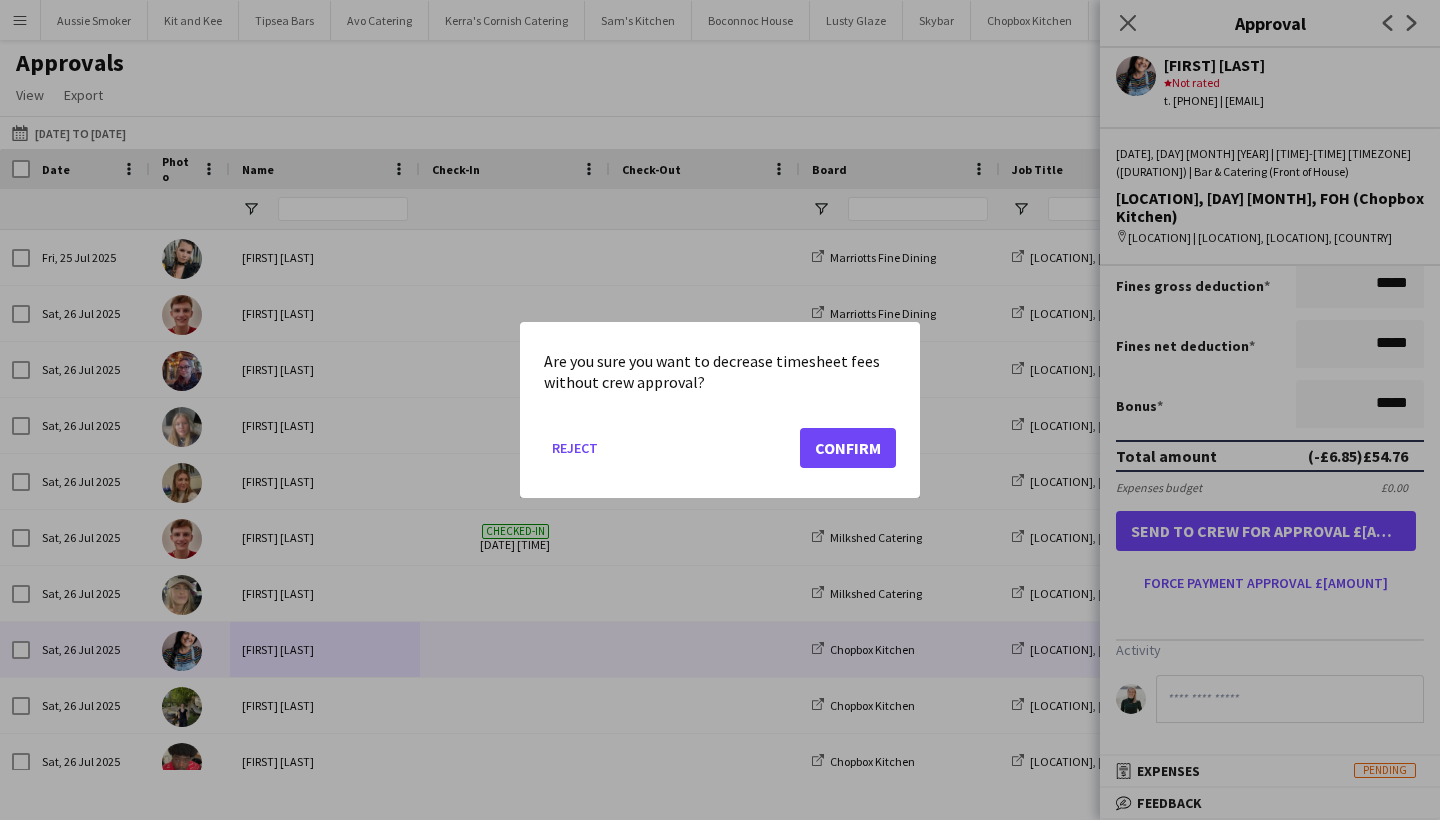 click on "Confirm" 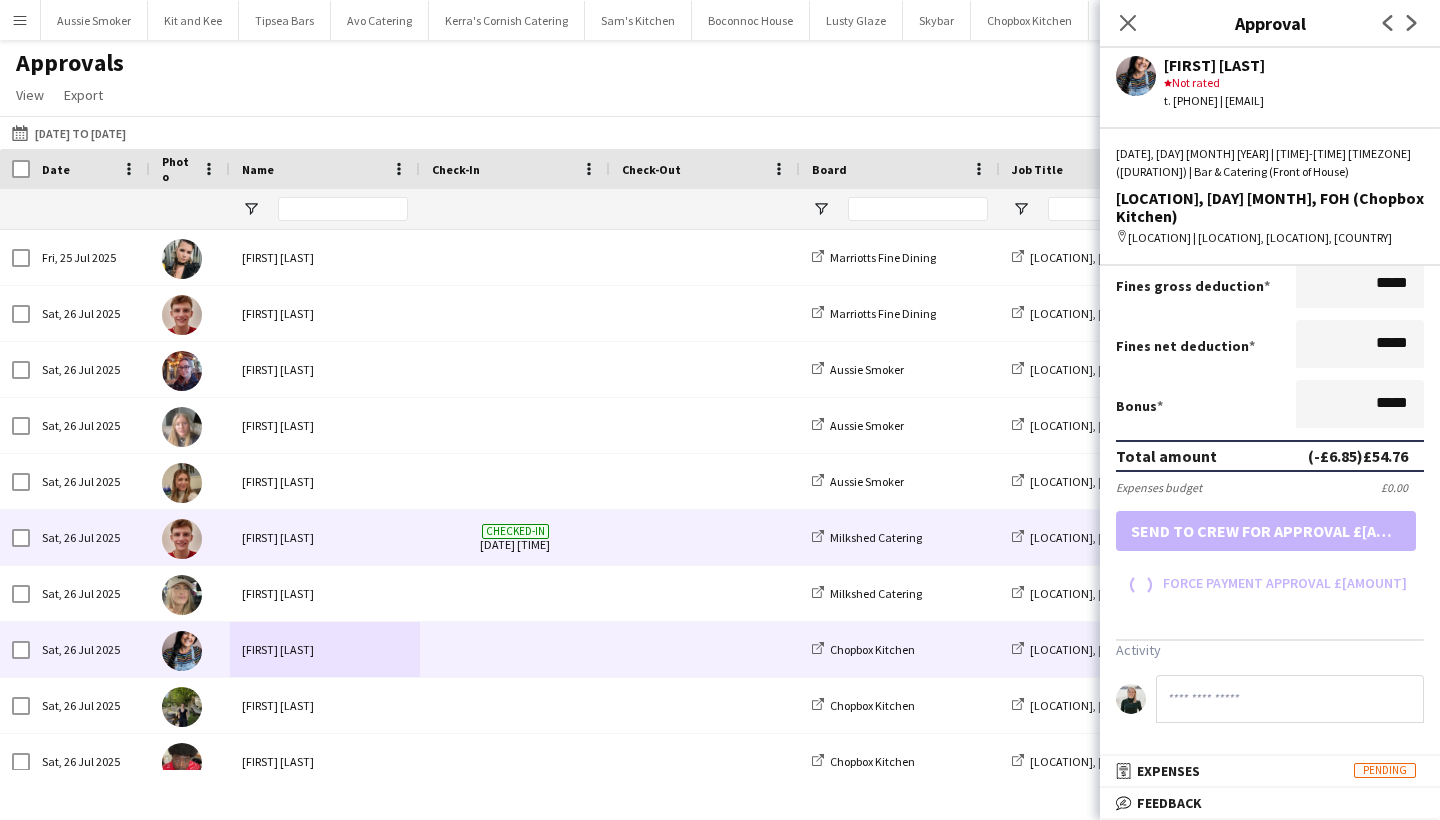 scroll, scrollTop: 350, scrollLeft: 0, axis: vertical 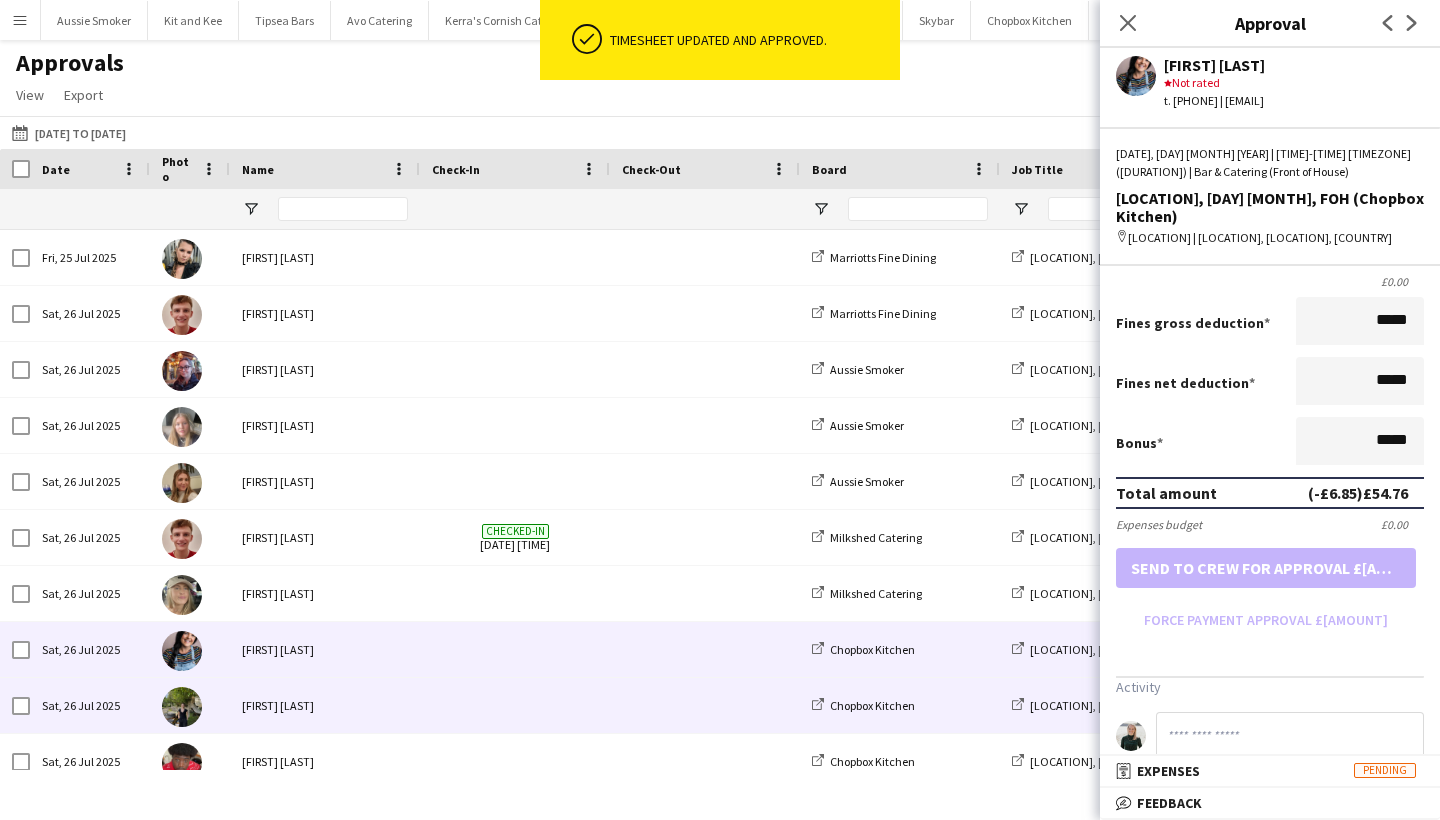 click on "[FIRST] [LAST]" at bounding box center [325, 705] 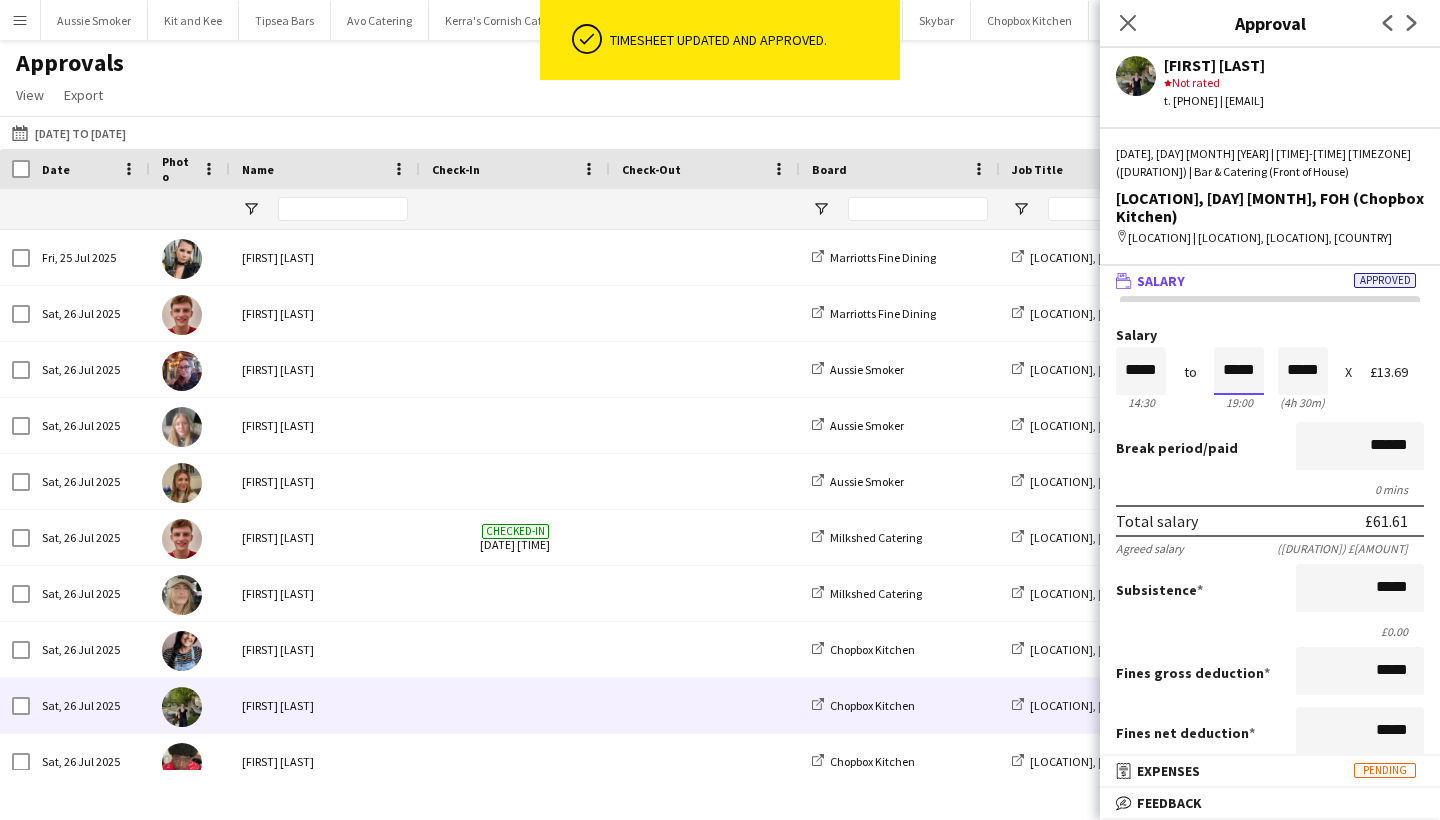 click on "*****" at bounding box center [1239, 371] 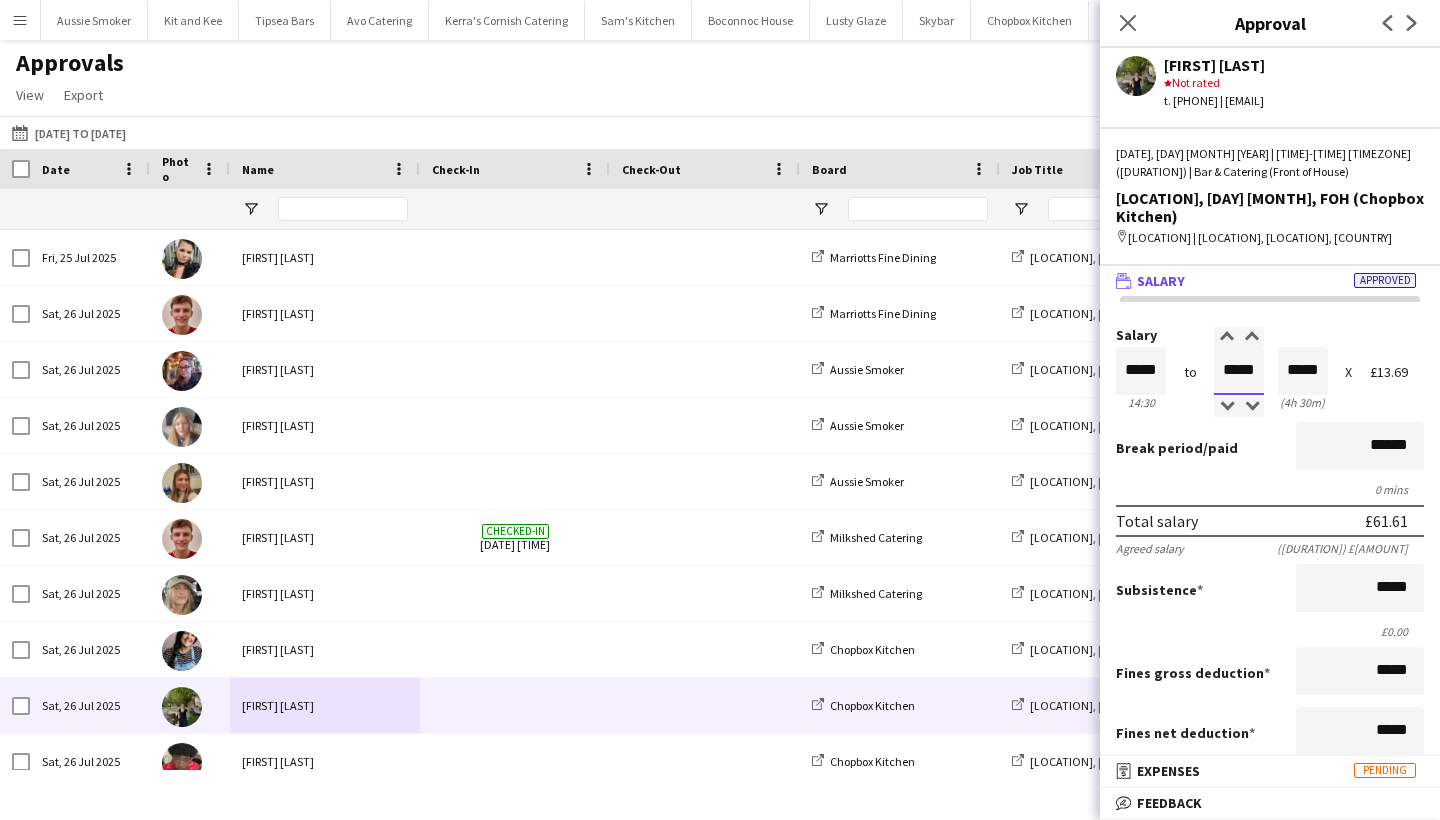 type on "*****" 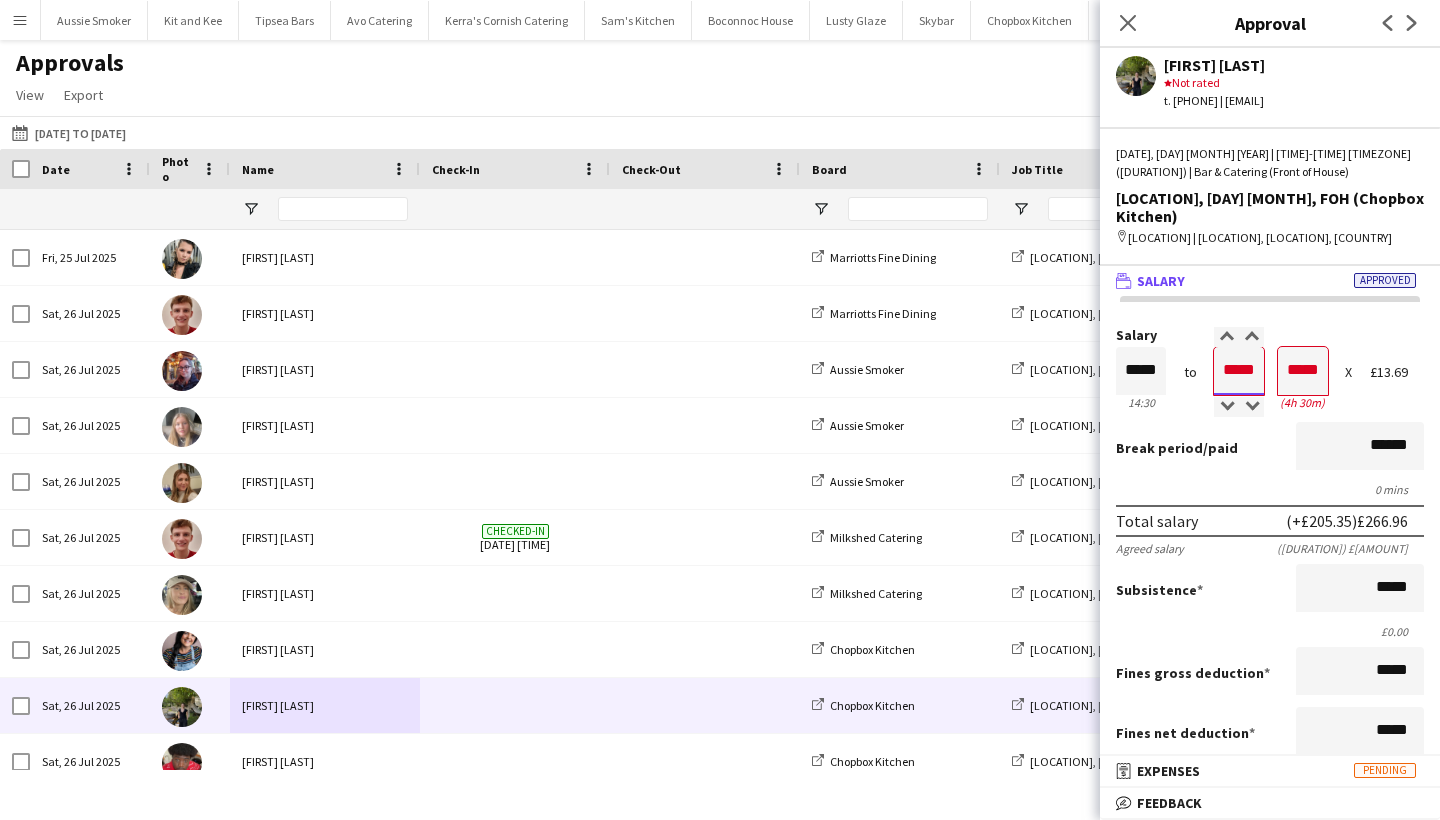 type on "*****" 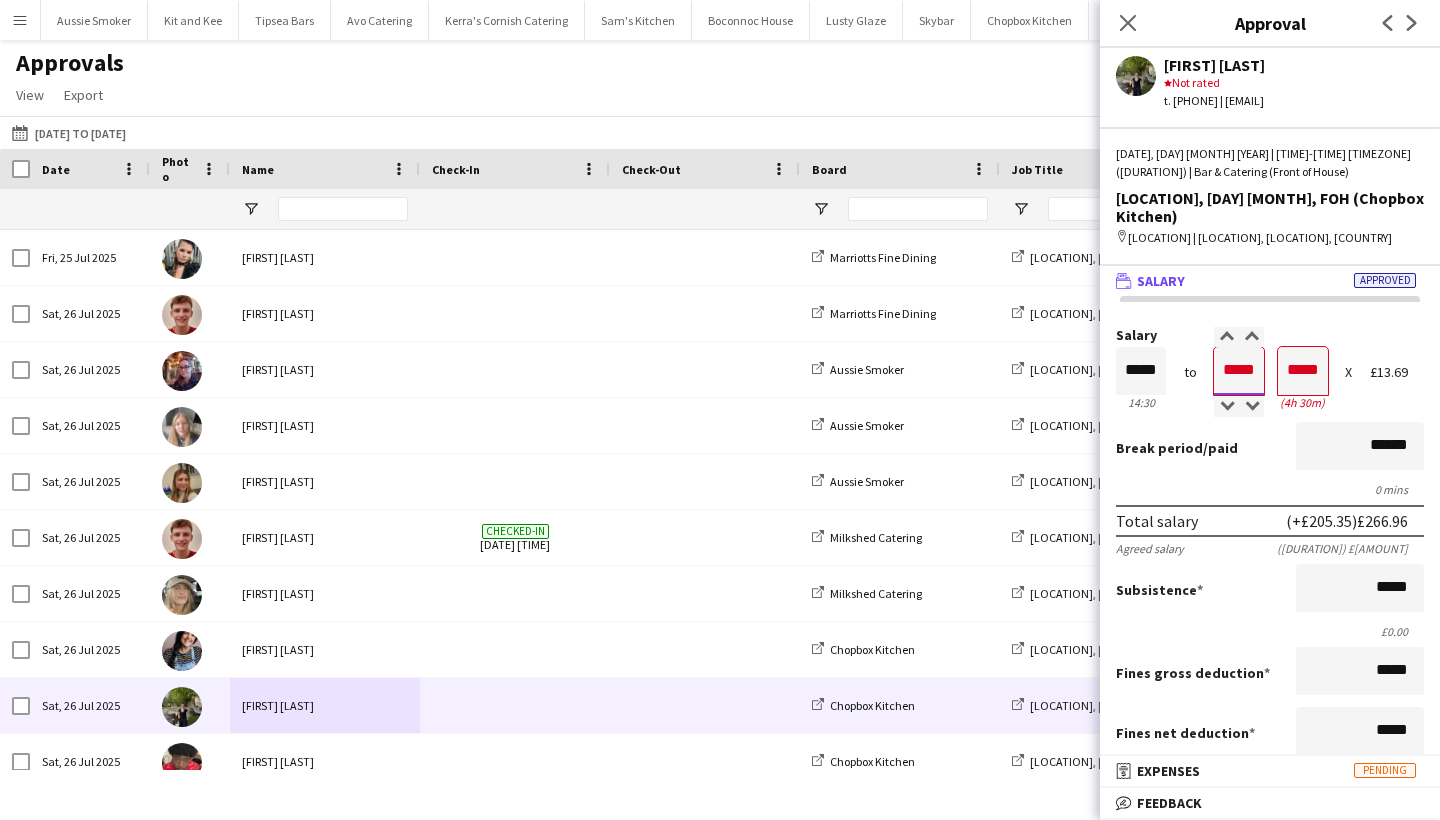 type on "*****" 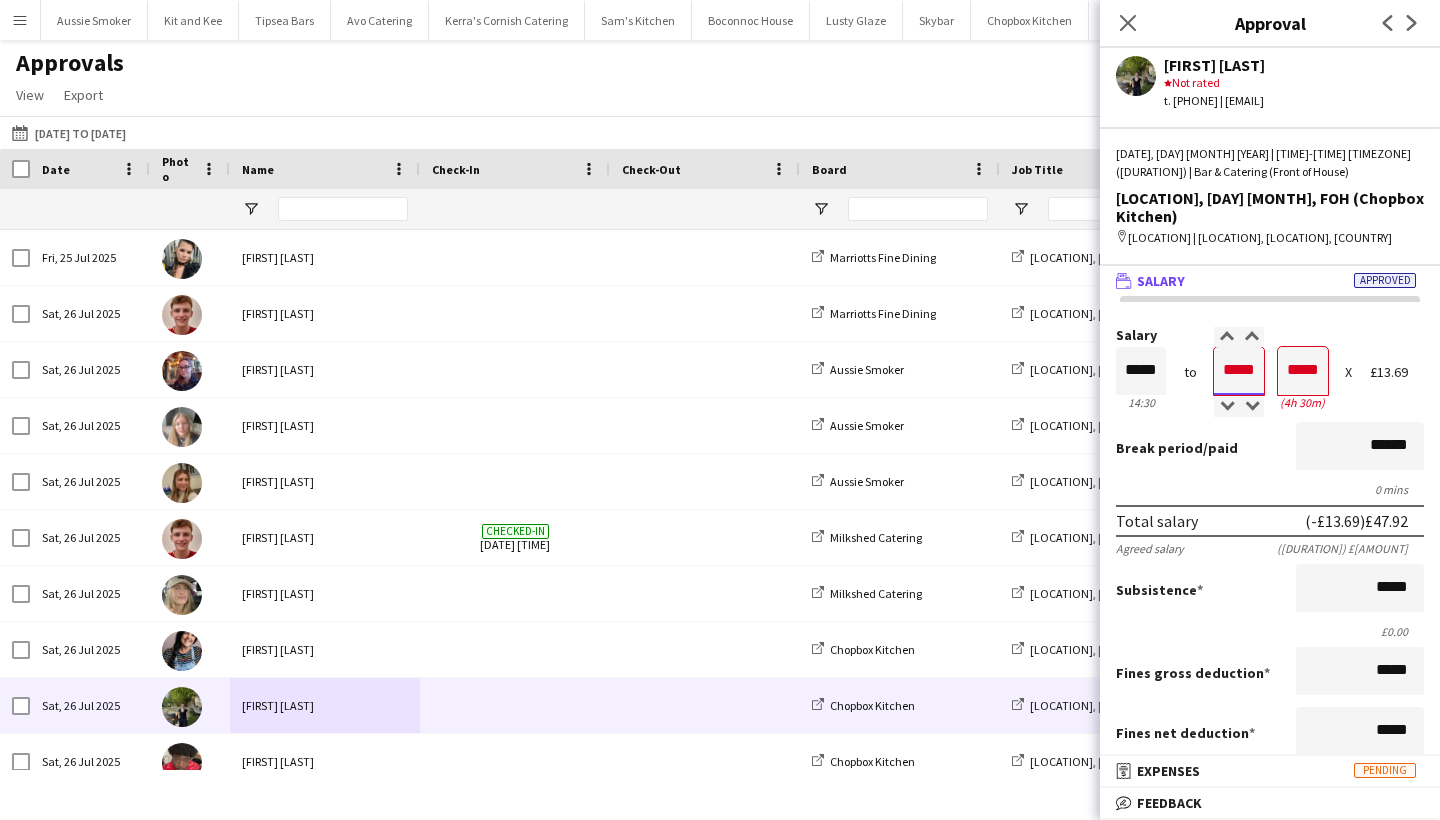 type on "*****" 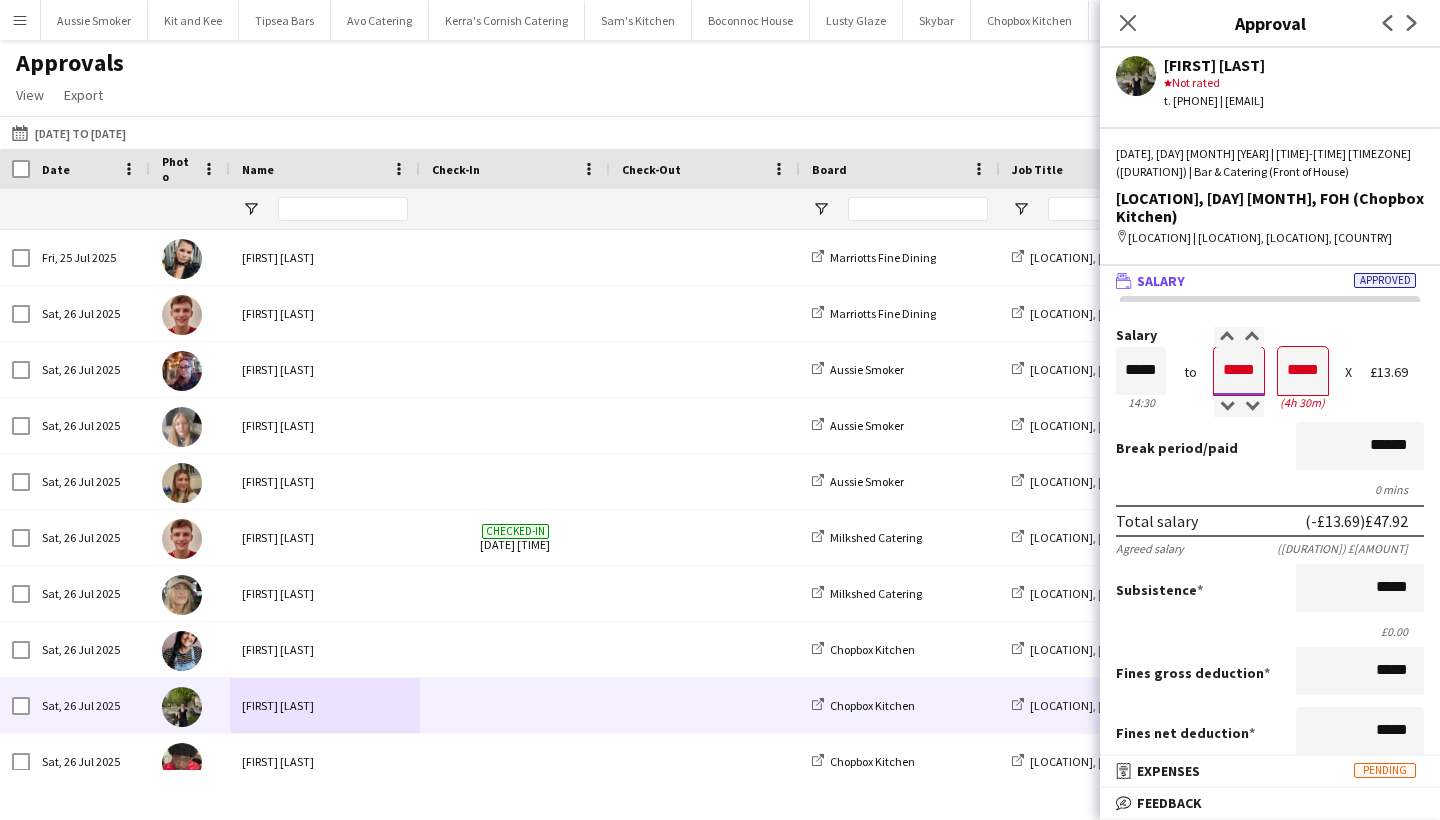 type on "*****" 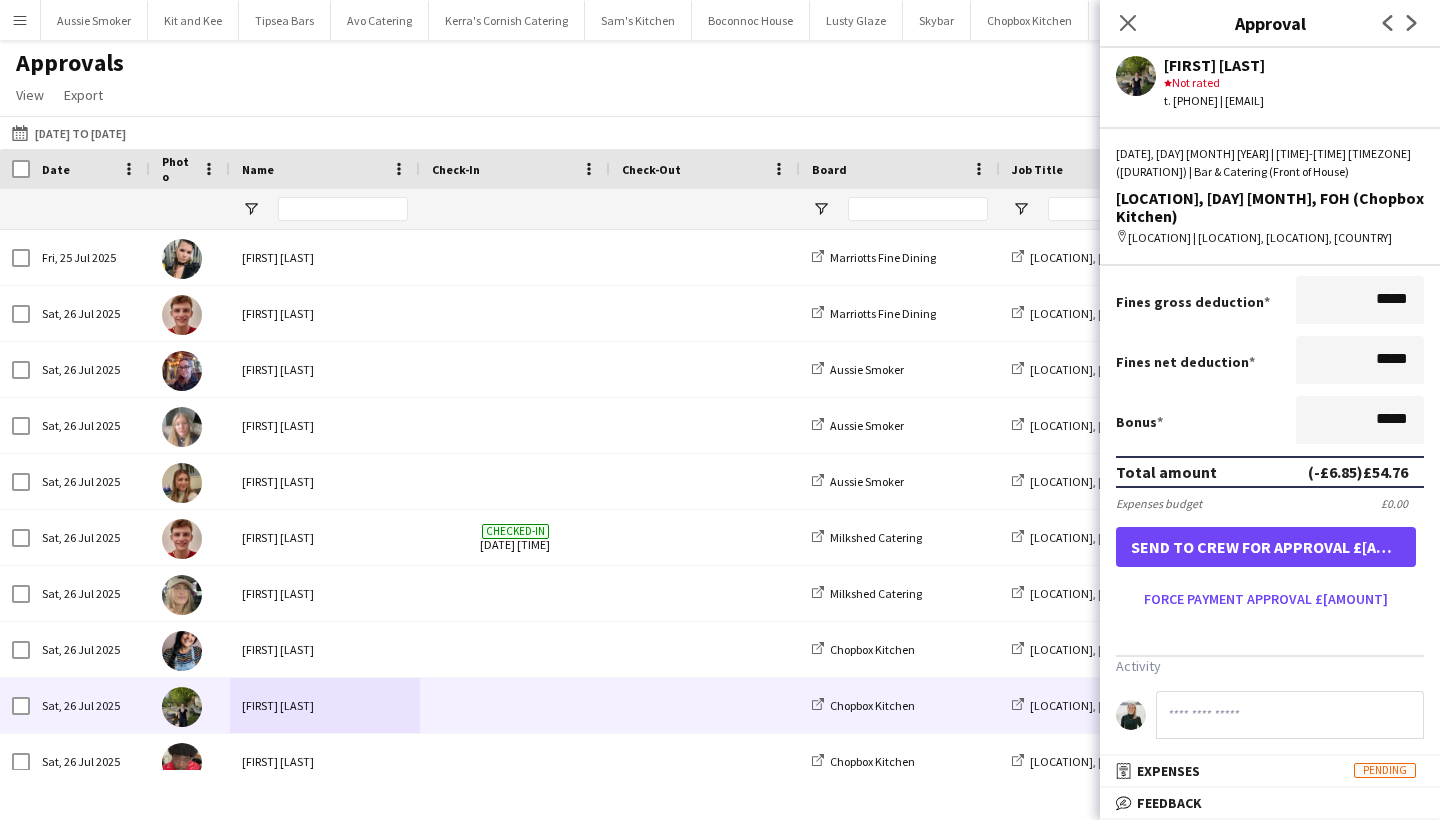 scroll, scrollTop: 395, scrollLeft: 0, axis: vertical 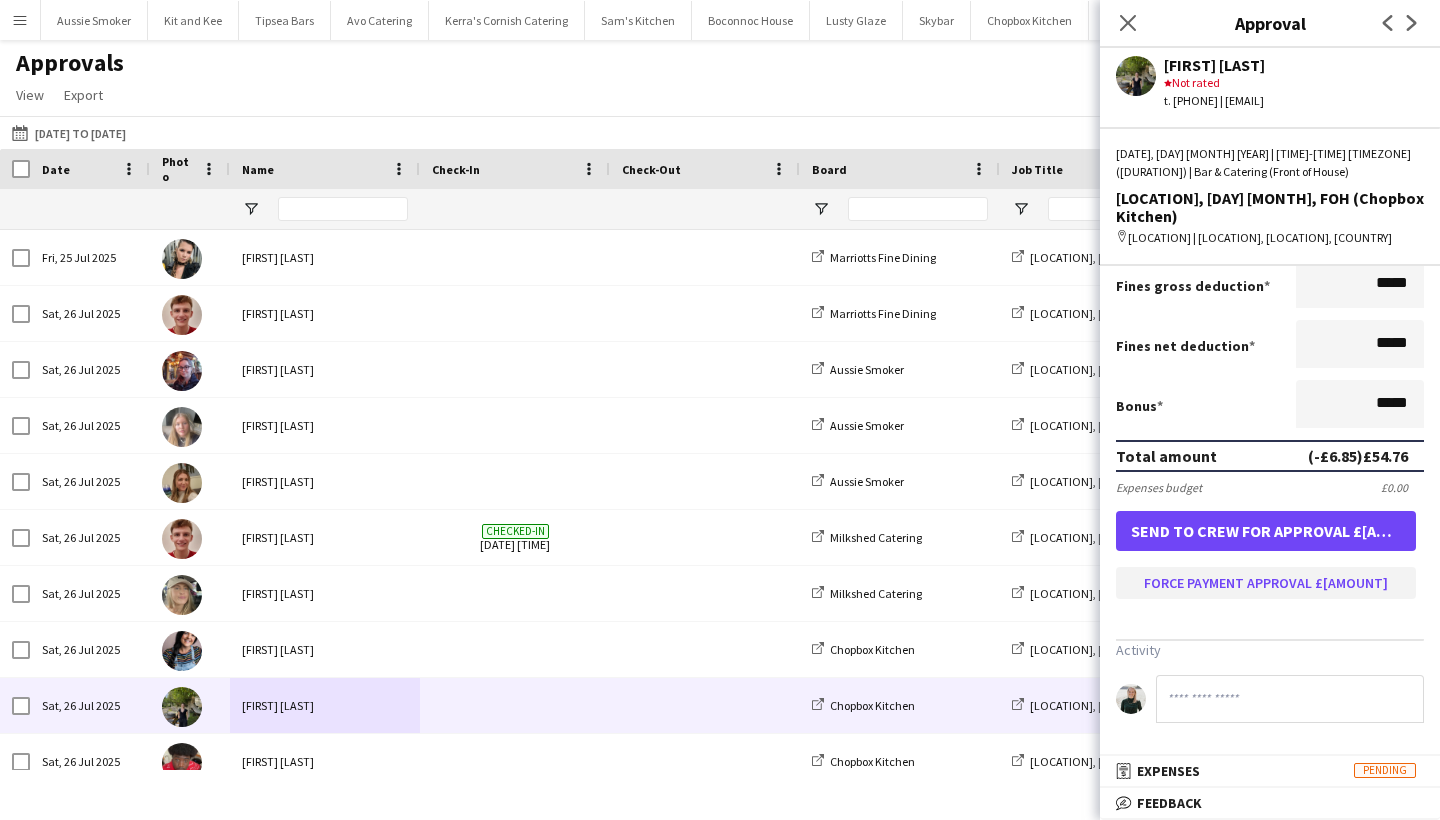click on "Force payment approval £[AMOUNT]" at bounding box center (1266, 583) 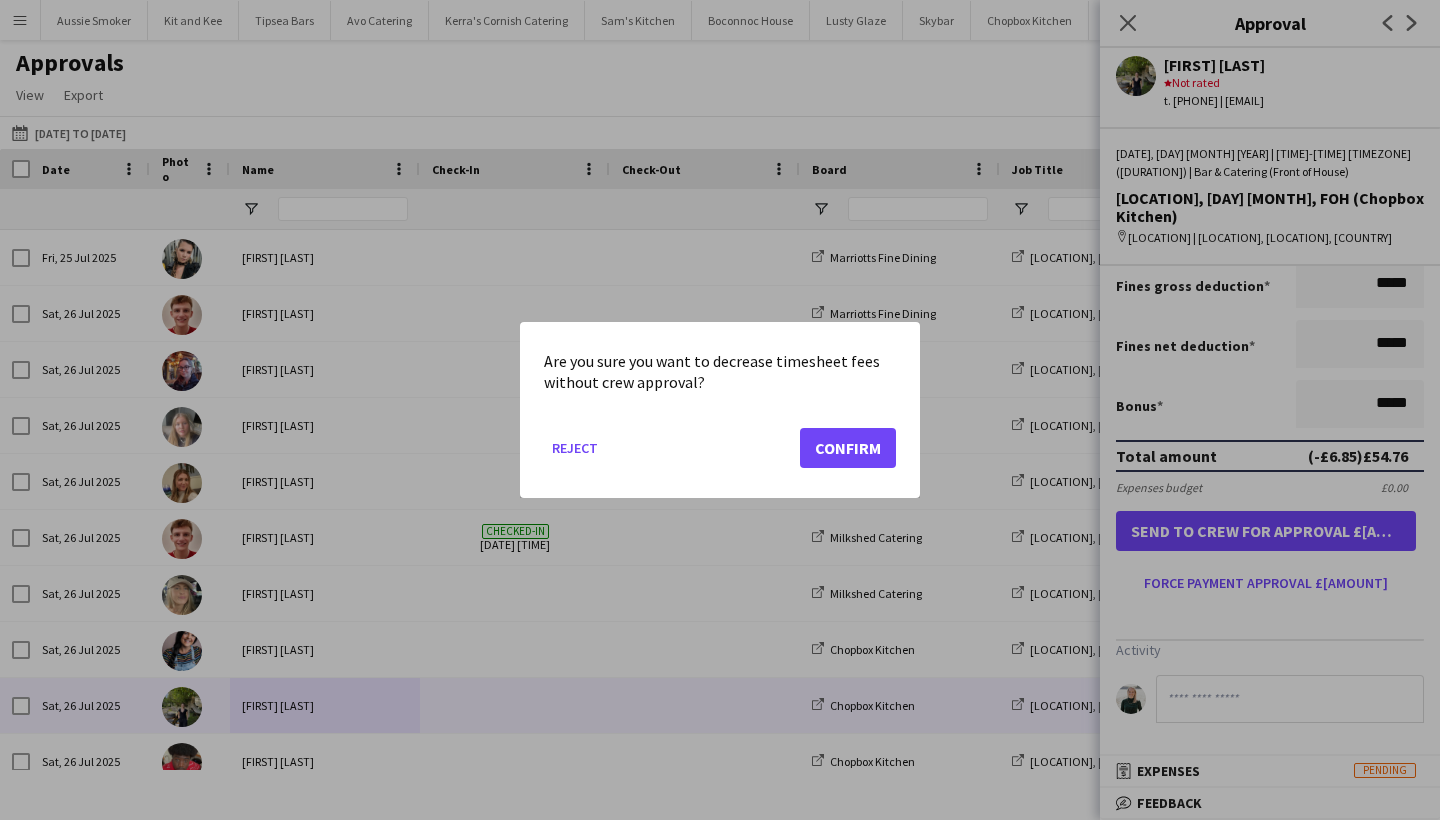 click on "Confirm" 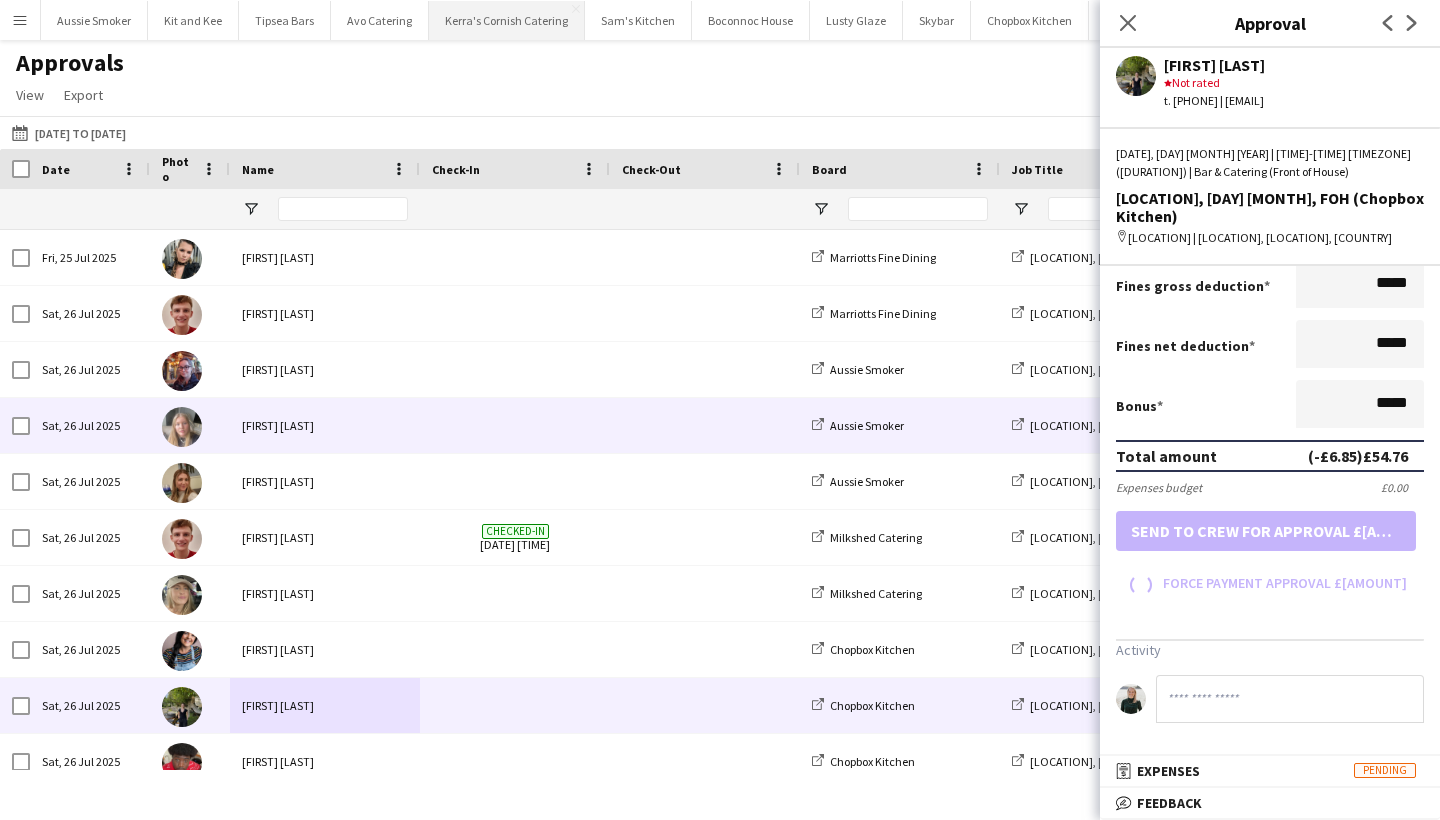 scroll, scrollTop: 350, scrollLeft: 0, axis: vertical 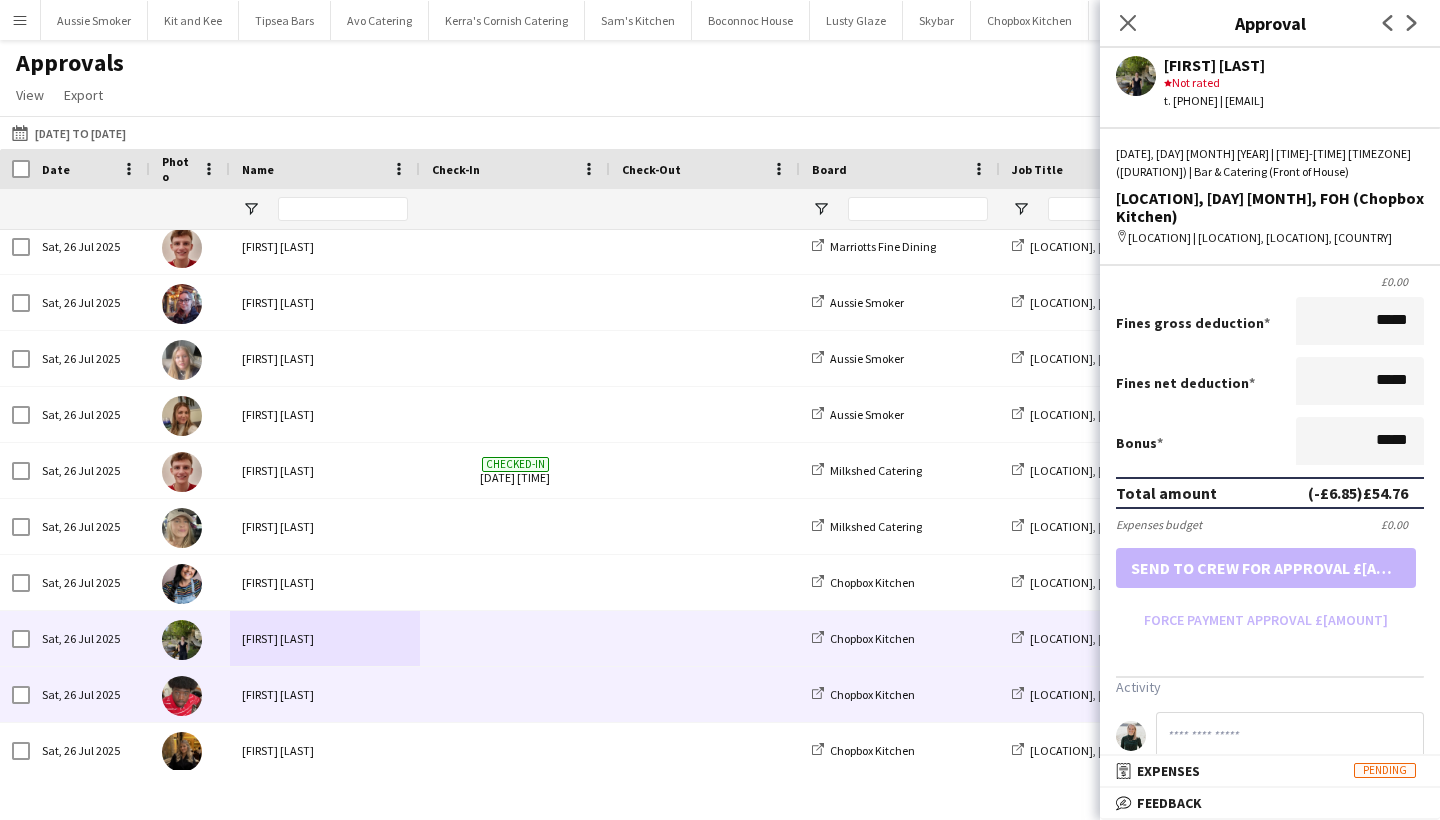 click on "[FIRST] [LAST]" at bounding box center [325, 694] 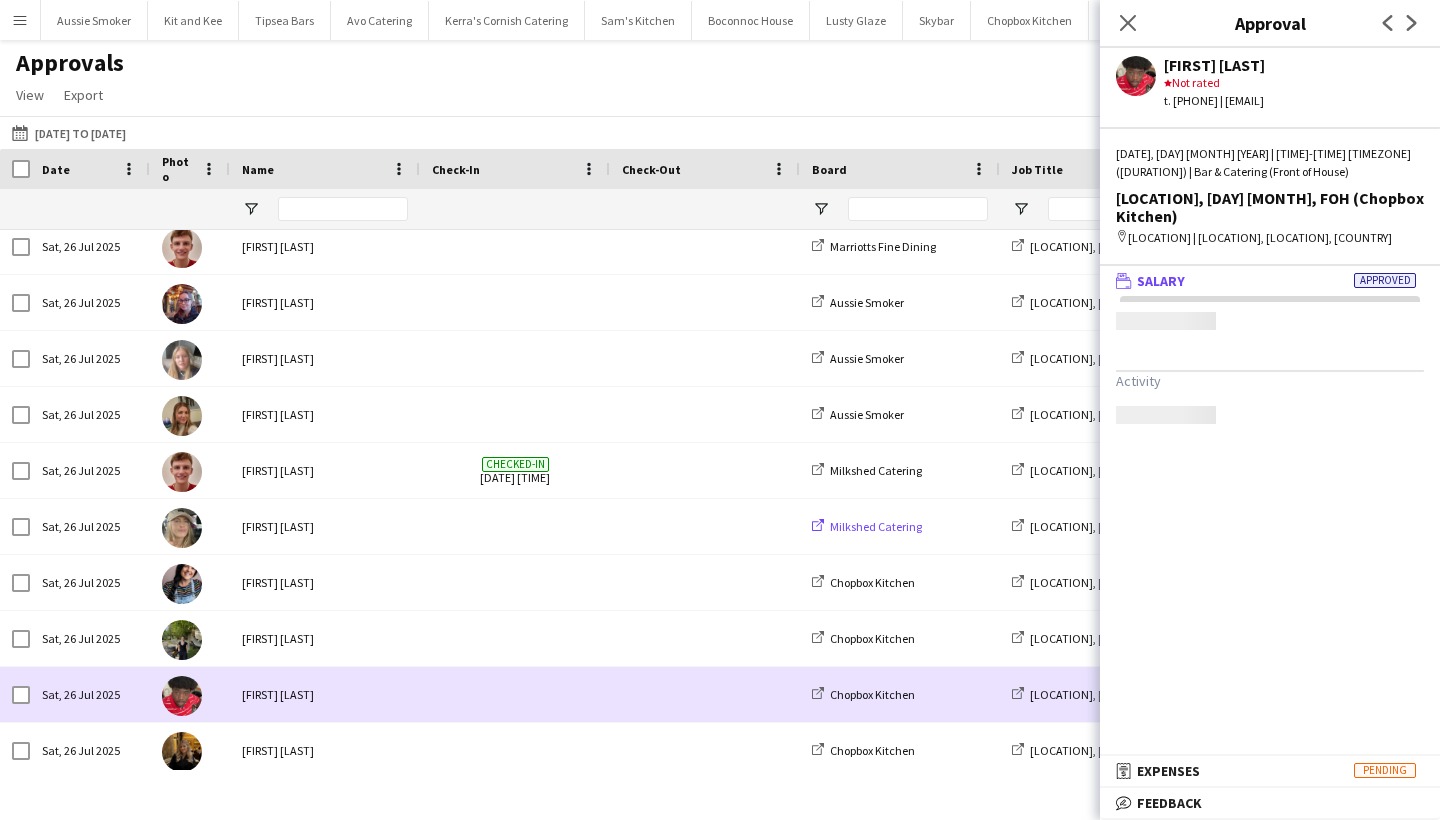 scroll, scrollTop: 0, scrollLeft: 0, axis: both 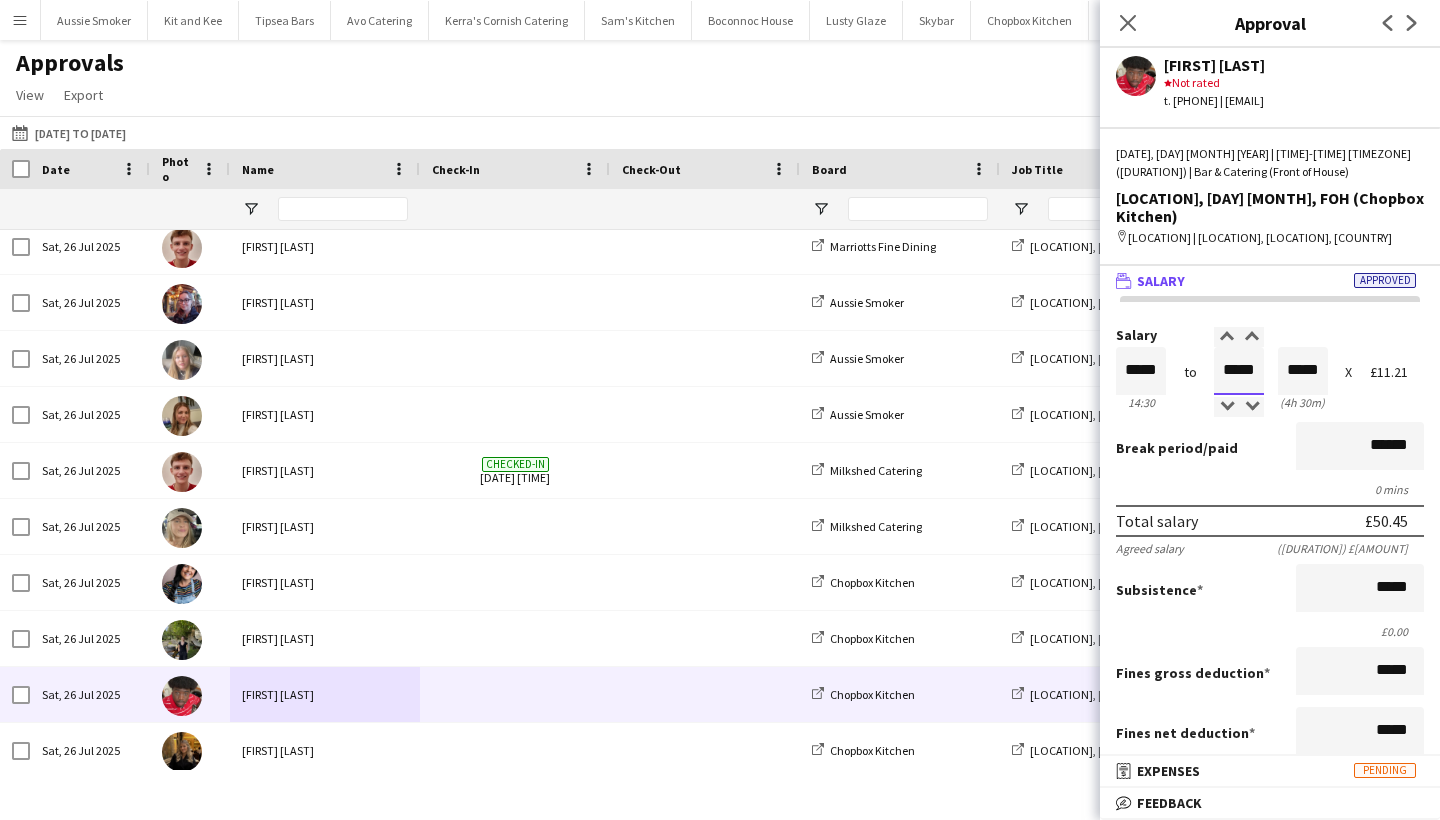 click on "*****" at bounding box center (1239, 371) 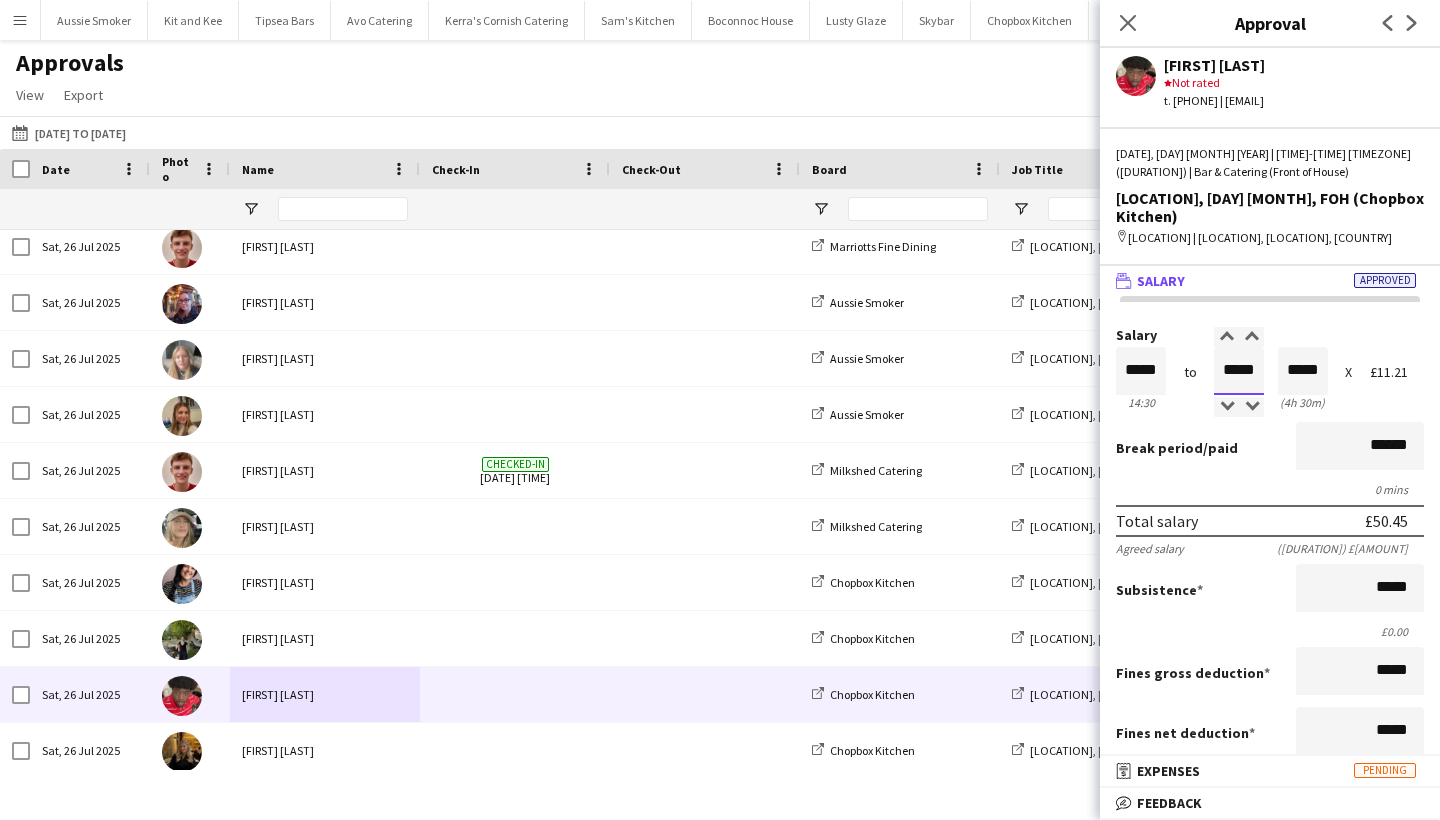 type on "*****" 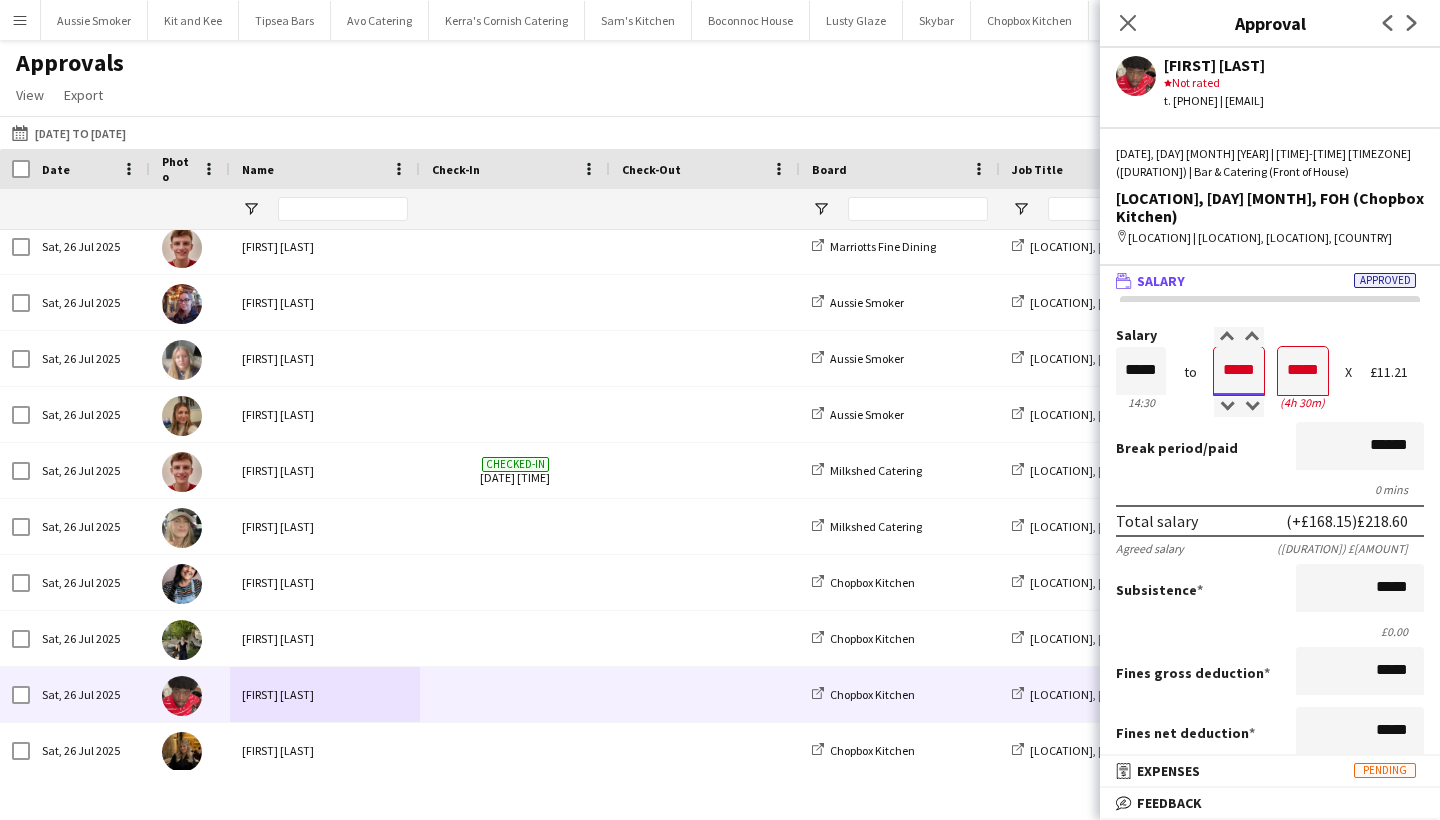 type on "*****" 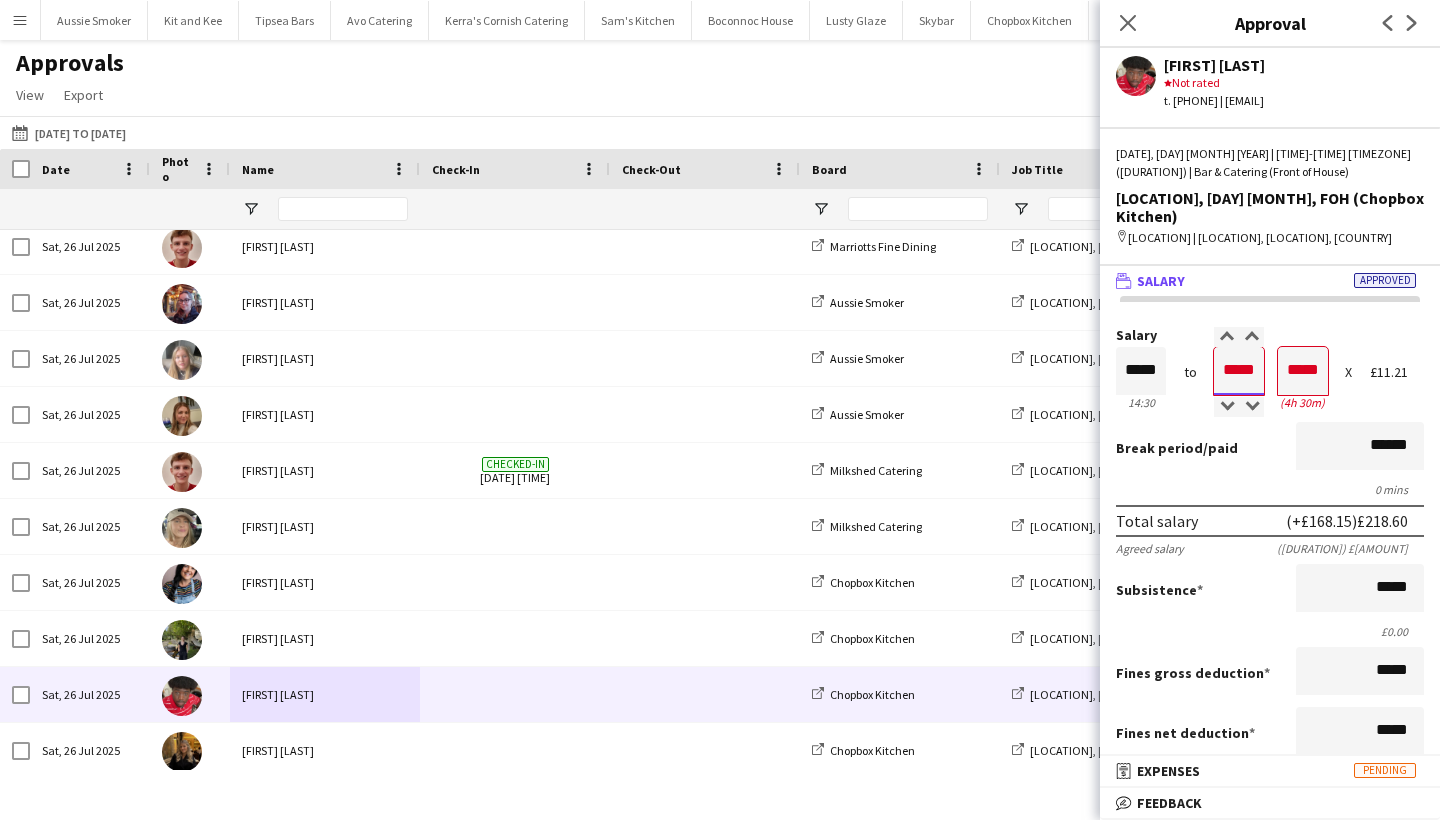 type on "*****" 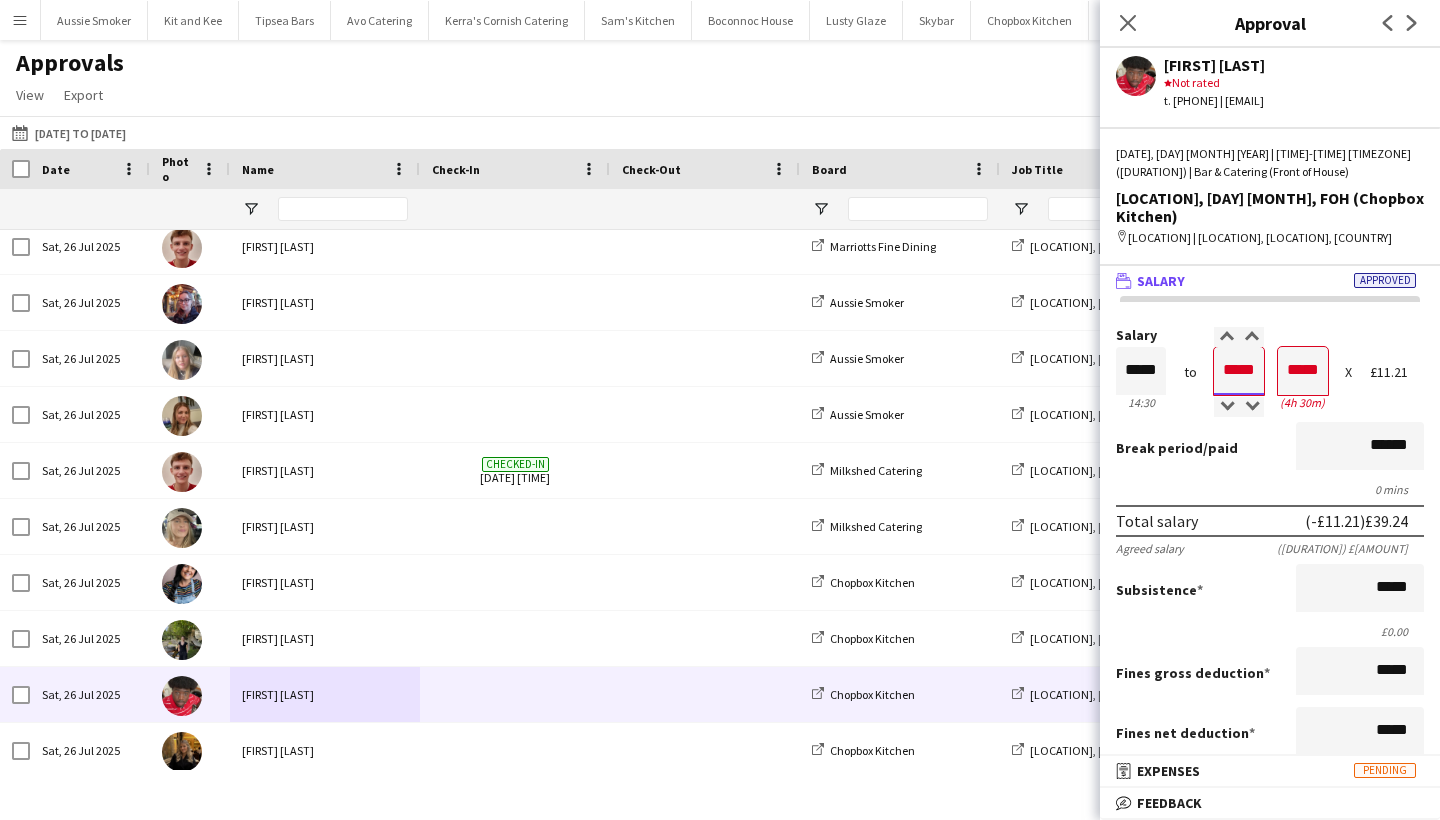 type on "*****" 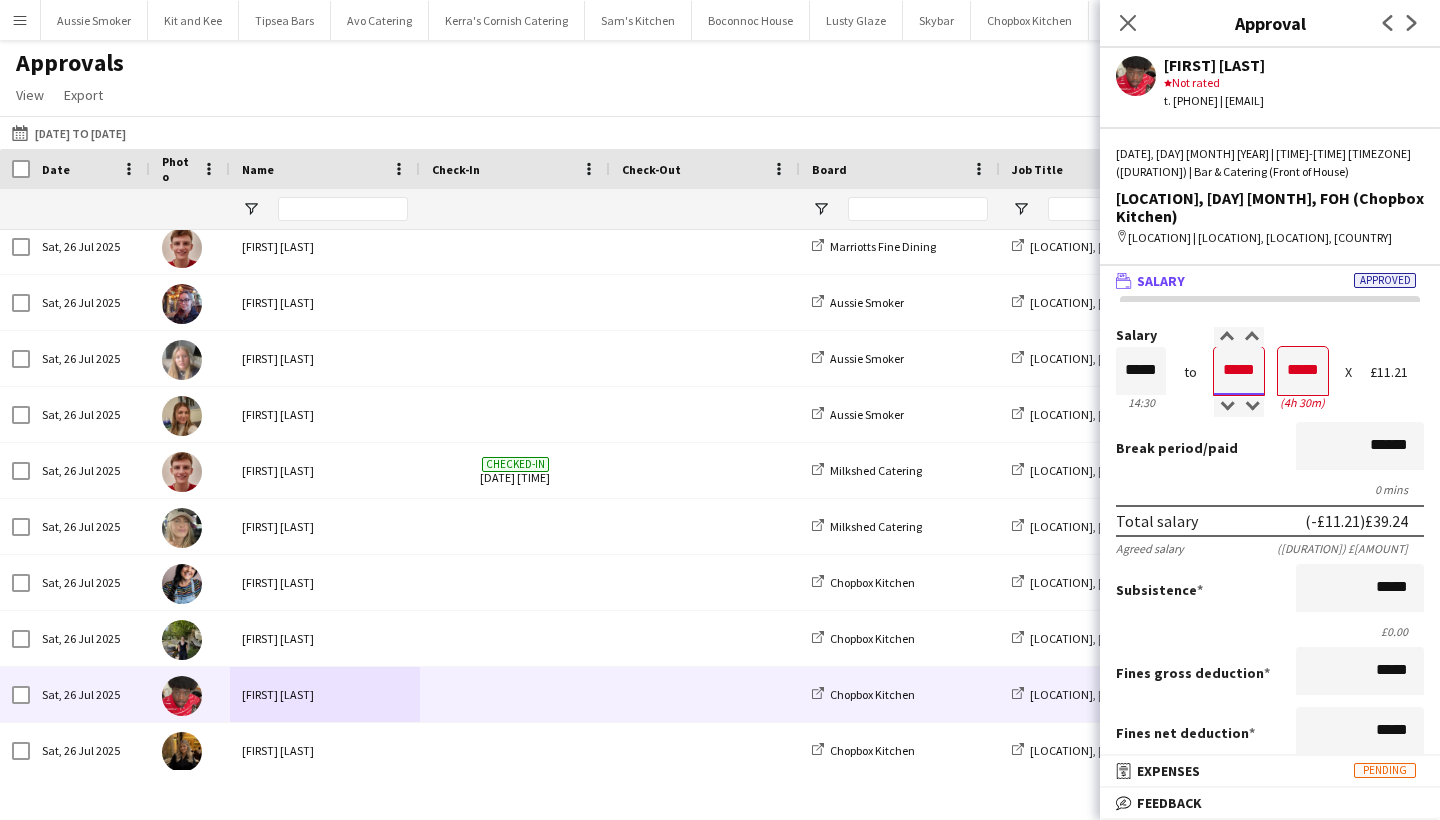 type on "*****" 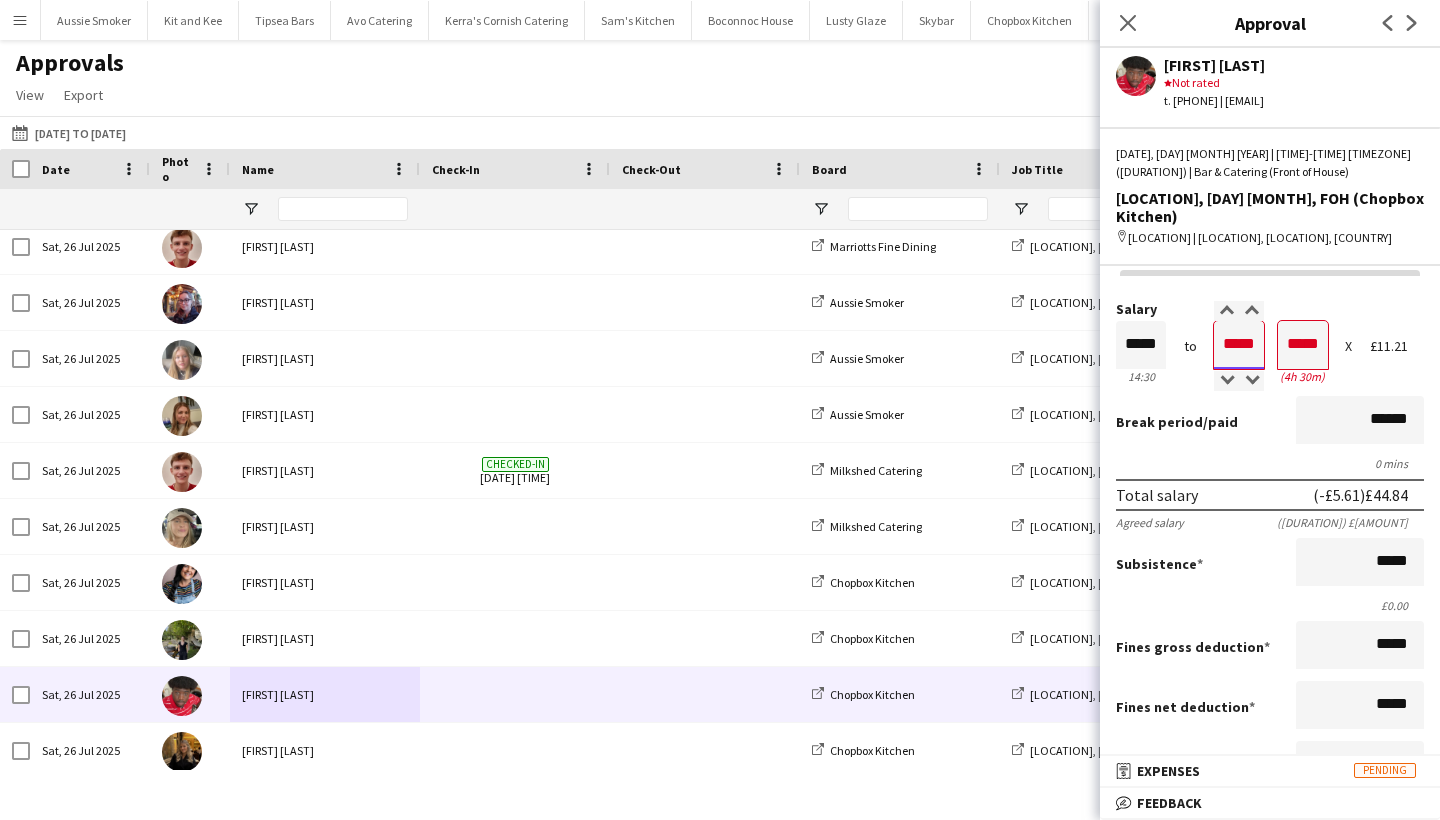 scroll, scrollTop: 239, scrollLeft: 0, axis: vertical 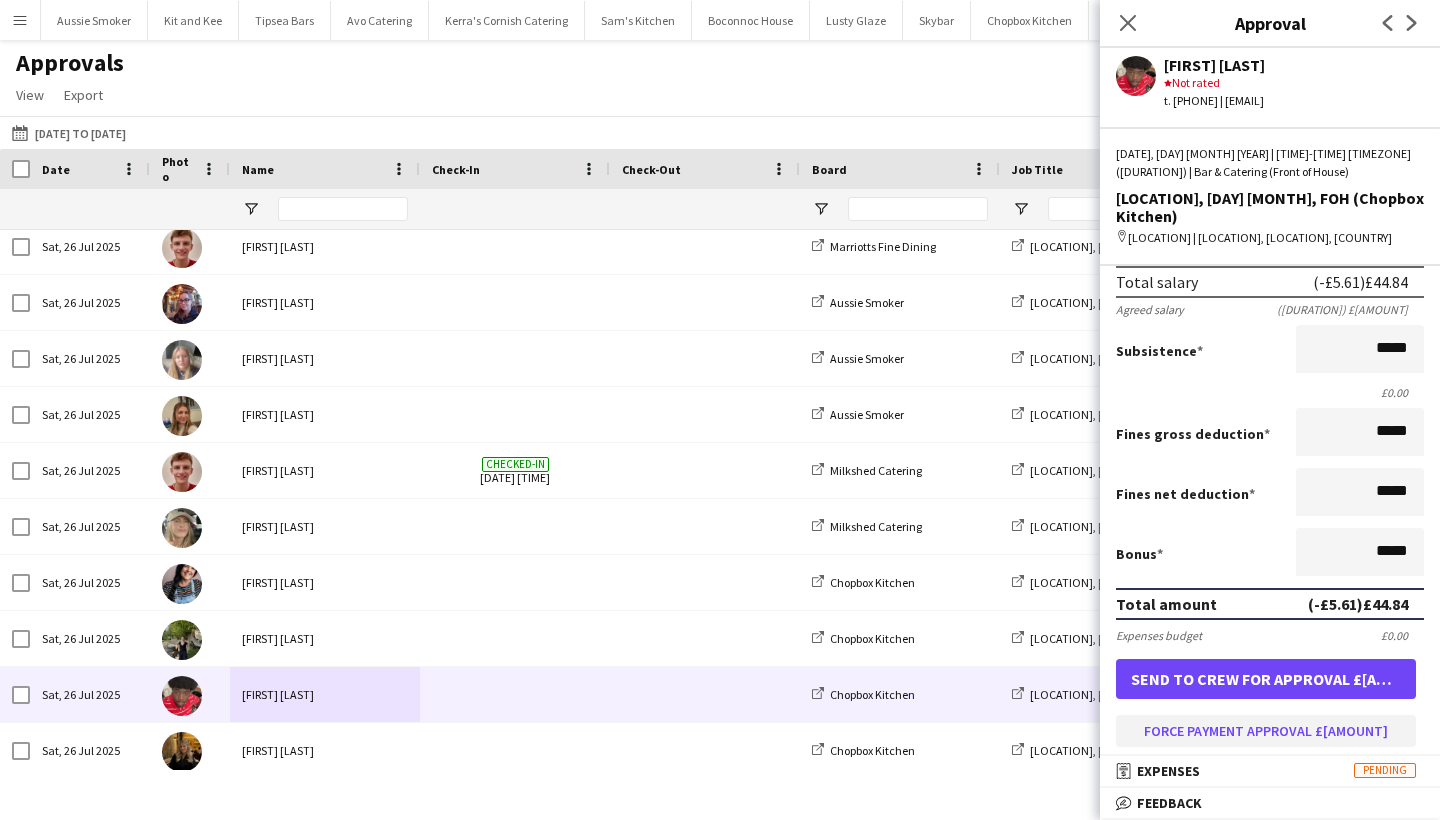 click on "Force payment approval £[AMOUNT]" at bounding box center [1266, 731] 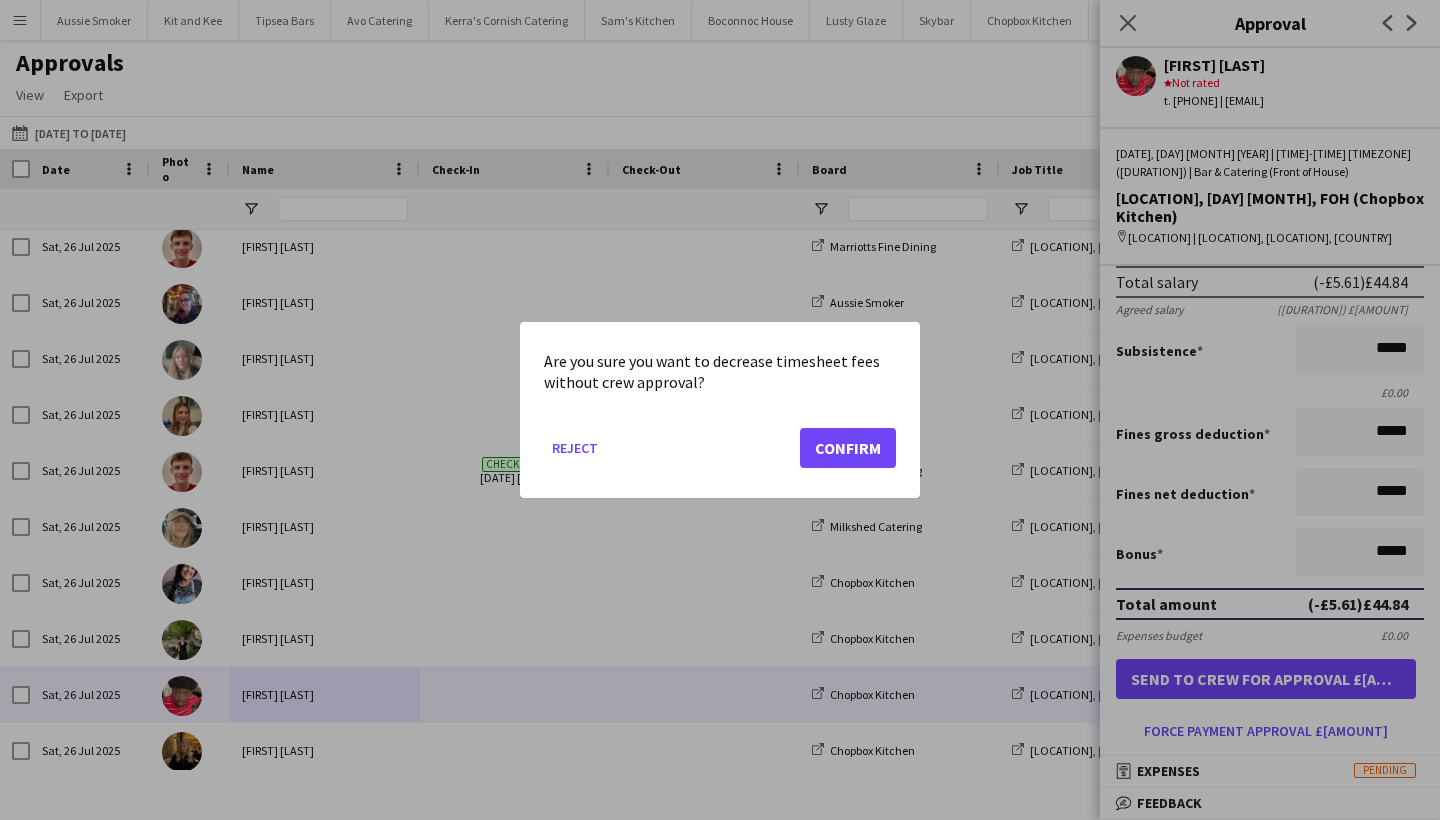 click on "Confirm" 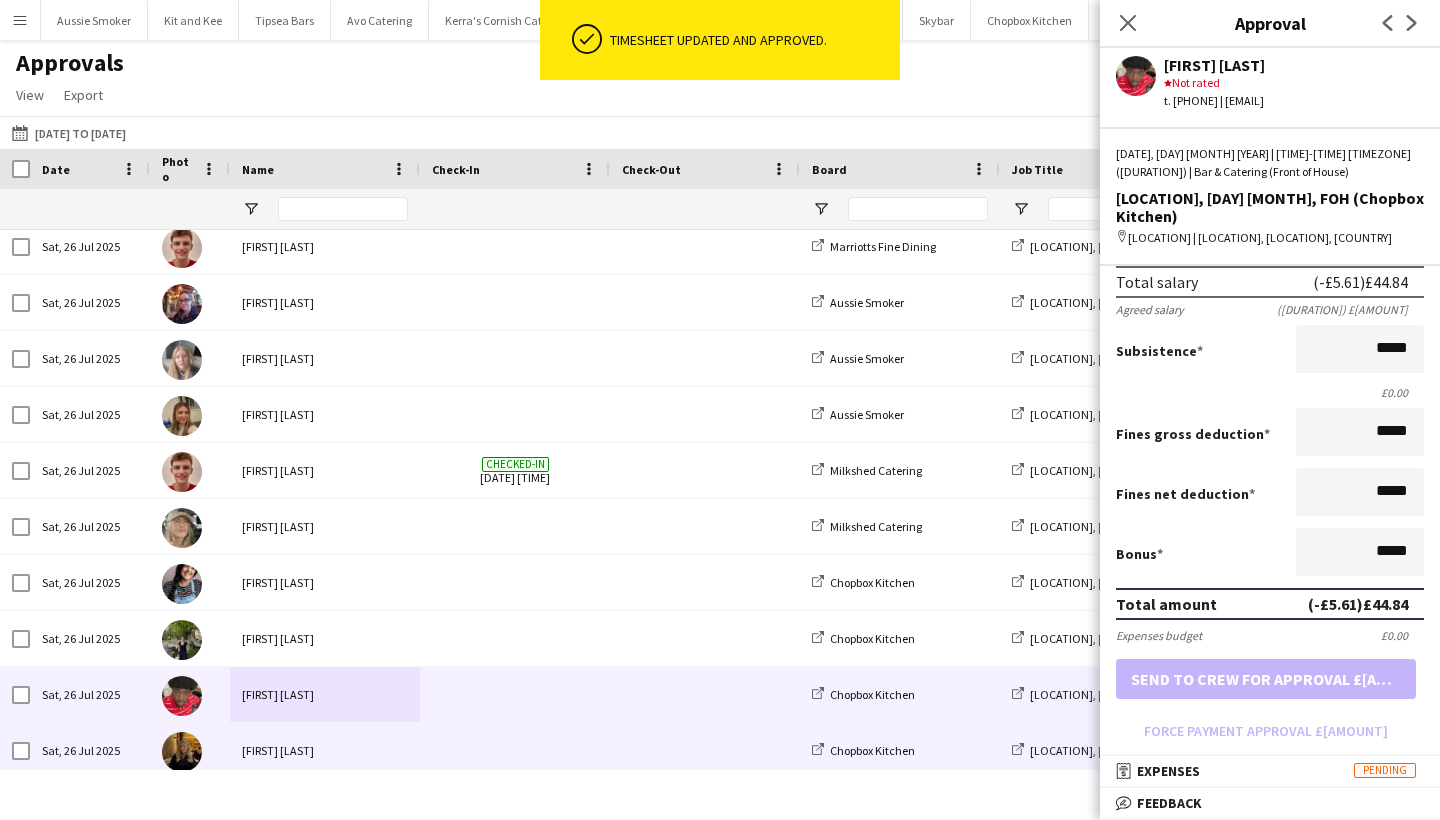 click on "[FIRST] [LAST]" at bounding box center (325, 750) 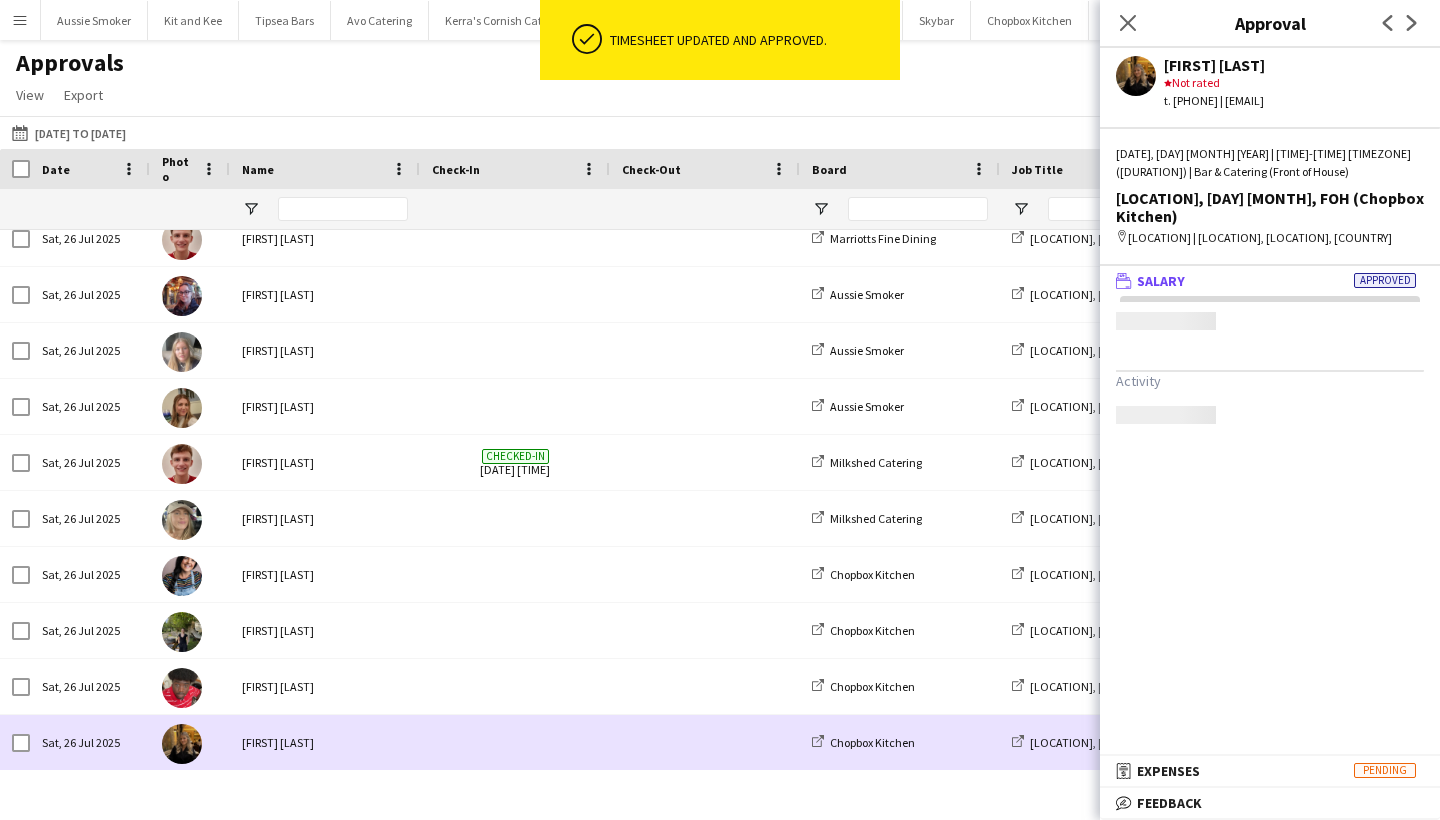 scroll, scrollTop: 0, scrollLeft: 0, axis: both 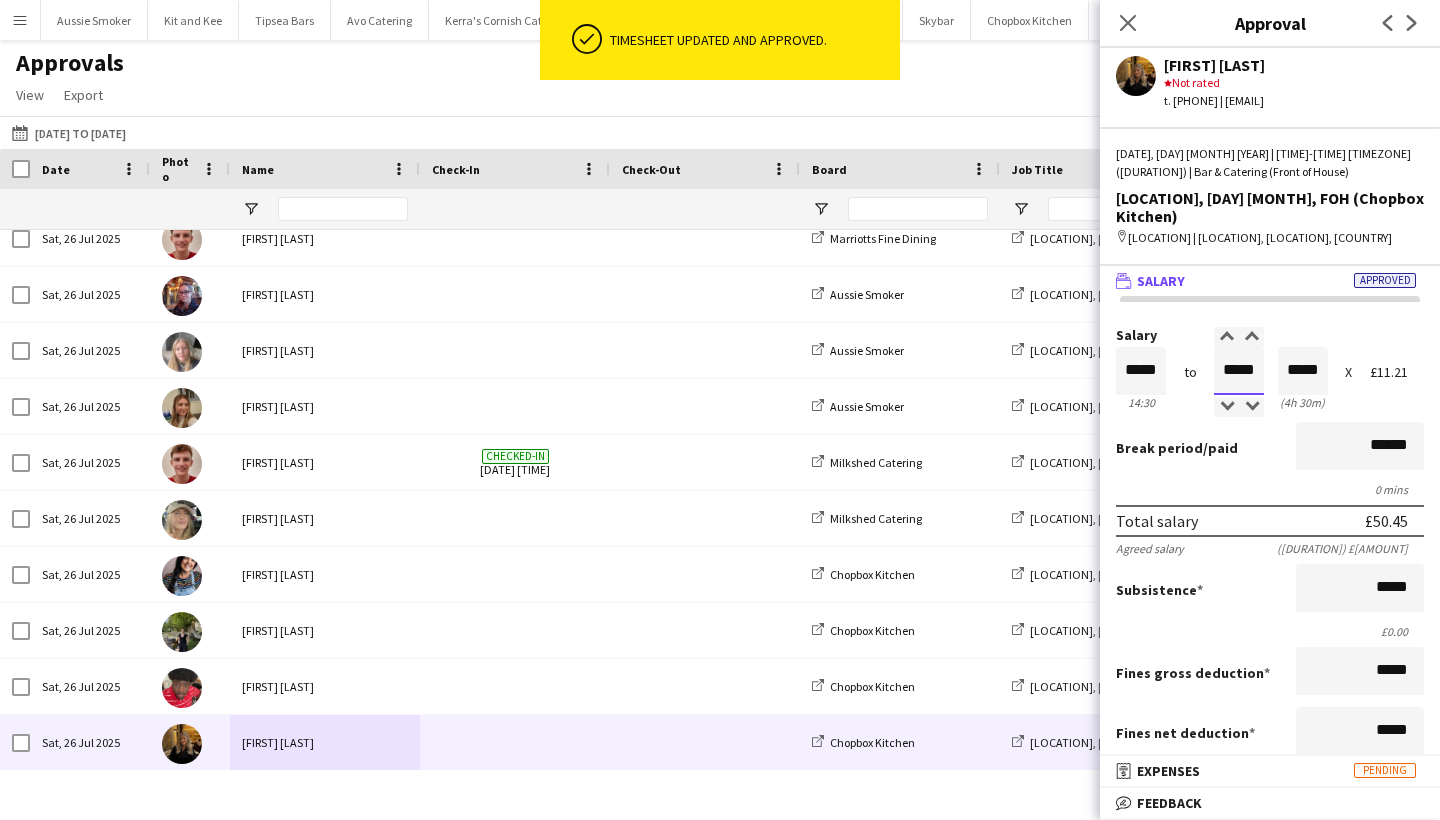 drag, startPoint x: 1213, startPoint y: 375, endPoint x: 1298, endPoint y: 371, distance: 85.09406 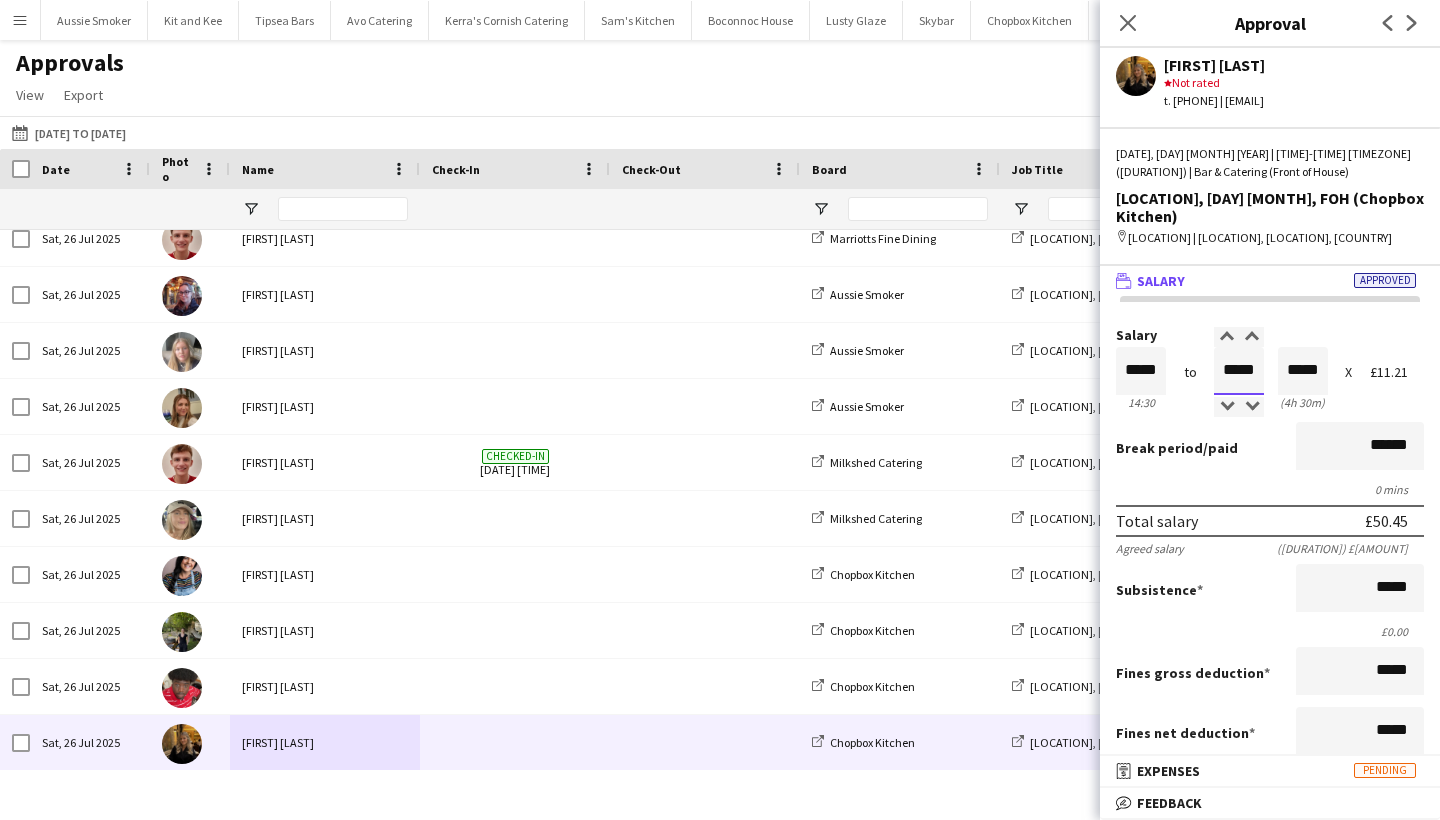 type on "*****" 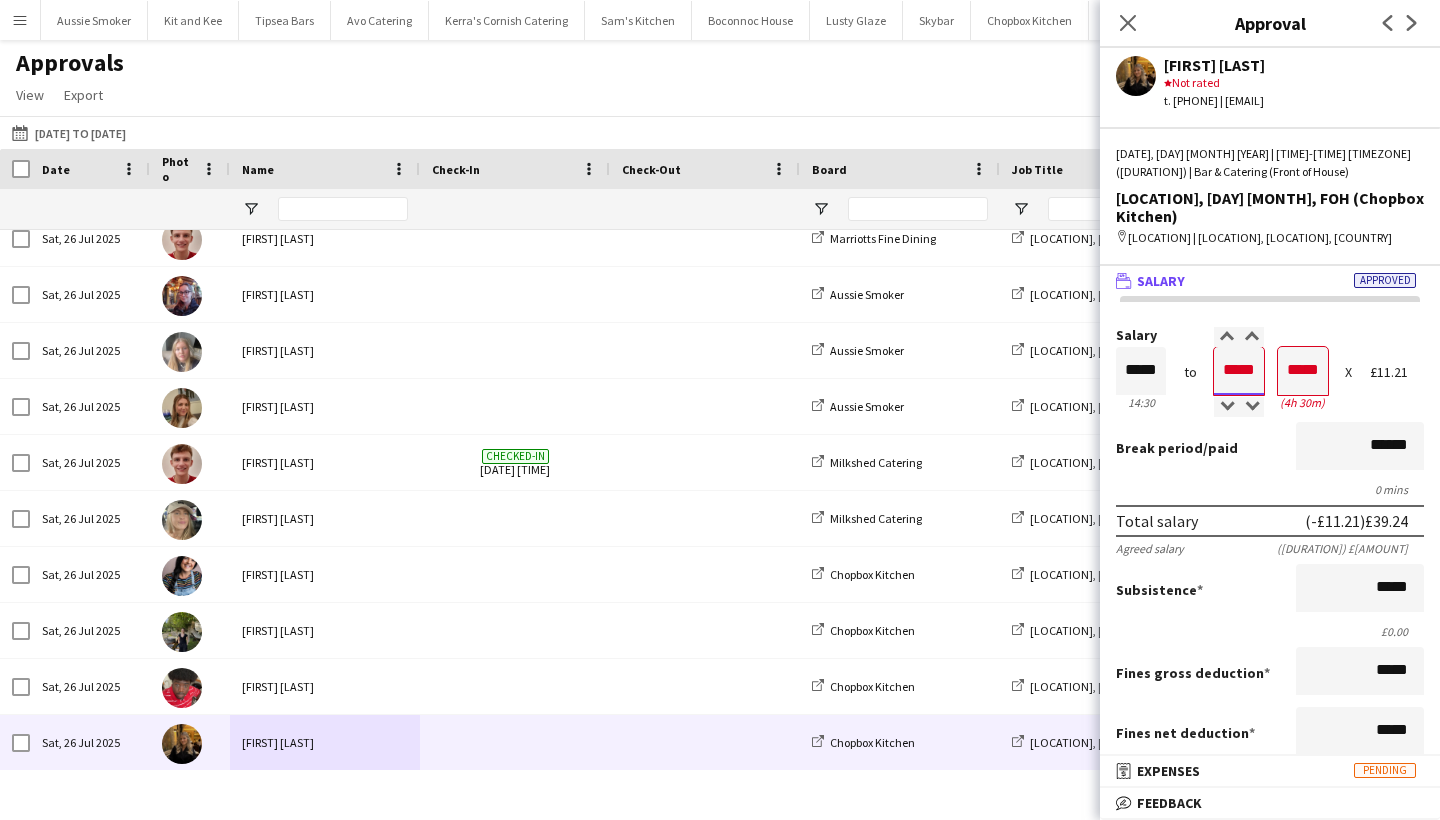 type on "*****" 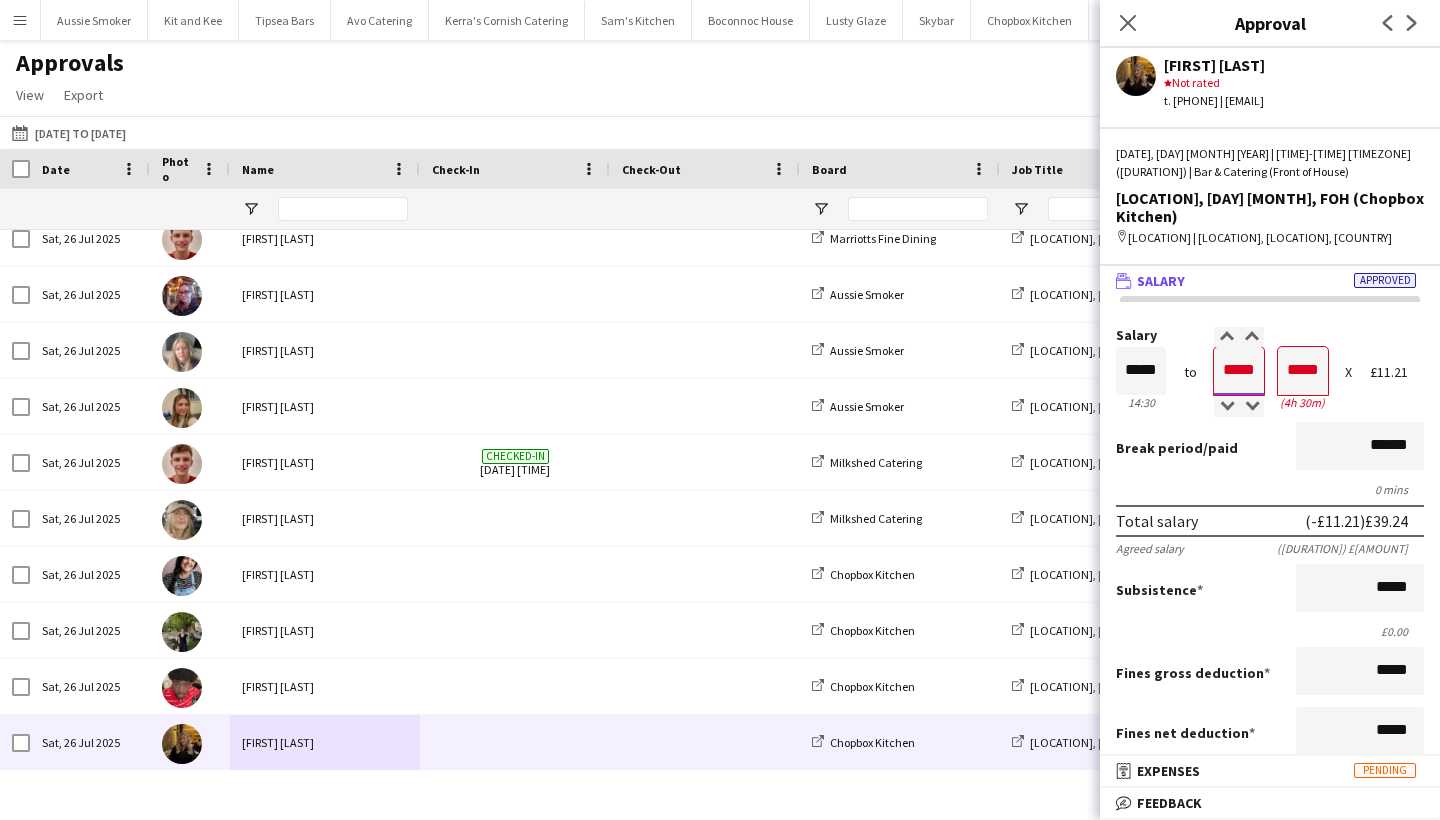 type on "*****" 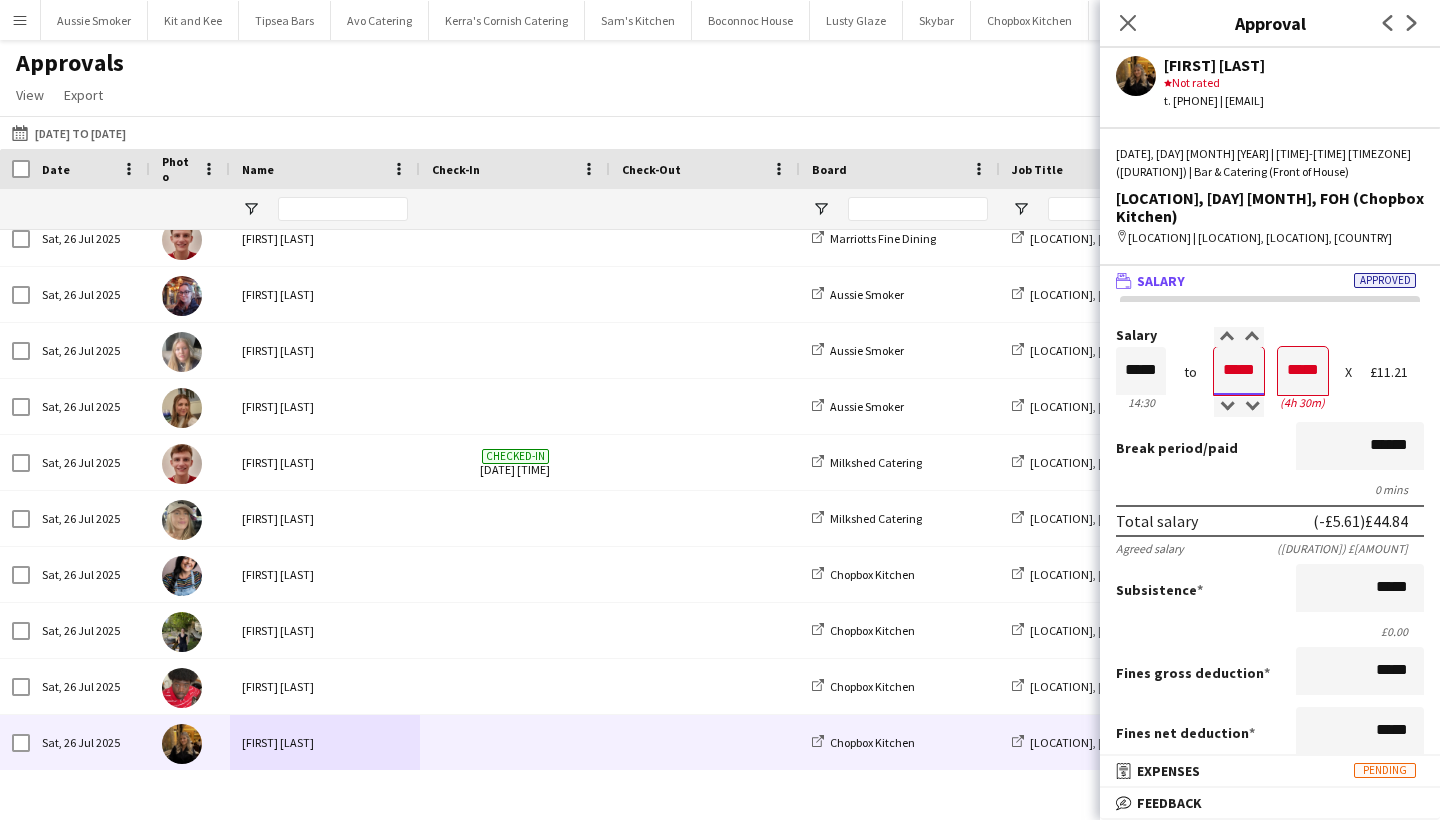 type on "*****" 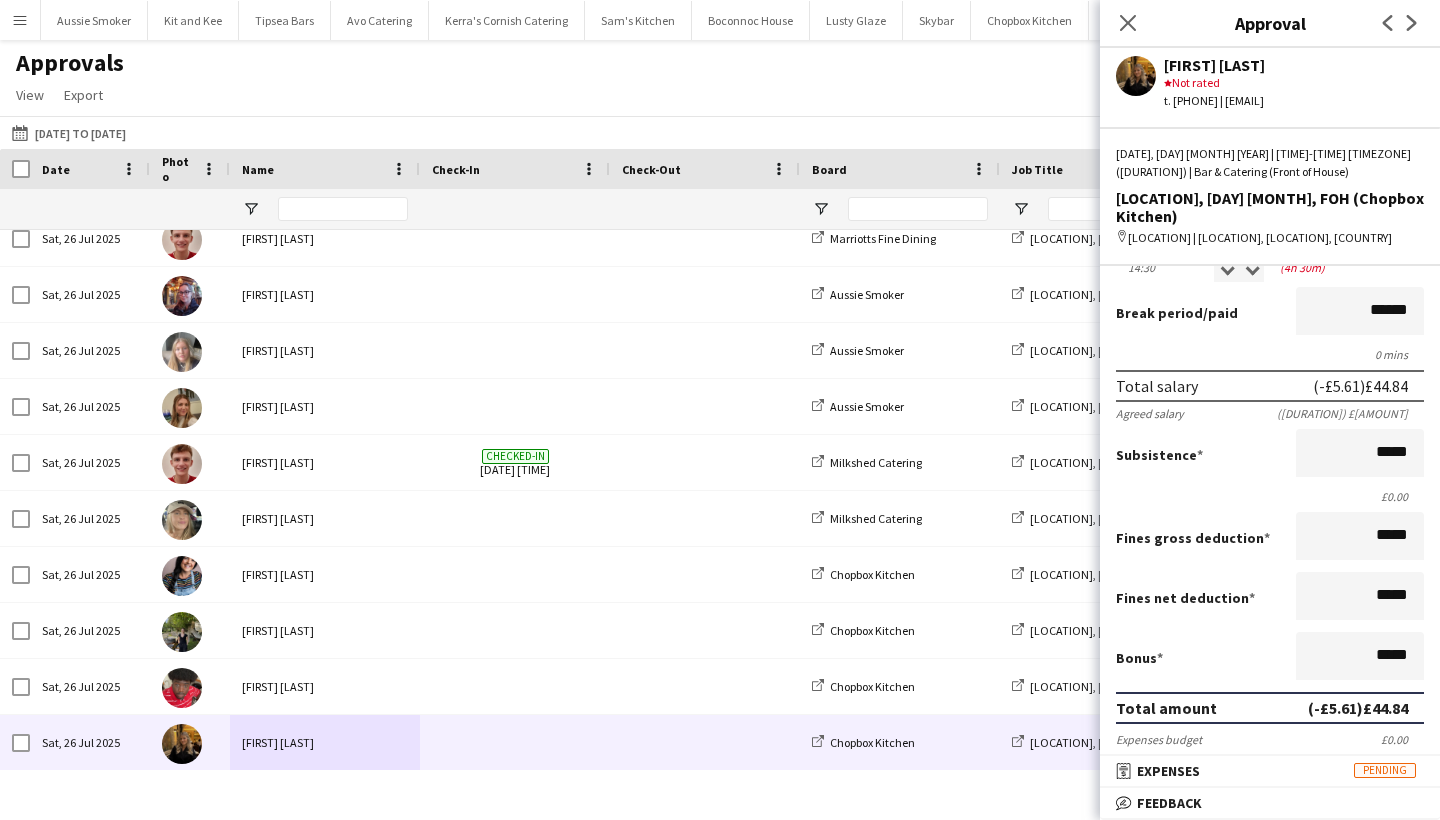 scroll, scrollTop: 395, scrollLeft: 0, axis: vertical 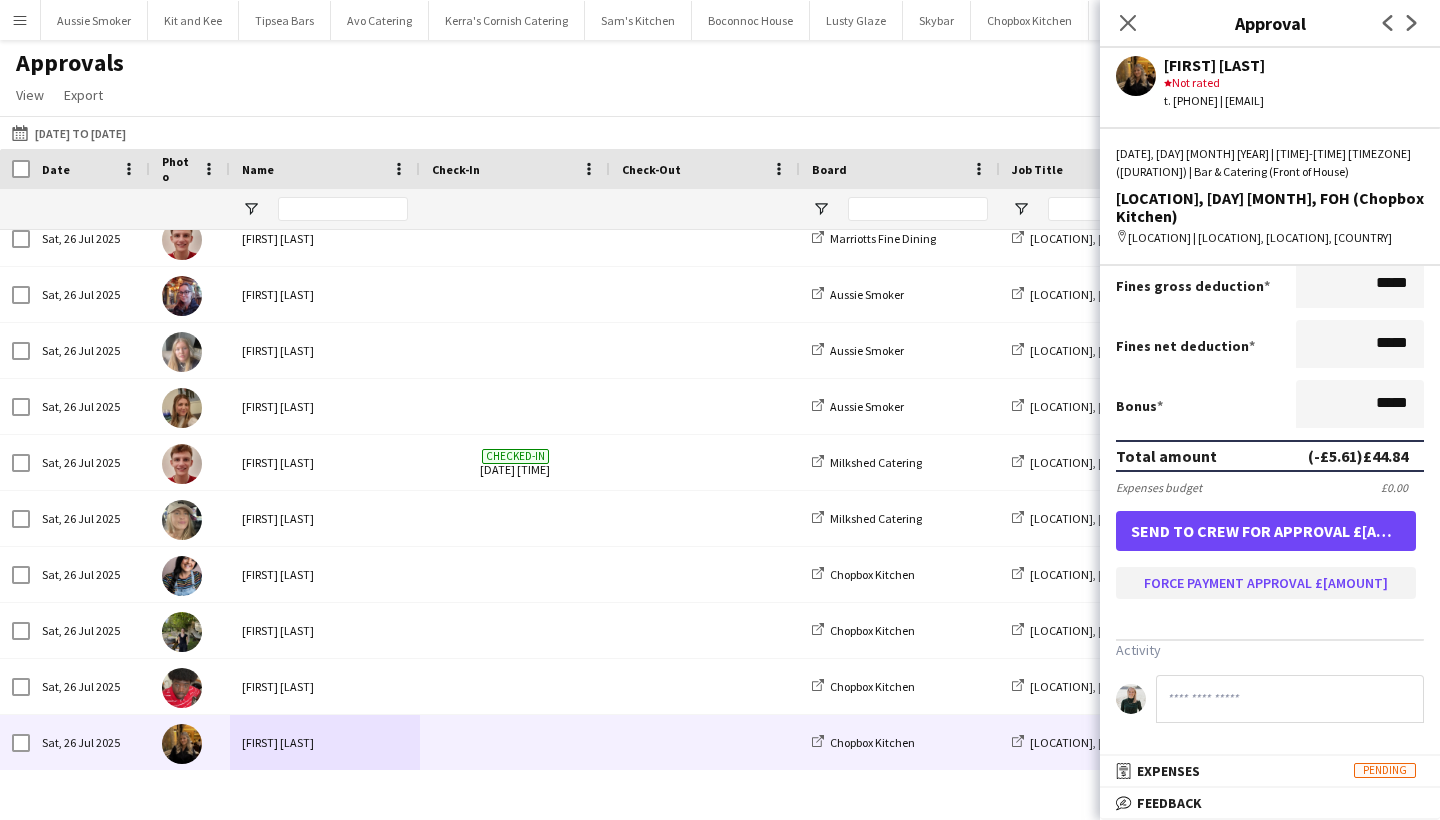 click on "Force payment approval £[AMOUNT]" at bounding box center (1266, 583) 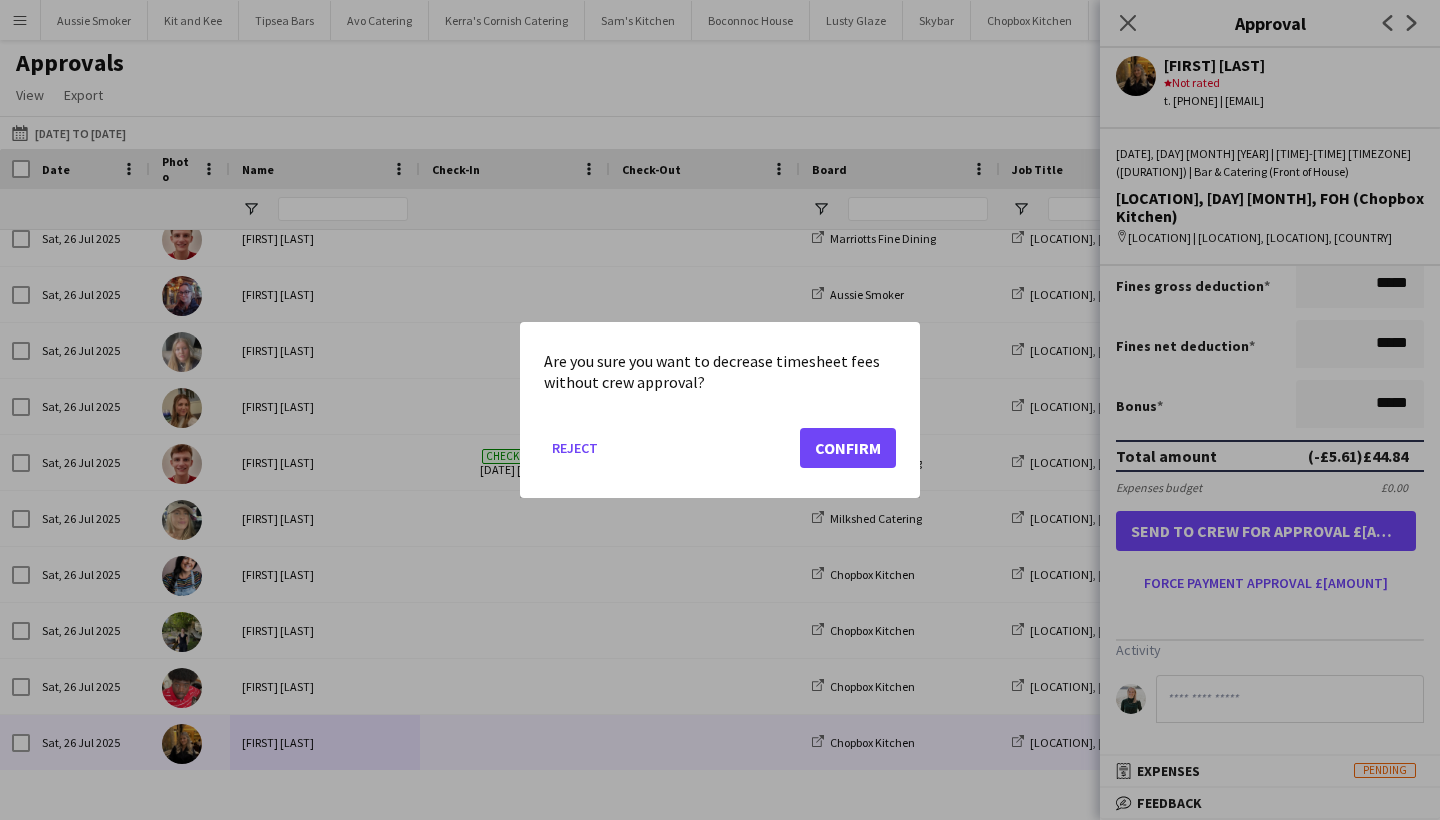 click on "Confirm" 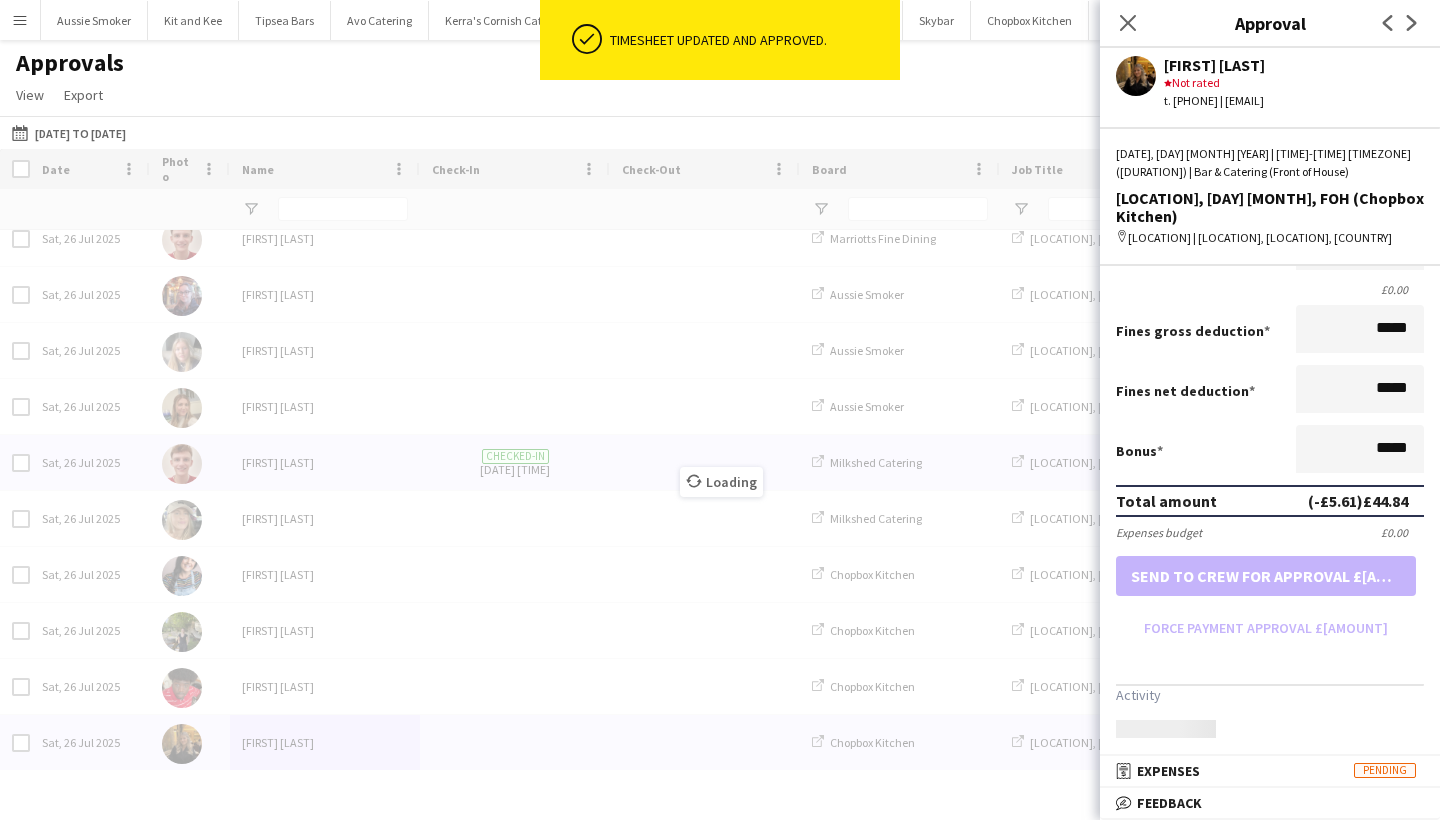 scroll, scrollTop: 350, scrollLeft: 0, axis: vertical 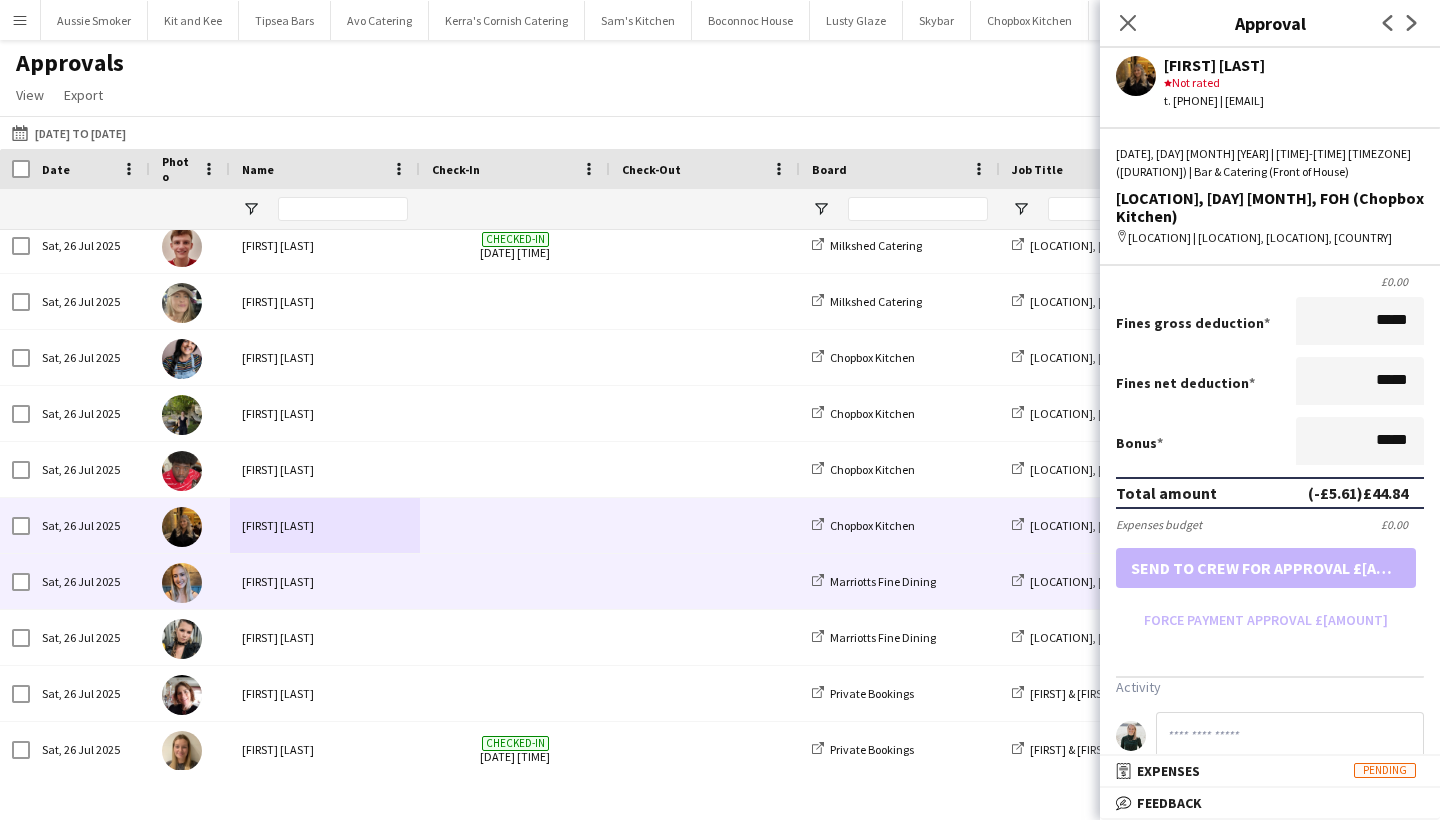 click on "[FIRST] [LAST]" at bounding box center [325, 581] 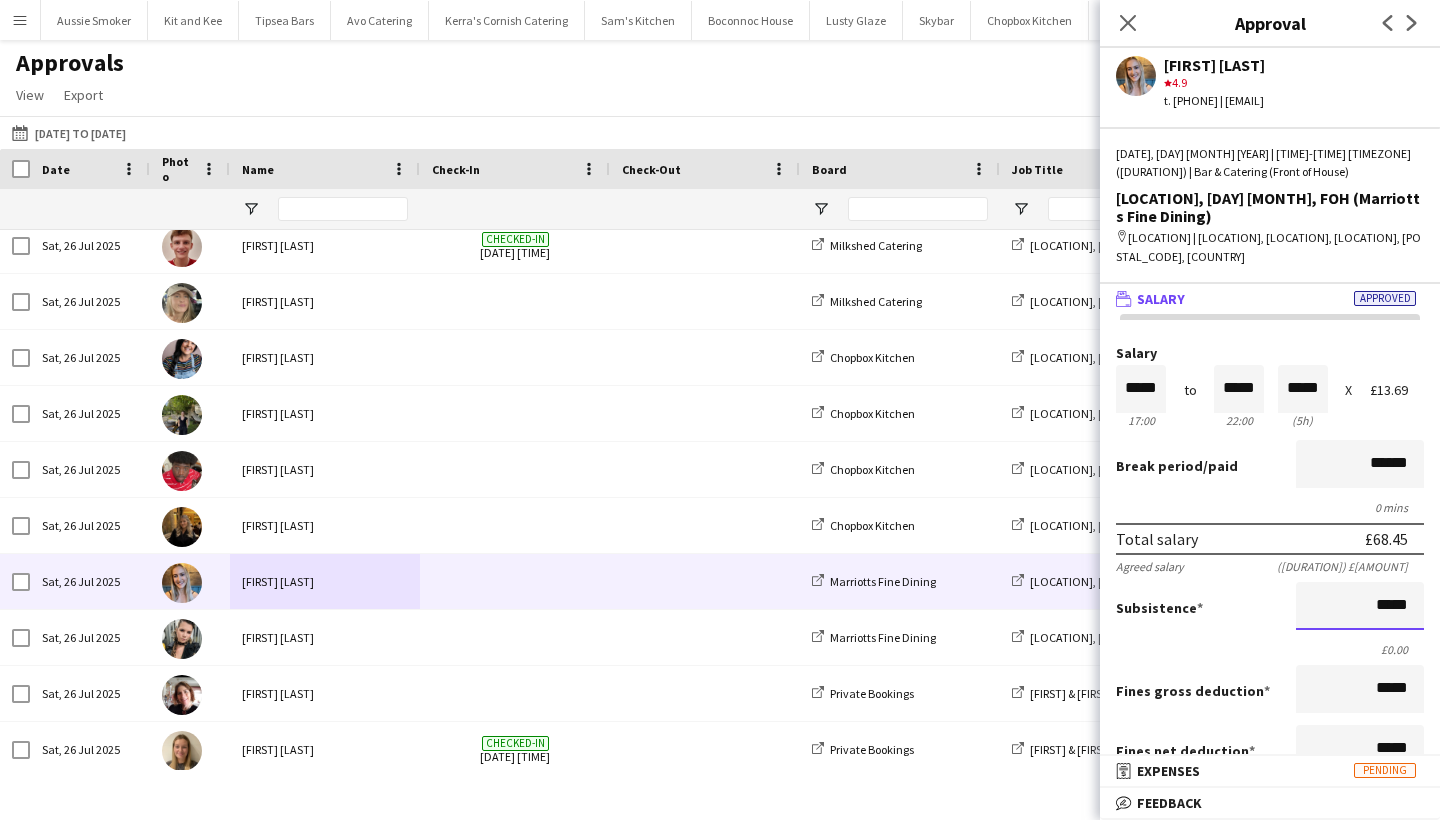 drag, startPoint x: 1367, startPoint y: 602, endPoint x: 1430, endPoint y: 592, distance: 63.788715 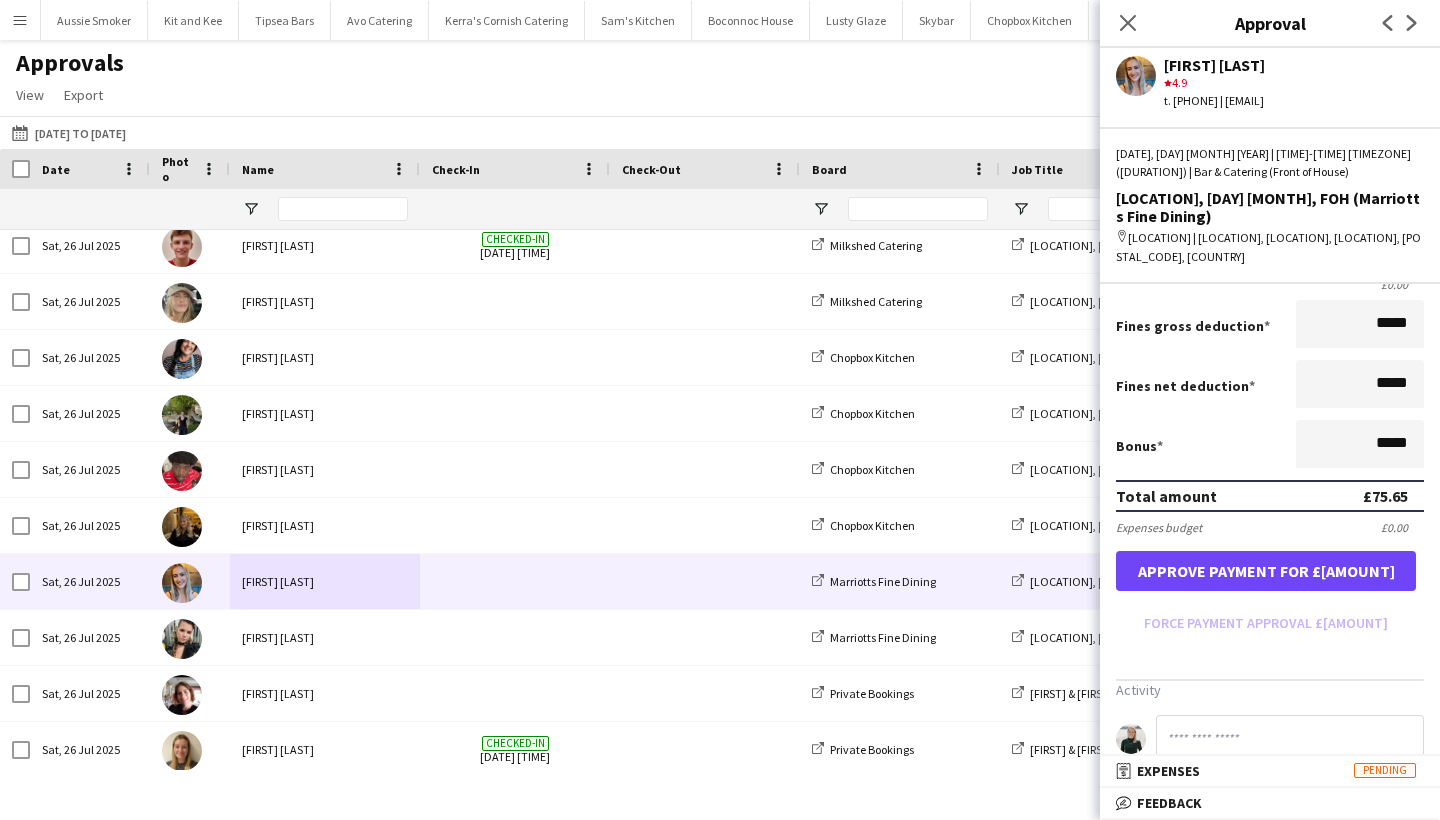 scroll, scrollTop: 413, scrollLeft: 0, axis: vertical 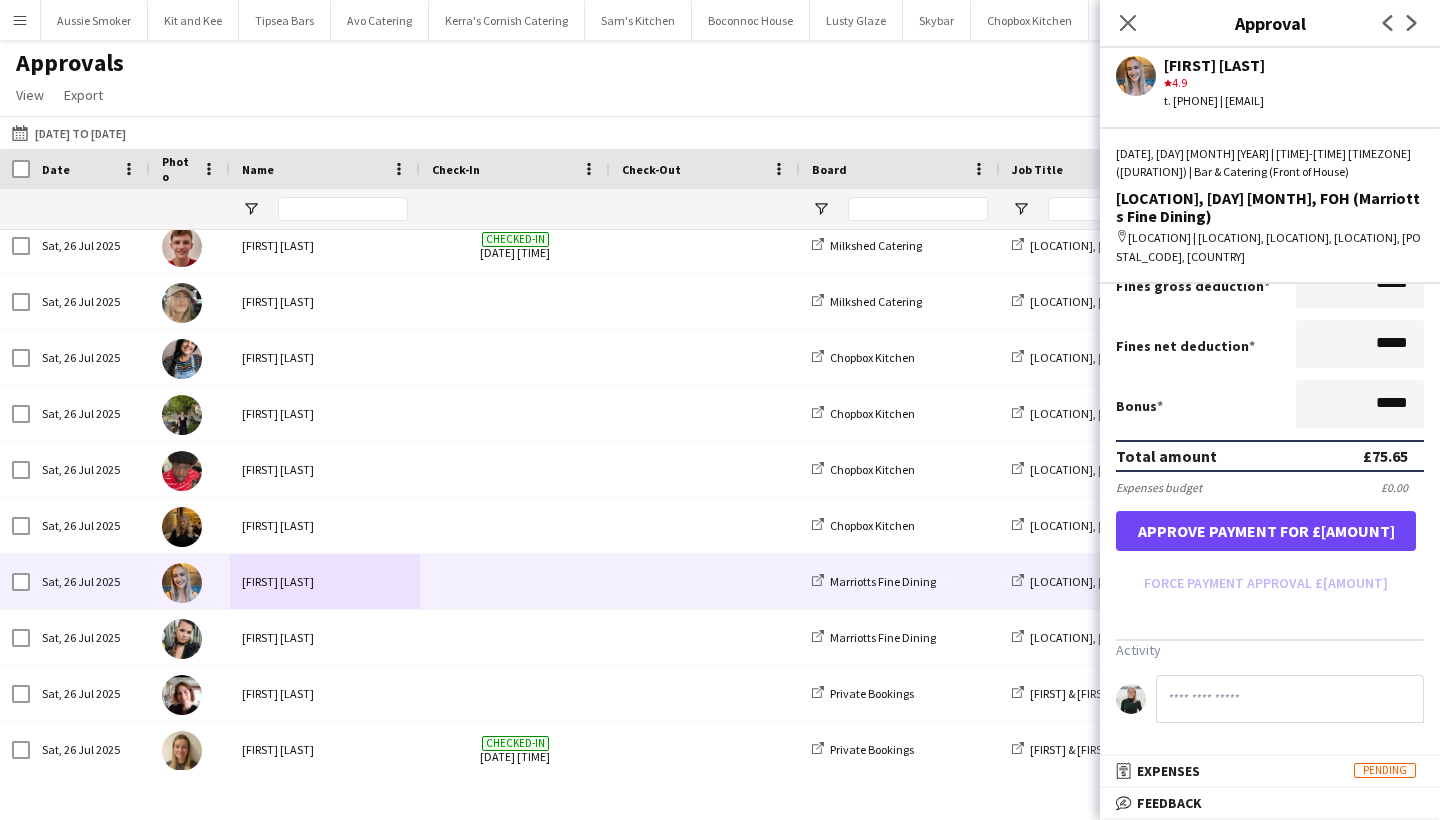 type on "*****" 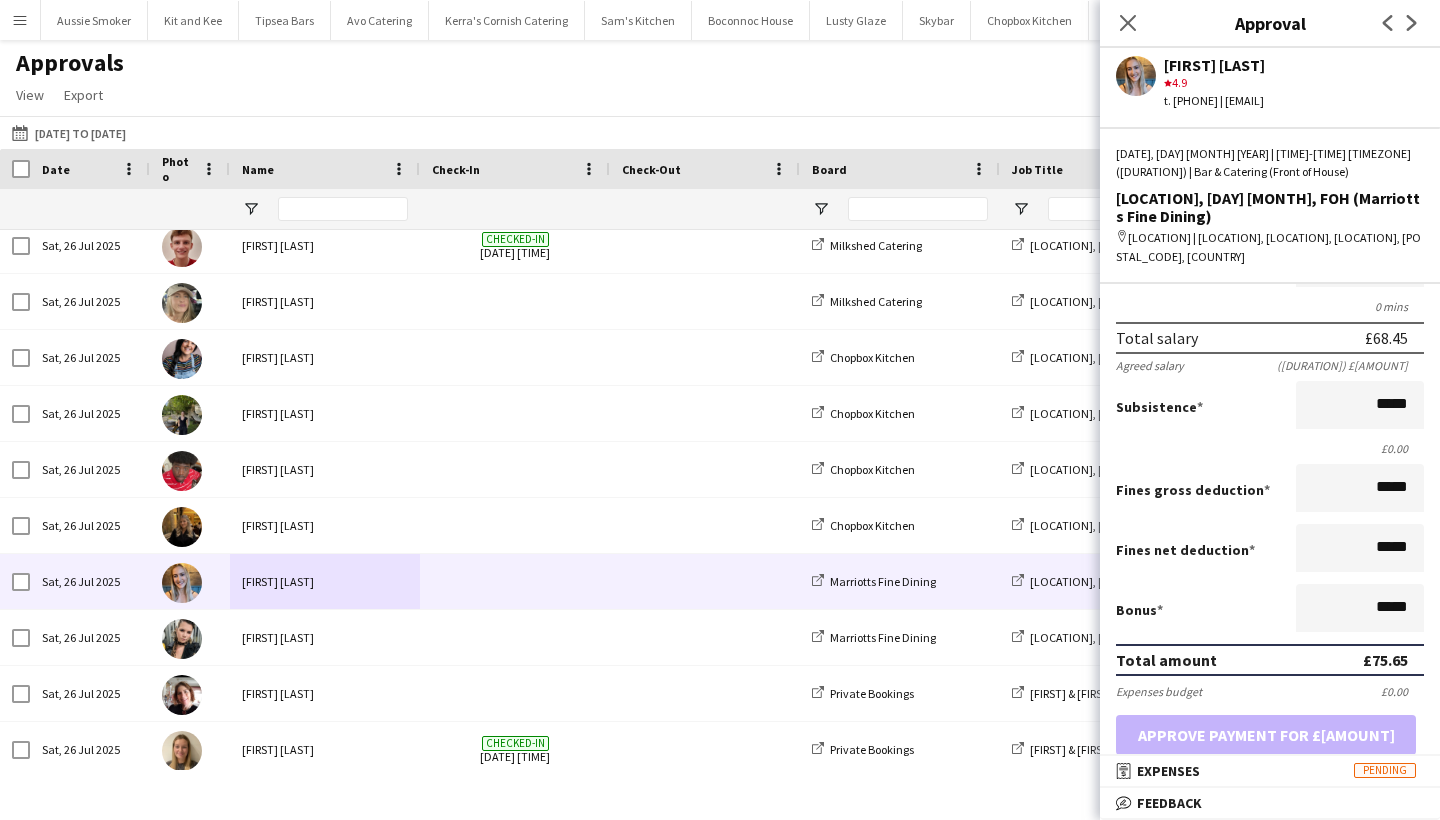 scroll, scrollTop: 468, scrollLeft: 0, axis: vertical 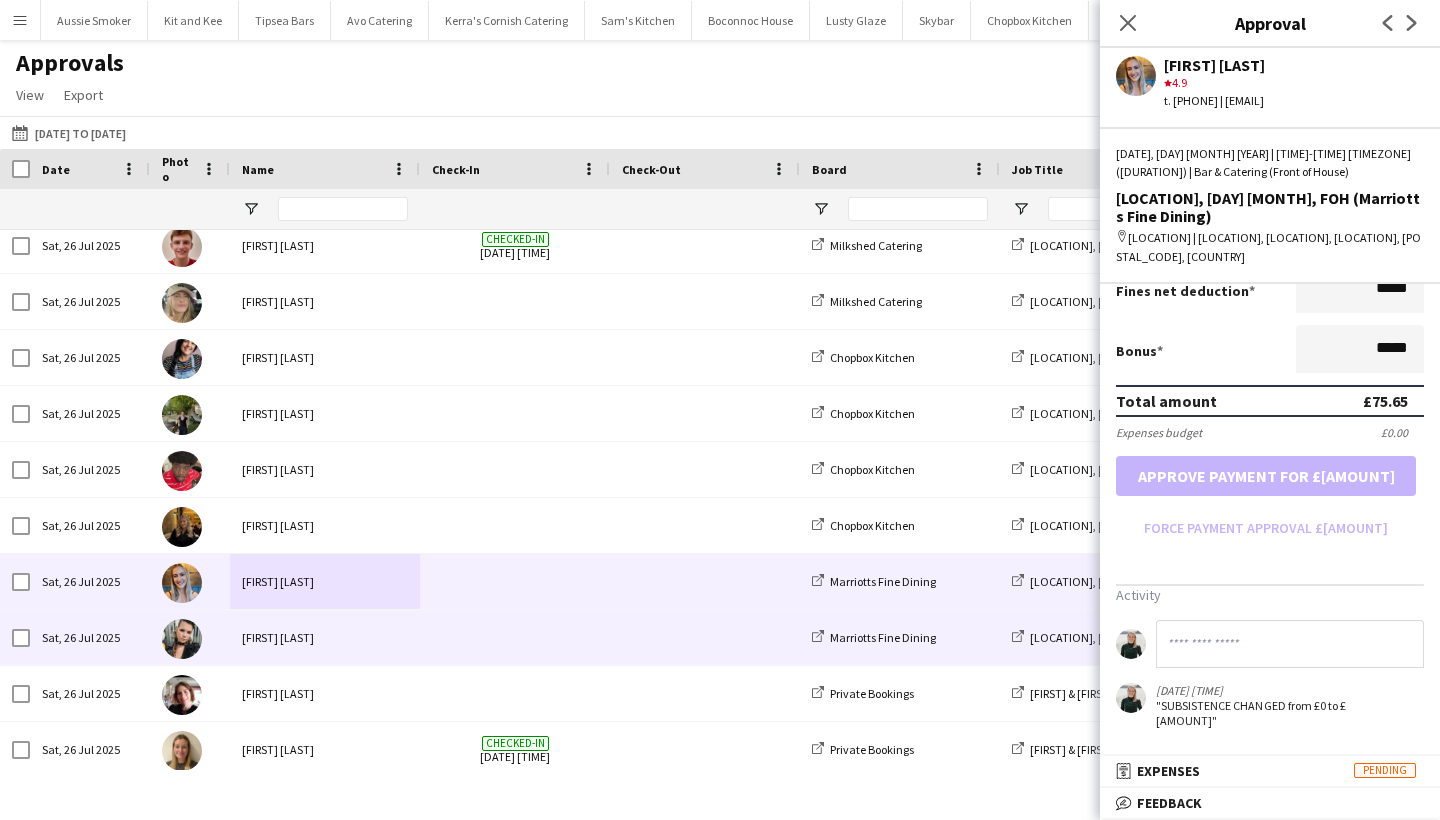 click on "[FIRST] [LAST]" at bounding box center (325, 637) 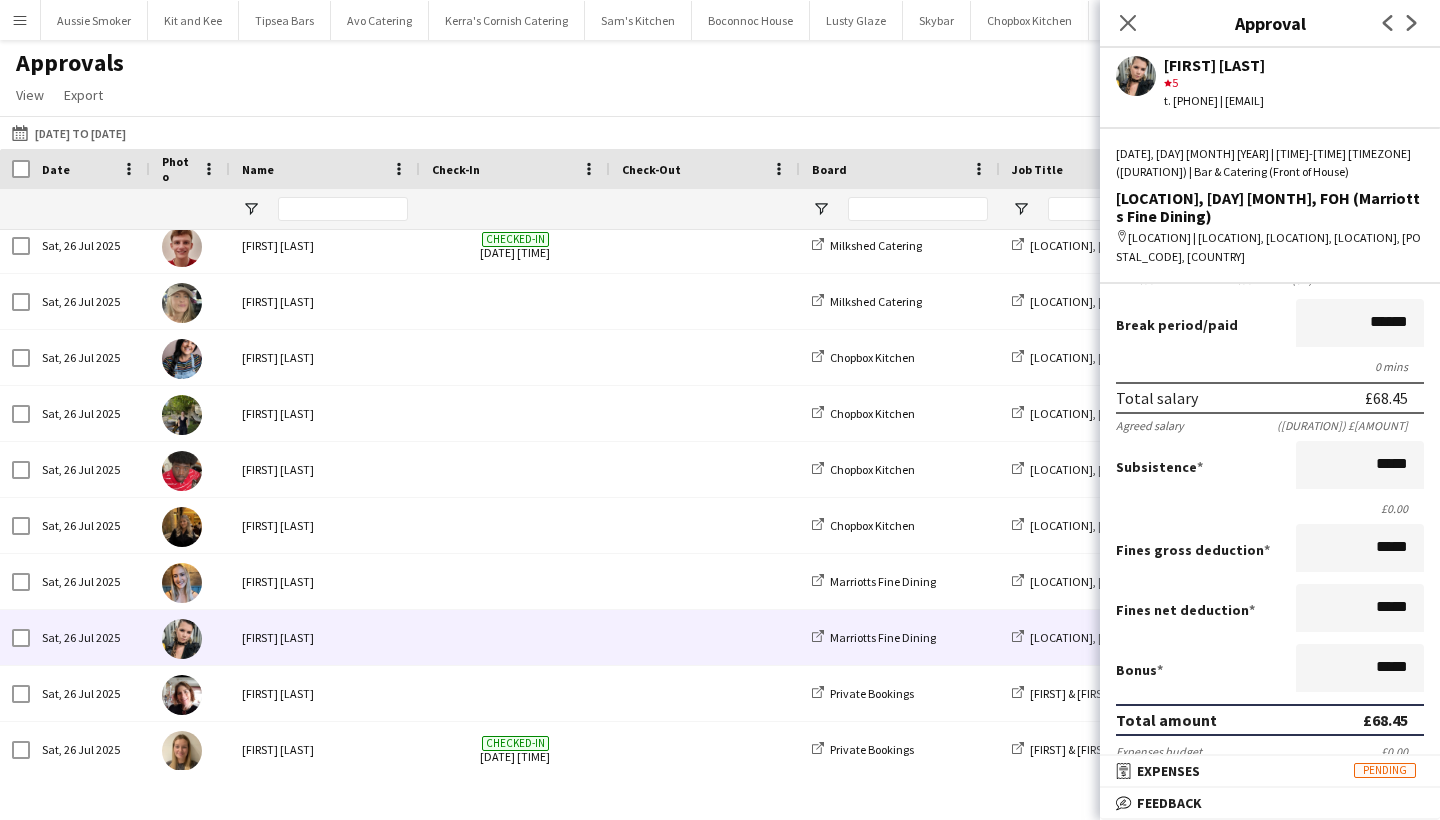 scroll, scrollTop: 266, scrollLeft: 0, axis: vertical 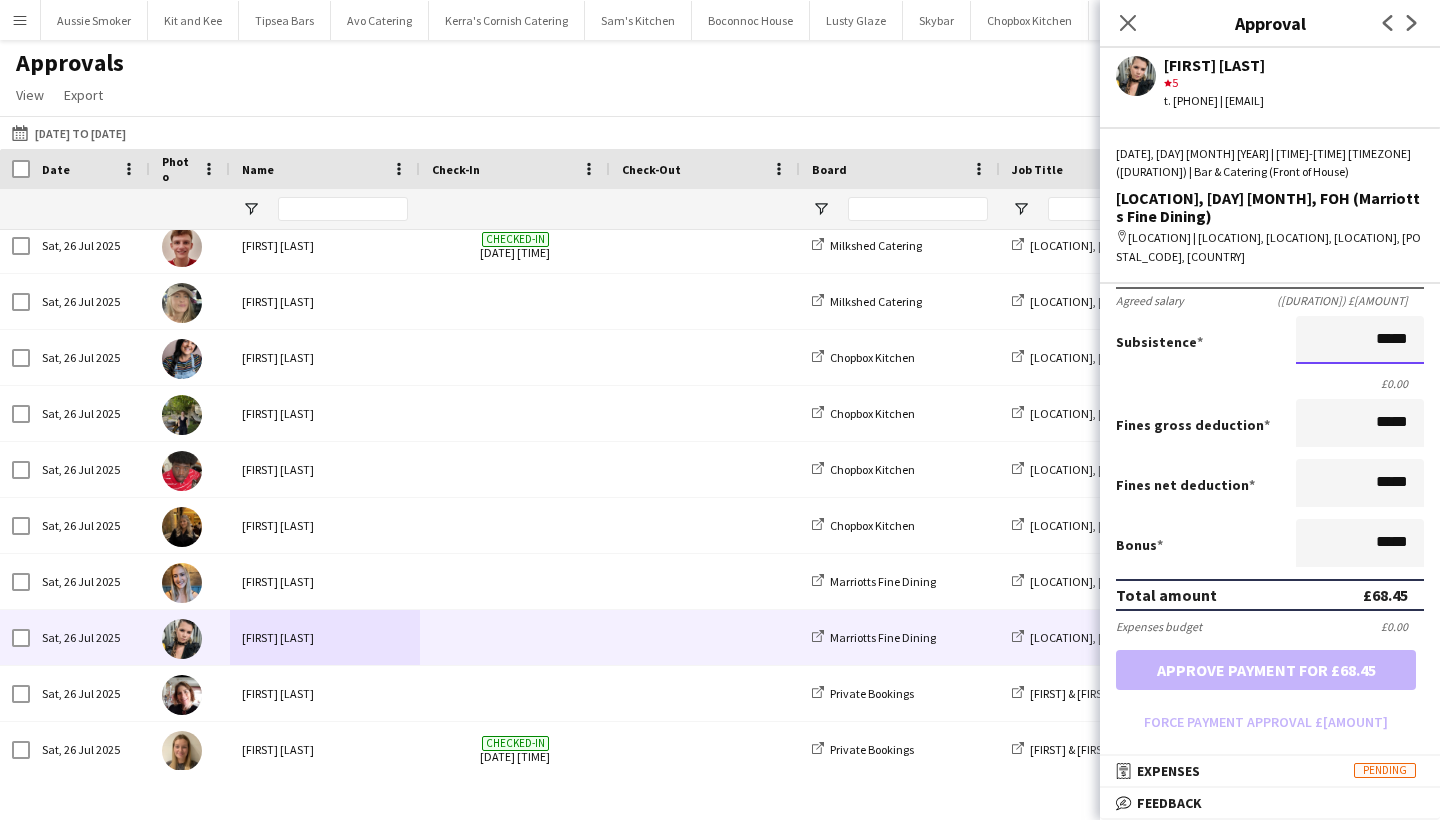 drag, startPoint x: 1359, startPoint y: 329, endPoint x: 1404, endPoint y: 333, distance: 45.17743 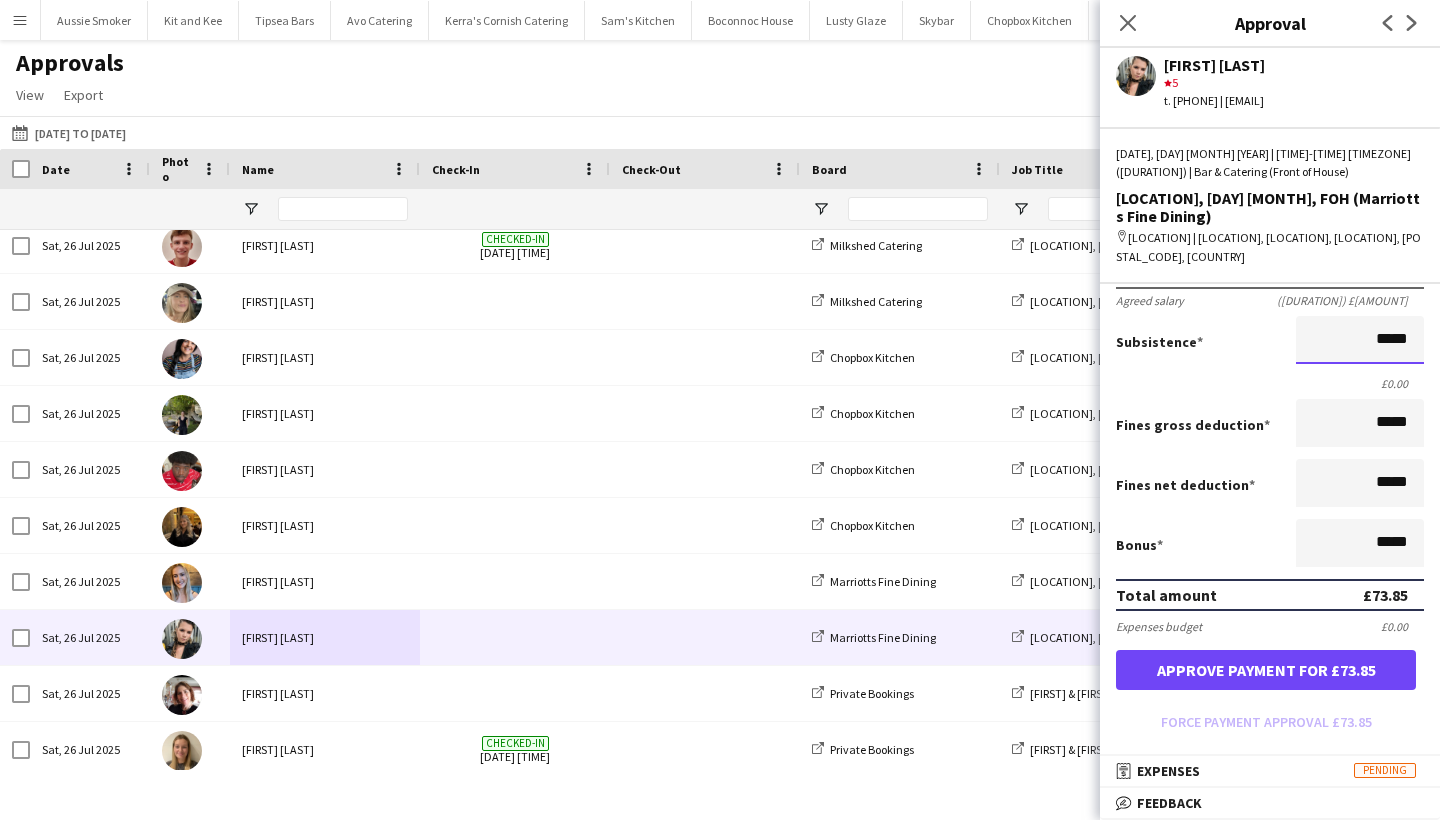 type on "*****" 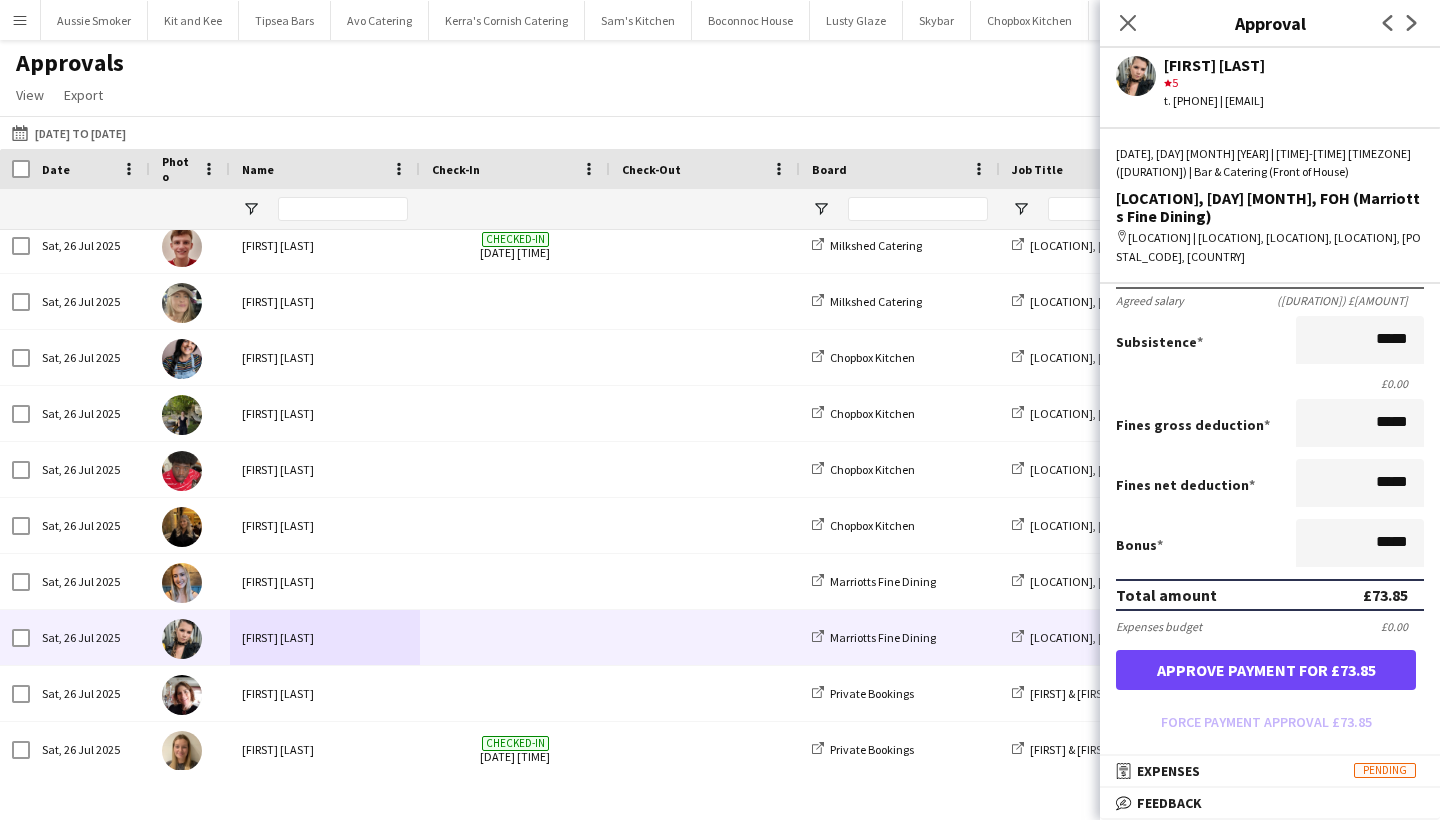 click on "Approve payment for £73.85" at bounding box center (1266, 670) 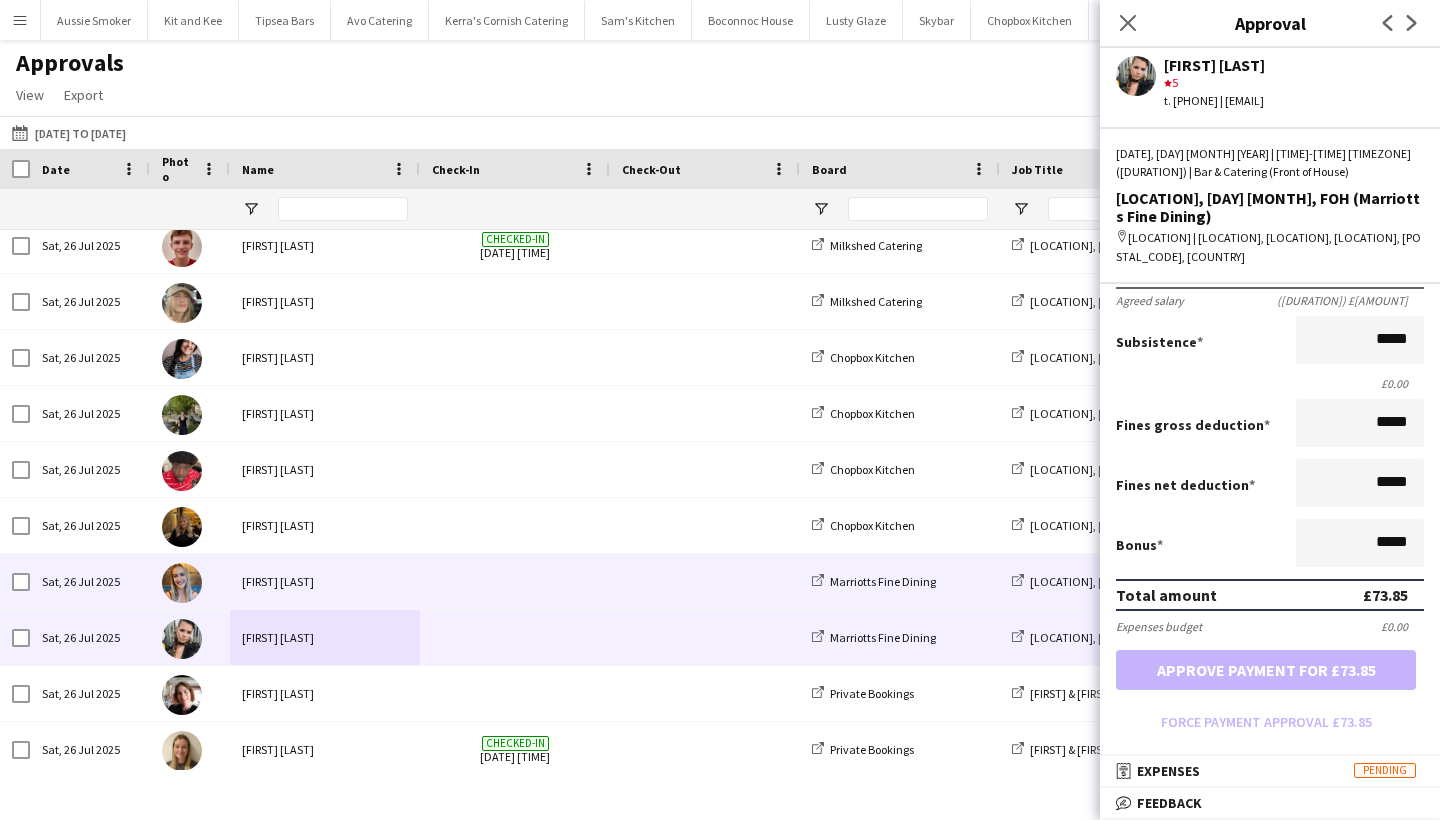 scroll, scrollTop: 323, scrollLeft: 0, axis: vertical 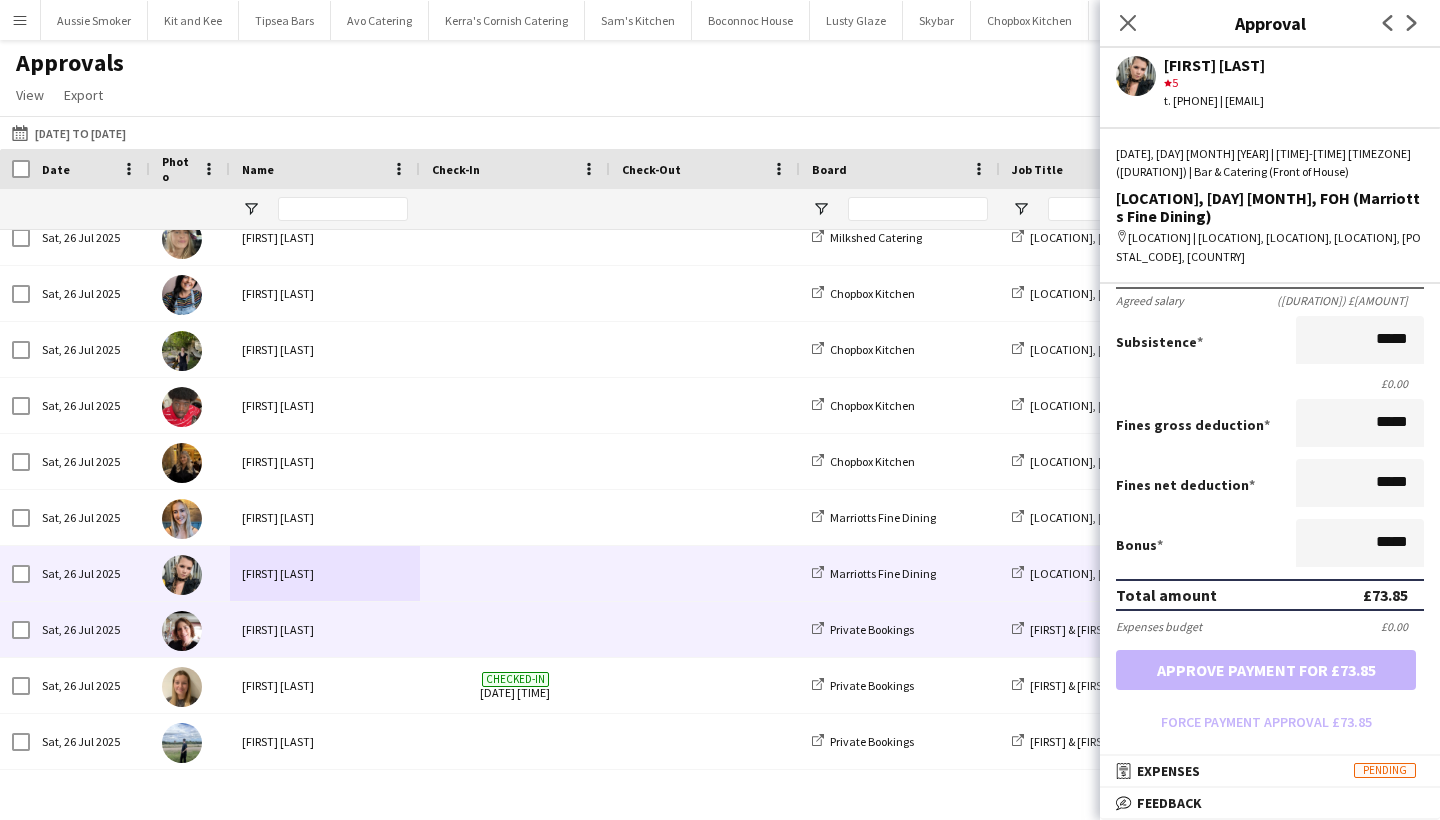 click on "[FIRST] [LAST]" at bounding box center (325, 629) 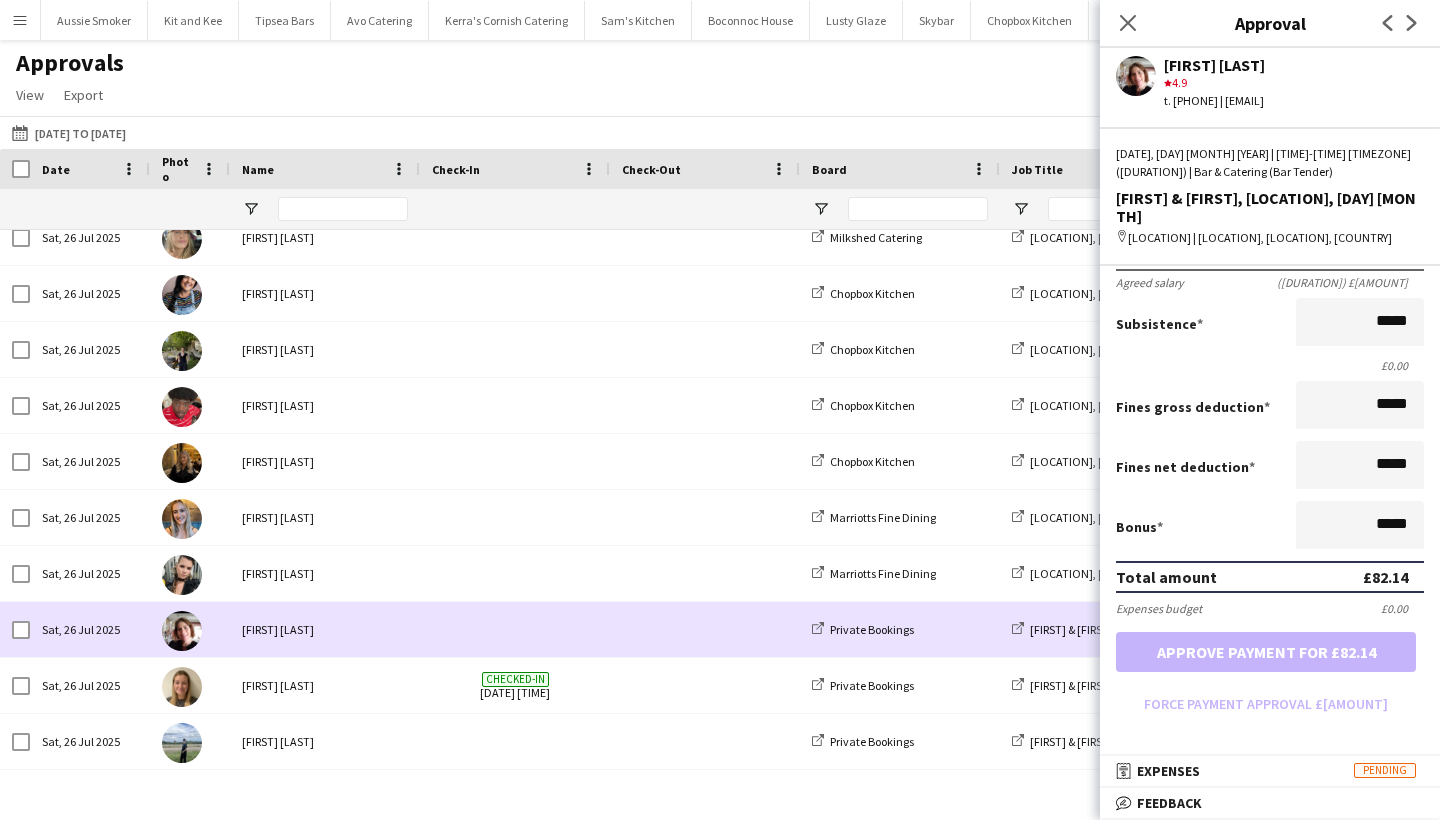 scroll, scrollTop: 0, scrollLeft: 0, axis: both 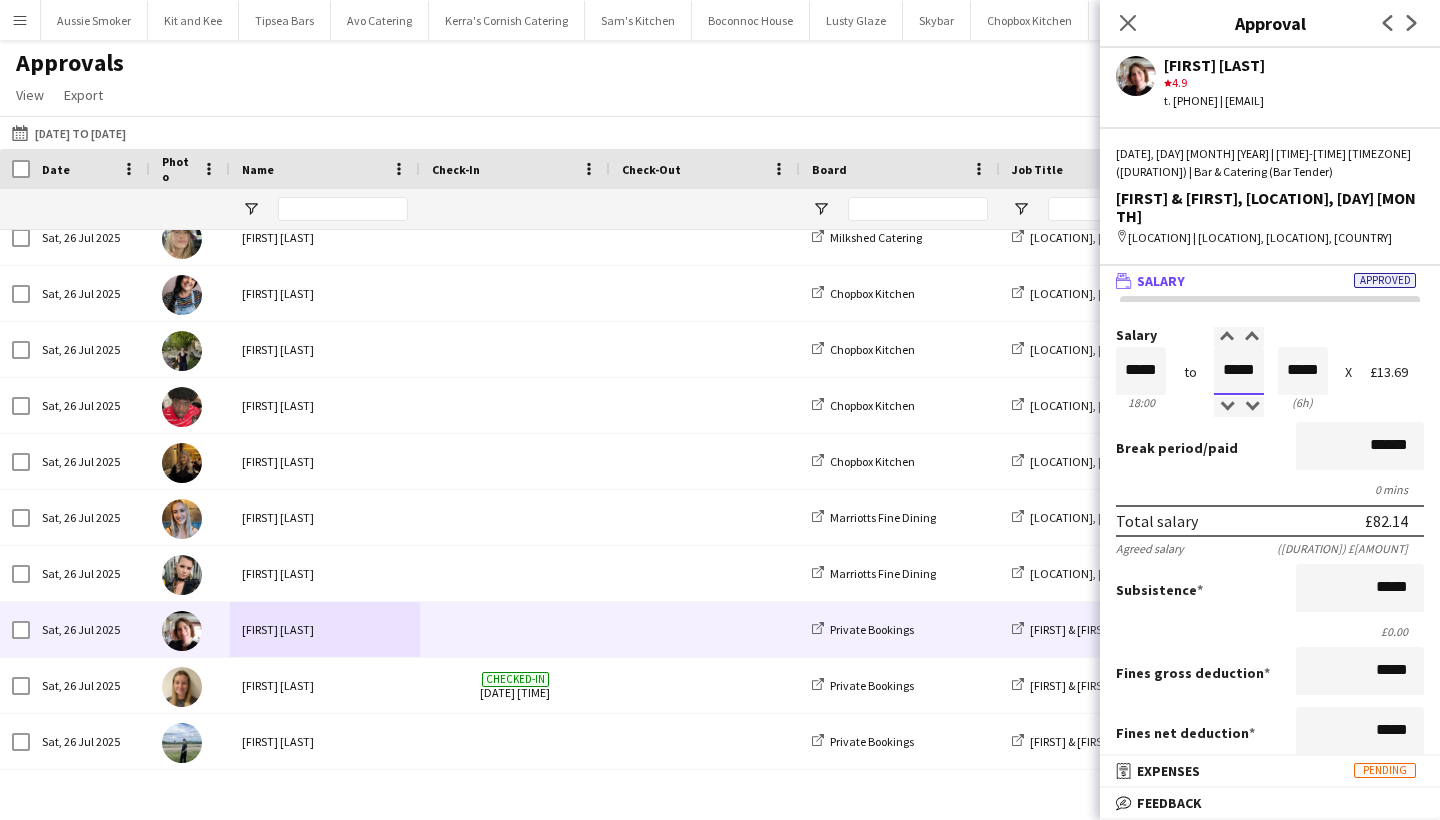 click on "*****" at bounding box center (1239, 371) 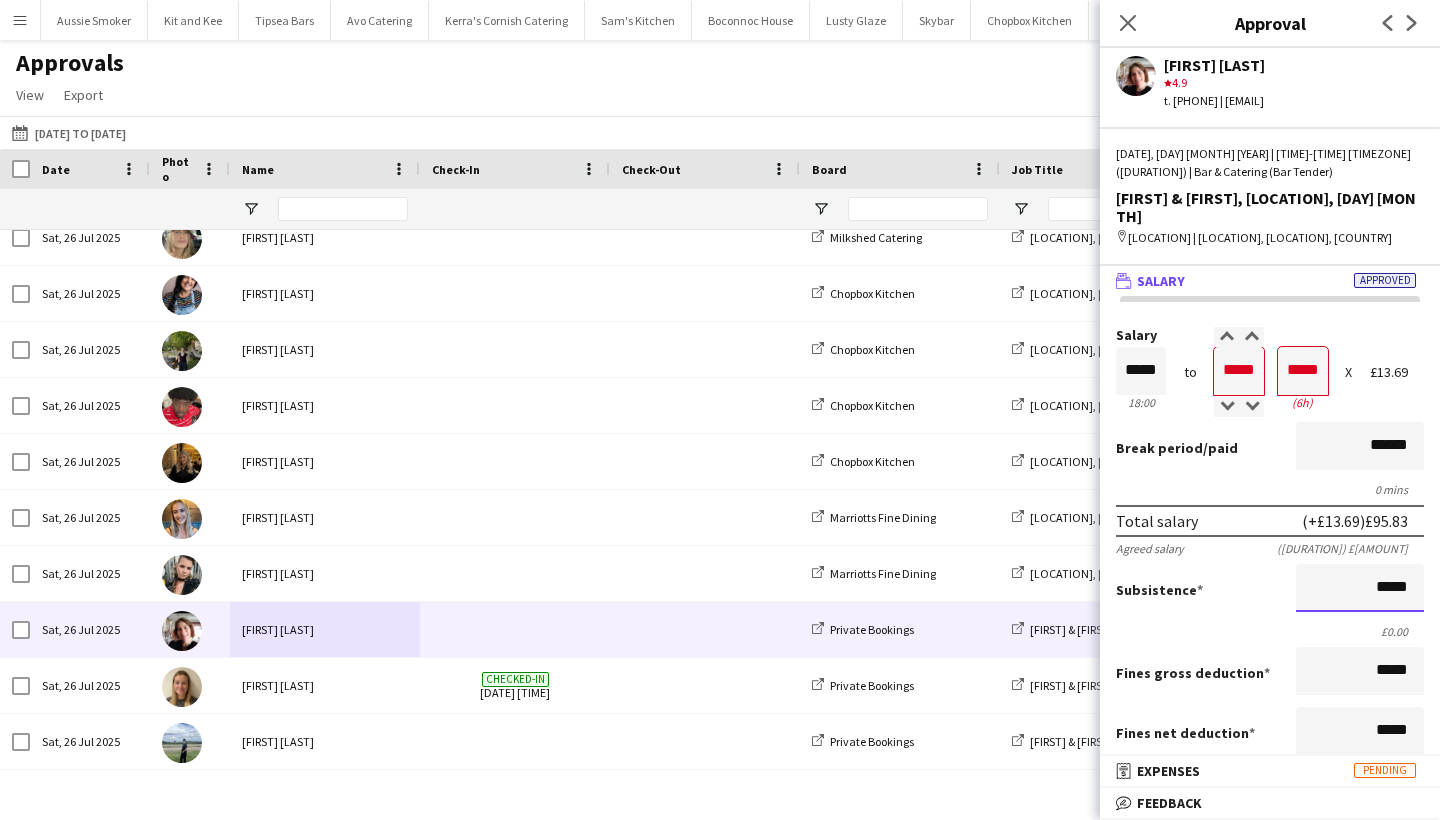 click on "*****" at bounding box center (1360, 588) 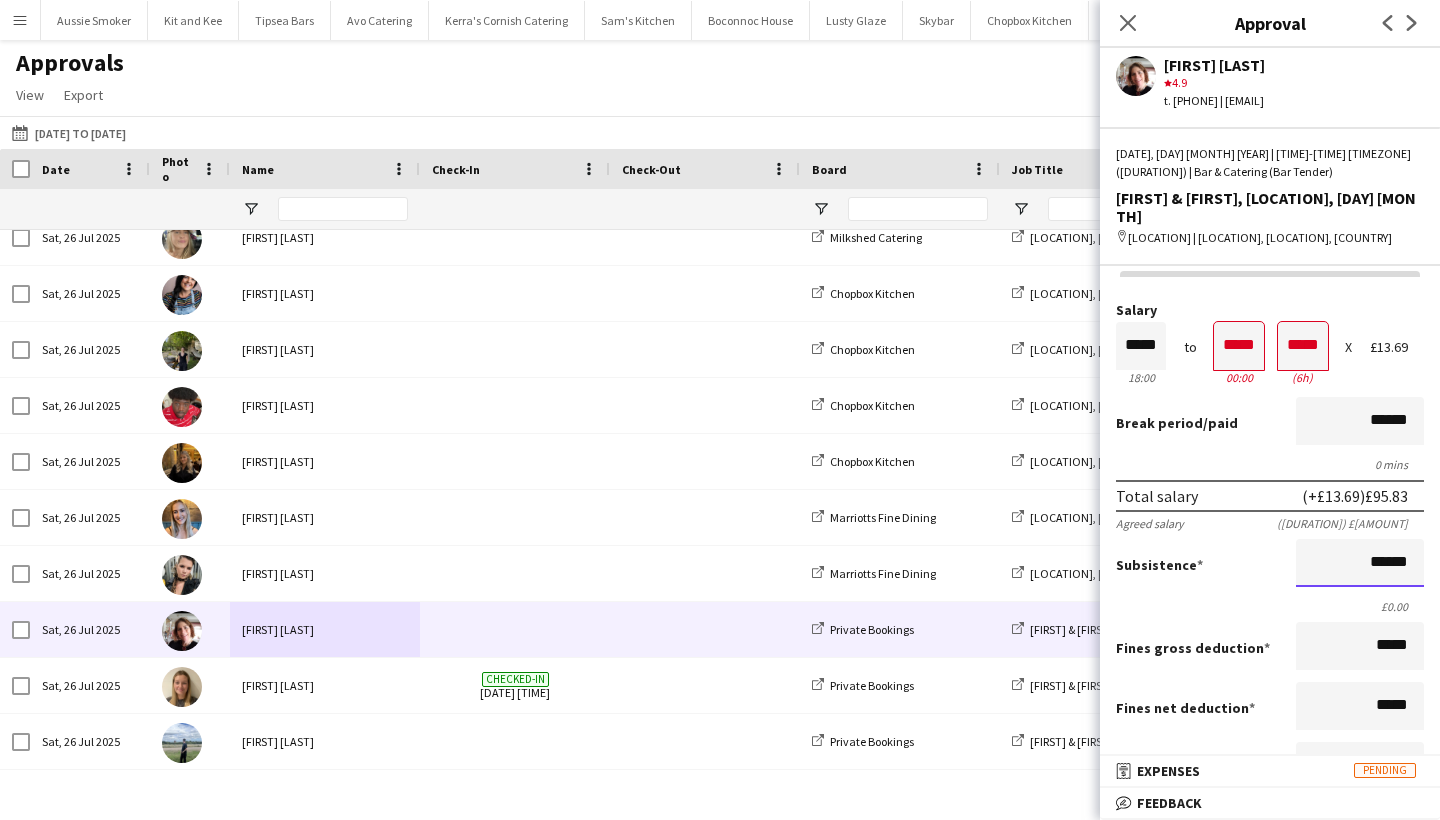 scroll, scrollTop: 270, scrollLeft: 0, axis: vertical 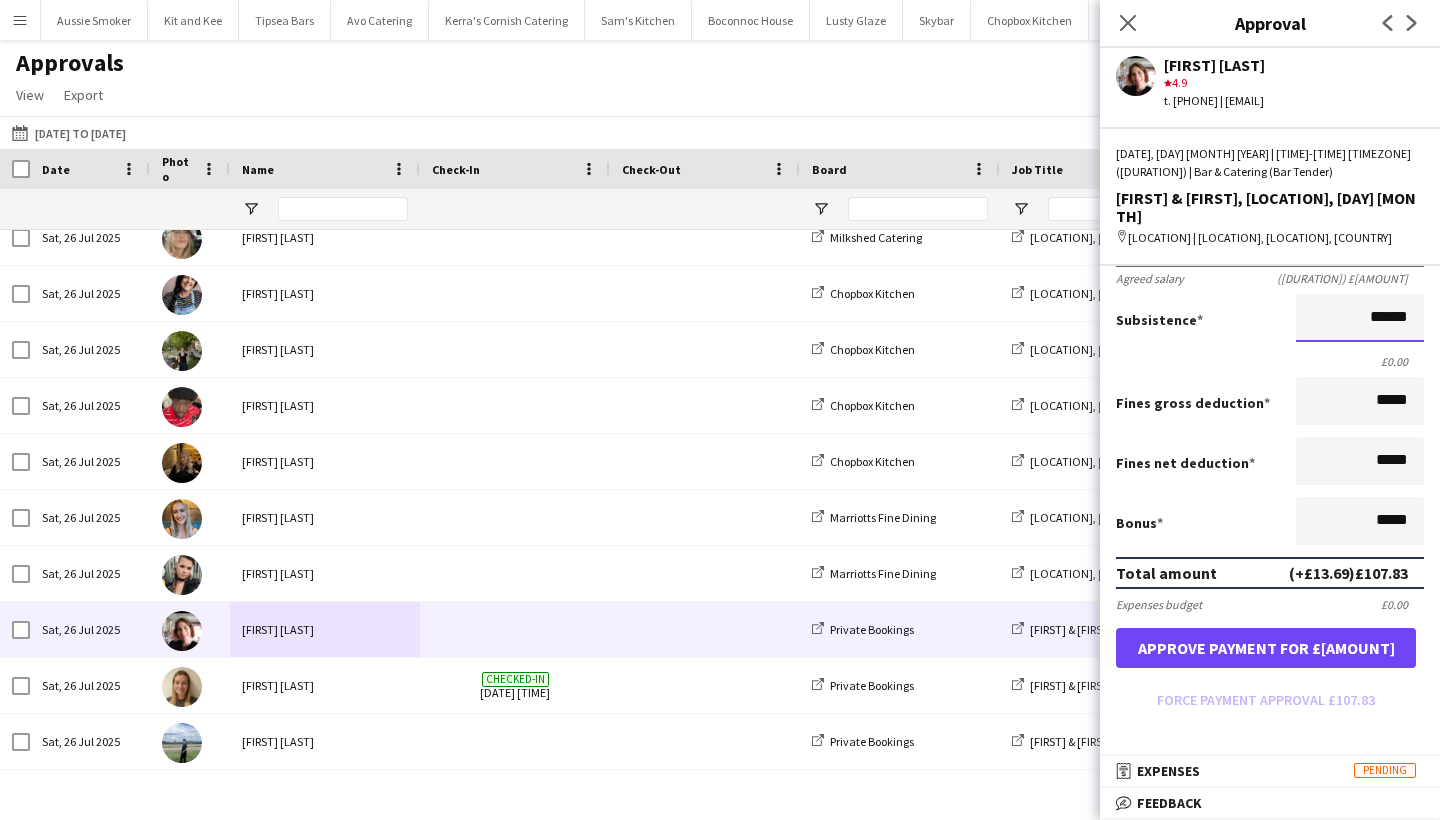 type on "******" 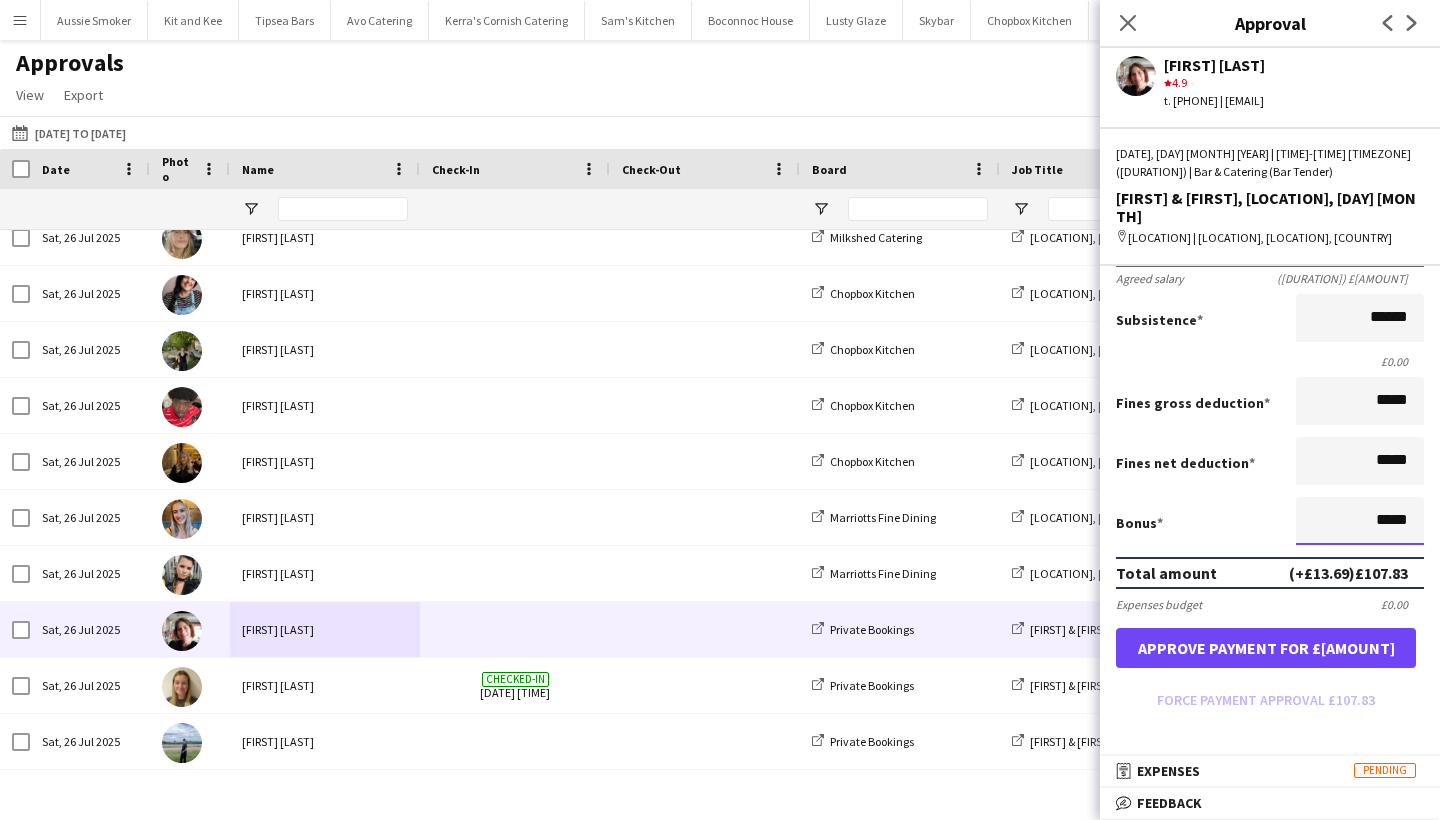 click on "*****" at bounding box center (1360, 521) 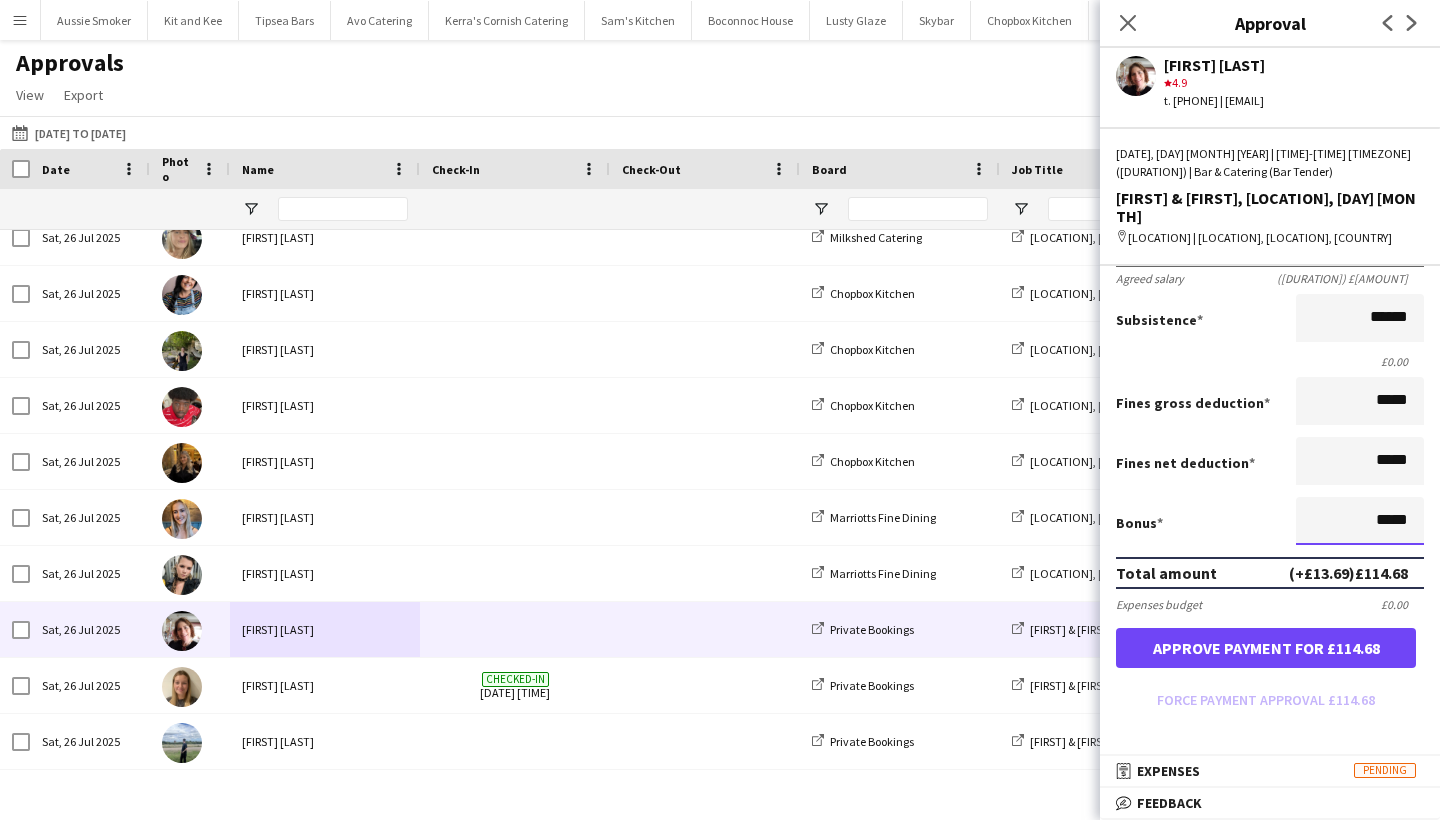 scroll, scrollTop: 377, scrollLeft: 0, axis: vertical 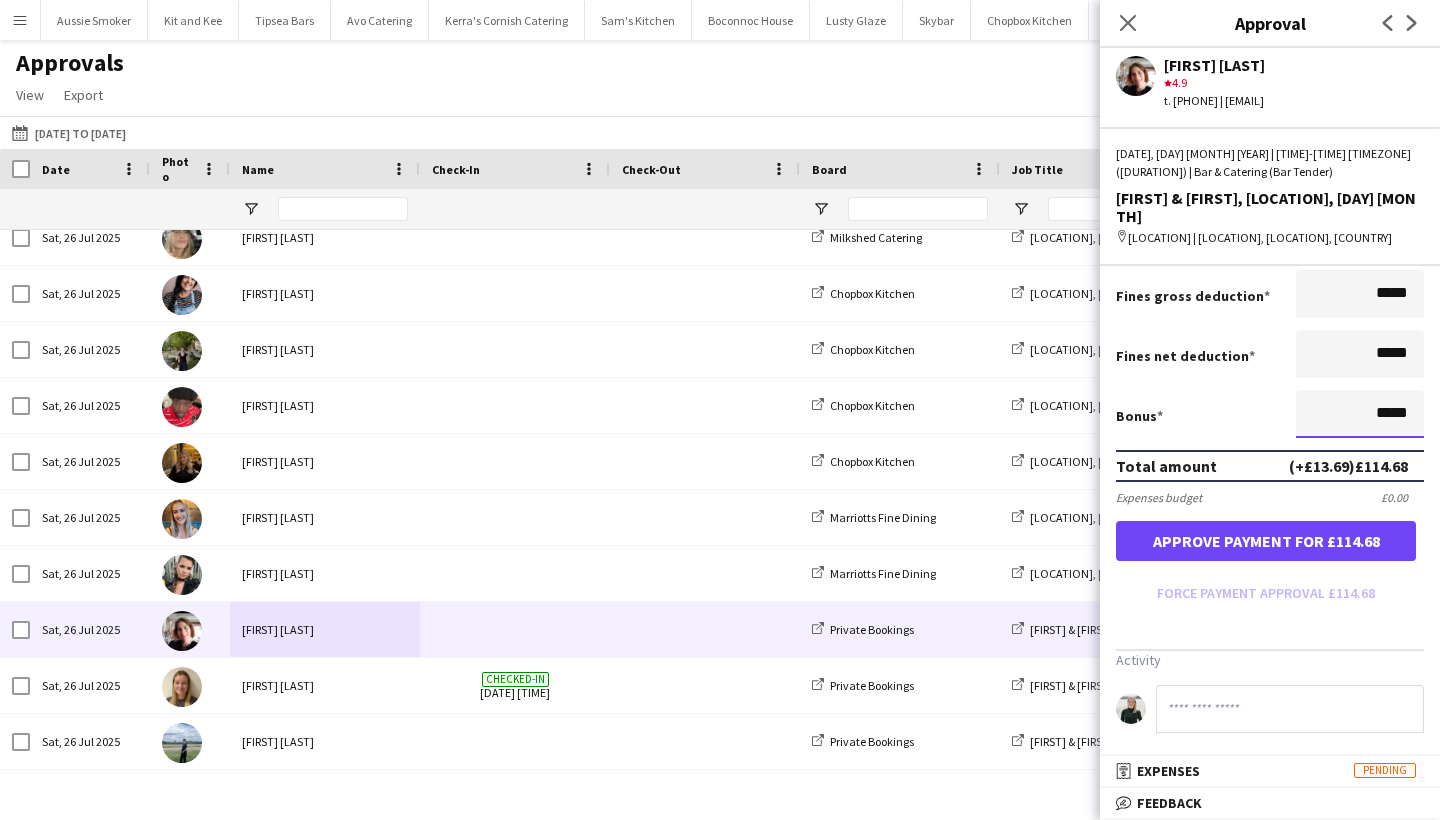 type on "*****" 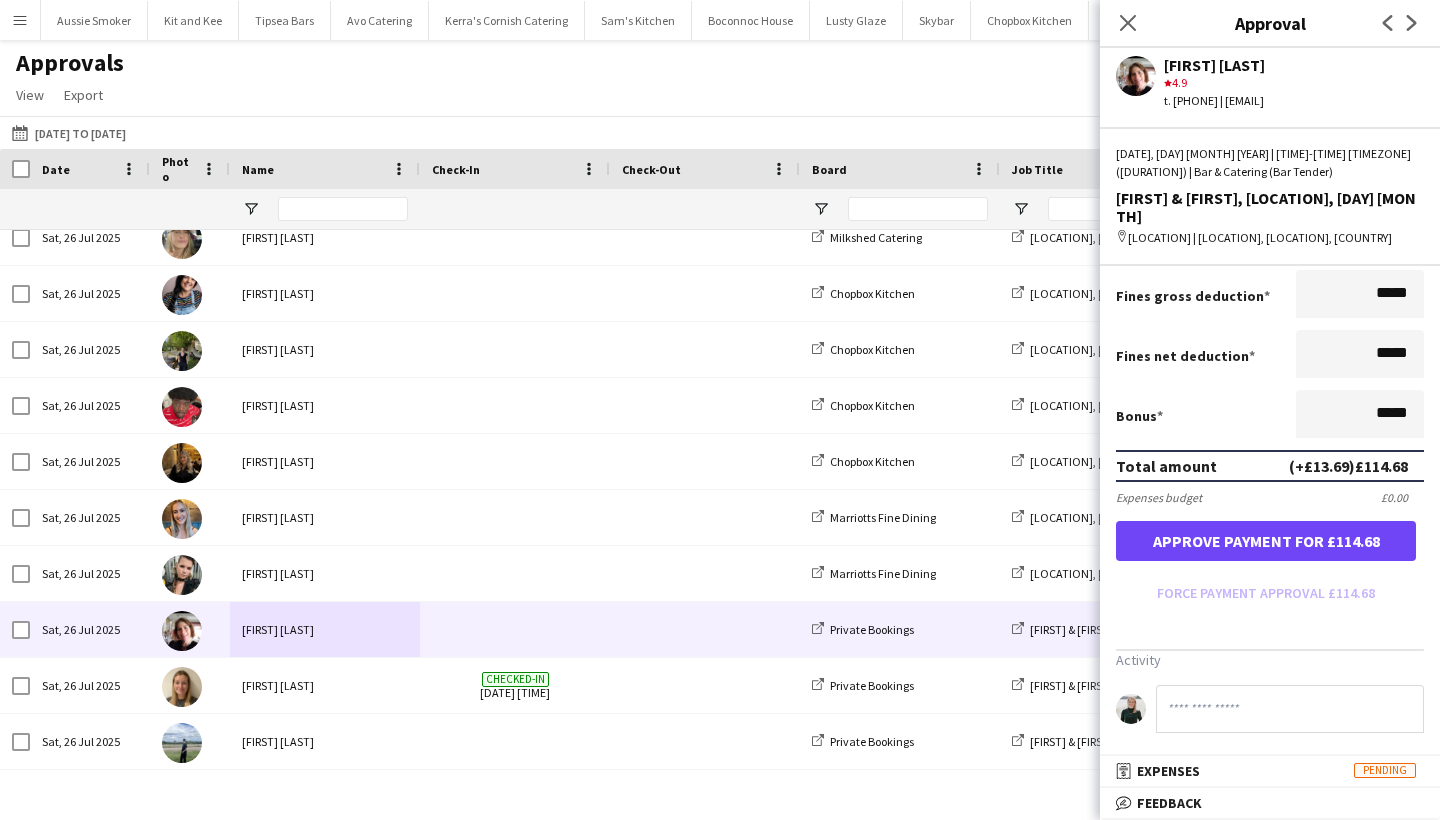 click 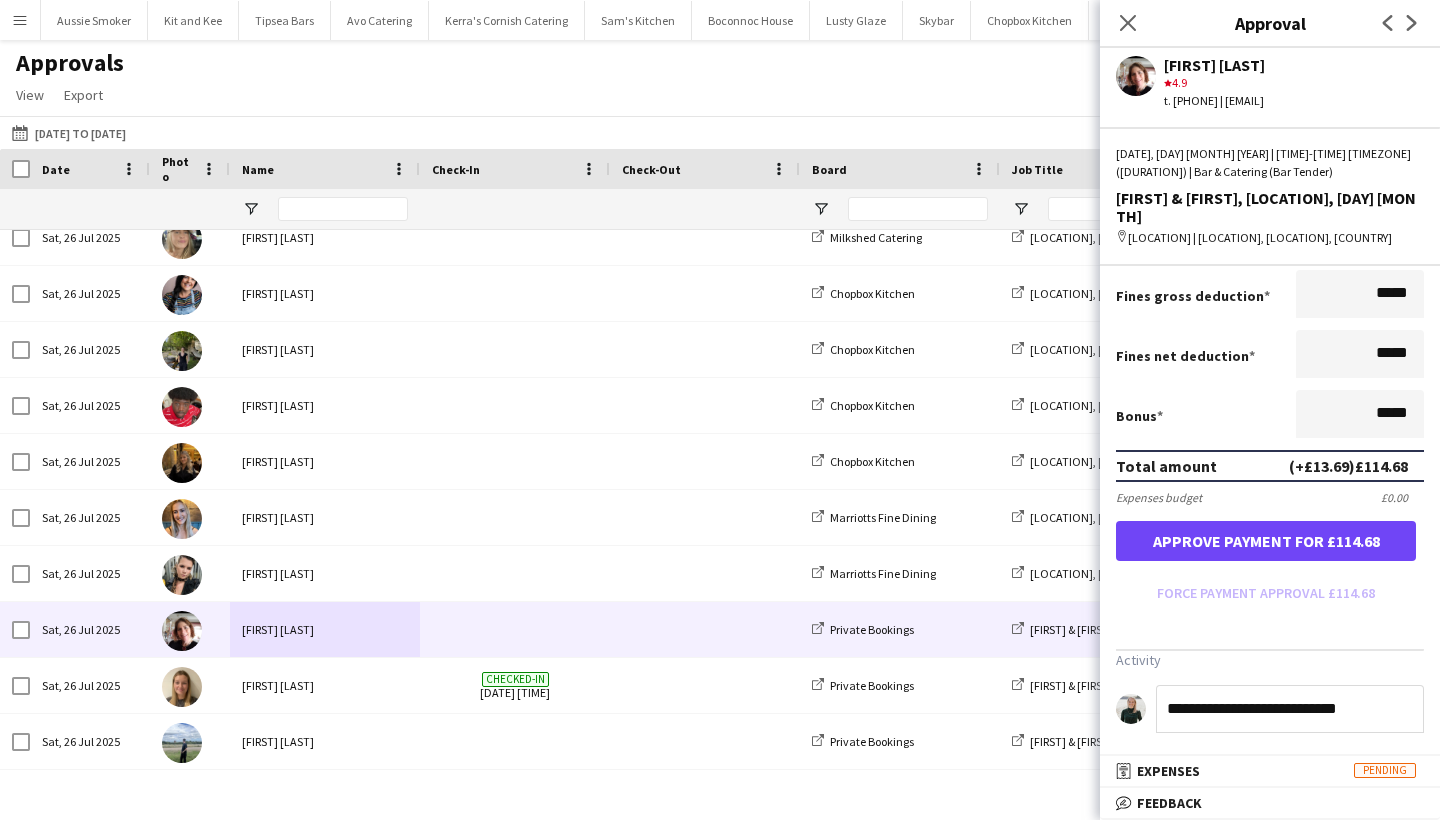 type on "**********" 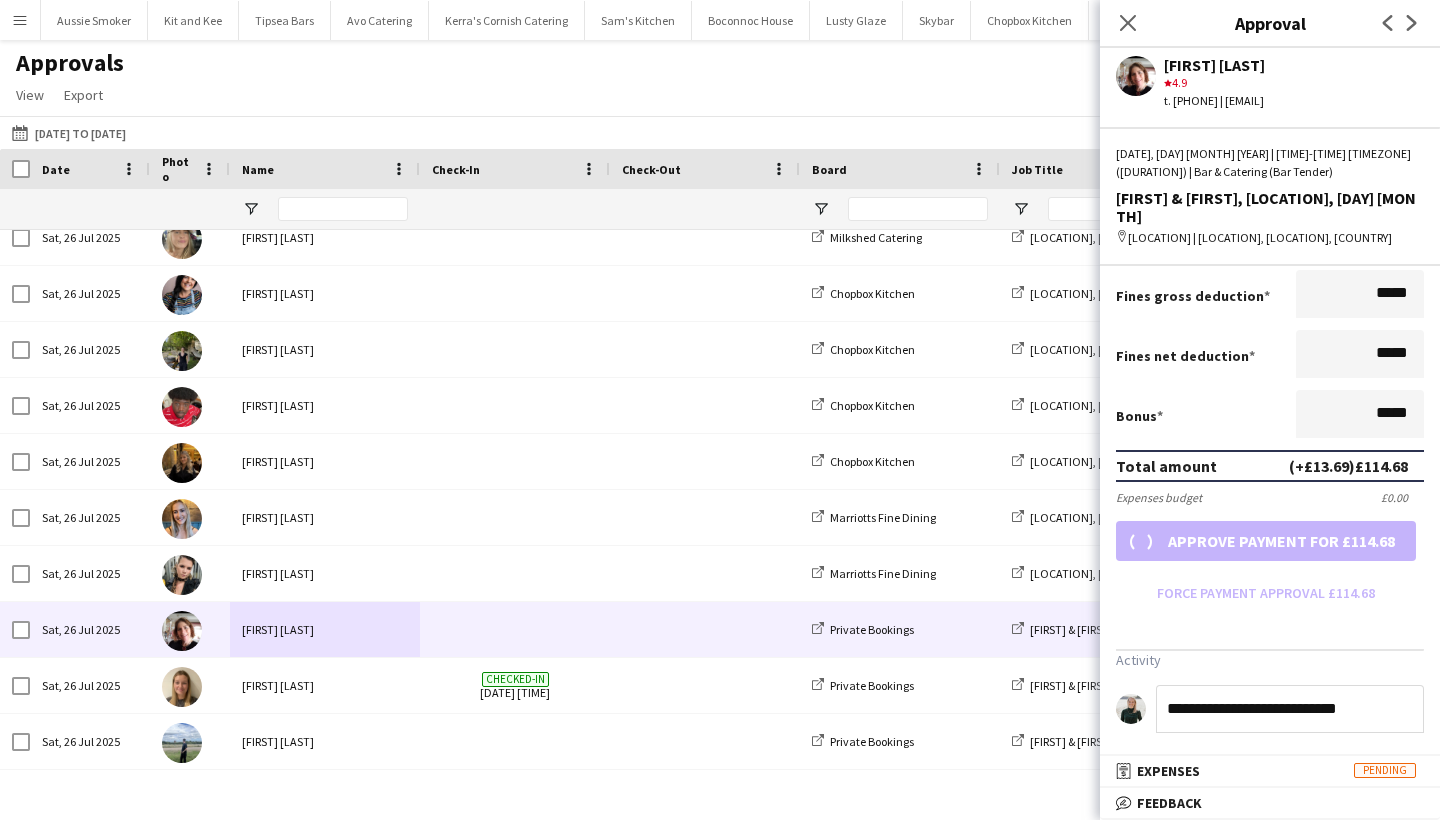 scroll, scrollTop: 332, scrollLeft: 0, axis: vertical 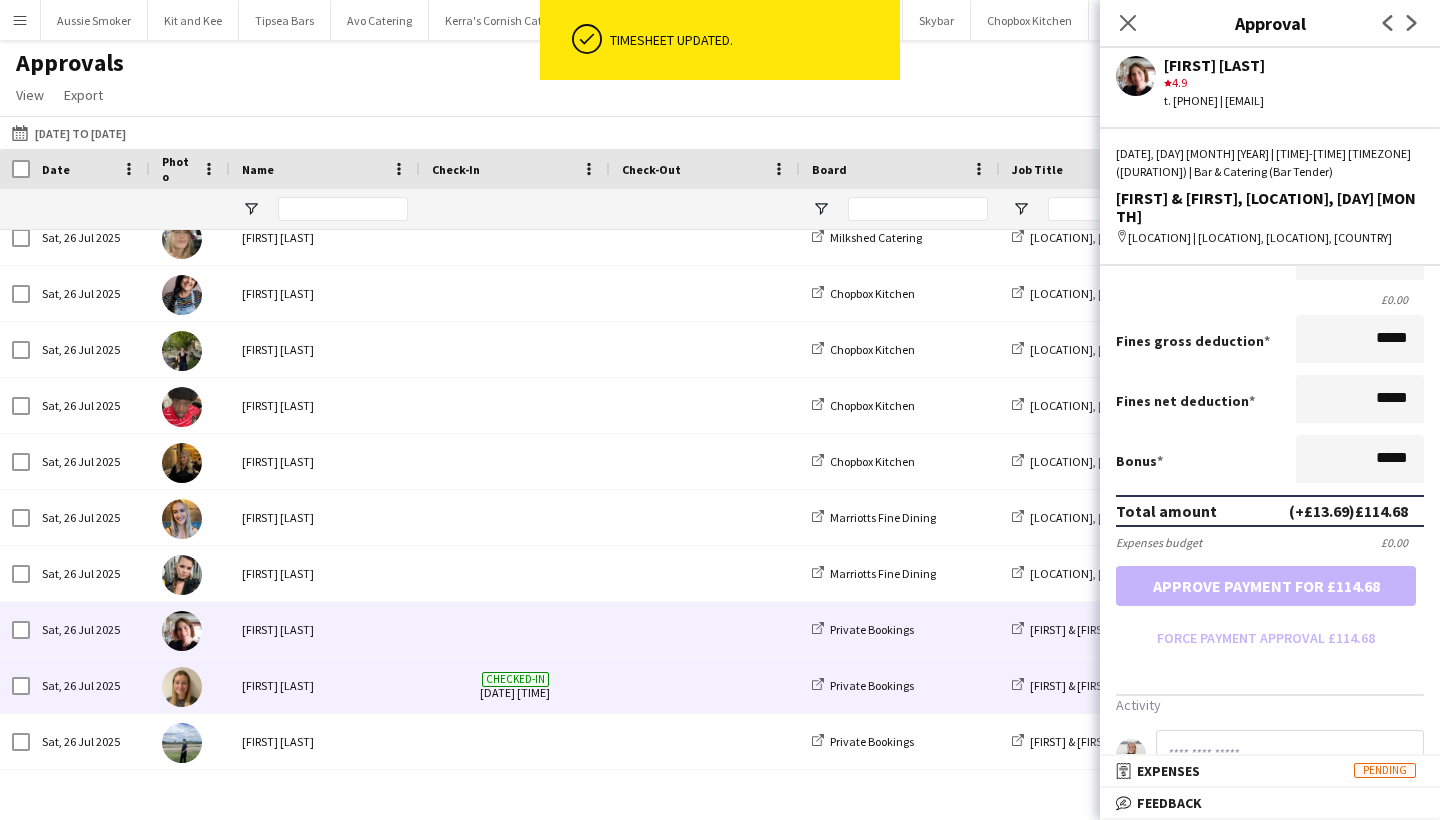 click on "[FIRST] [LAST]" at bounding box center (325, 685) 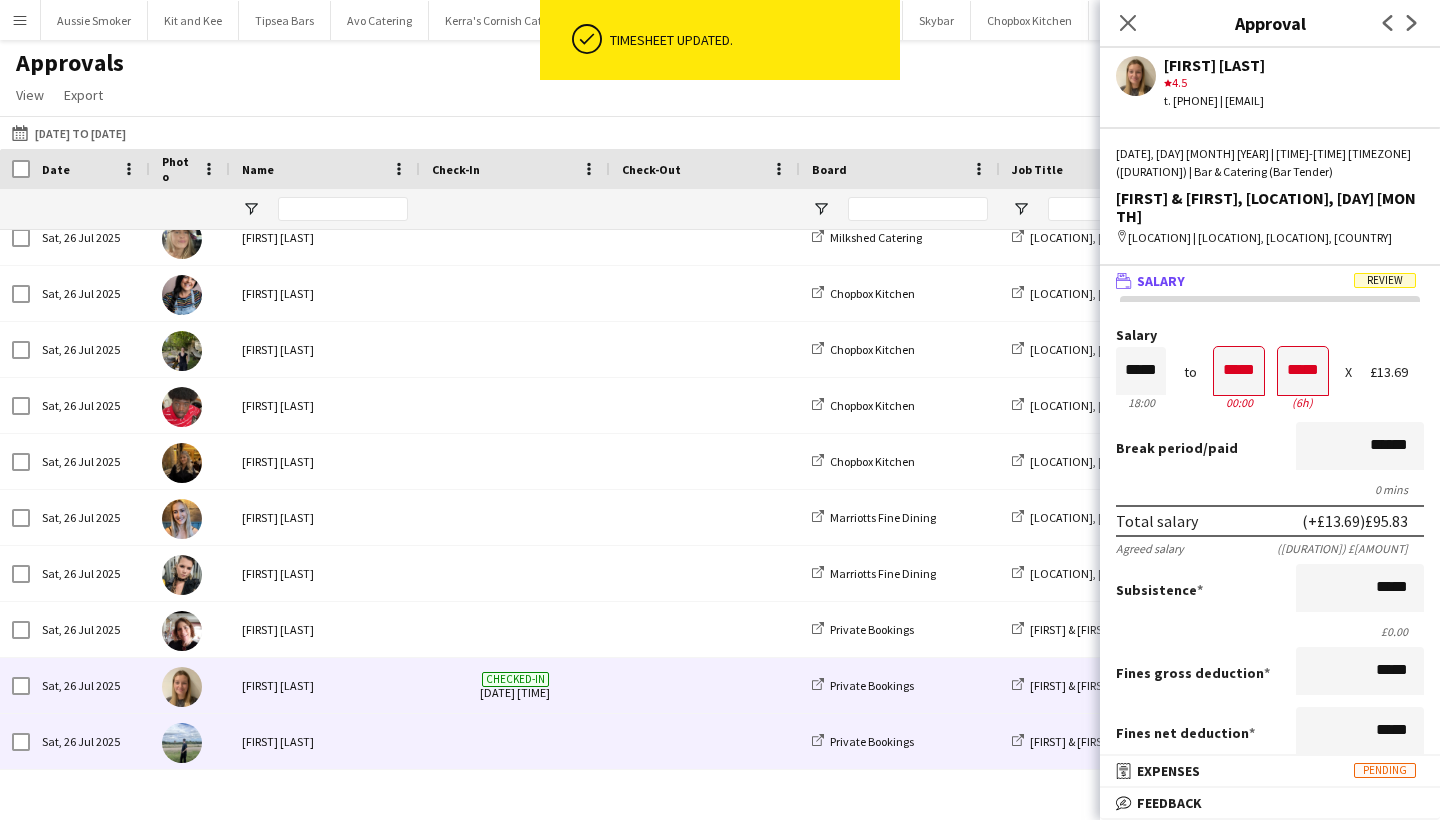 click on "[FIRST] [LAST]" at bounding box center [325, 741] 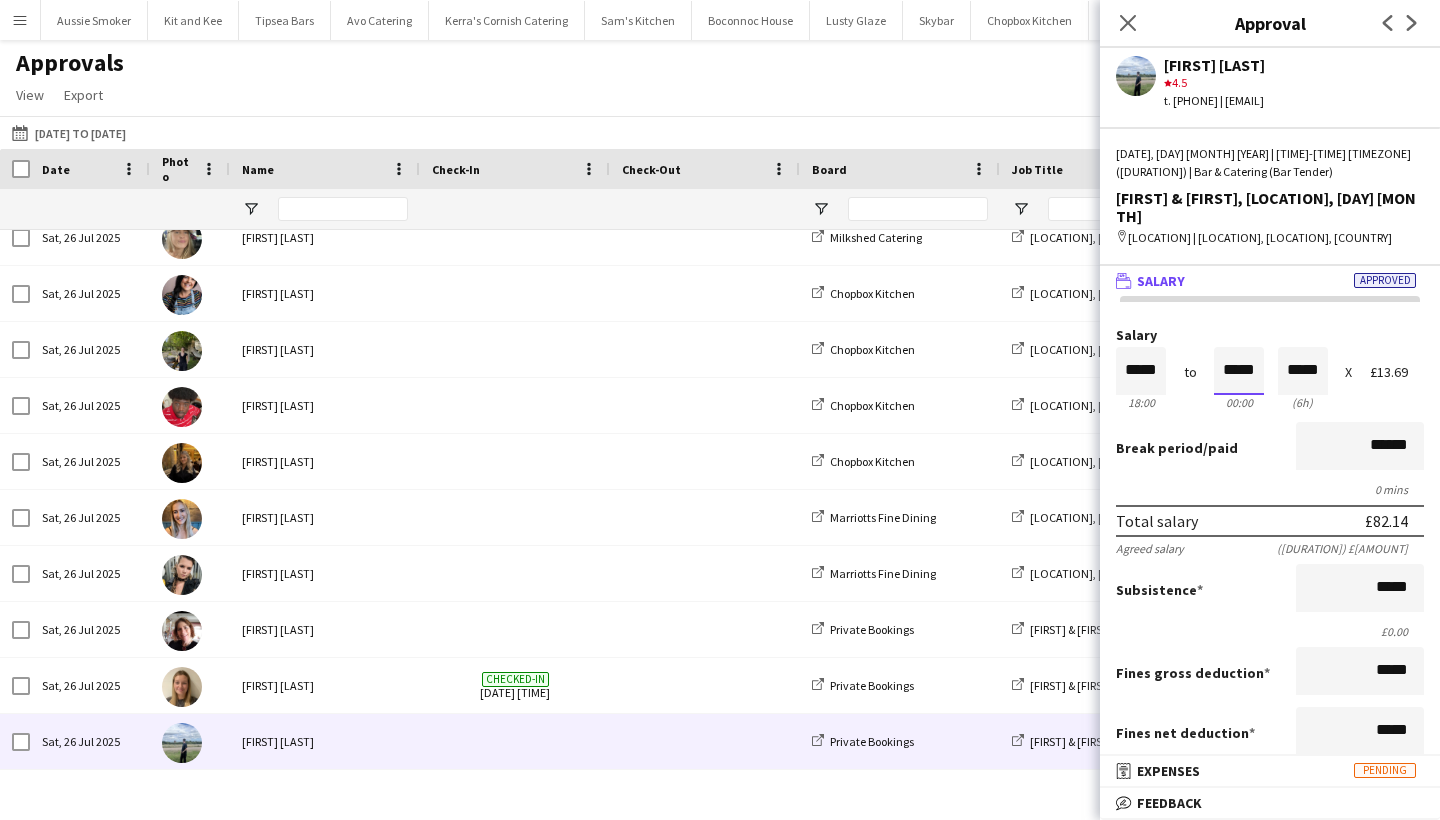 click on "*****" at bounding box center [1239, 371] 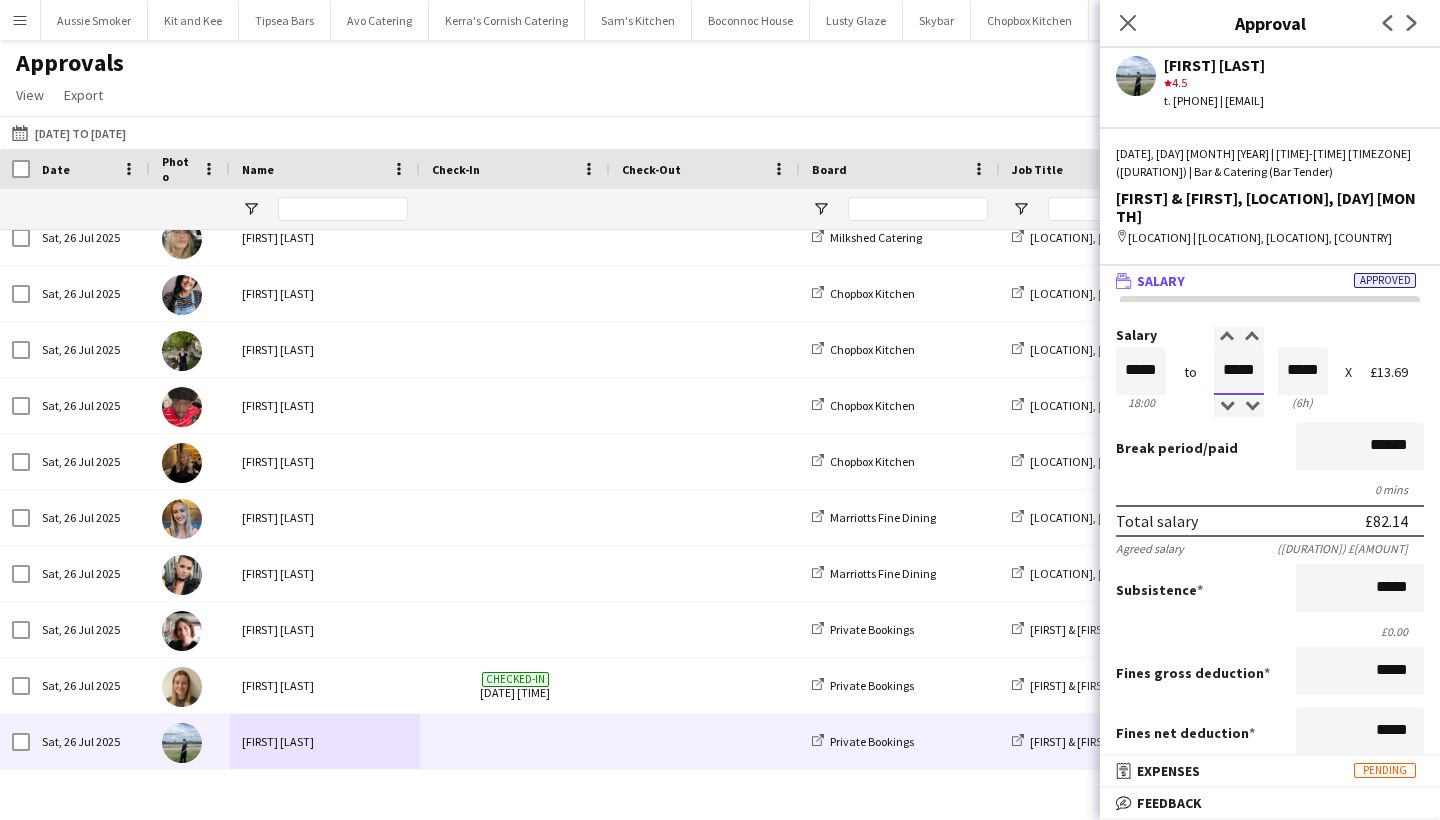 type on "*****" 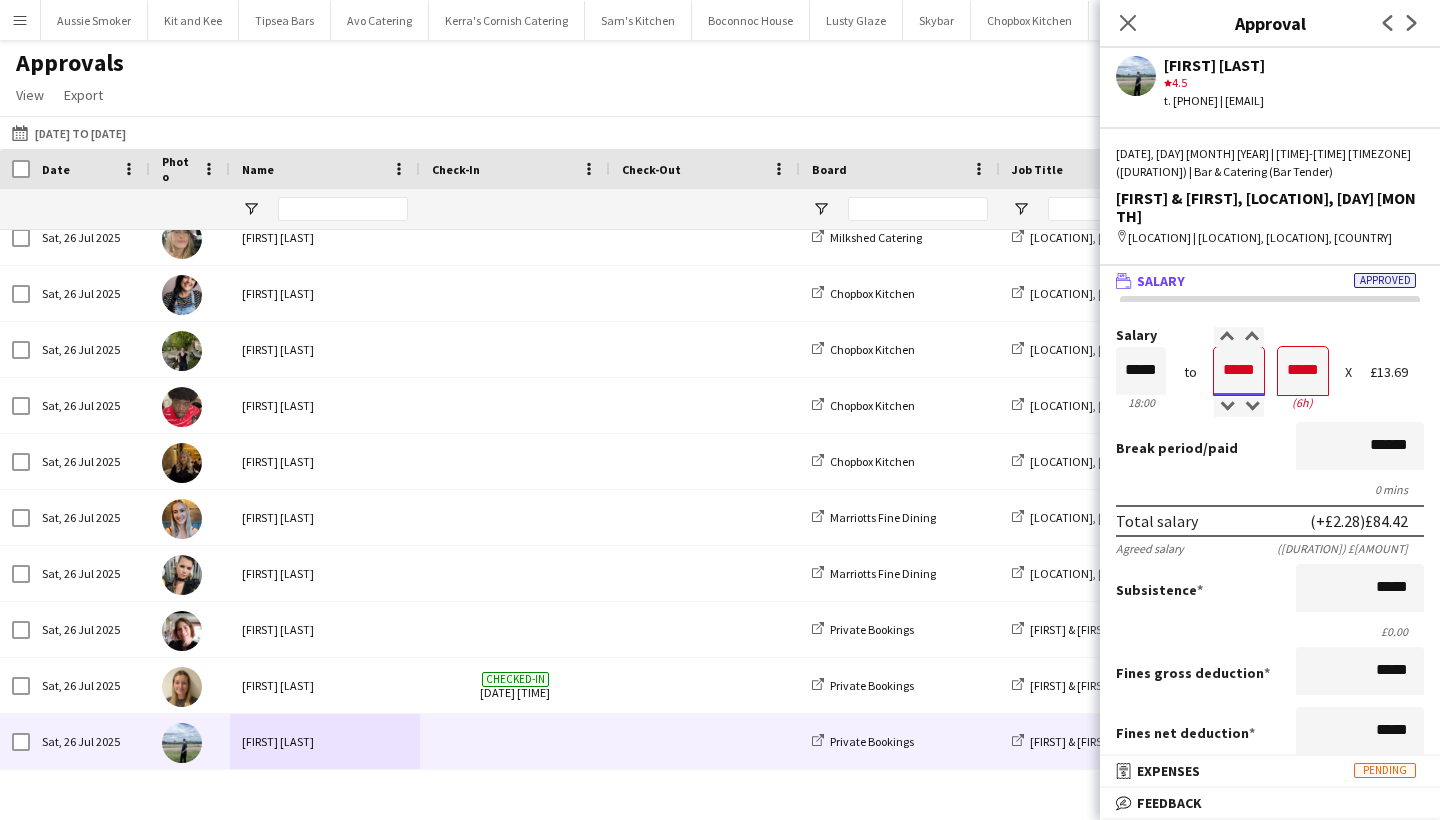 type on "*****" 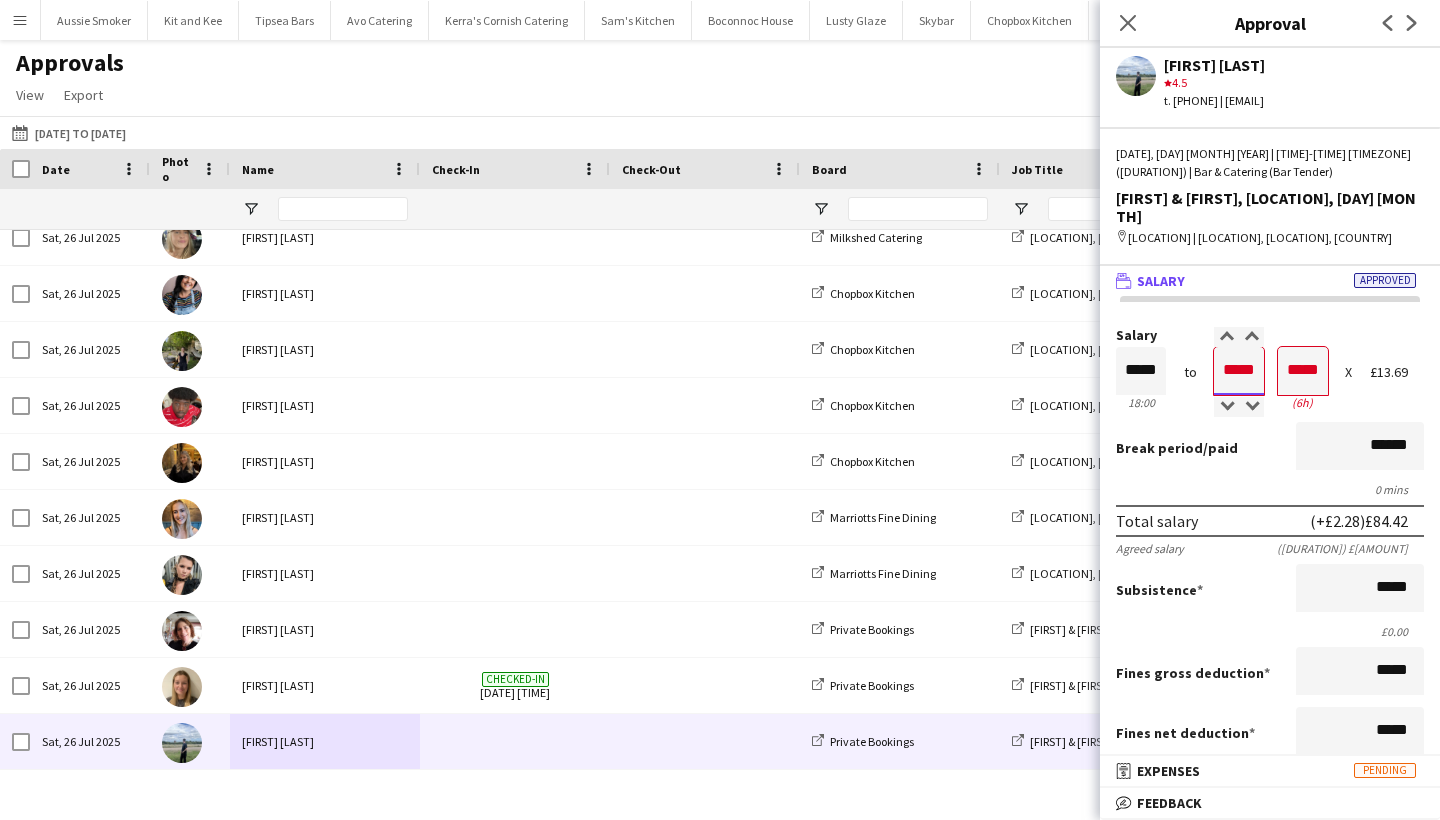 type on "*****" 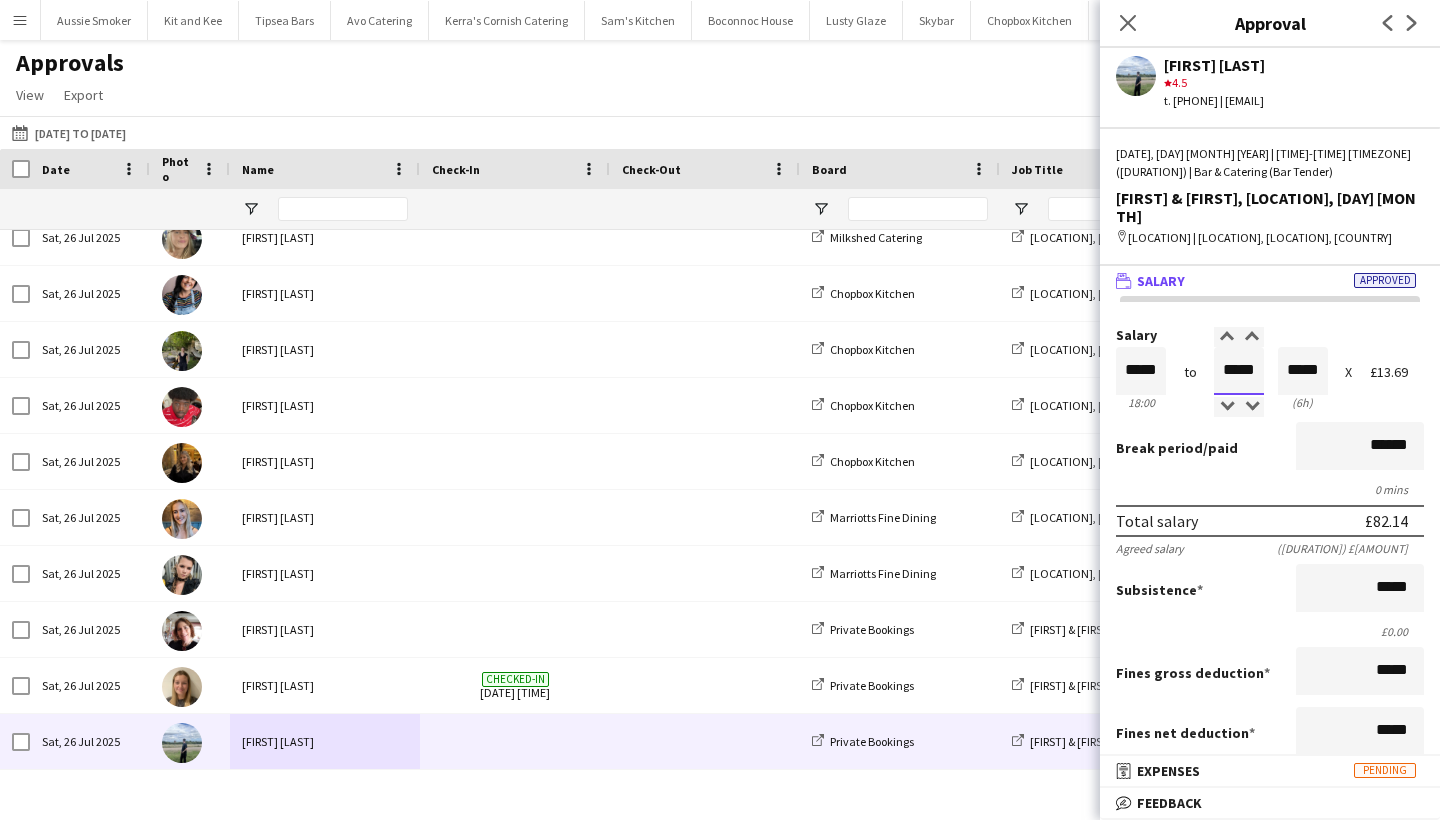 type on "*****" 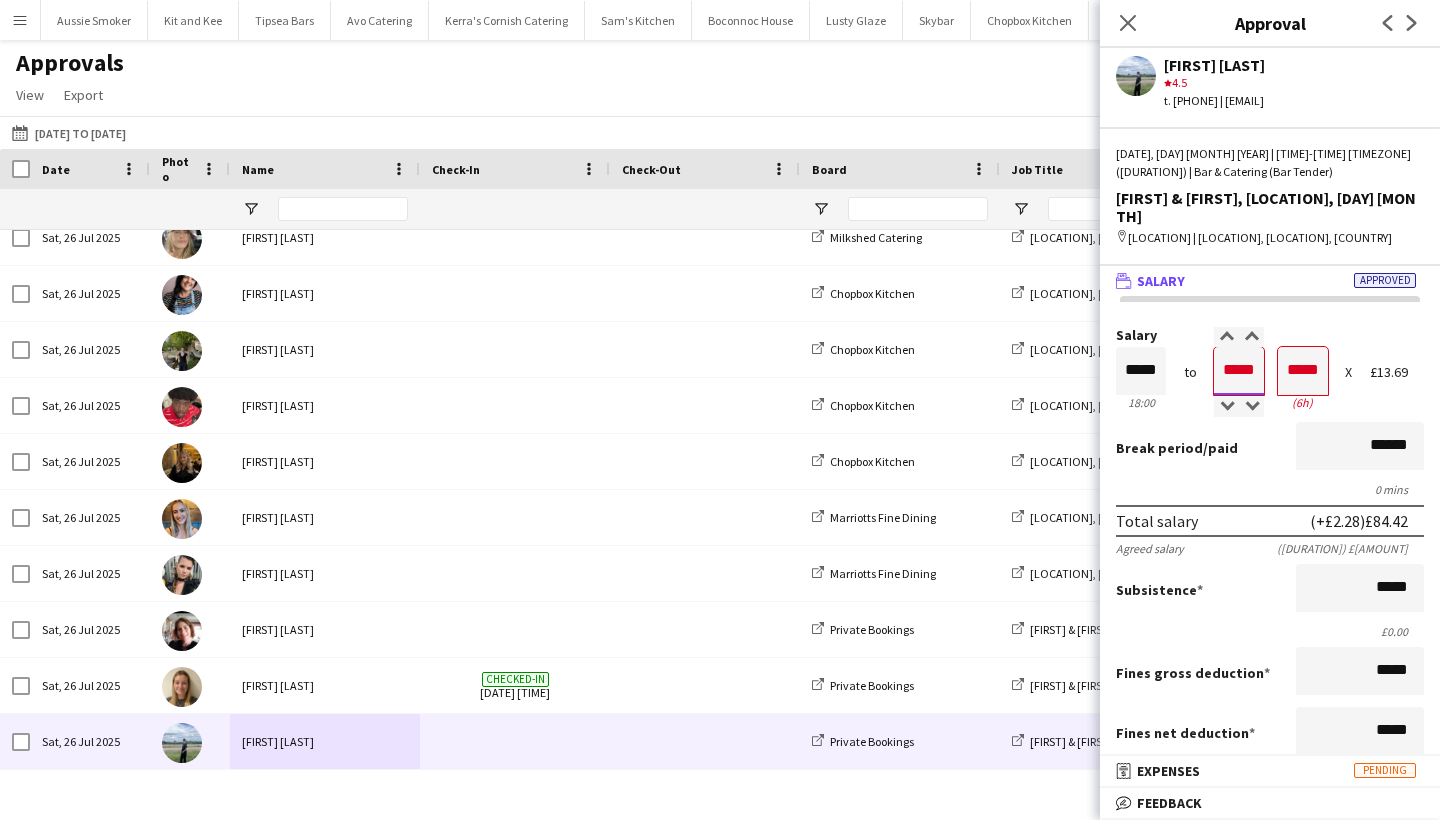 type on "*****" 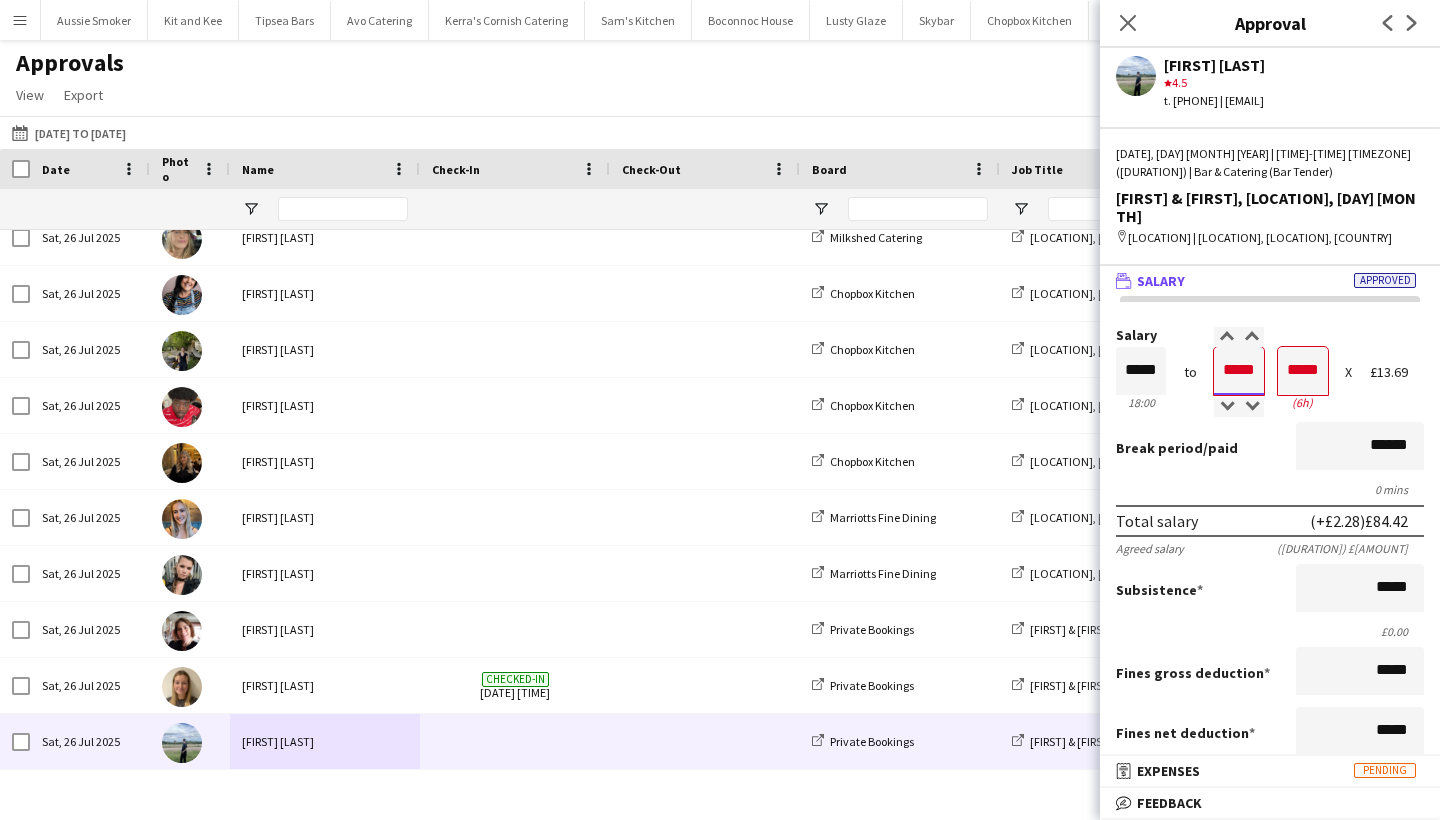 type on "*****" 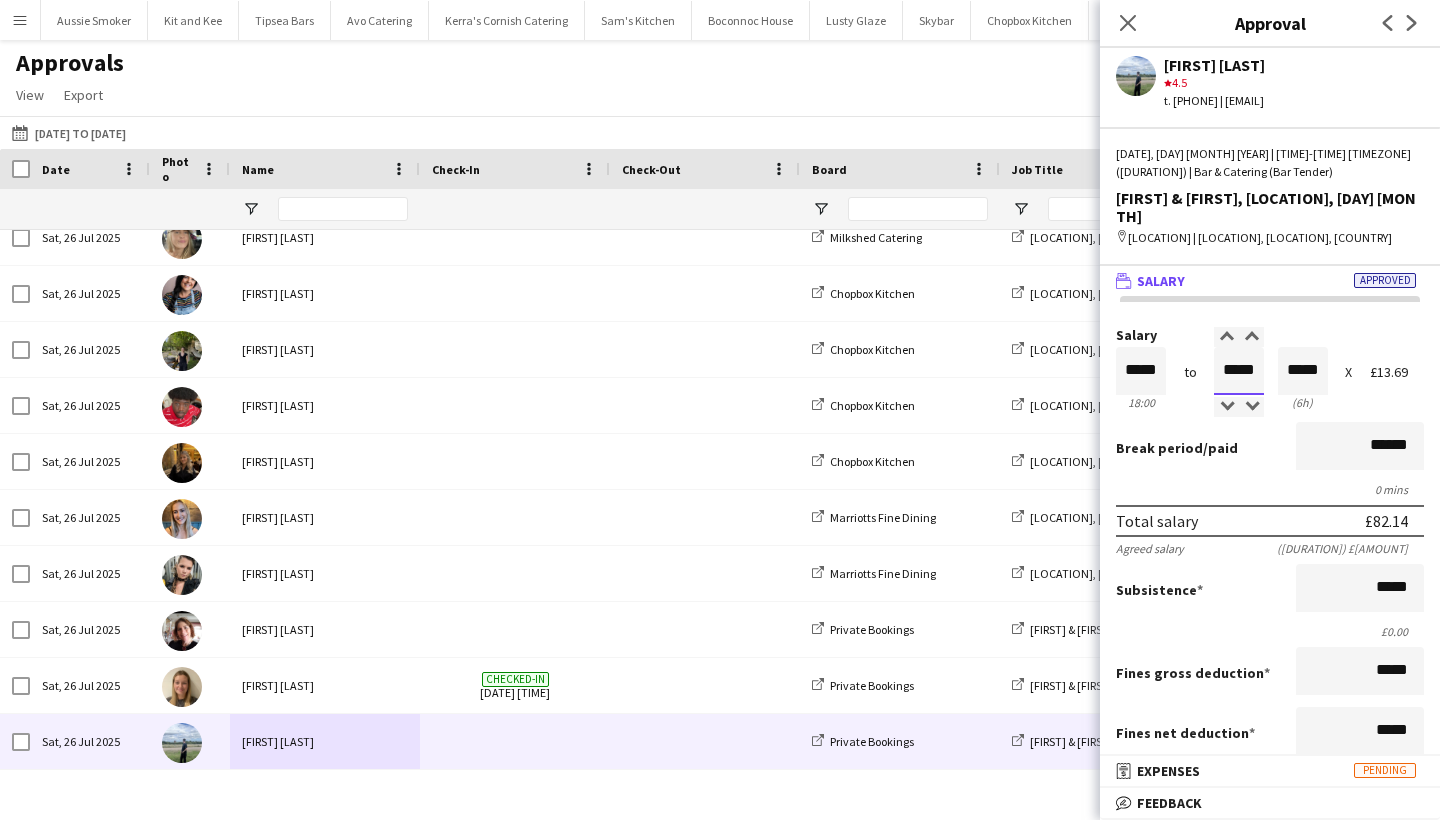 type on "*****" 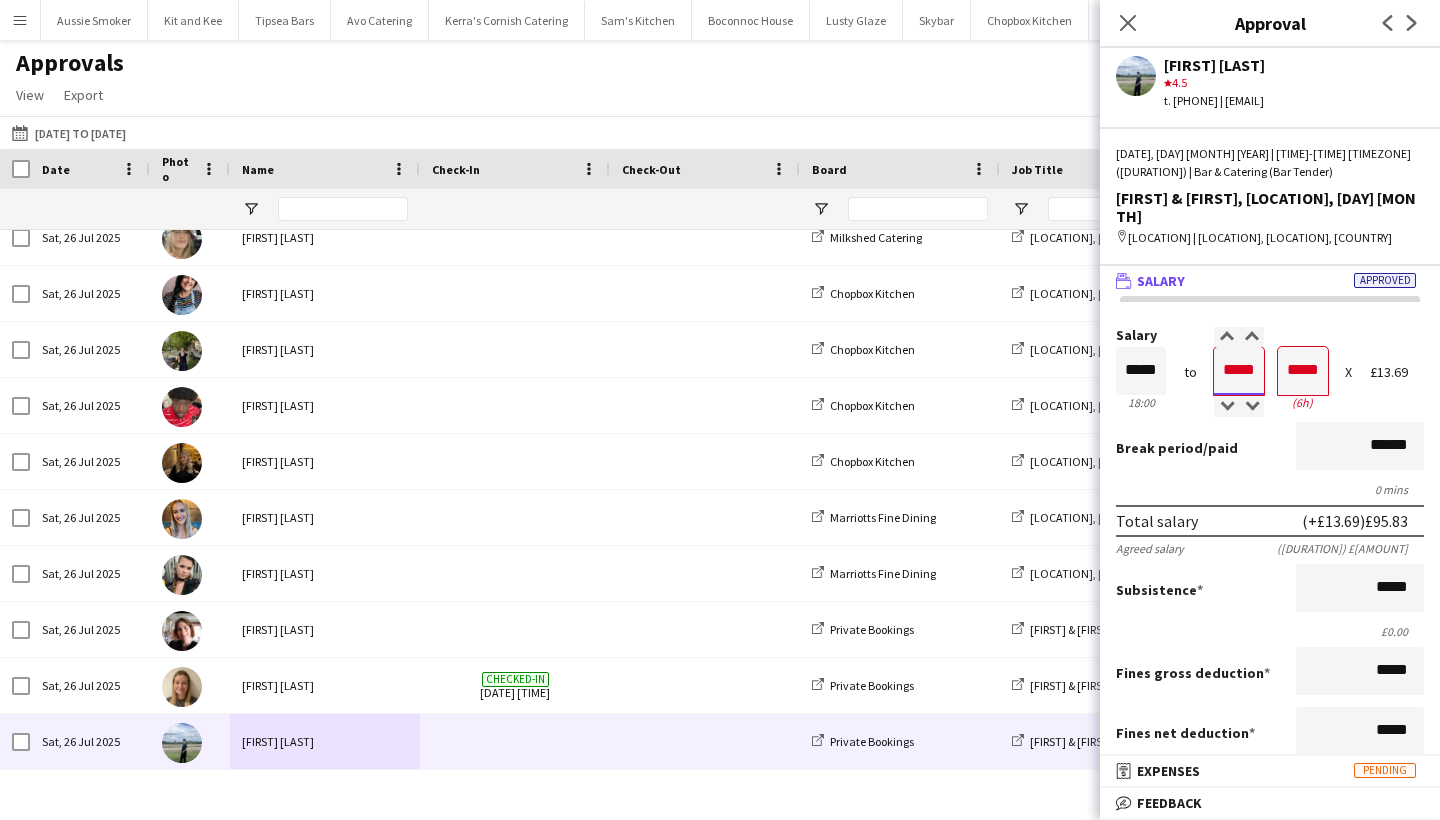 type on "*****" 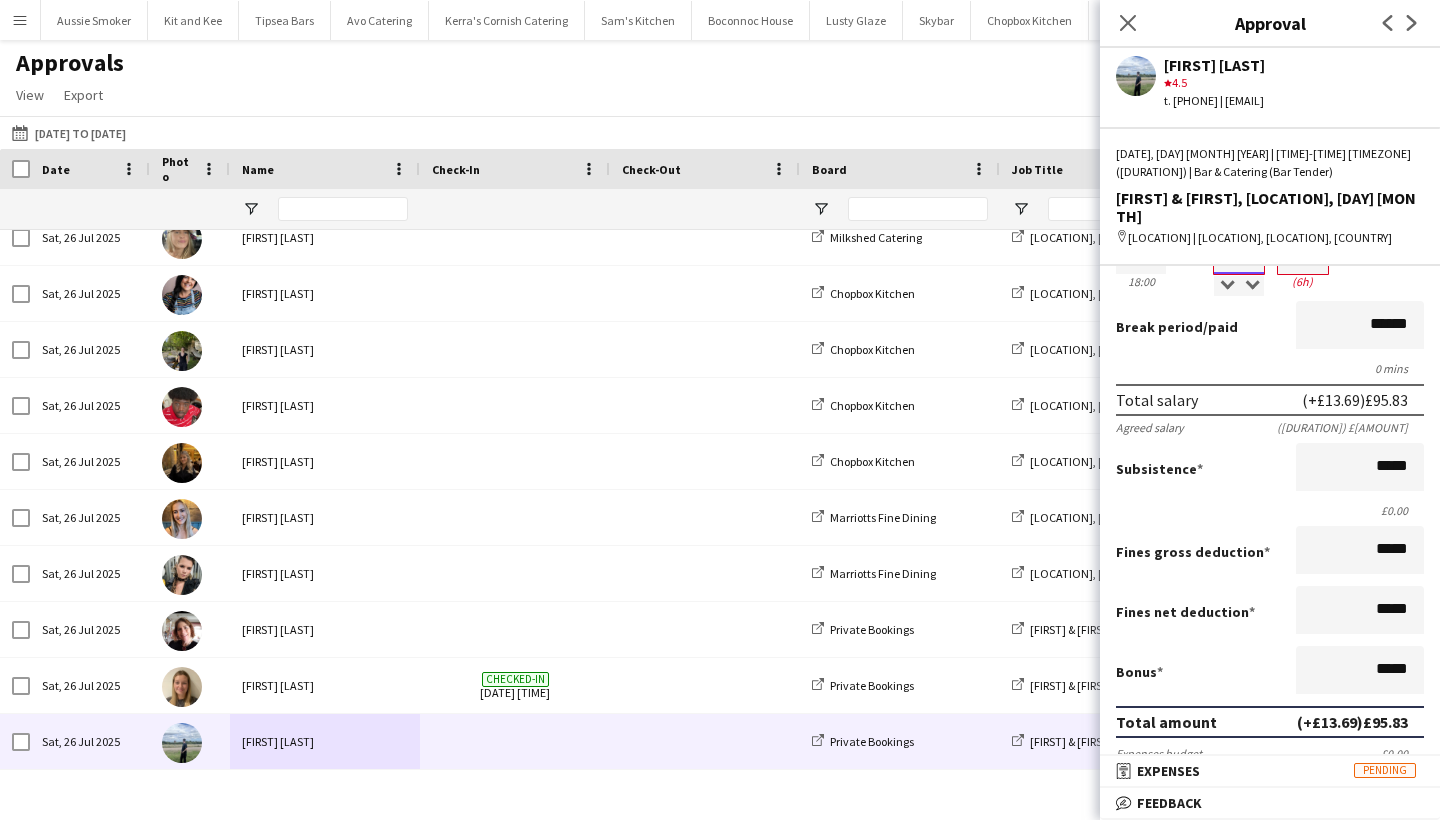 scroll, scrollTop: 375, scrollLeft: 0, axis: vertical 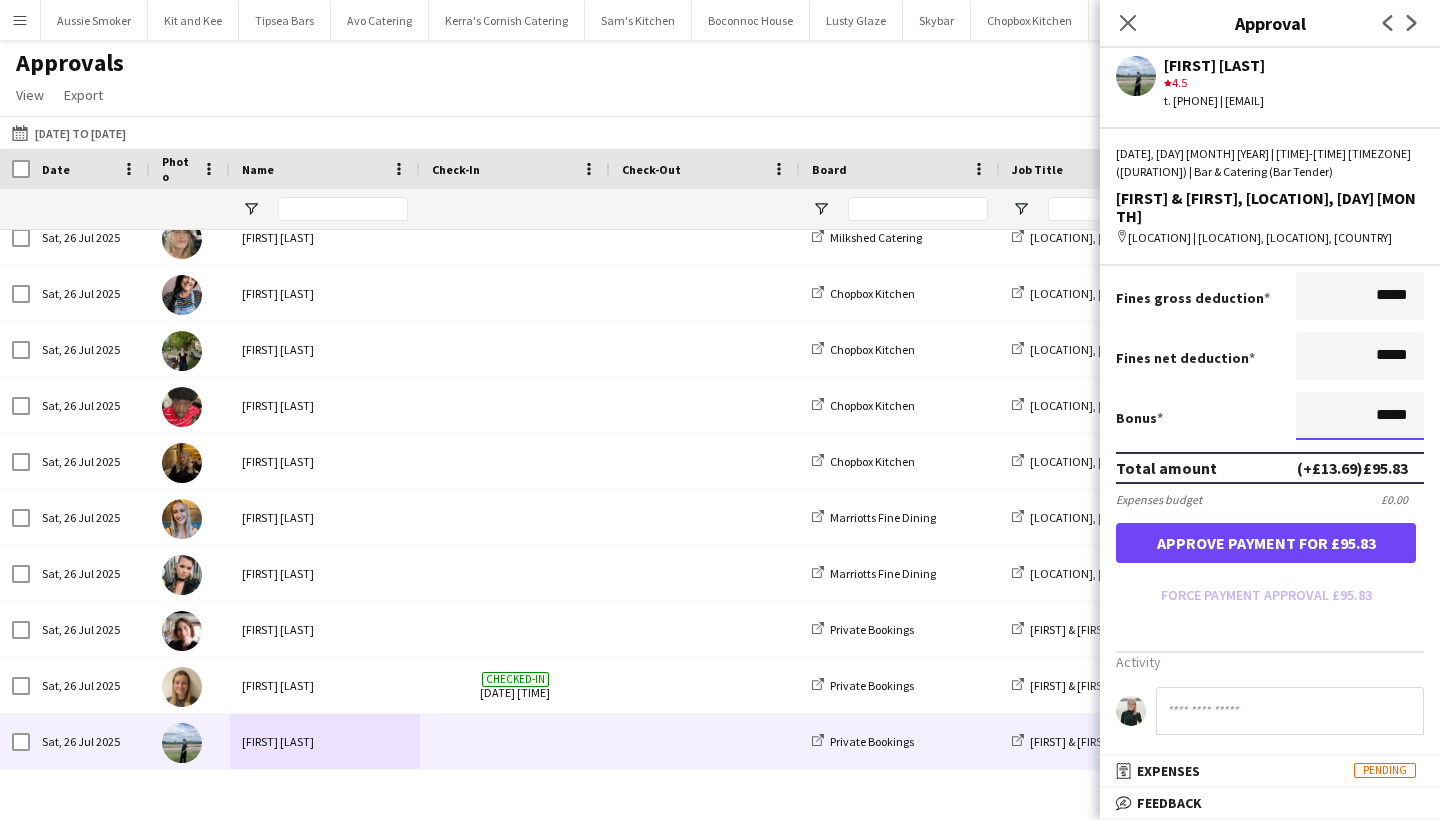 drag, startPoint x: 1372, startPoint y: 400, endPoint x: 1424, endPoint y: 378, distance: 56.462376 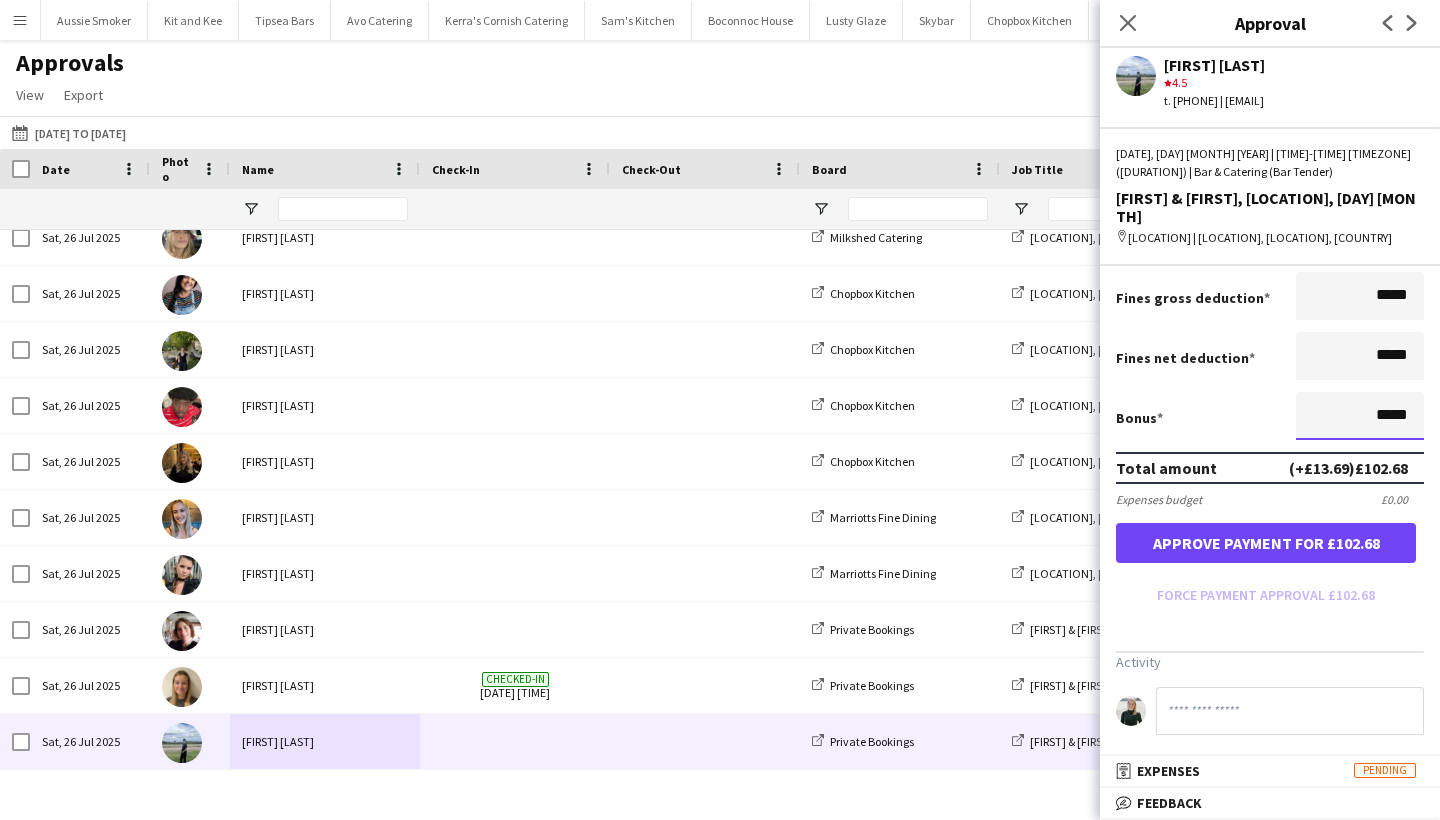 type on "*****" 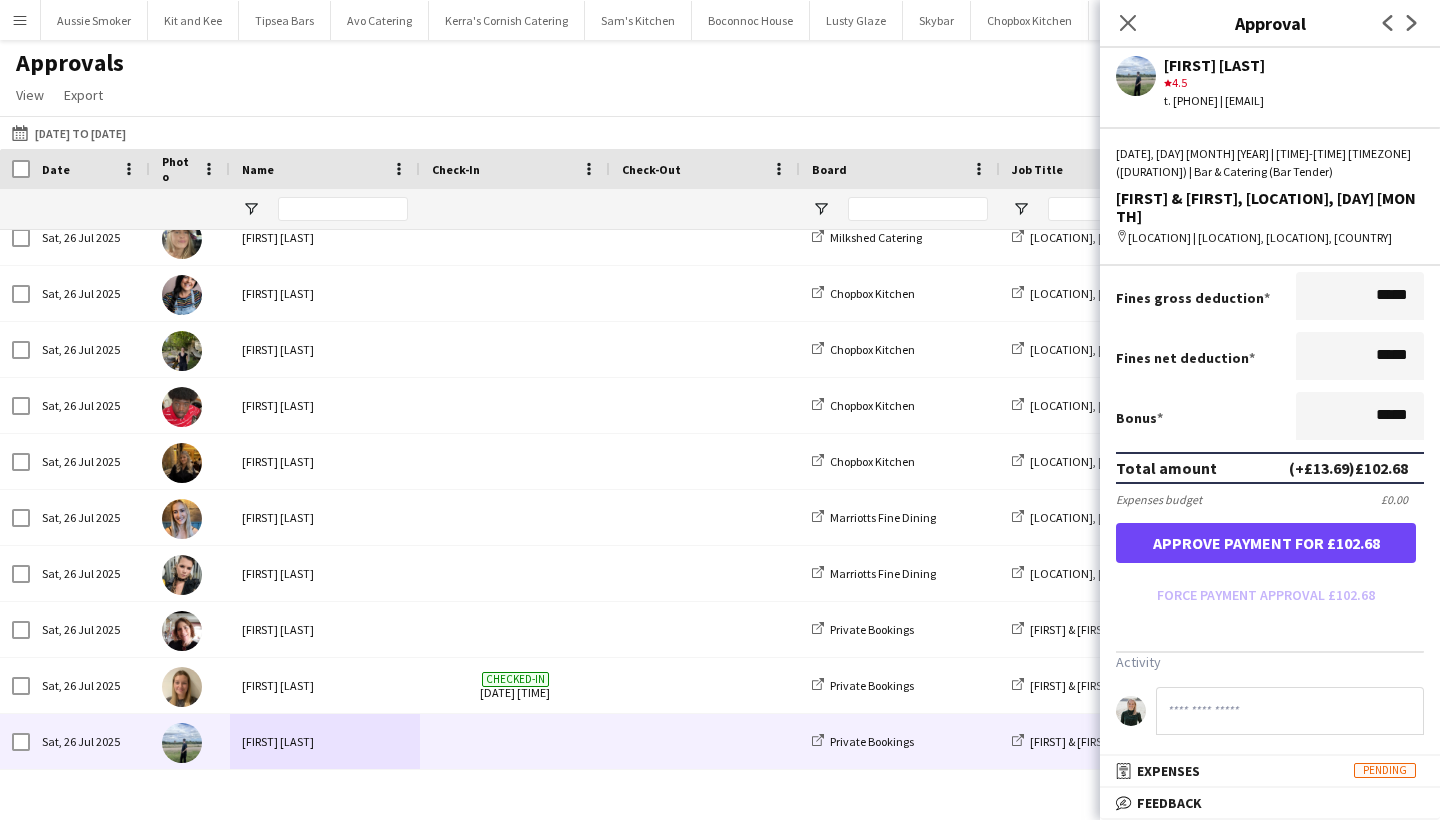 click 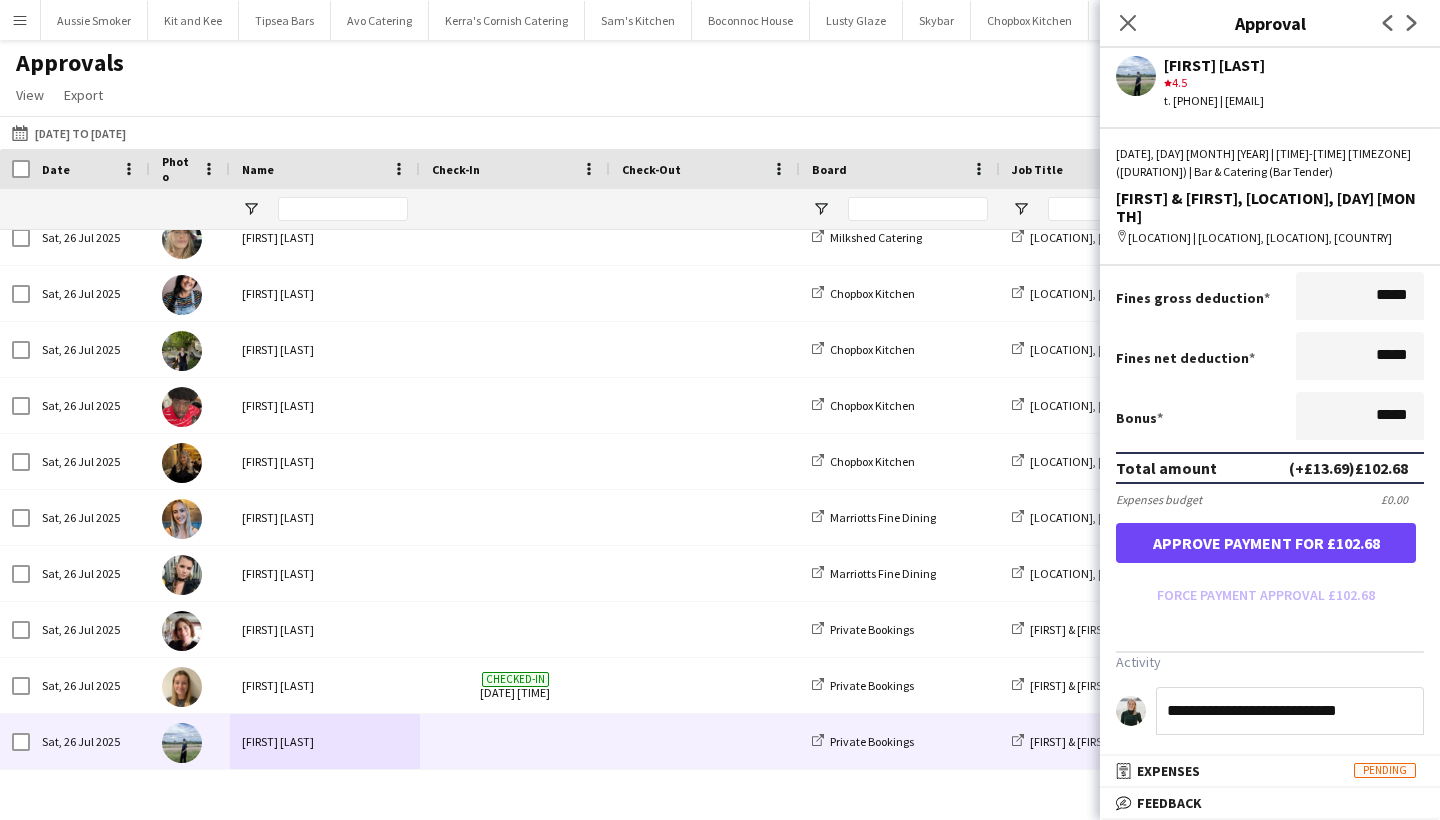 type on "**********" 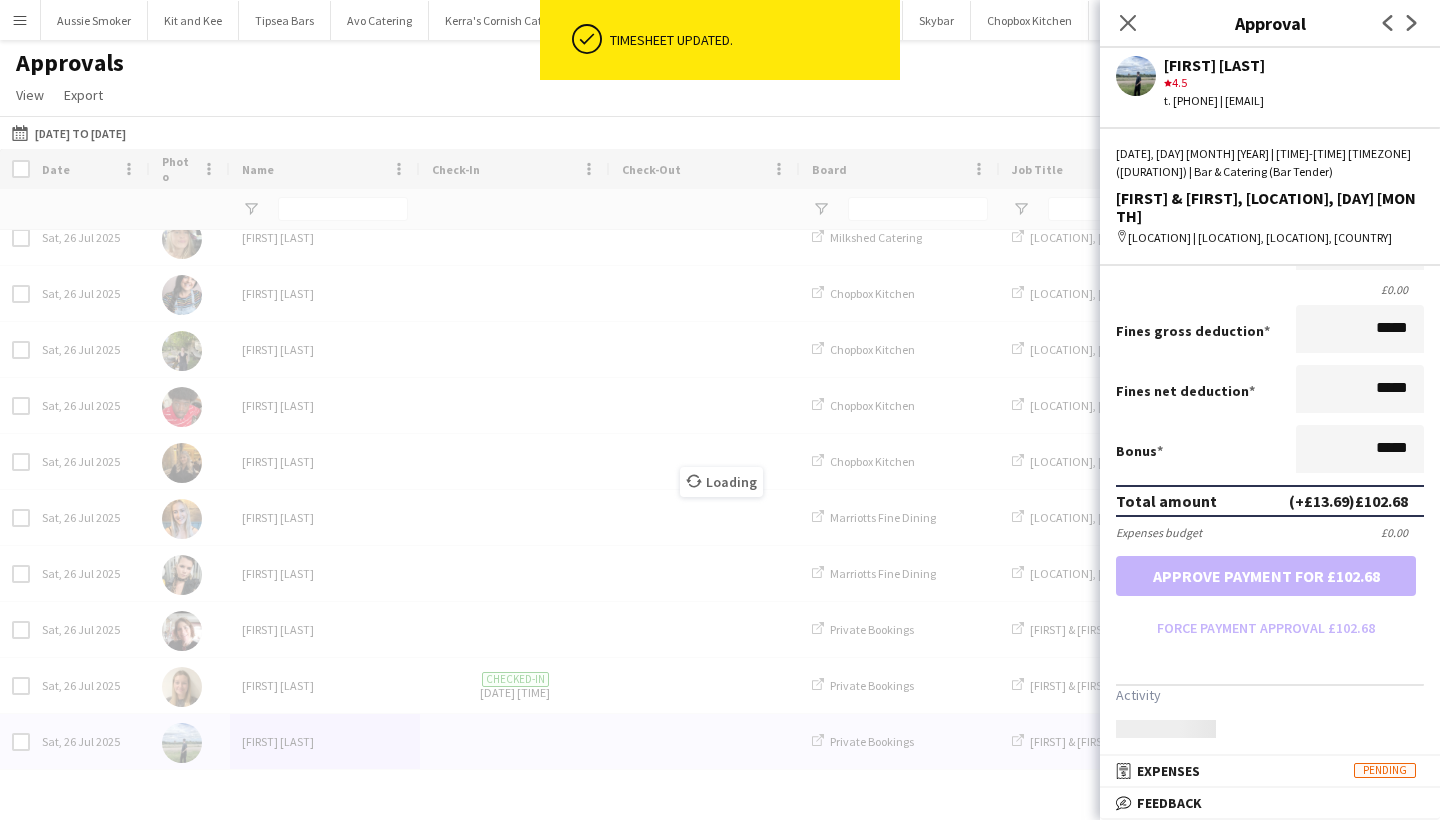 scroll, scrollTop: 332, scrollLeft: 0, axis: vertical 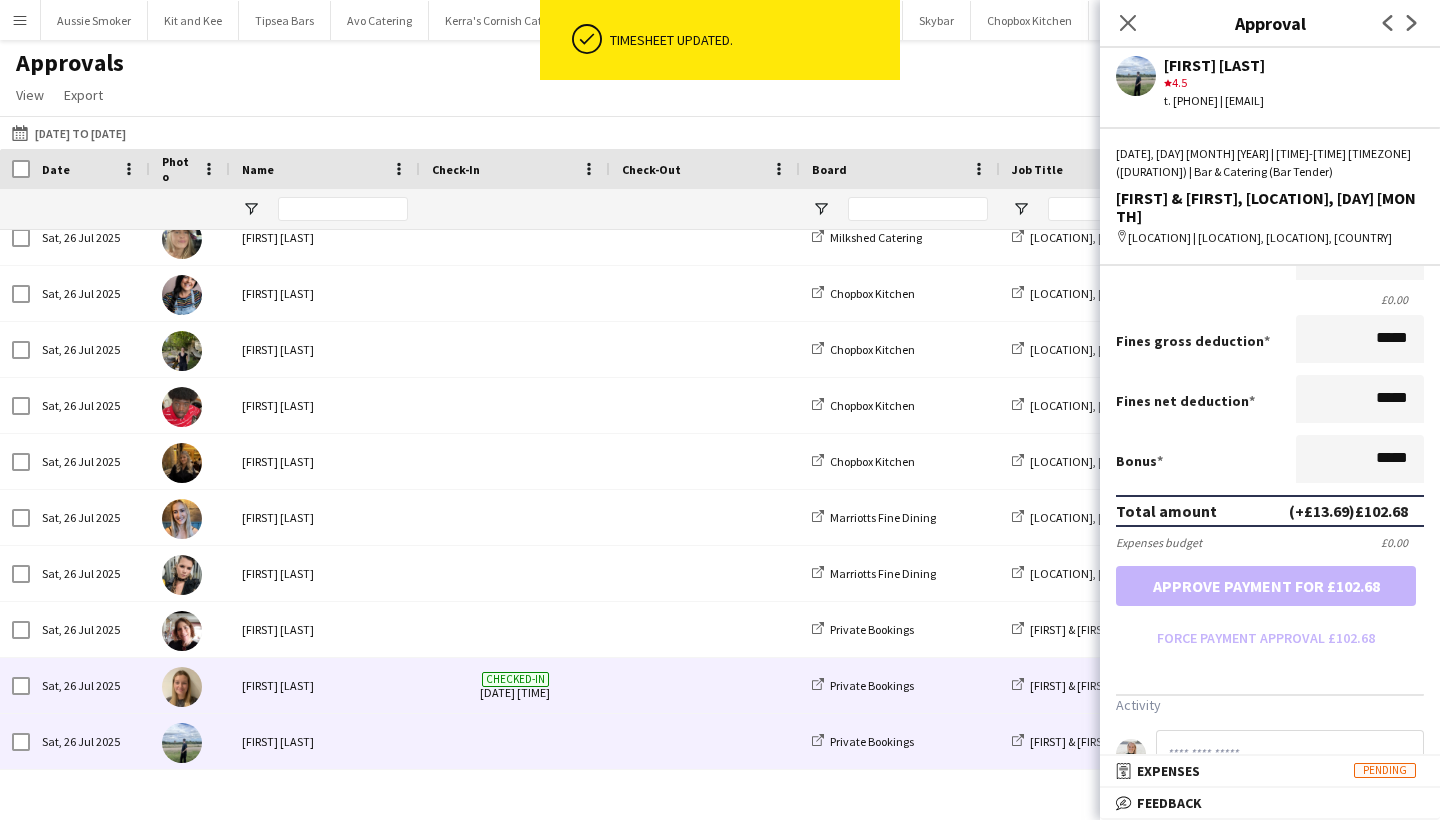 click on "[FIRST] [LAST]" at bounding box center (325, 685) 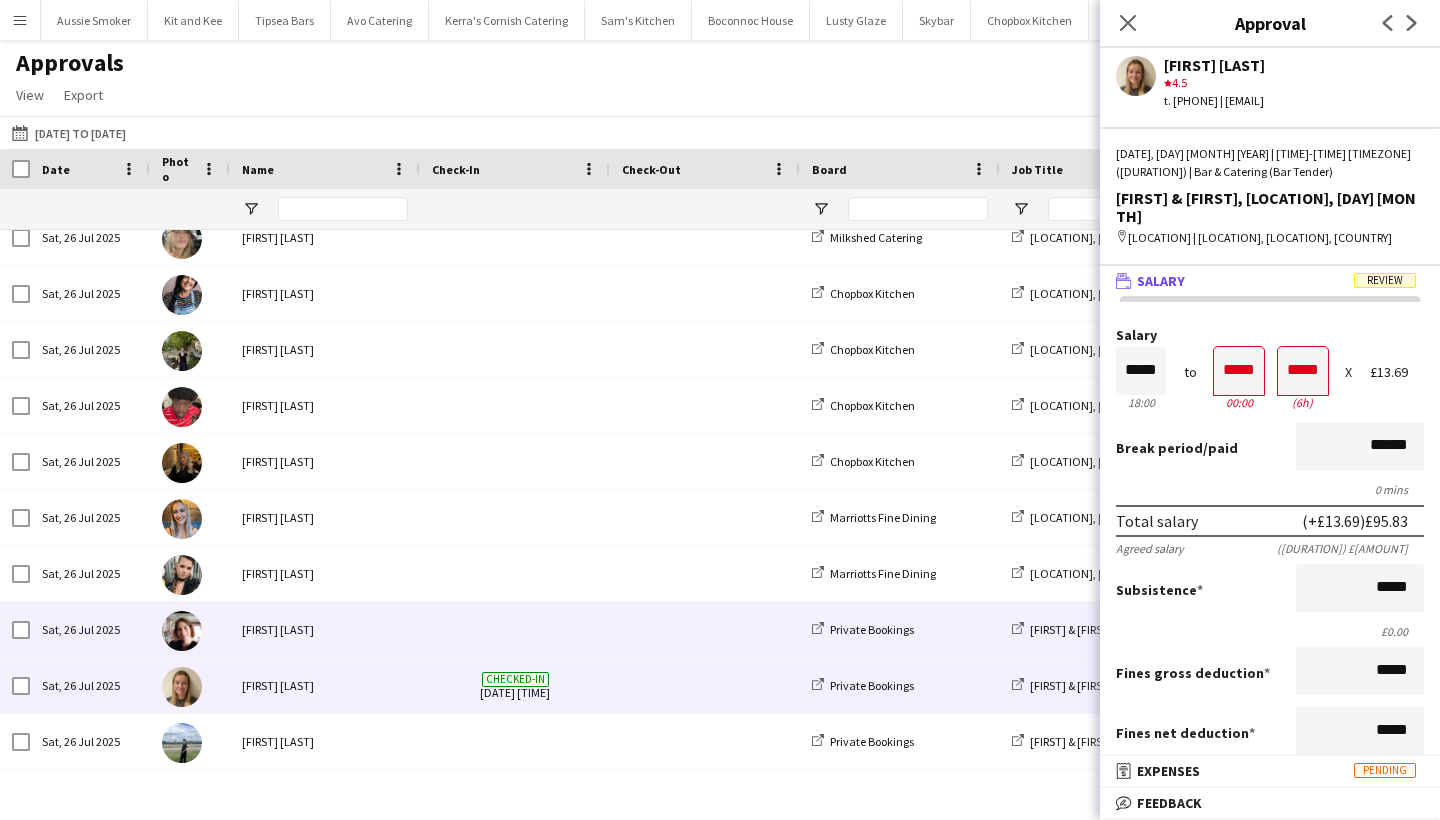 click on "[FIRST] [LAST]" at bounding box center [325, 629] 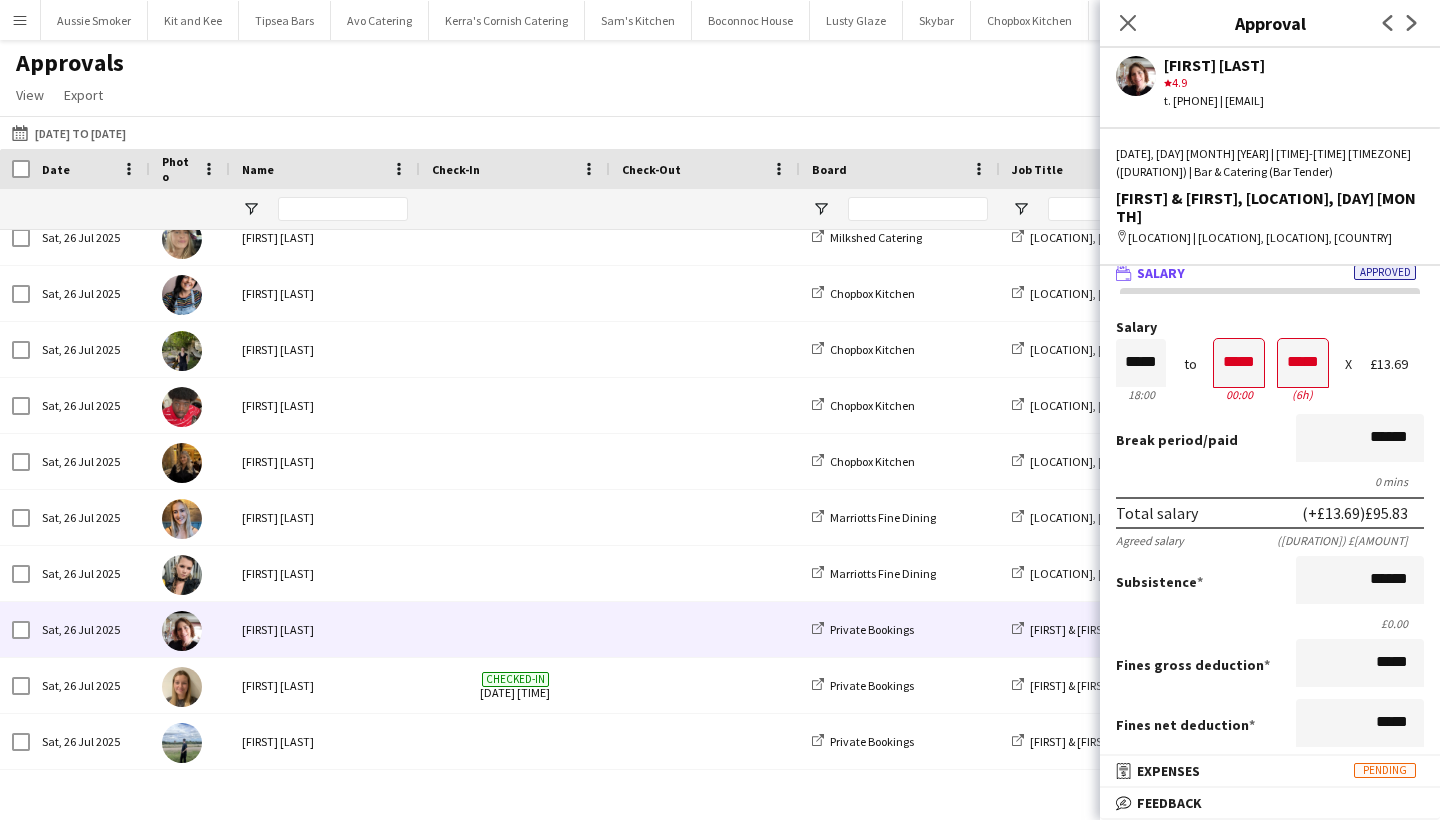 scroll, scrollTop: 12, scrollLeft: 0, axis: vertical 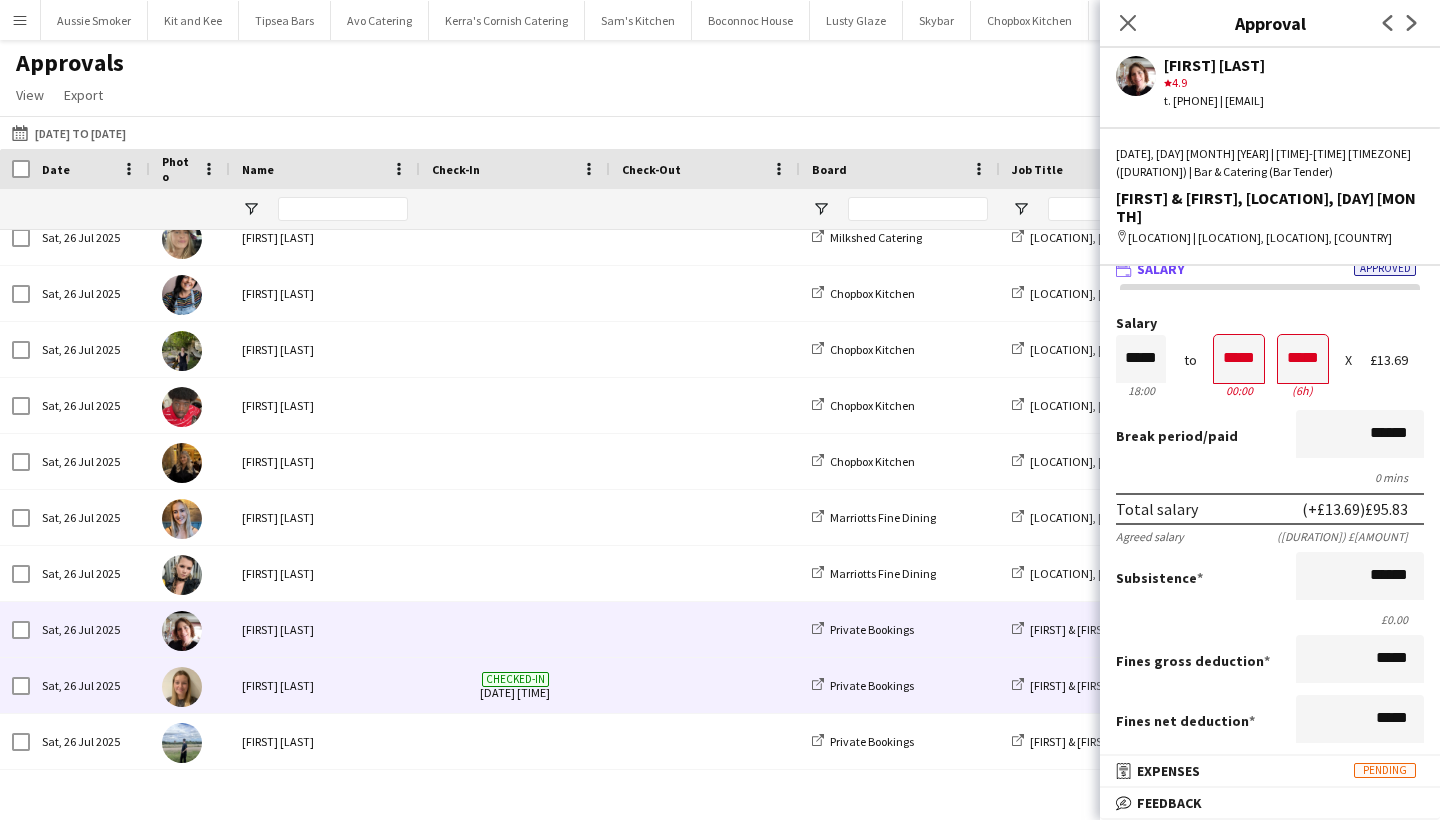 click on "[FIRST] [LAST]" at bounding box center [325, 685] 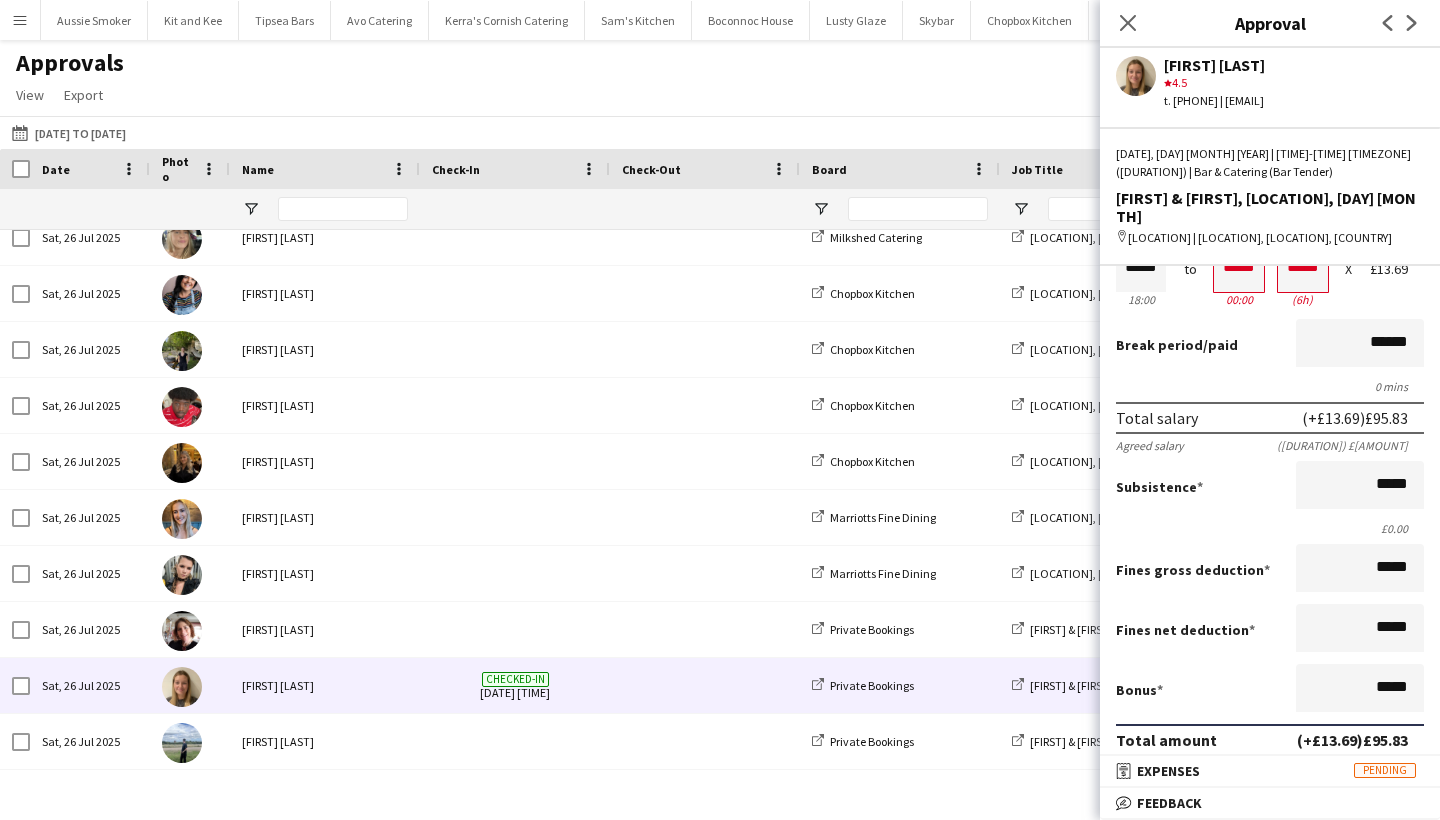 scroll, scrollTop: 261, scrollLeft: 0, axis: vertical 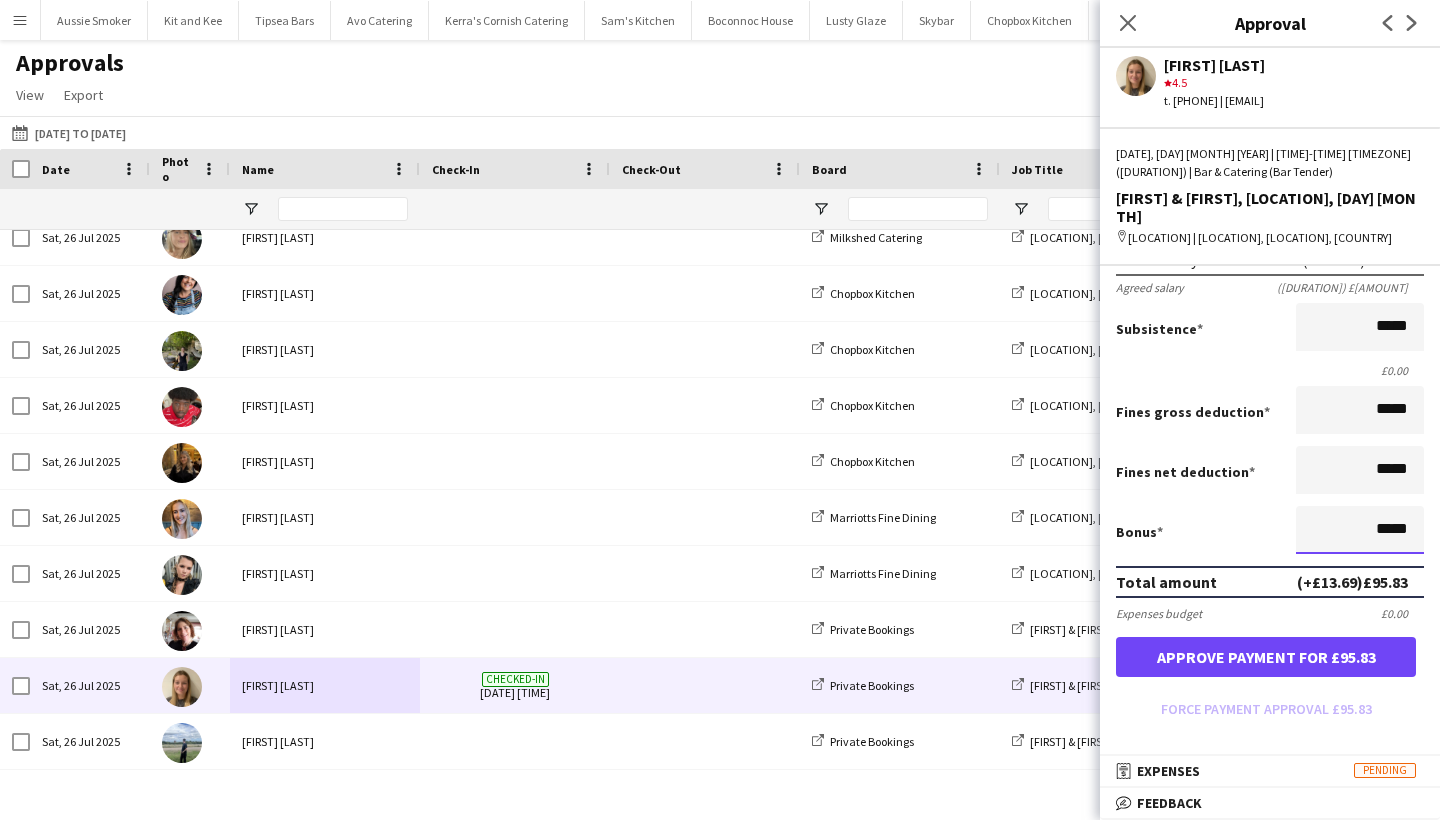 drag, startPoint x: 1399, startPoint y: 514, endPoint x: 1365, endPoint y: 518, distance: 34.234486 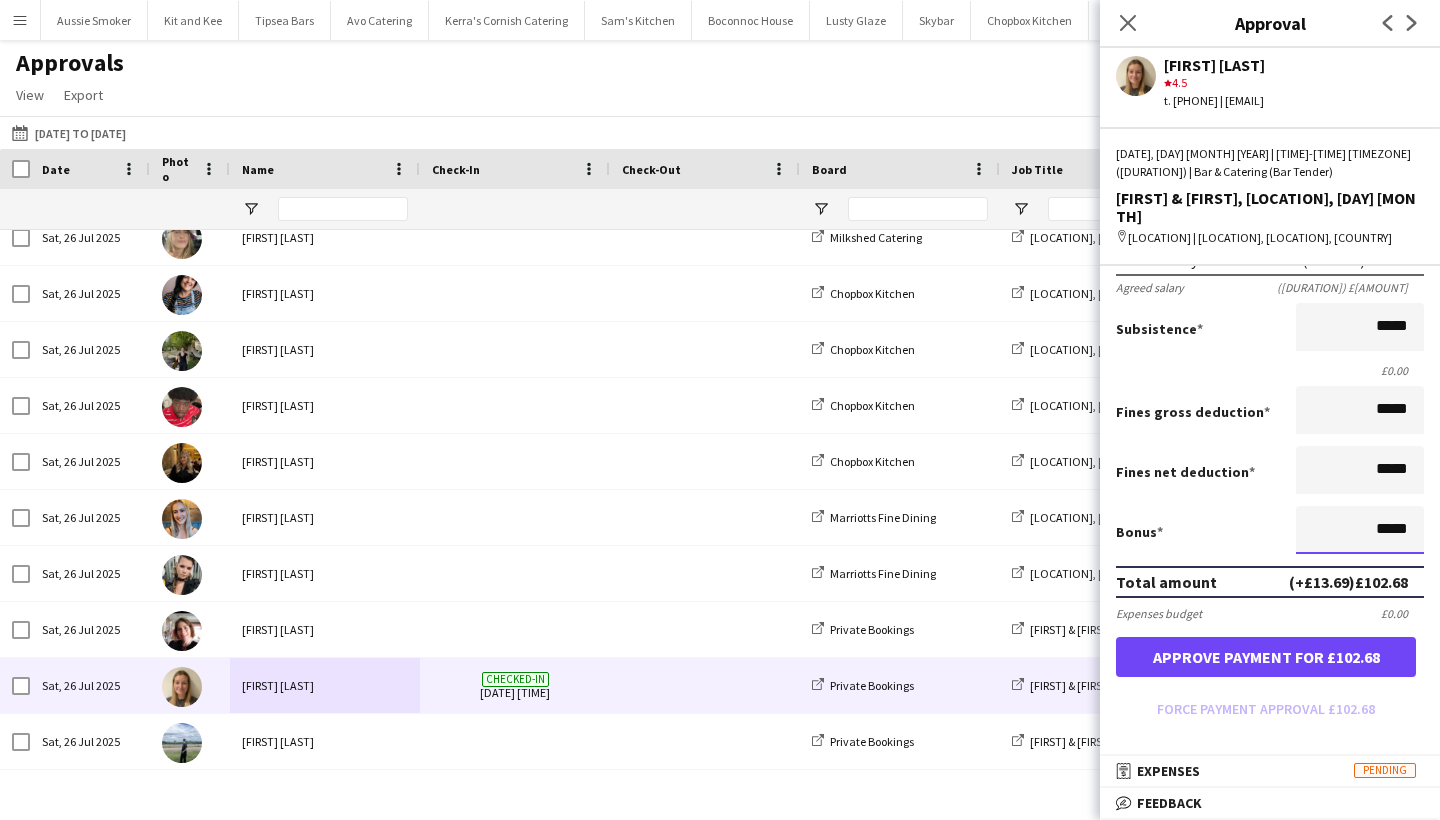 scroll, scrollTop: 397, scrollLeft: 0, axis: vertical 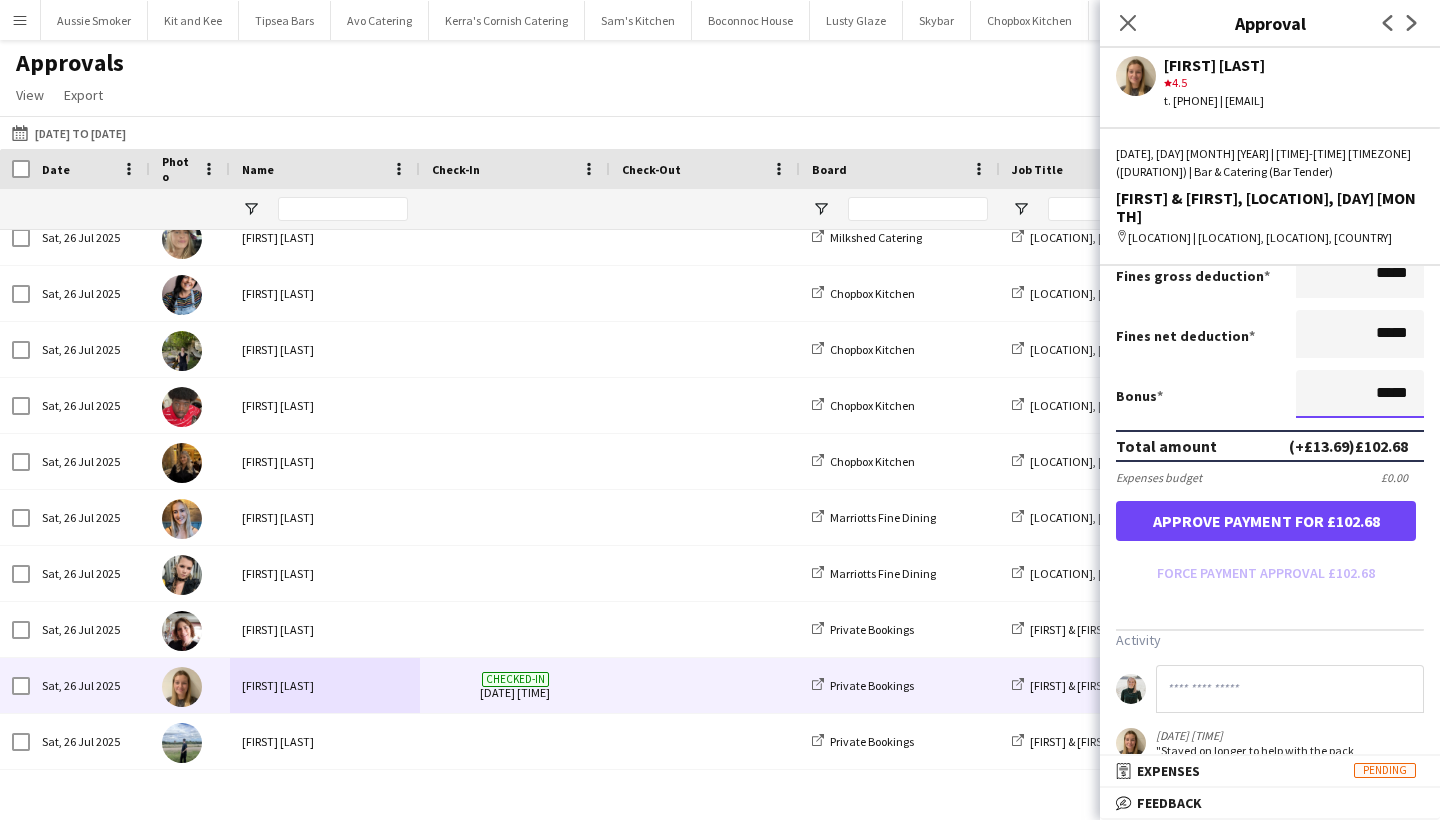 type on "*****" 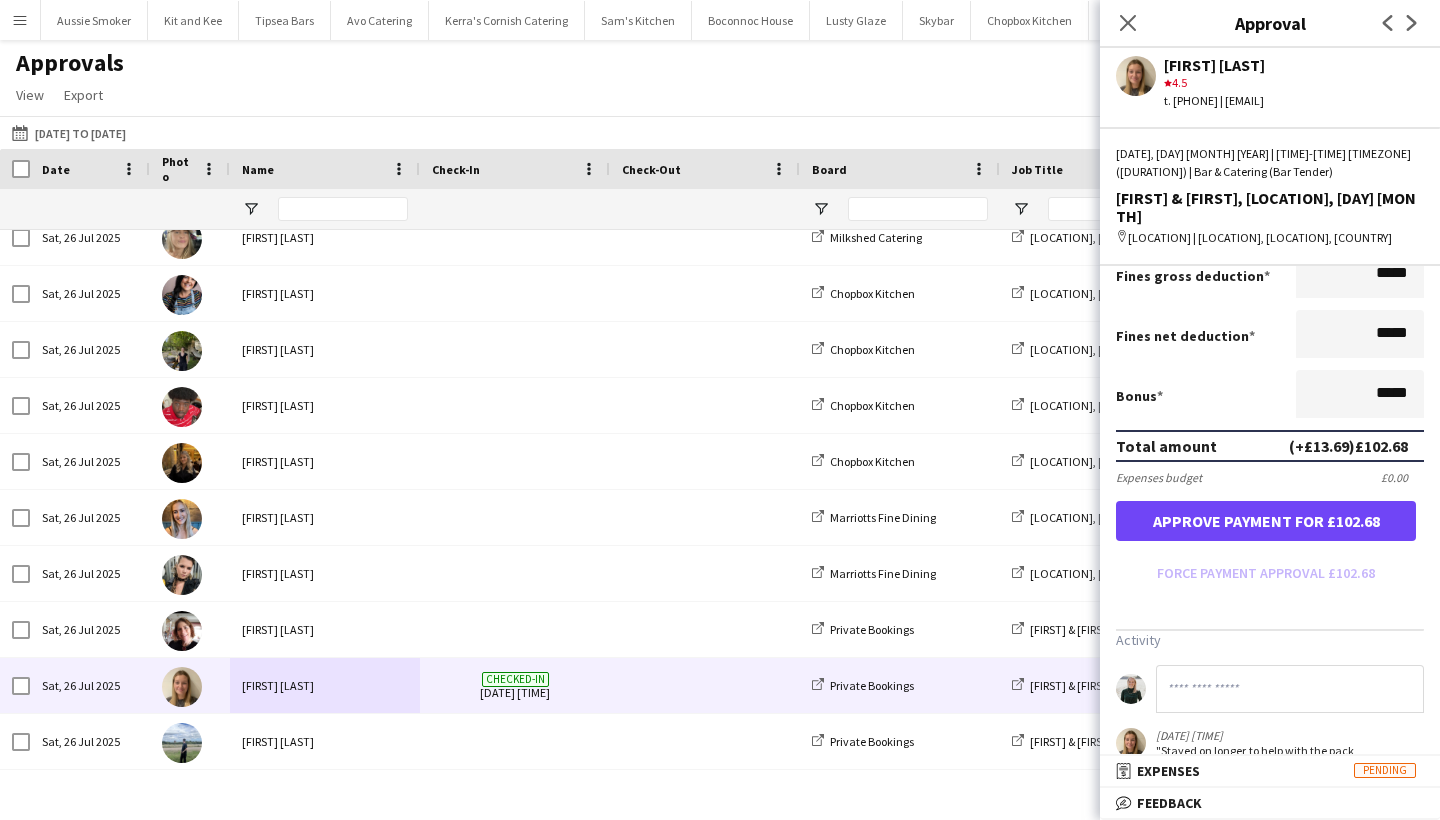 click 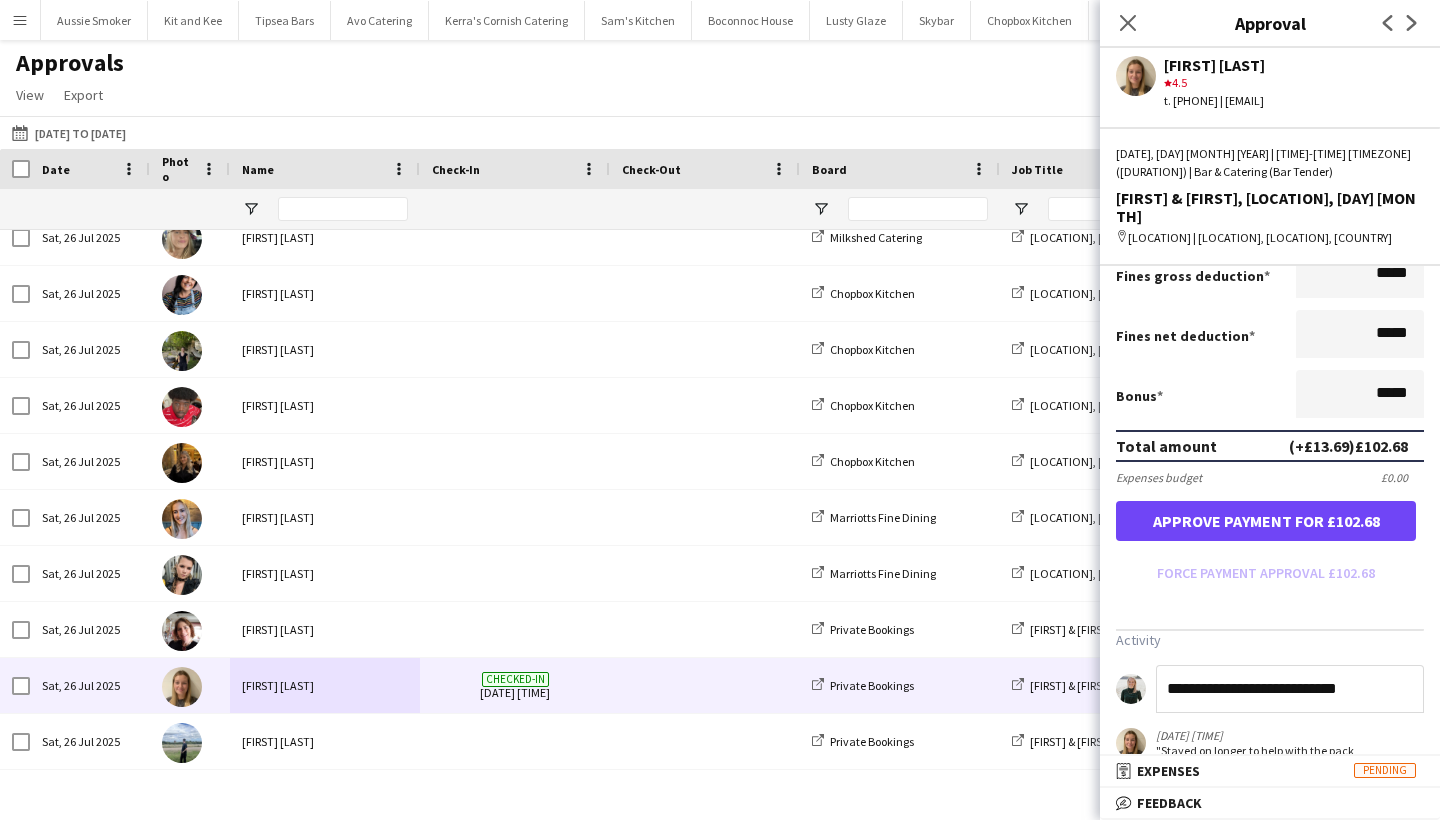 scroll, scrollTop: 24, scrollLeft: 0, axis: vertical 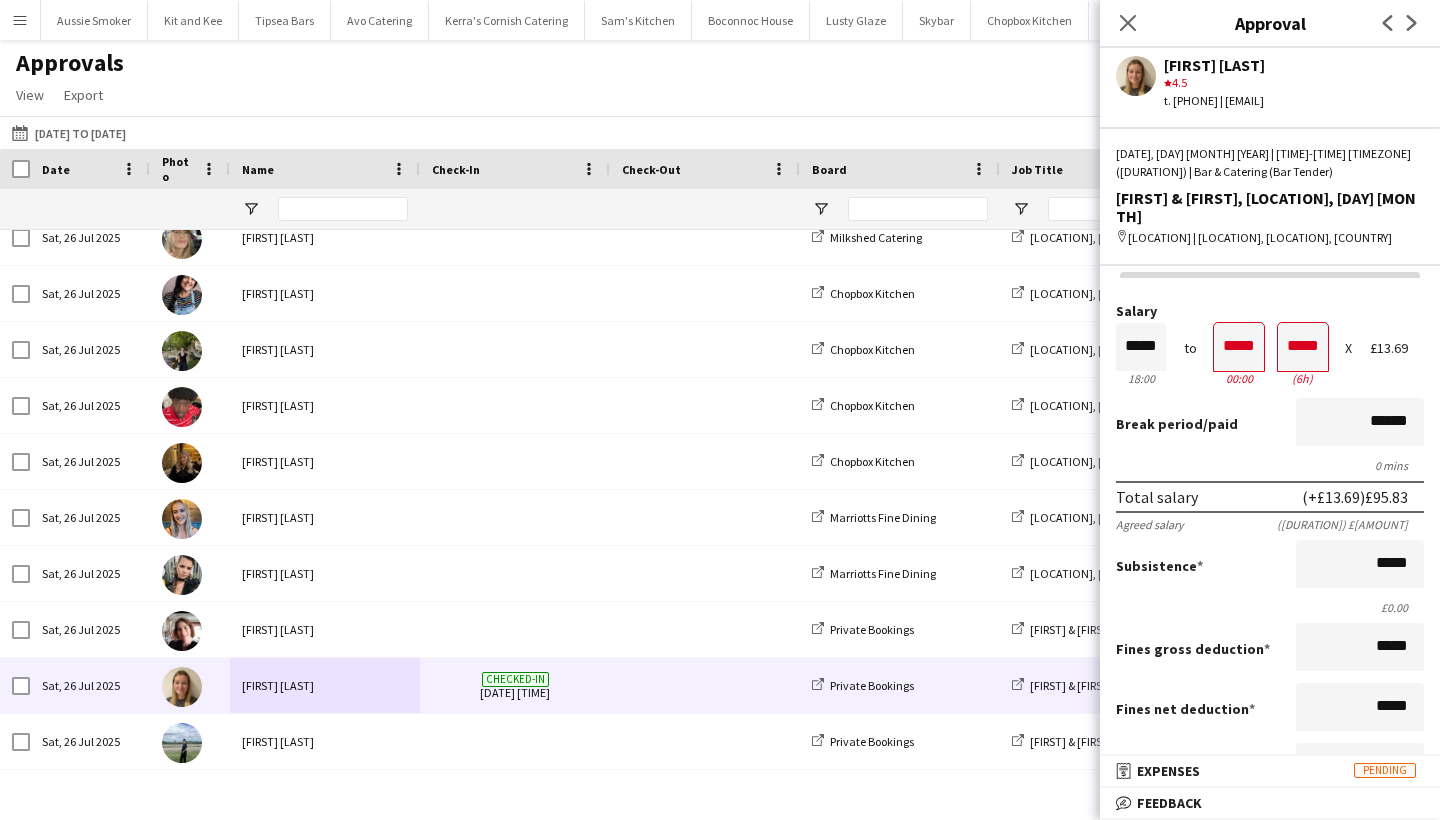 type on "**********" 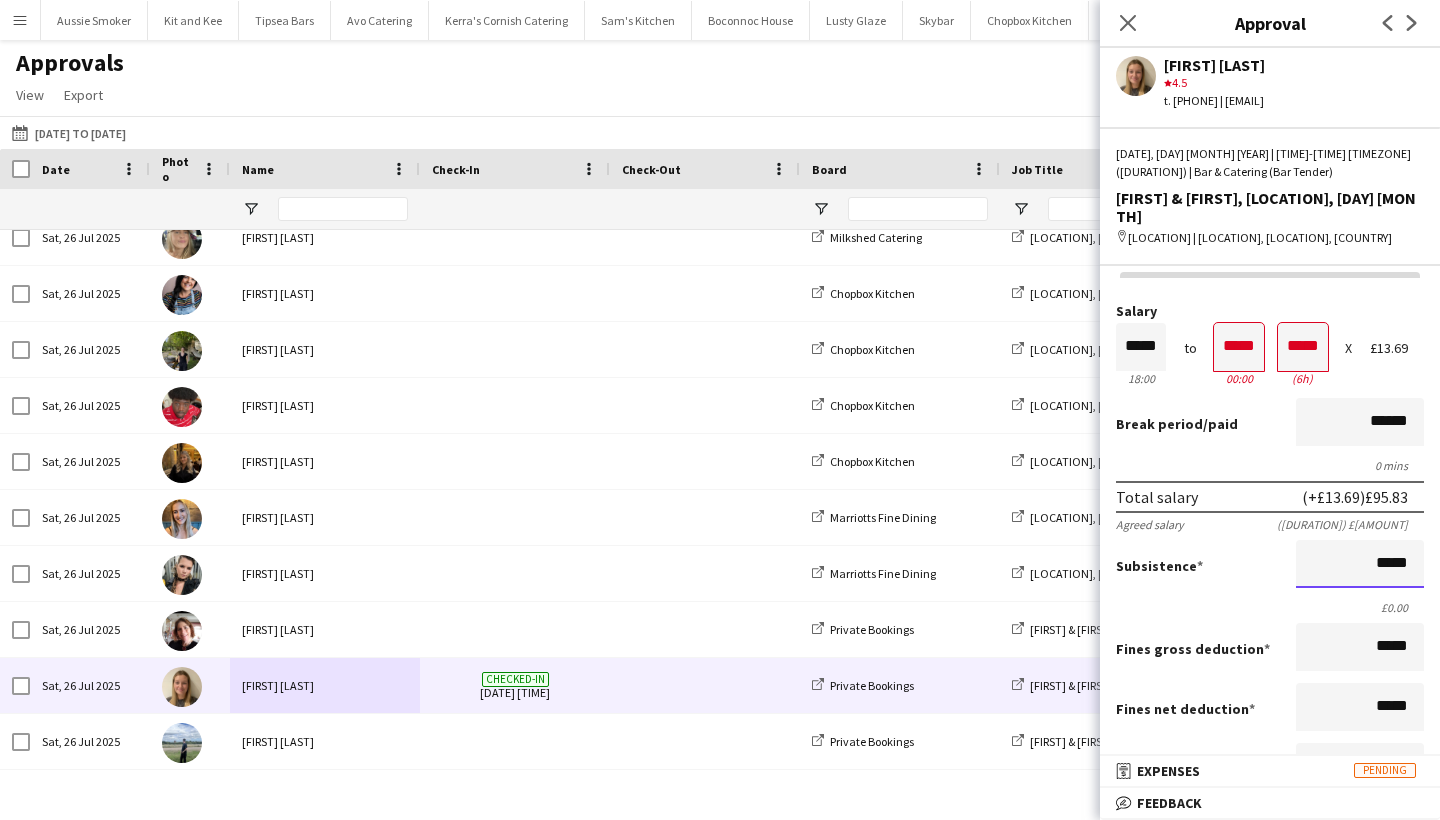 click on "*****" at bounding box center (1360, 564) 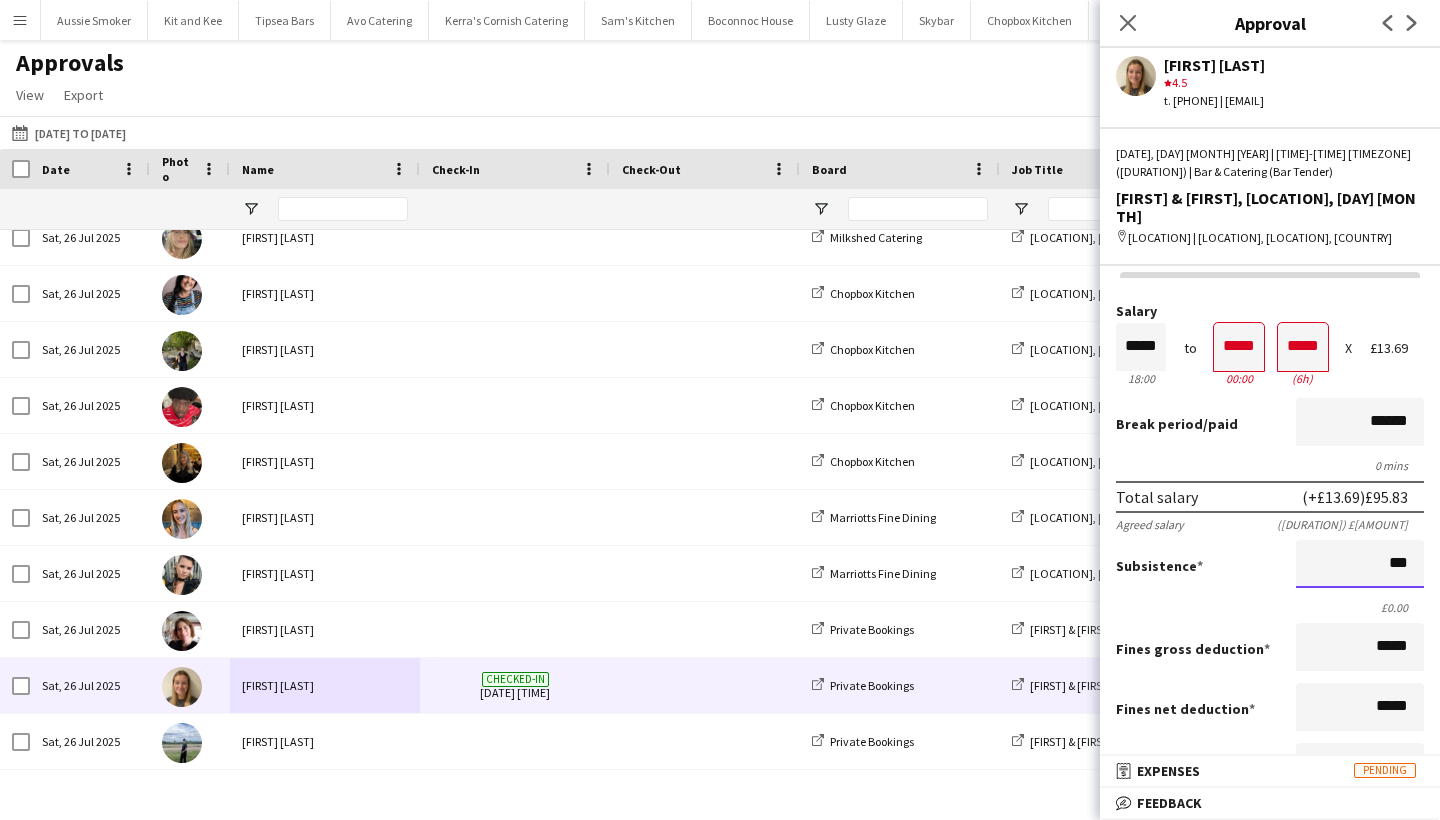 type on "**" 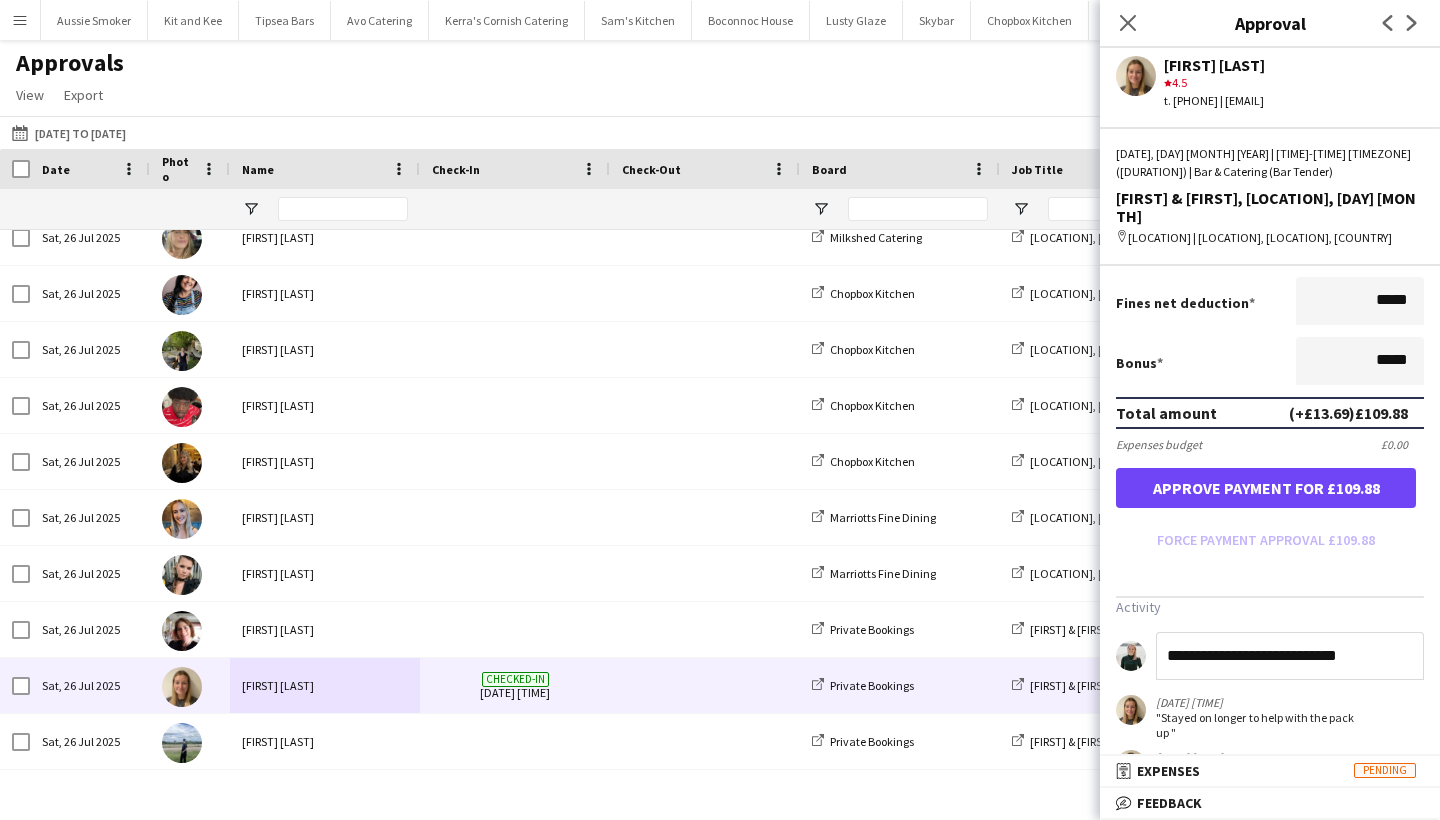 scroll, scrollTop: 542, scrollLeft: 0, axis: vertical 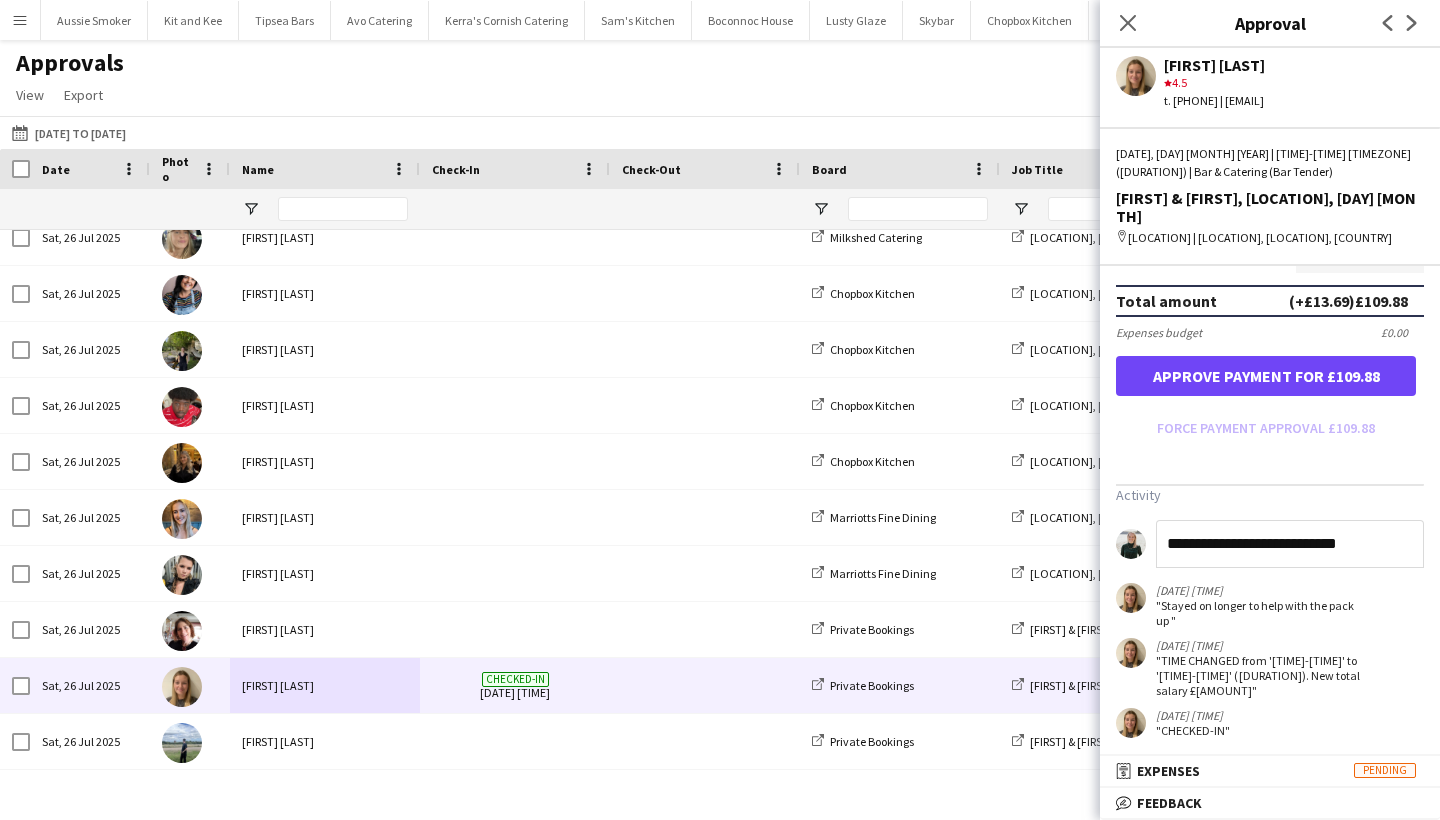 type on "*****" 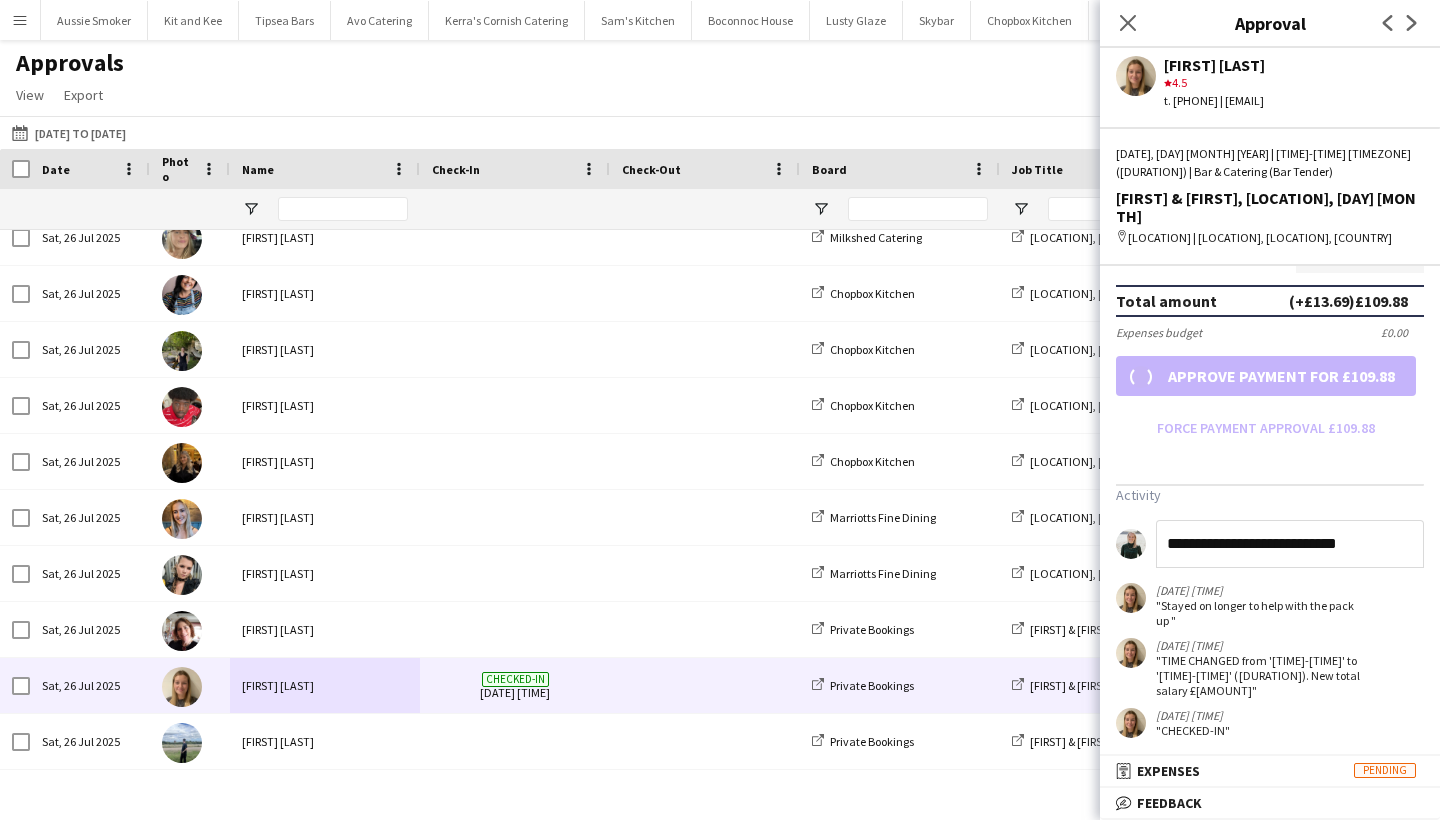scroll, scrollTop: 332, scrollLeft: 0, axis: vertical 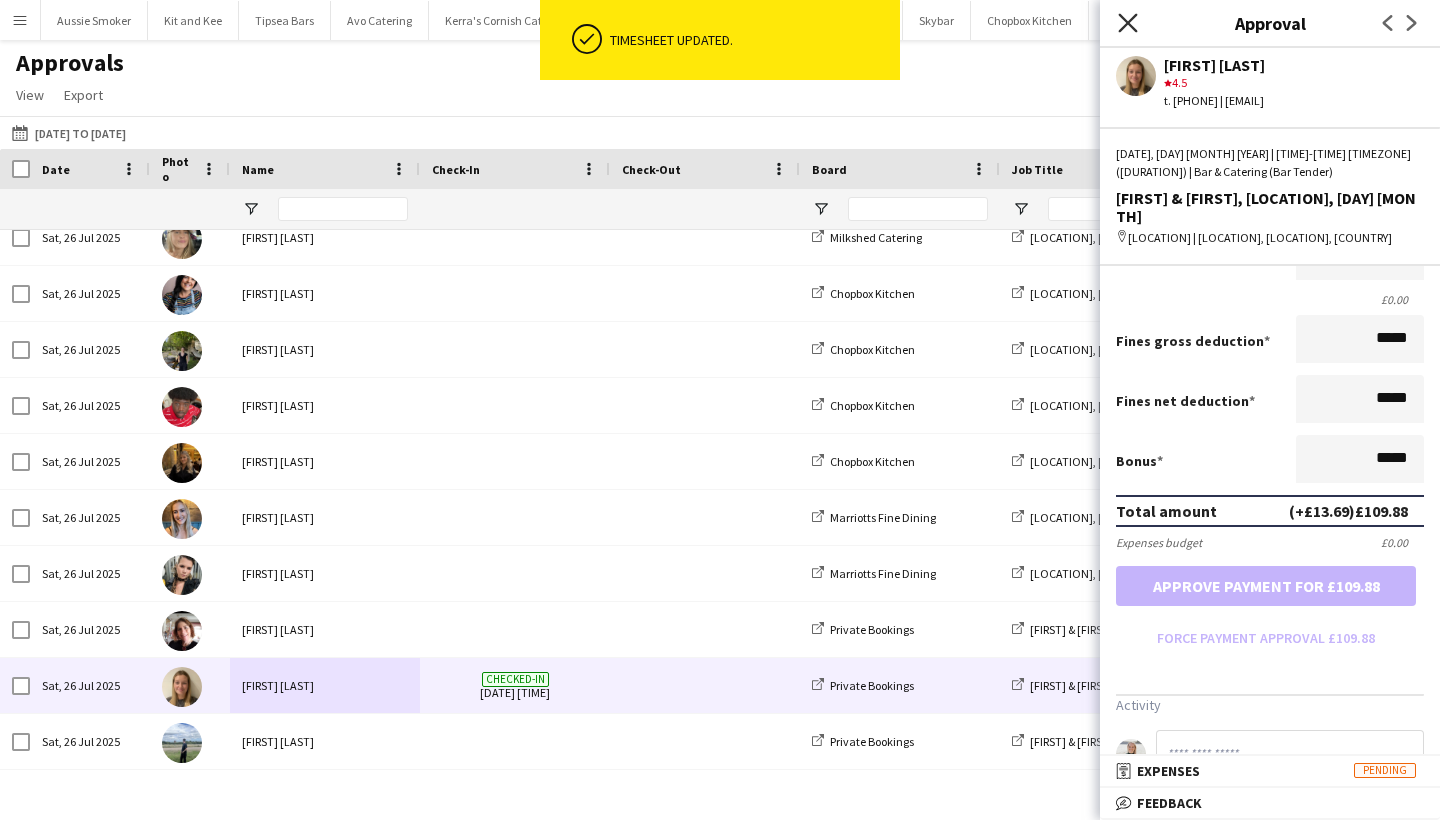 click 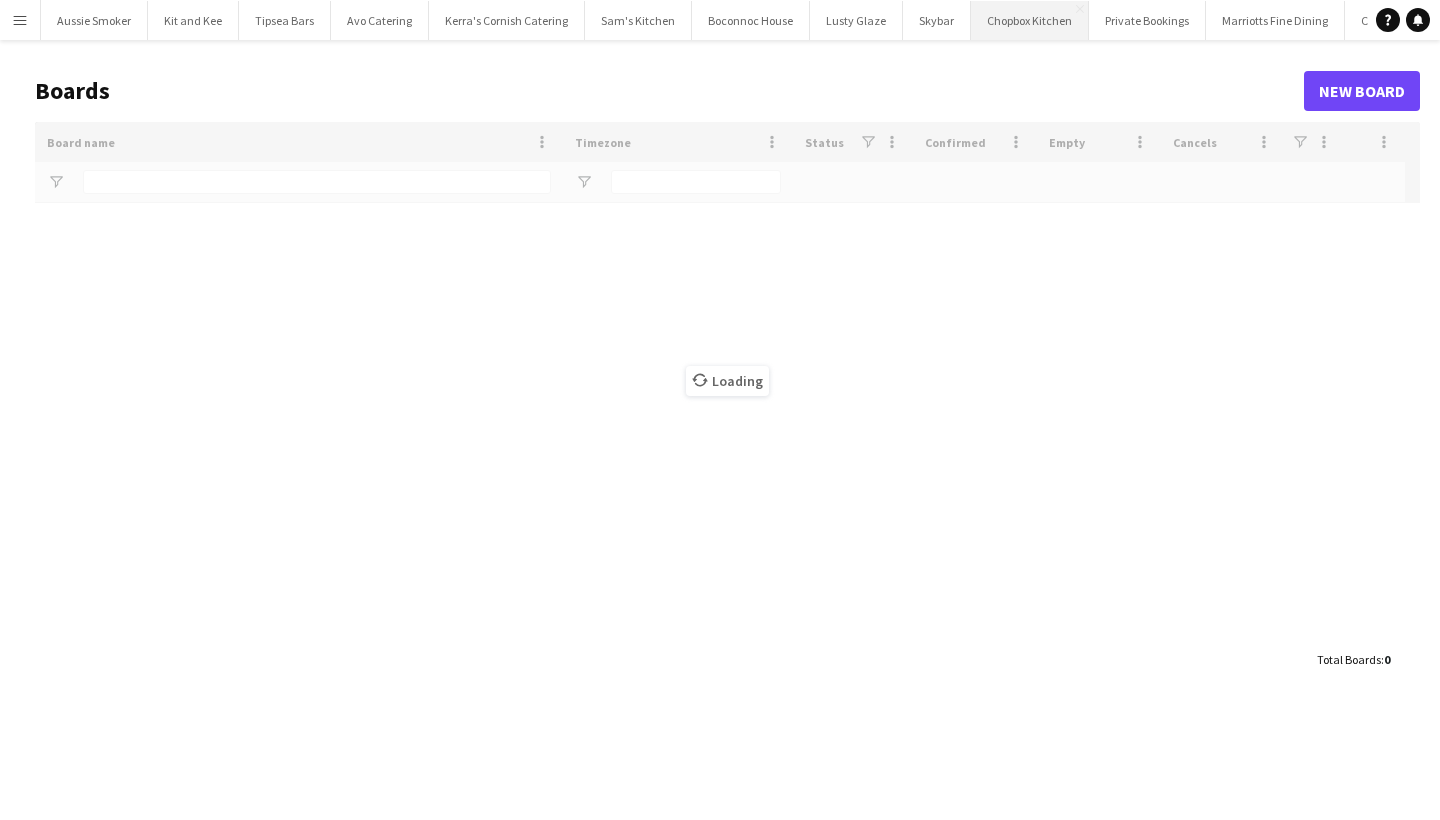 type on "****" 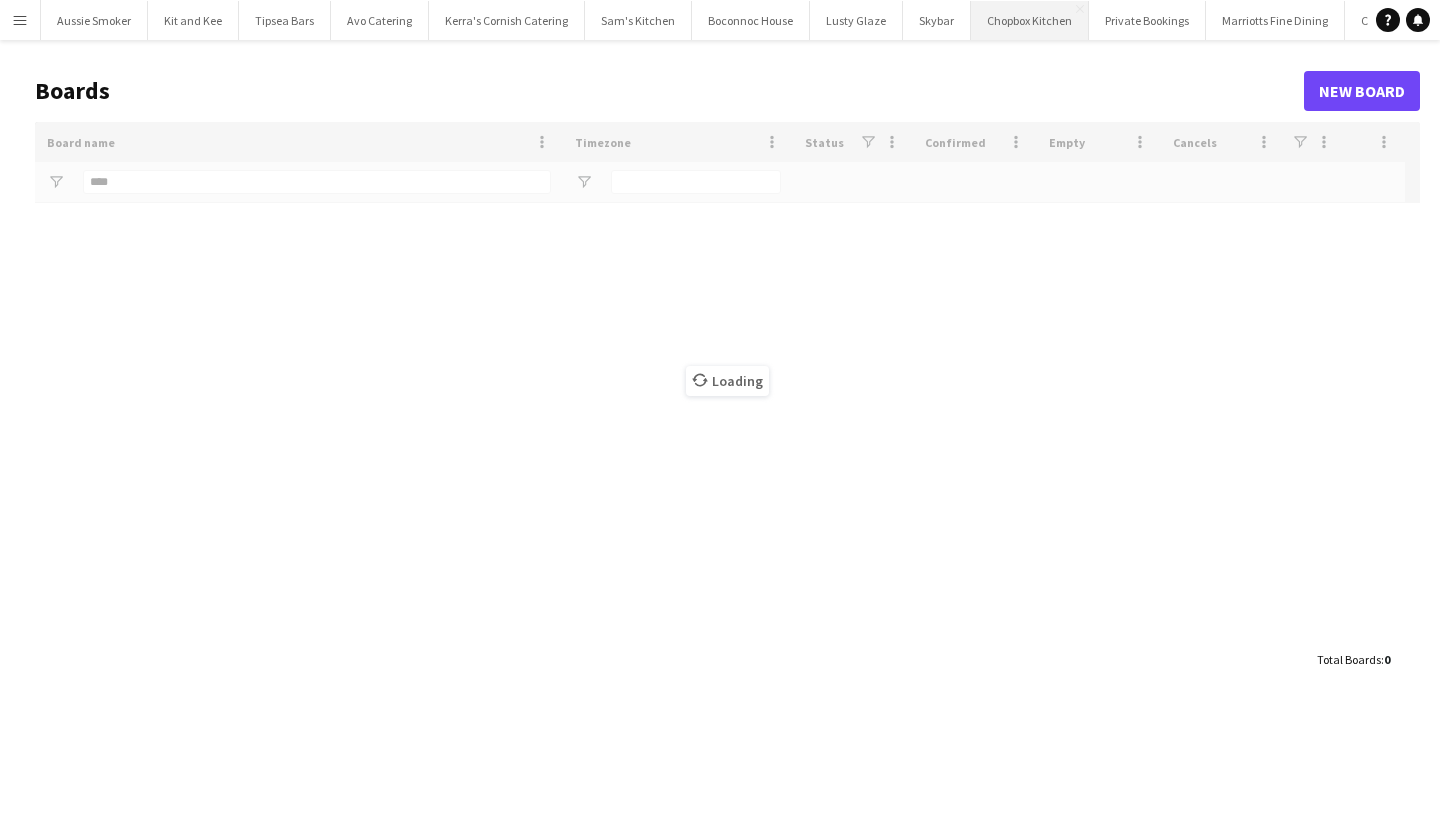 scroll, scrollTop: 0, scrollLeft: 0, axis: both 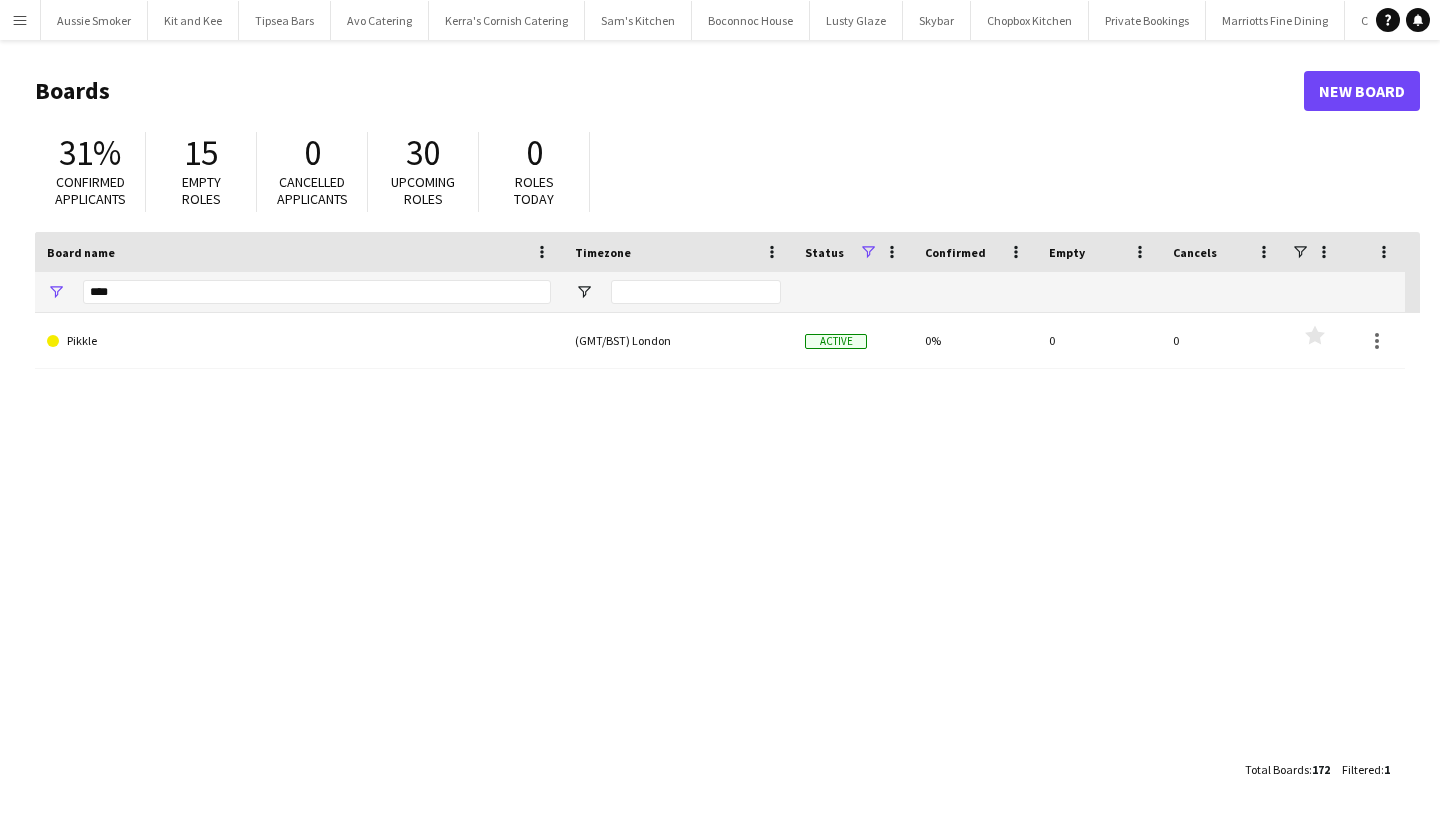drag, startPoint x: 11, startPoint y: 12, endPoint x: 19, endPoint y: 26, distance: 16.124516 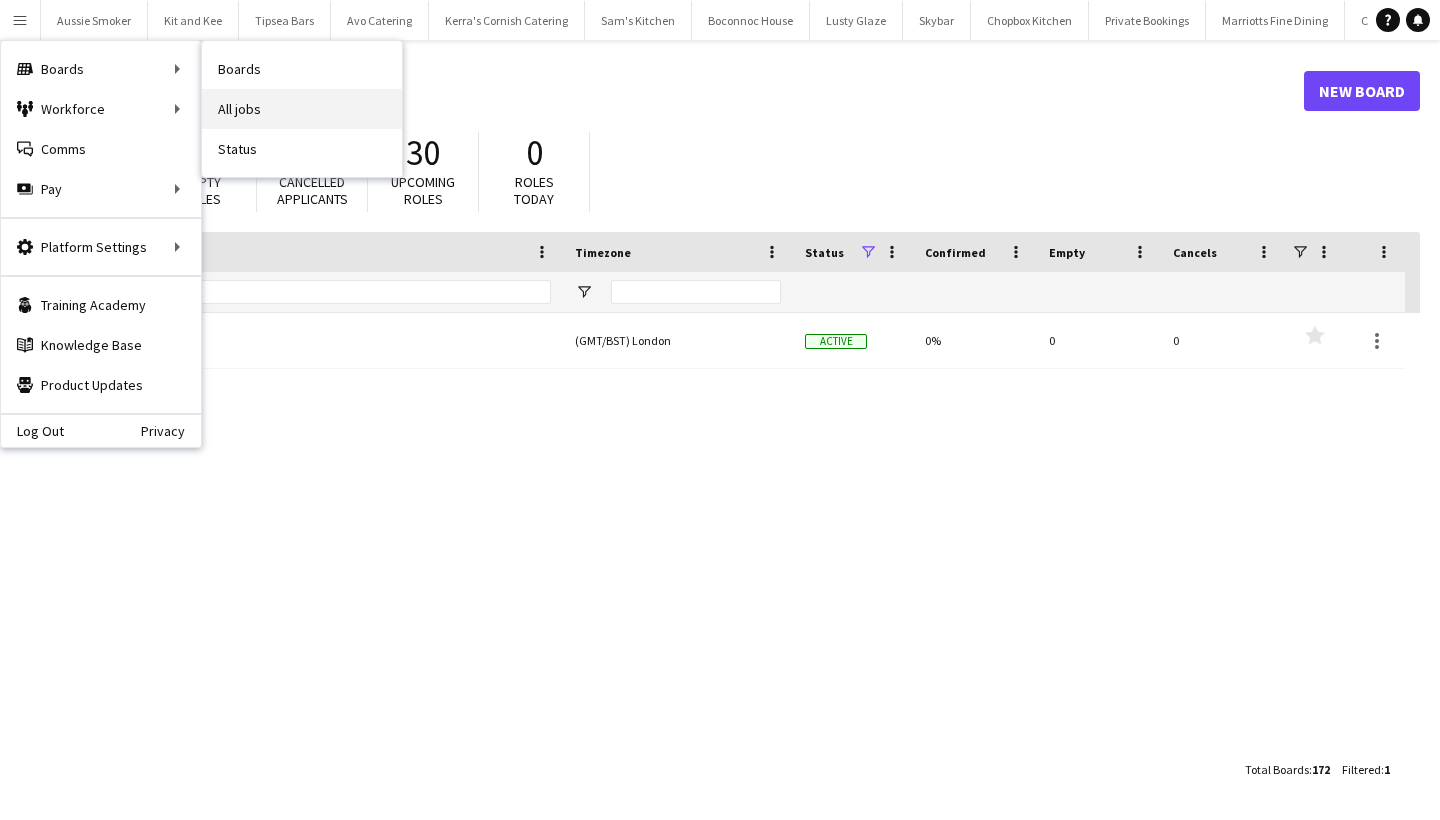 click on "All jobs" at bounding box center (302, 109) 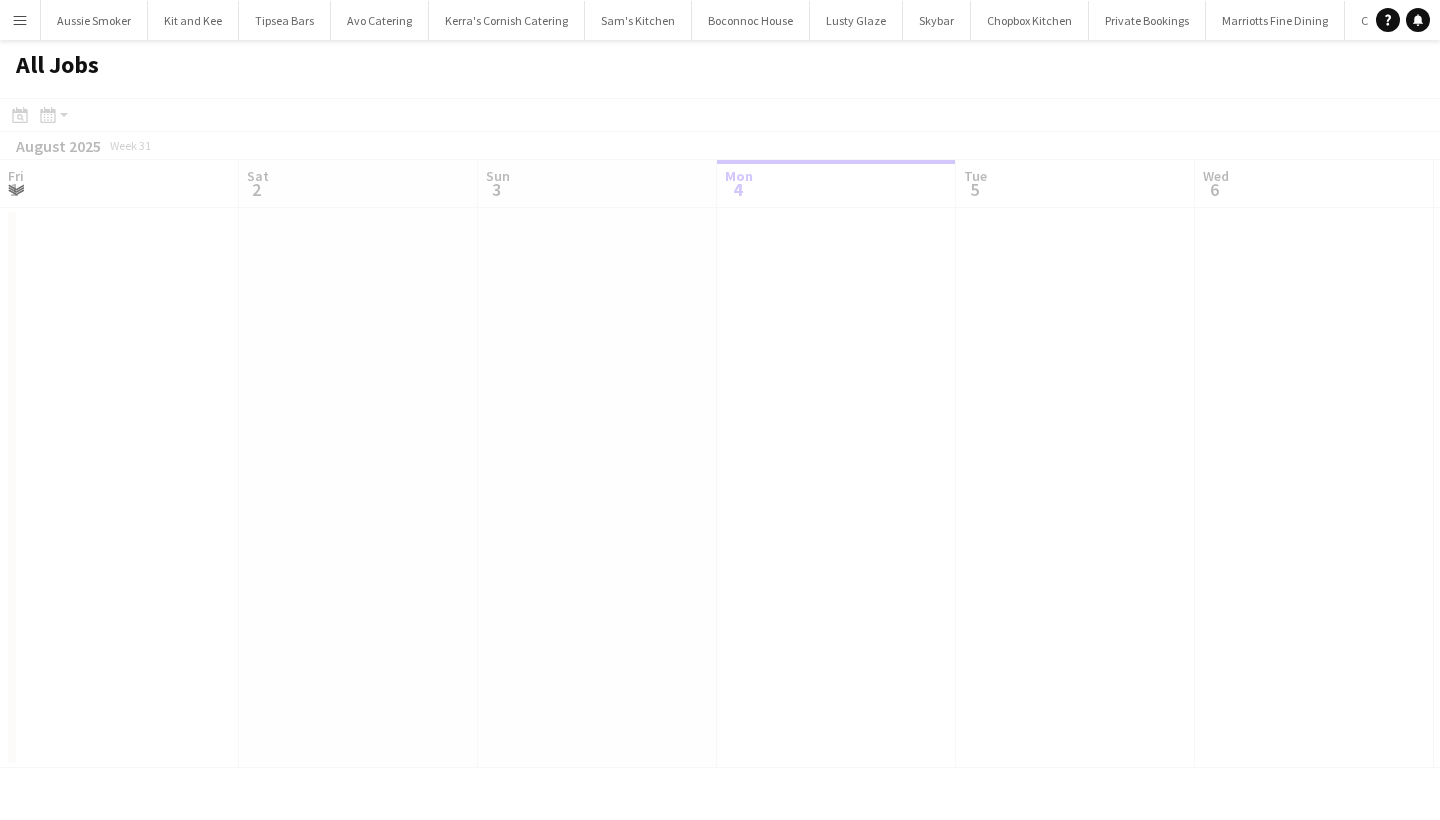 scroll, scrollTop: 0, scrollLeft: 478, axis: horizontal 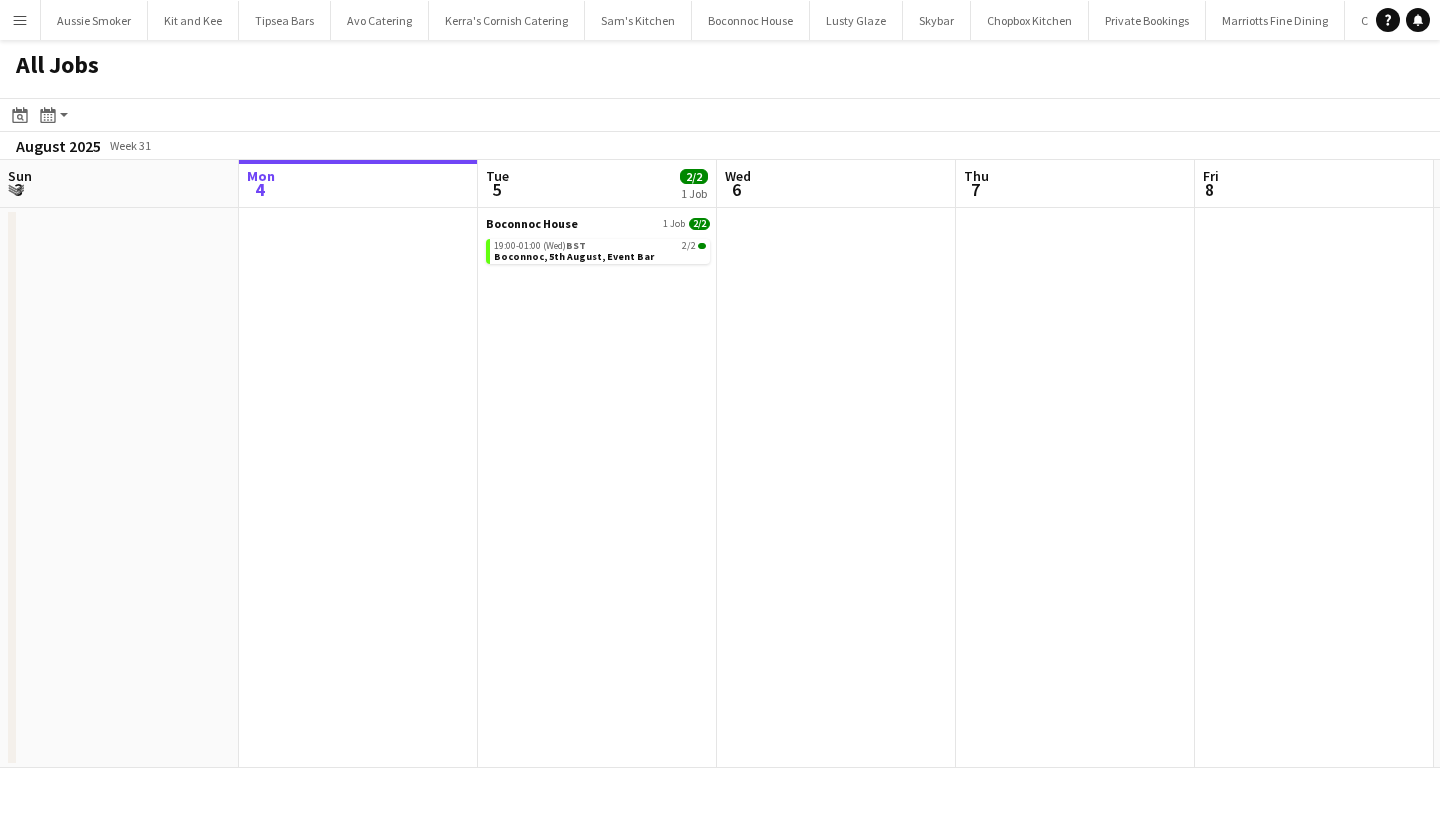 click on "Menu" at bounding box center [20, 20] 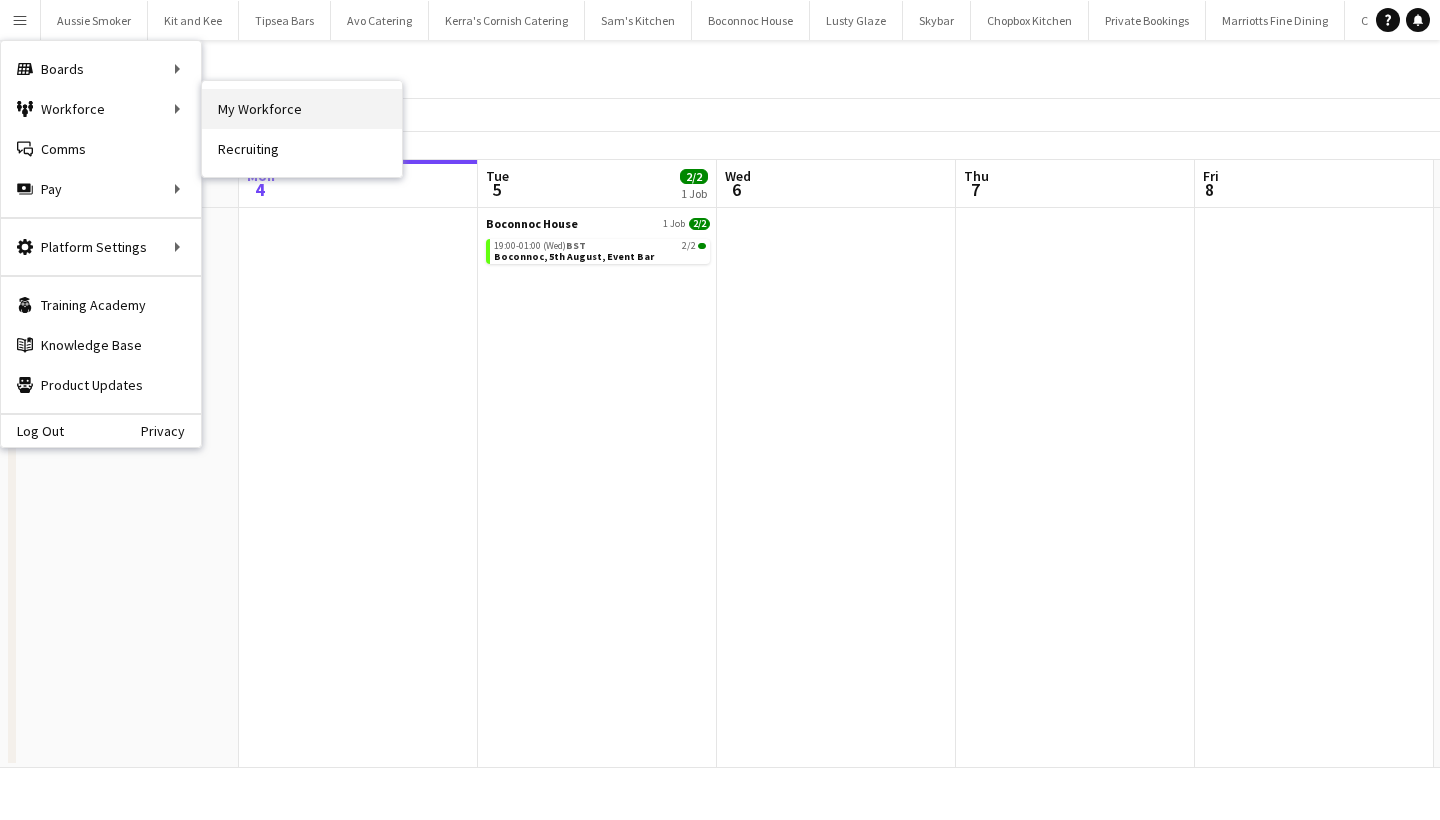 click on "My Workforce" at bounding box center (302, 109) 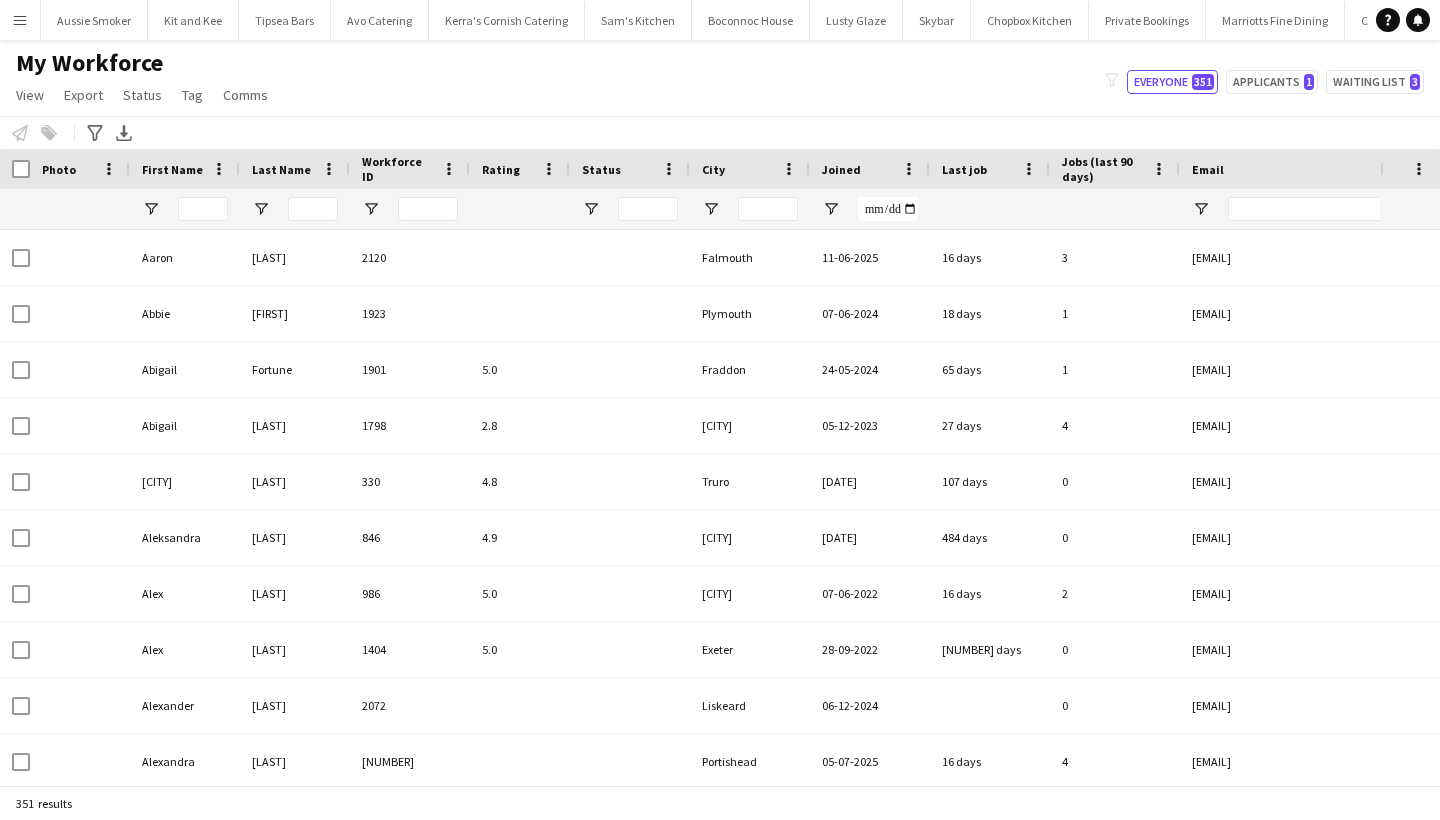 type on "*****" 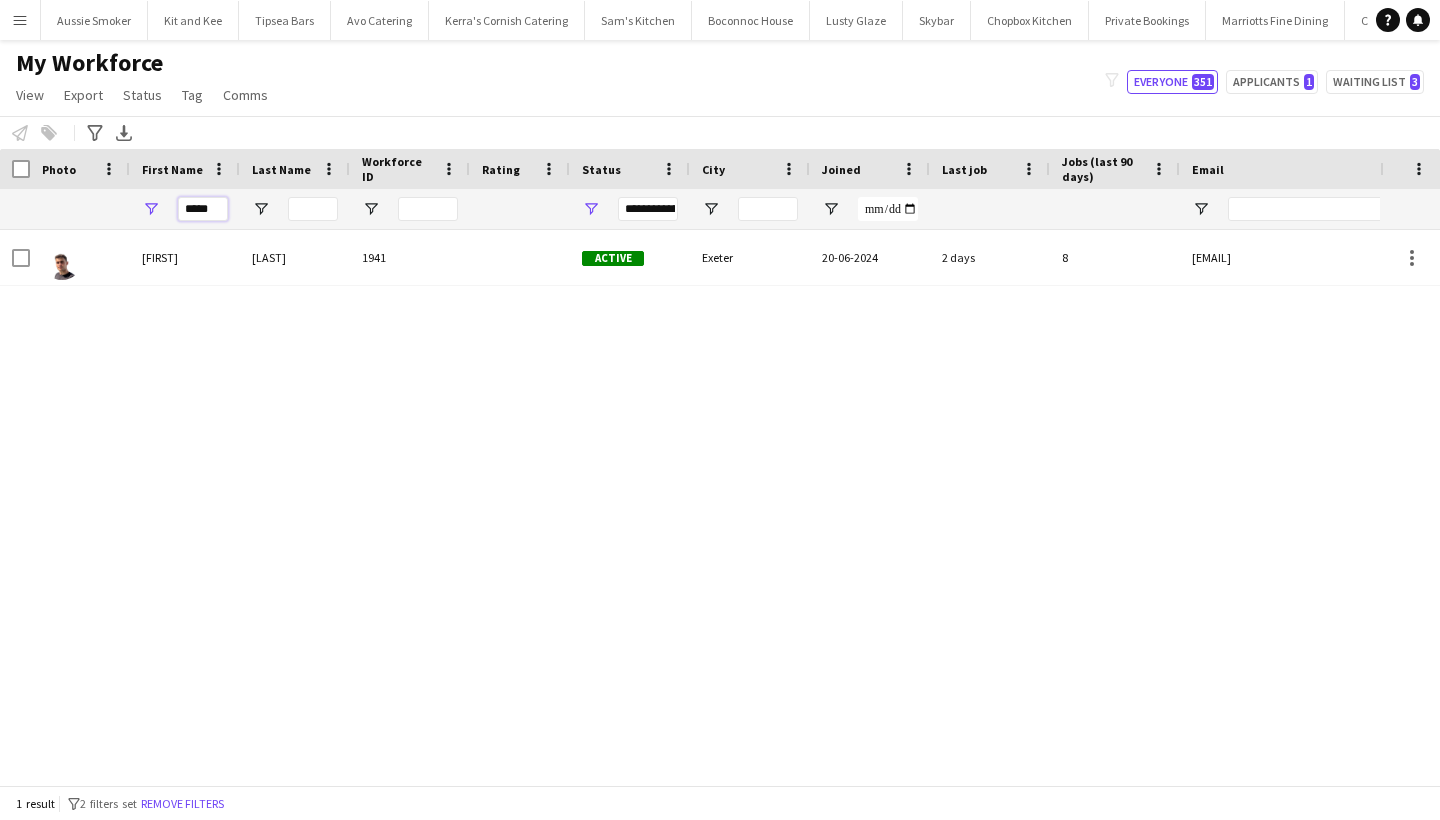 click on "*****" at bounding box center [203, 209] 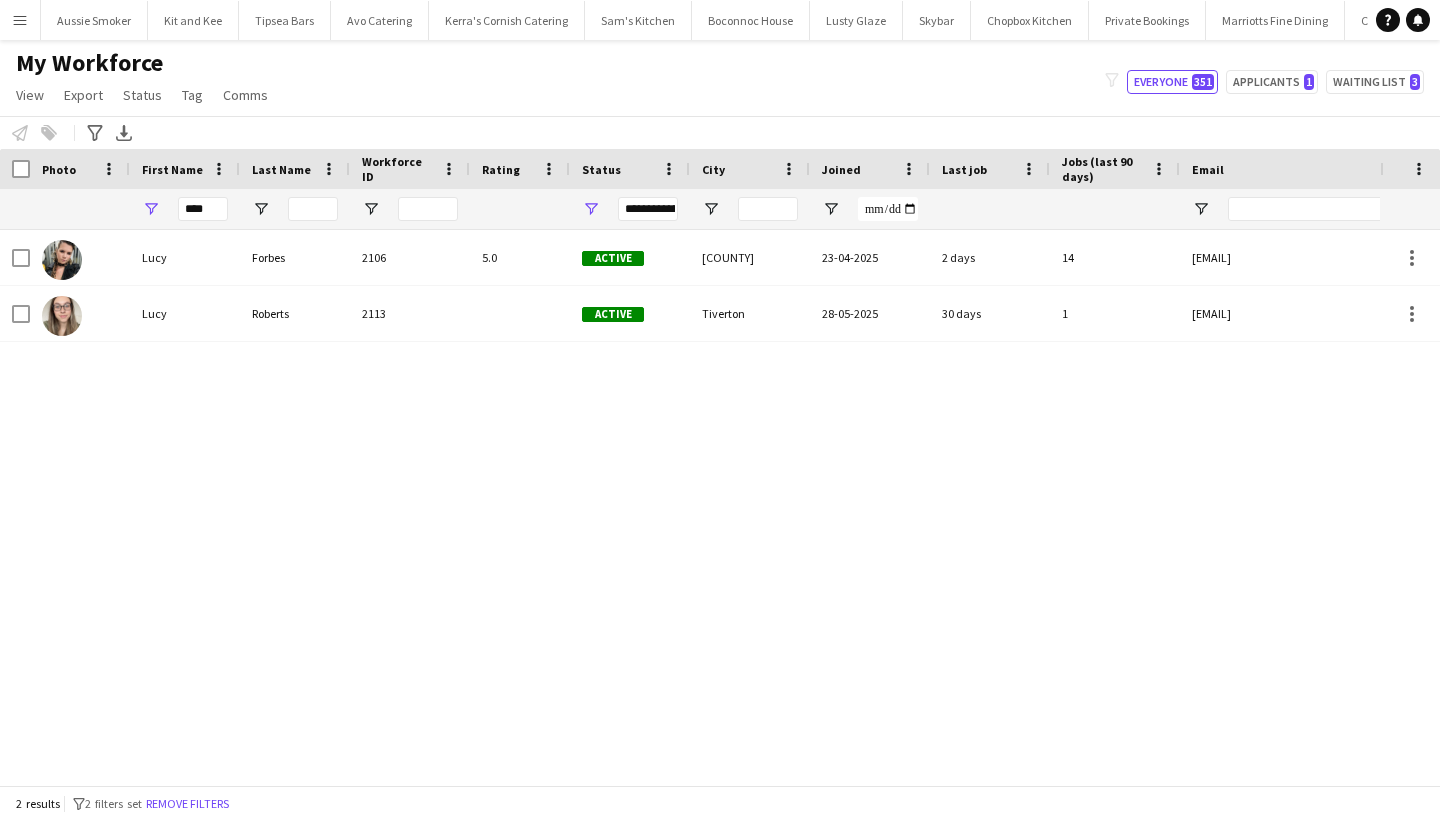 drag, startPoint x: 208, startPoint y: 202, endPoint x: 164, endPoint y: 272, distance: 82.68011 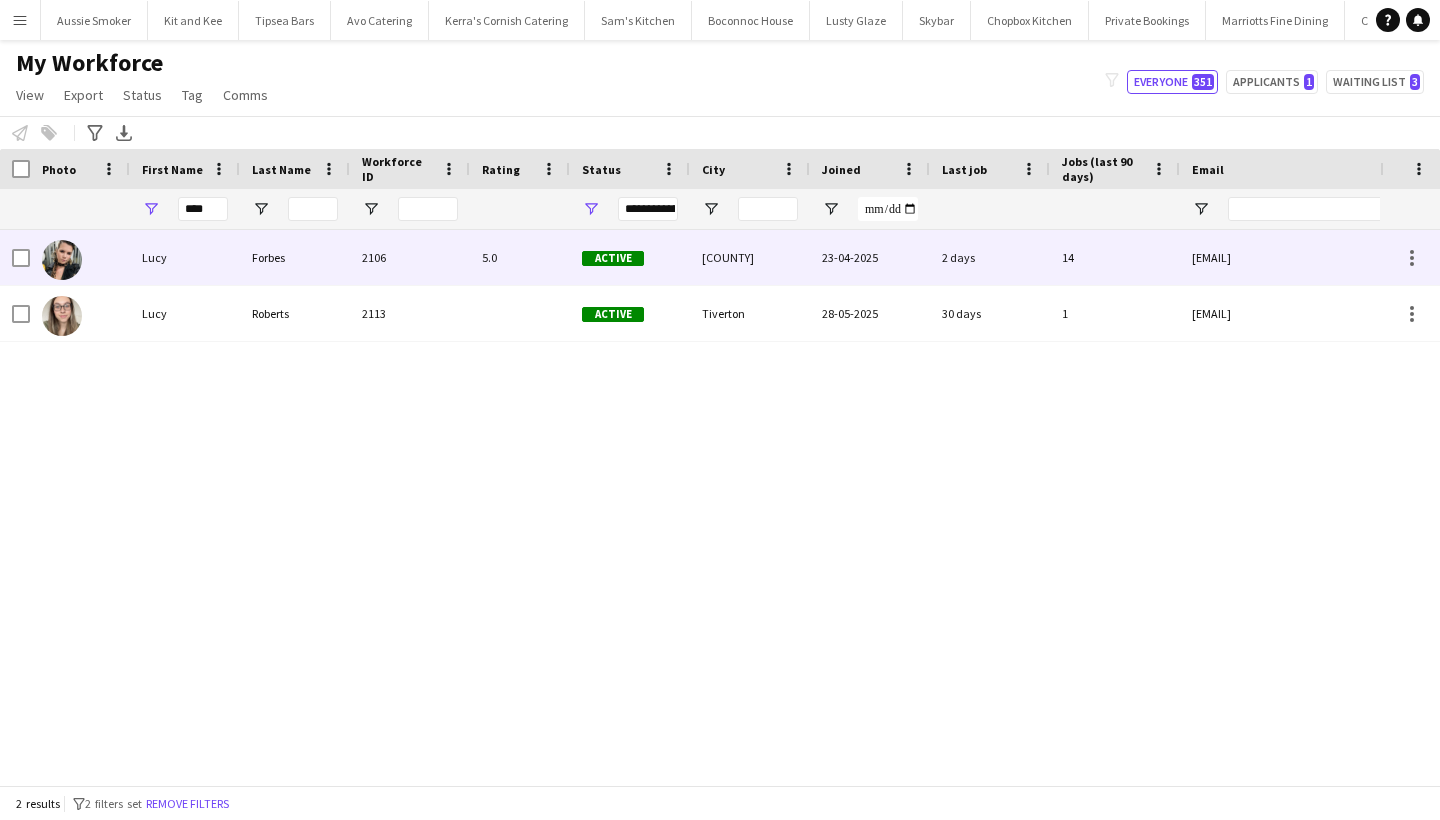 click on "2106" at bounding box center (410, 257) 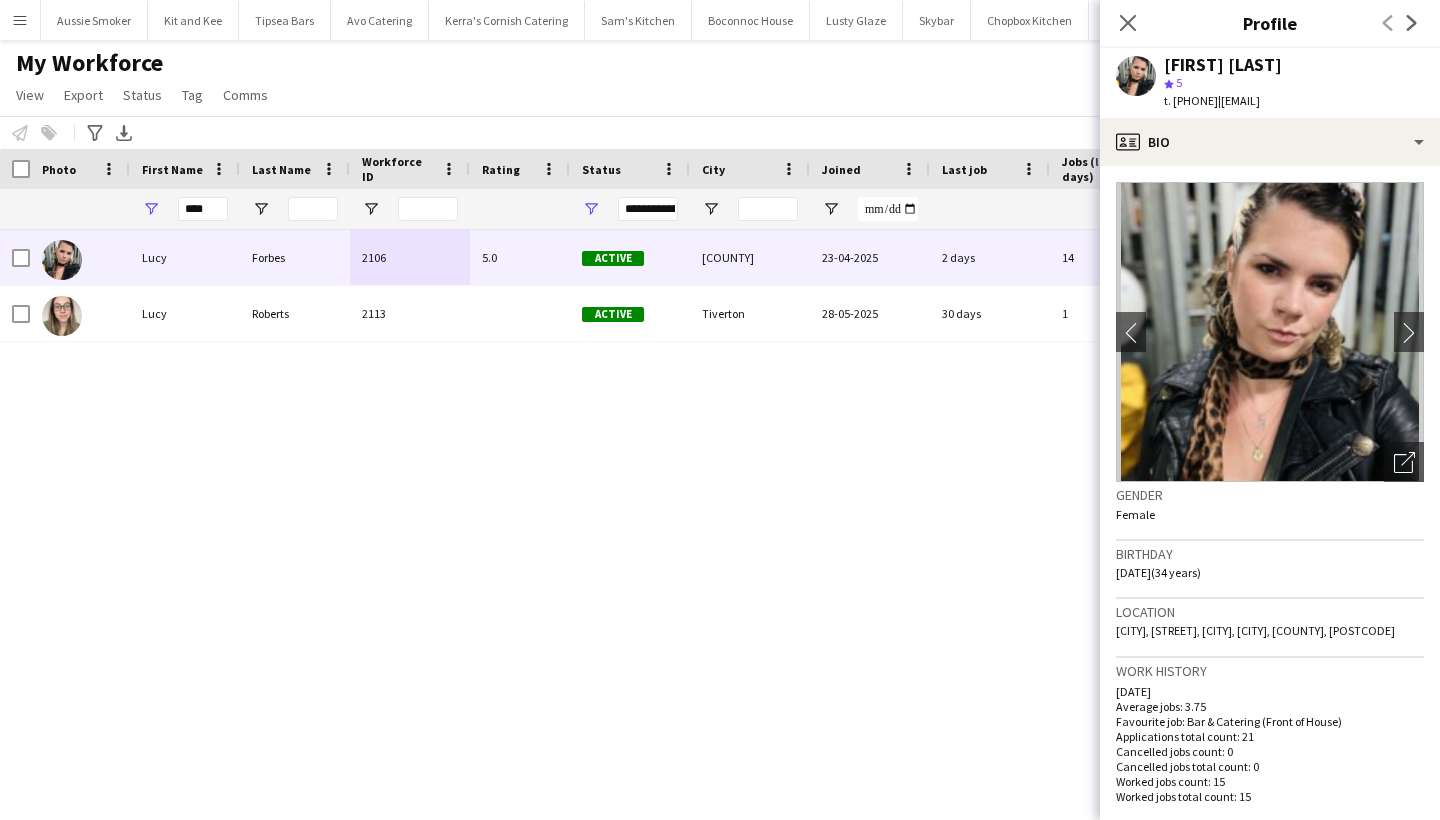 drag, startPoint x: 1401, startPoint y: 632, endPoint x: 1361, endPoint y: 635, distance: 40.112343 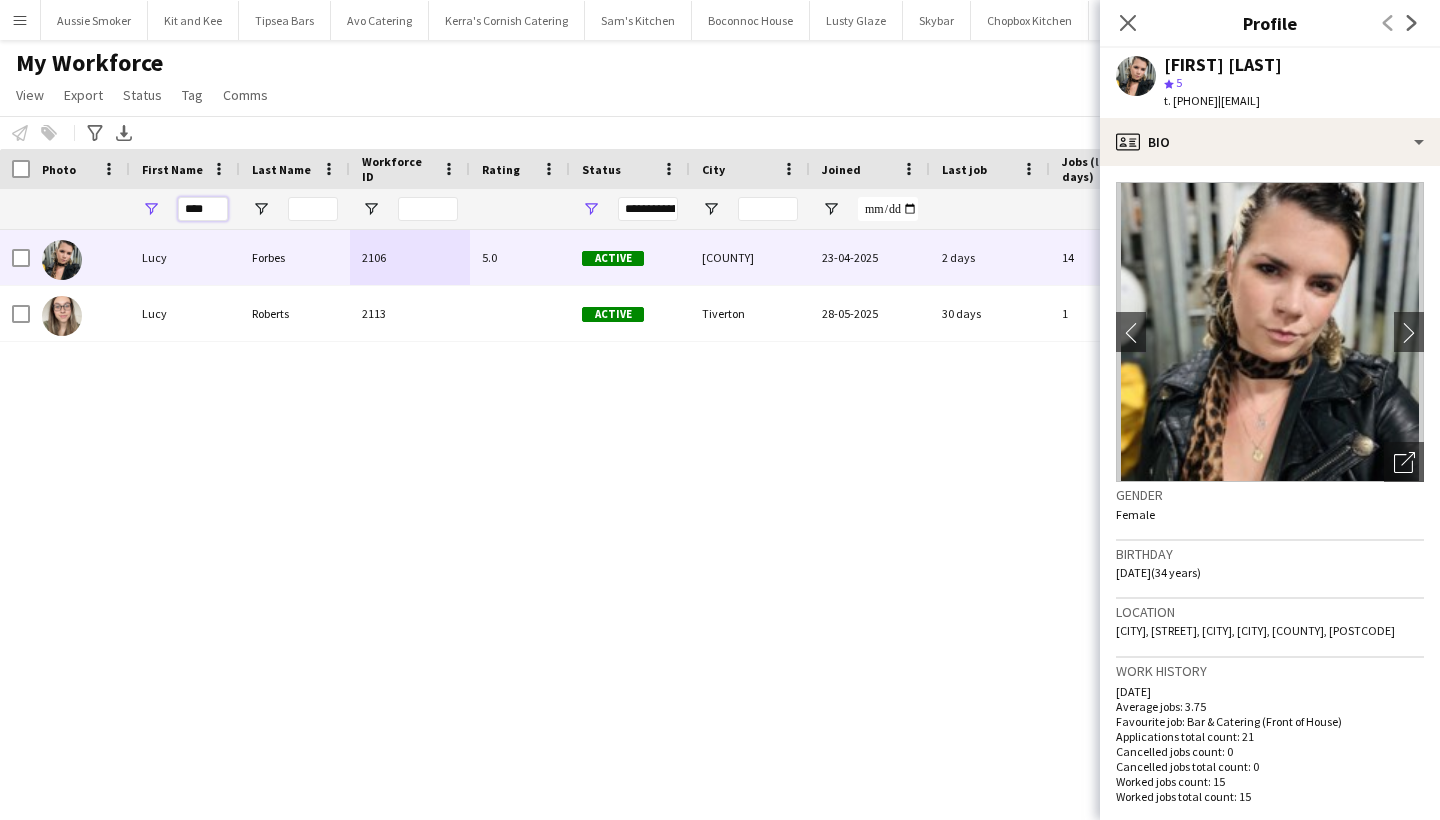 click on "****" at bounding box center [203, 209] 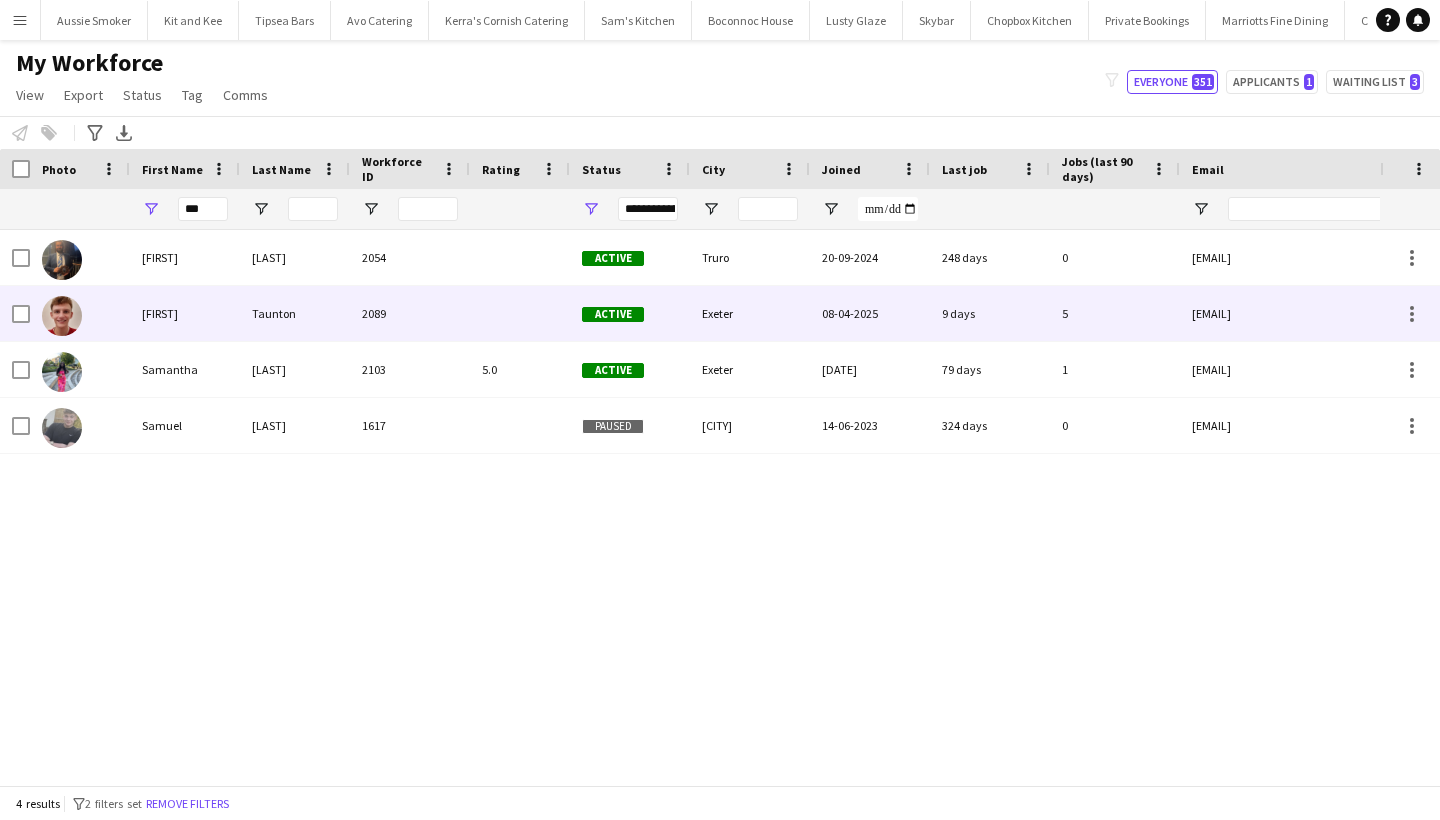 click at bounding box center [80, 313] 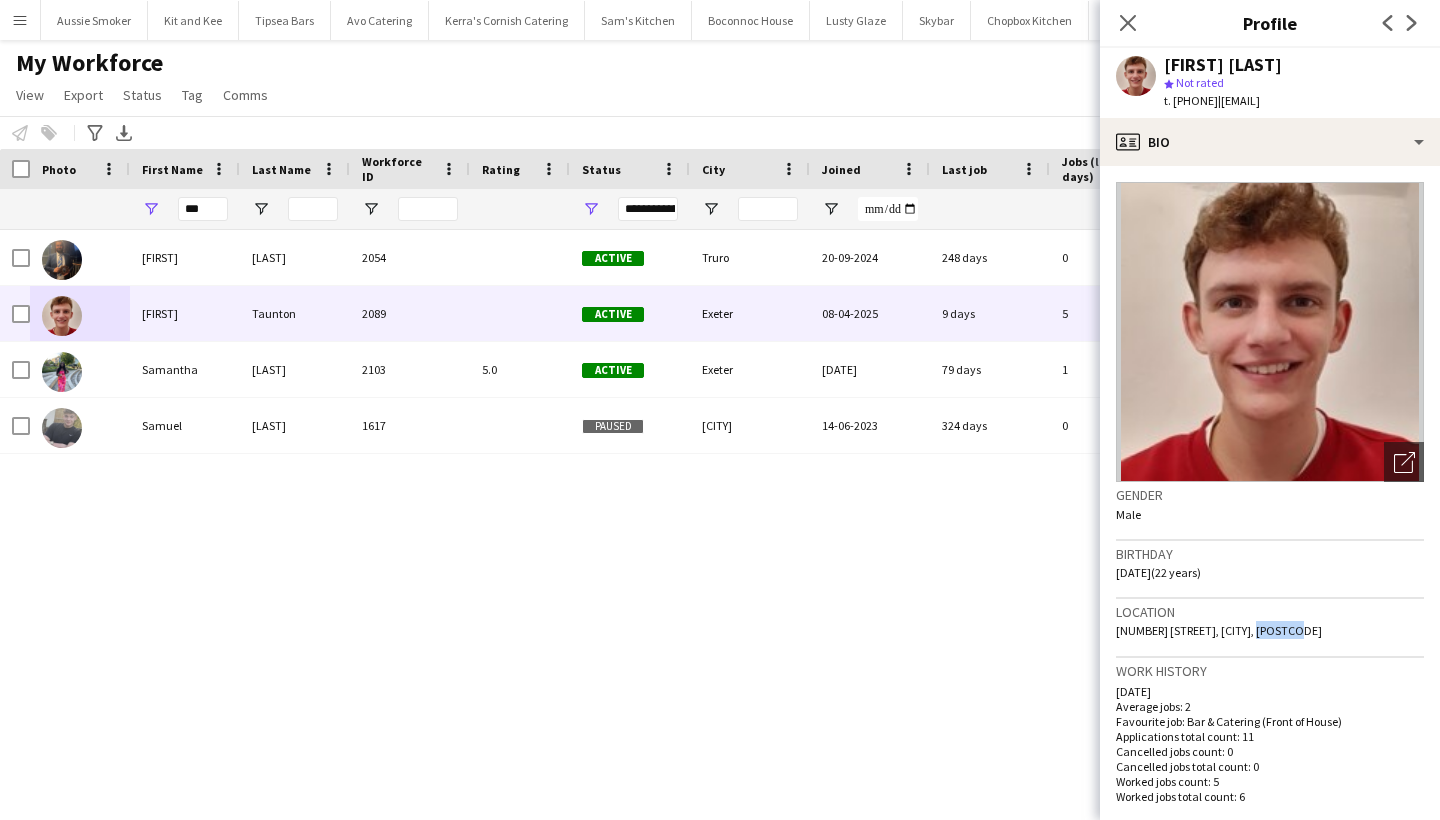 drag, startPoint x: 1285, startPoint y: 650, endPoint x: 1242, endPoint y: 640, distance: 44.14748 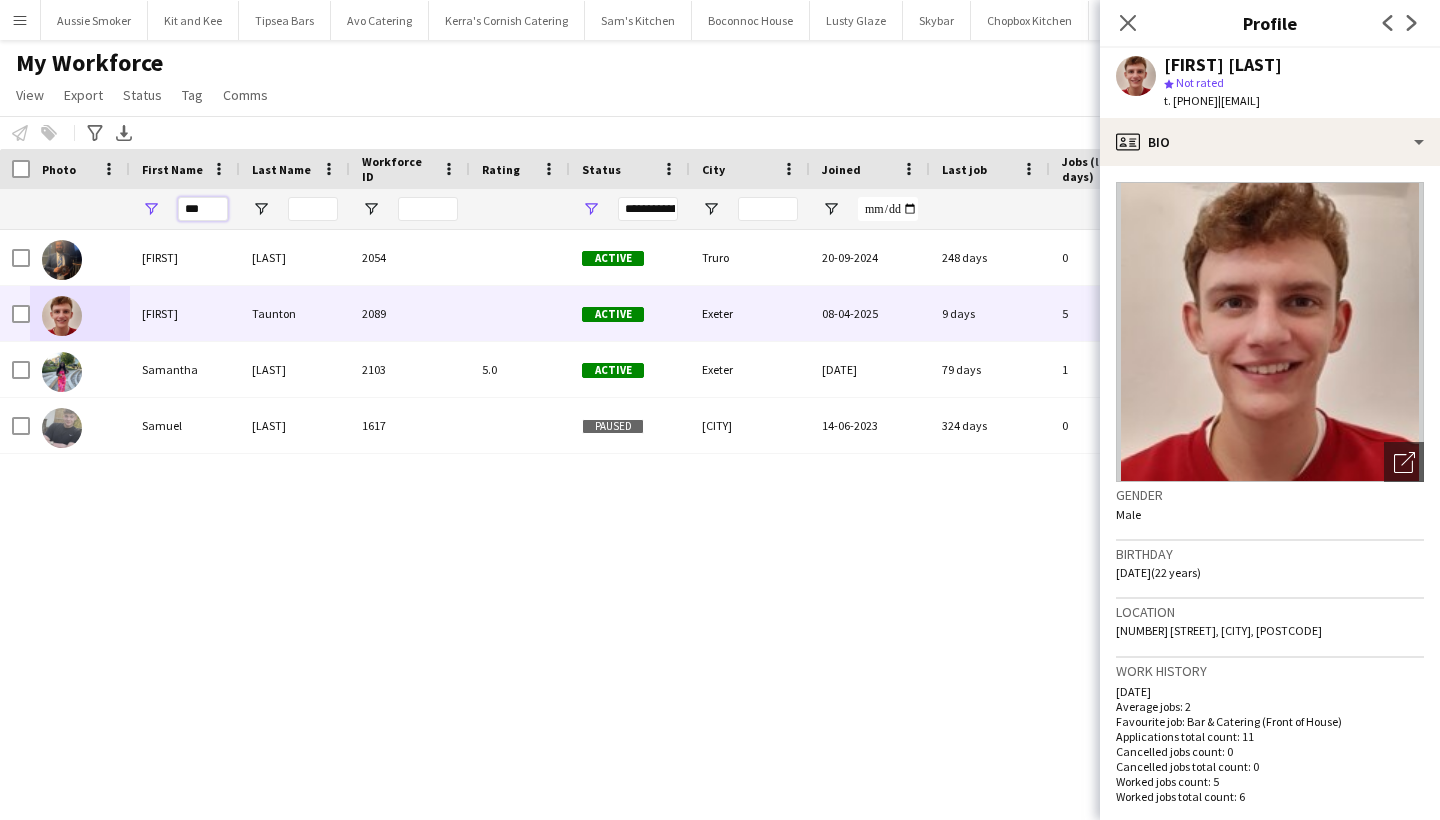 click on "***" at bounding box center (203, 209) 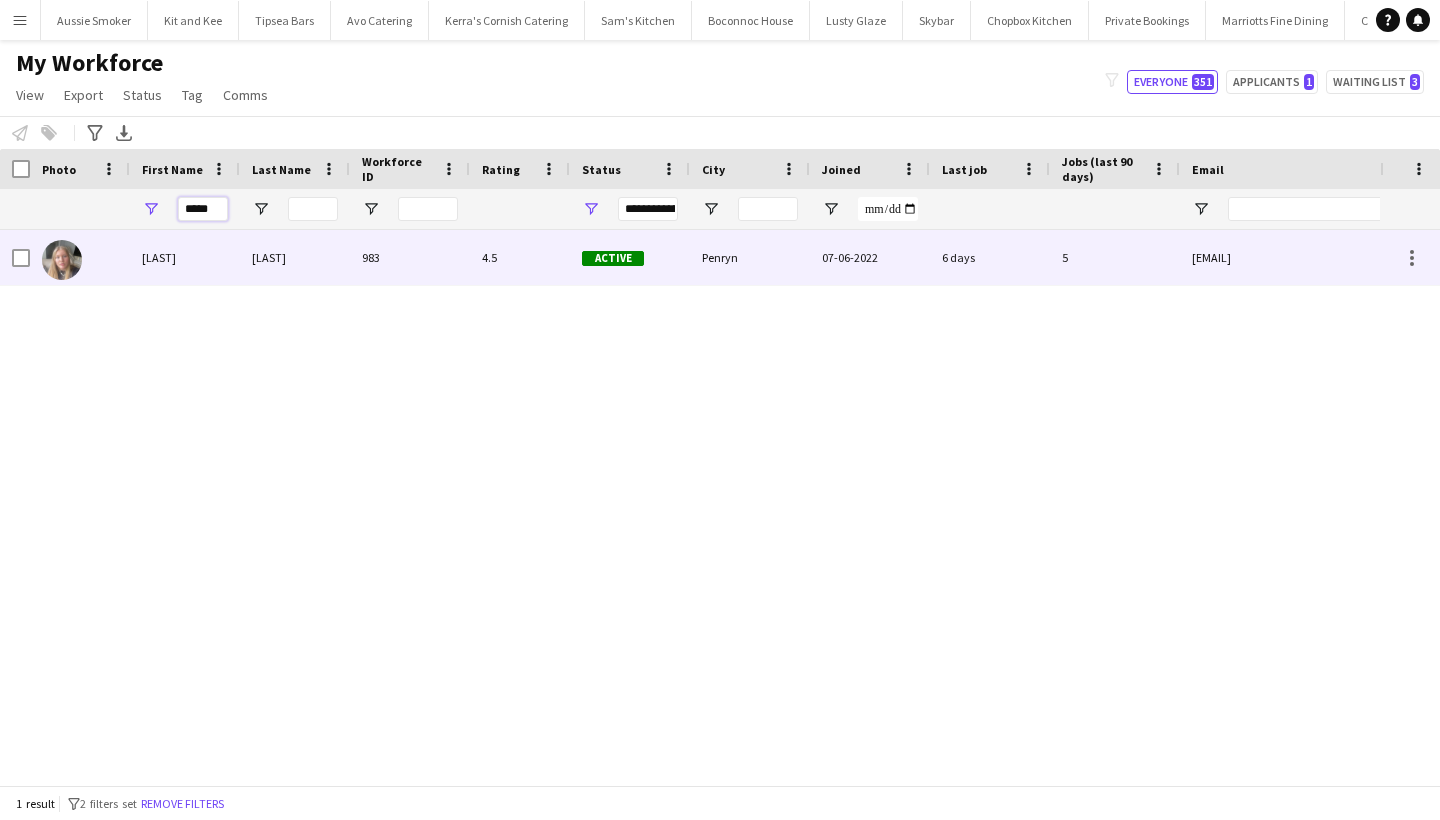 click on "Lynty" at bounding box center [185, 257] 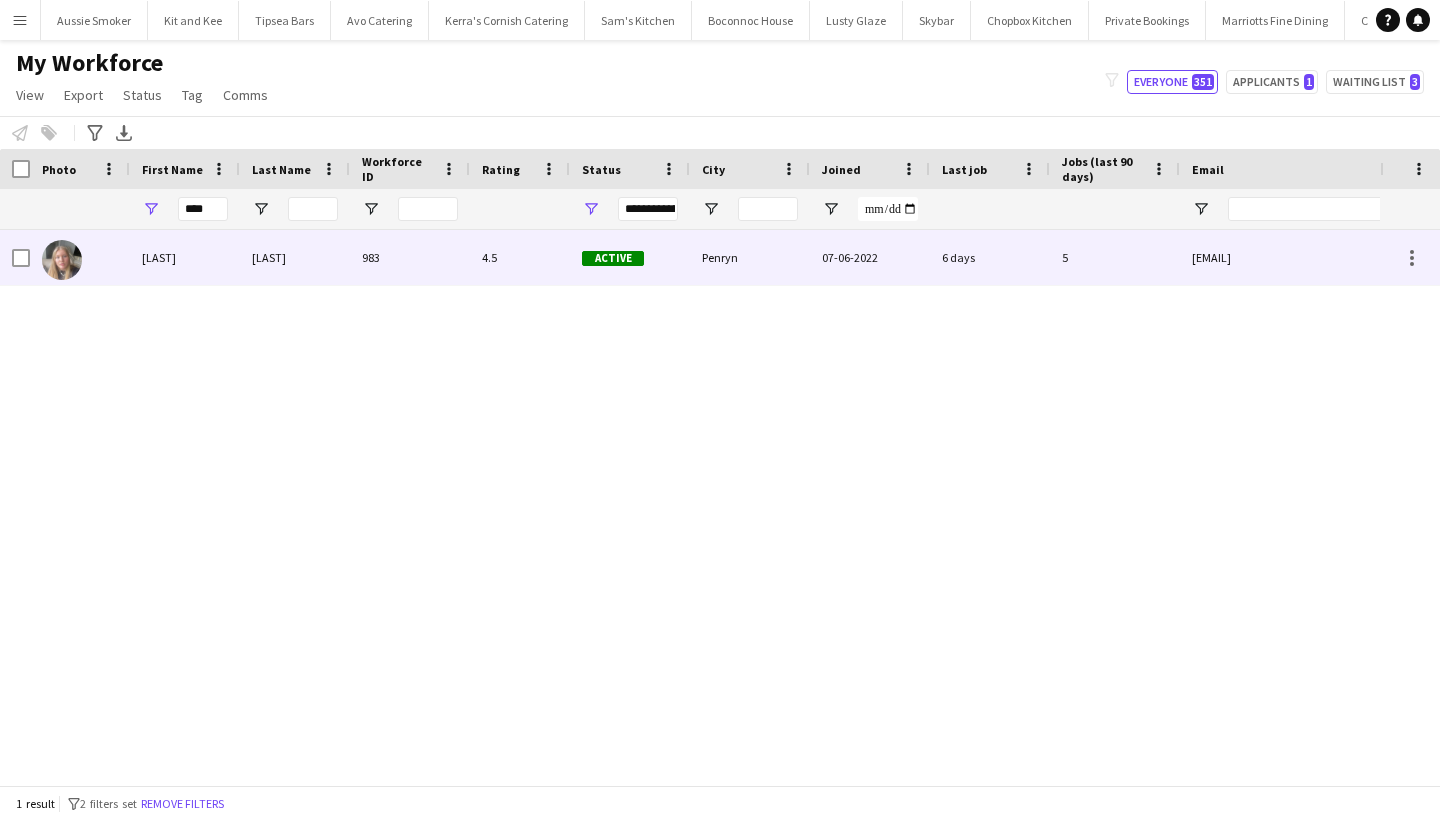 click on "Misselbrook" at bounding box center (295, 257) 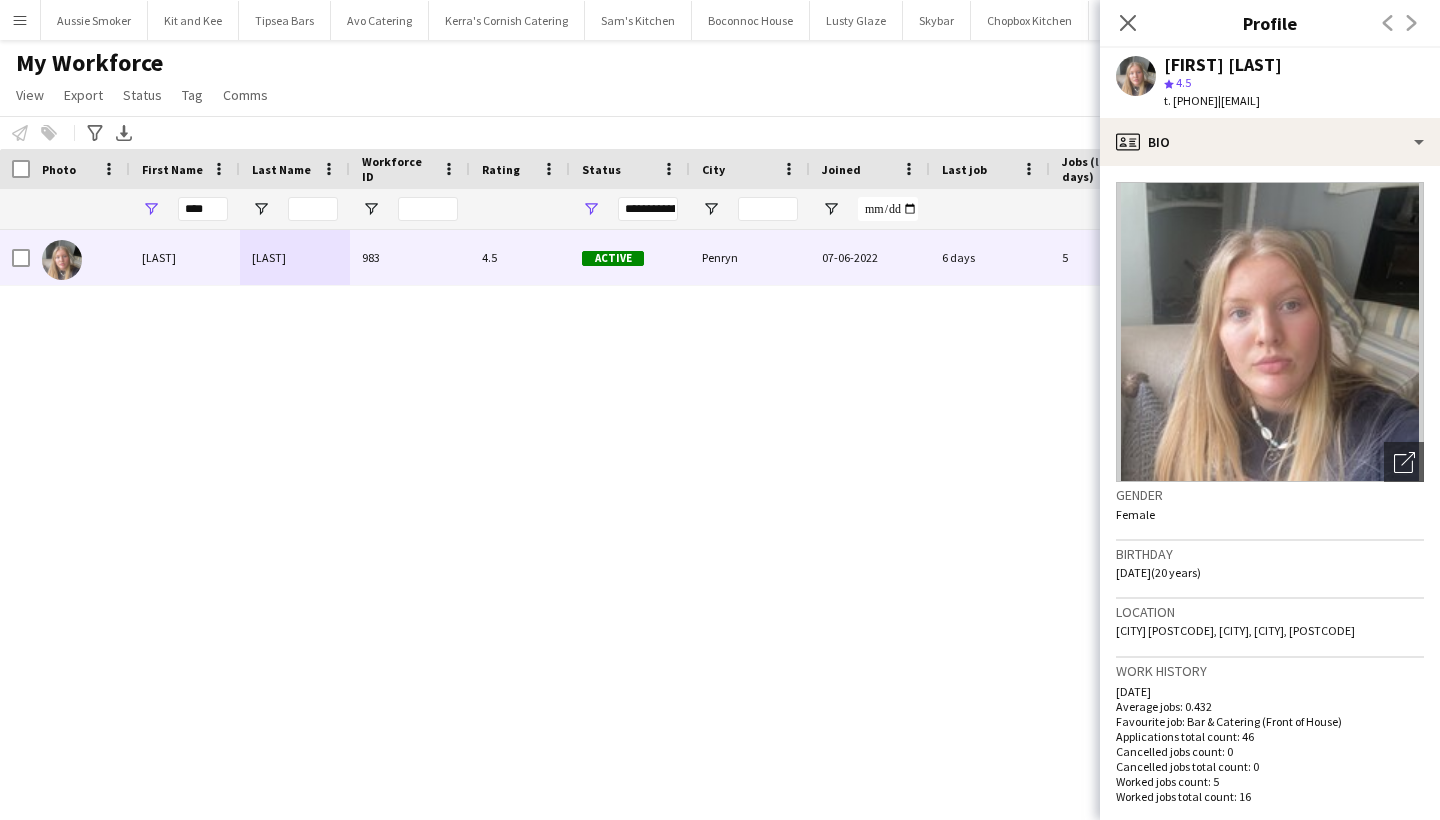drag, startPoint x: 1372, startPoint y: 633, endPoint x: 1324, endPoint y: 628, distance: 48.259712 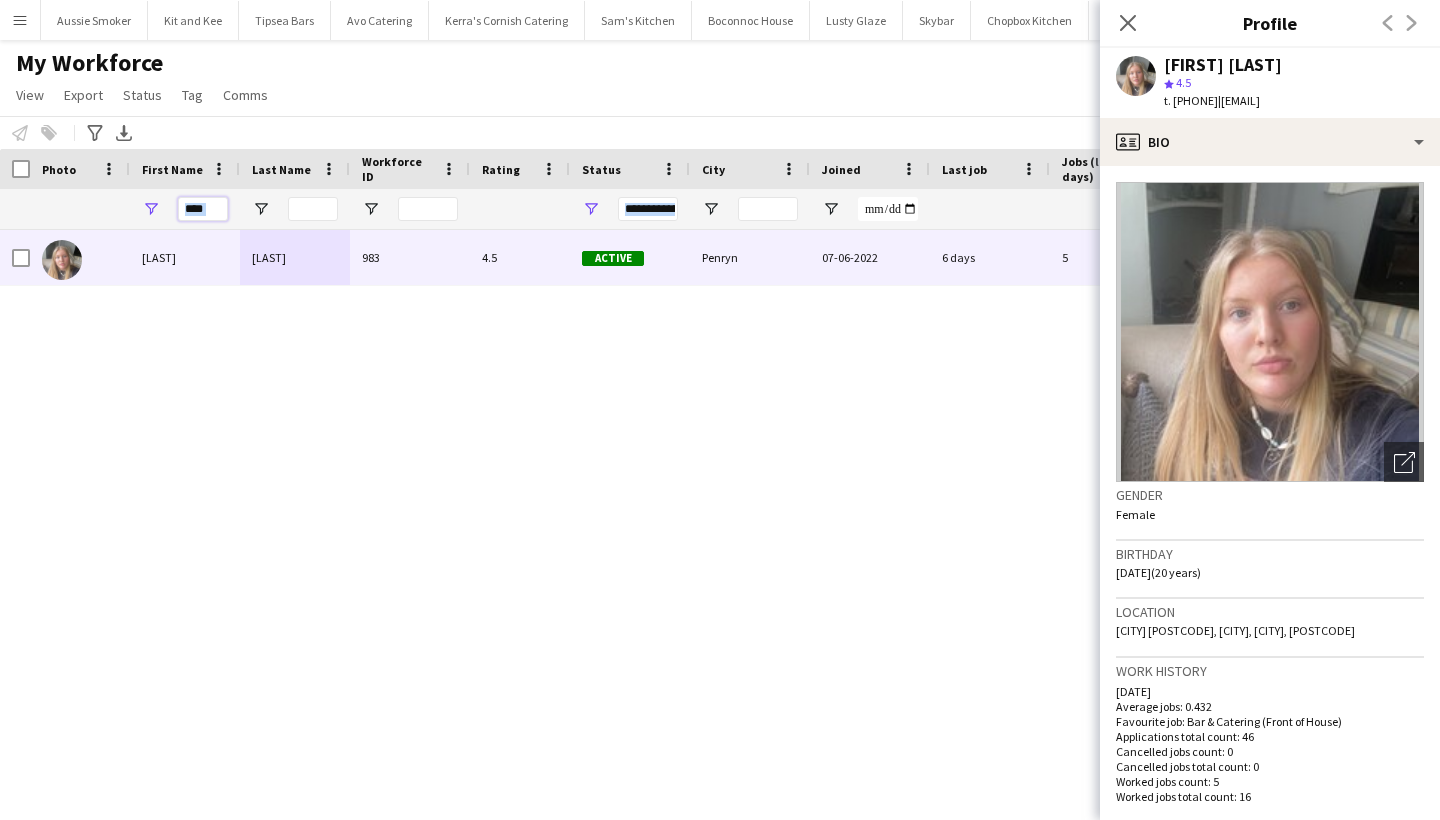 click on "****" at bounding box center [203, 209] 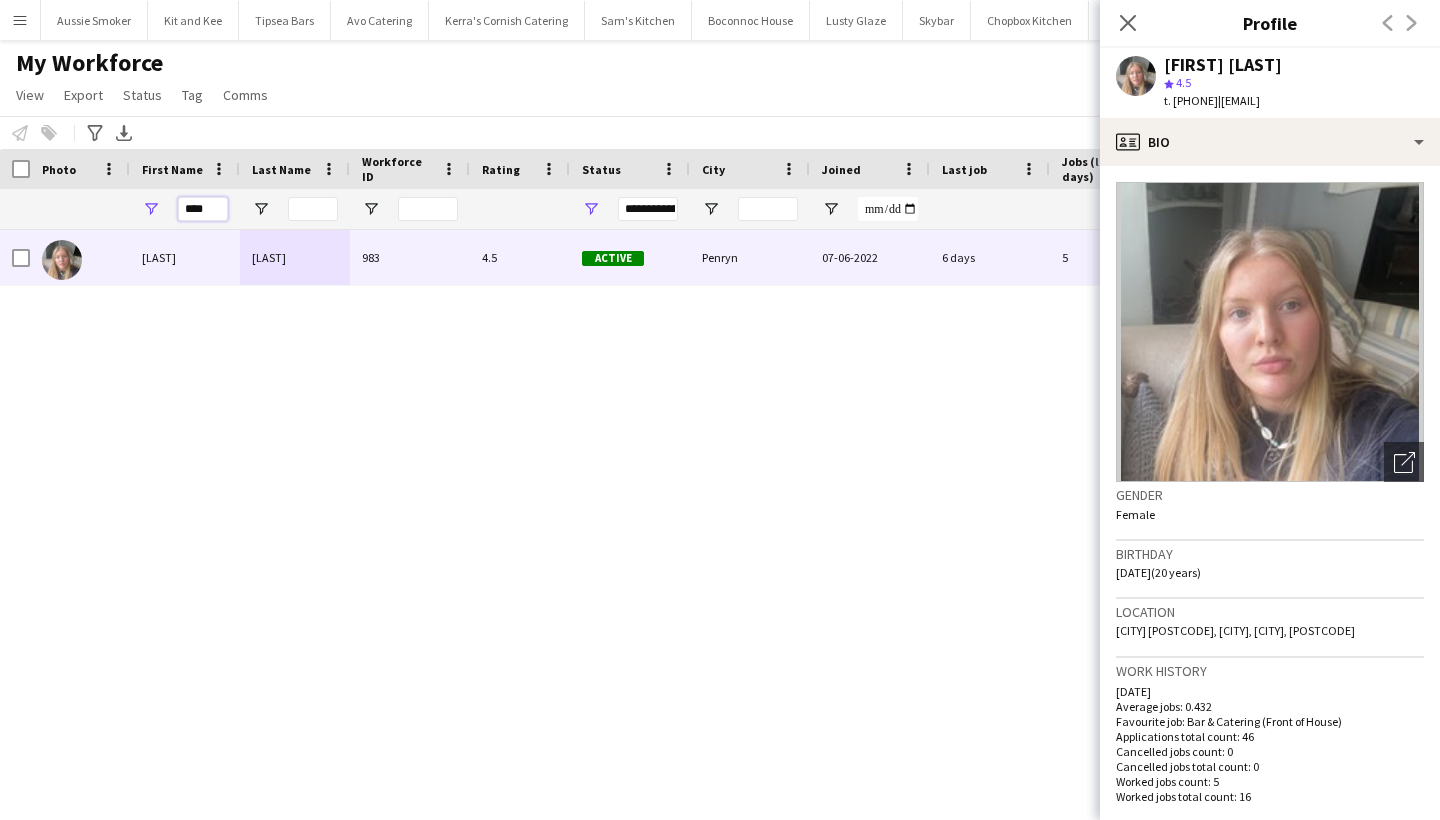 click on "****" at bounding box center (203, 209) 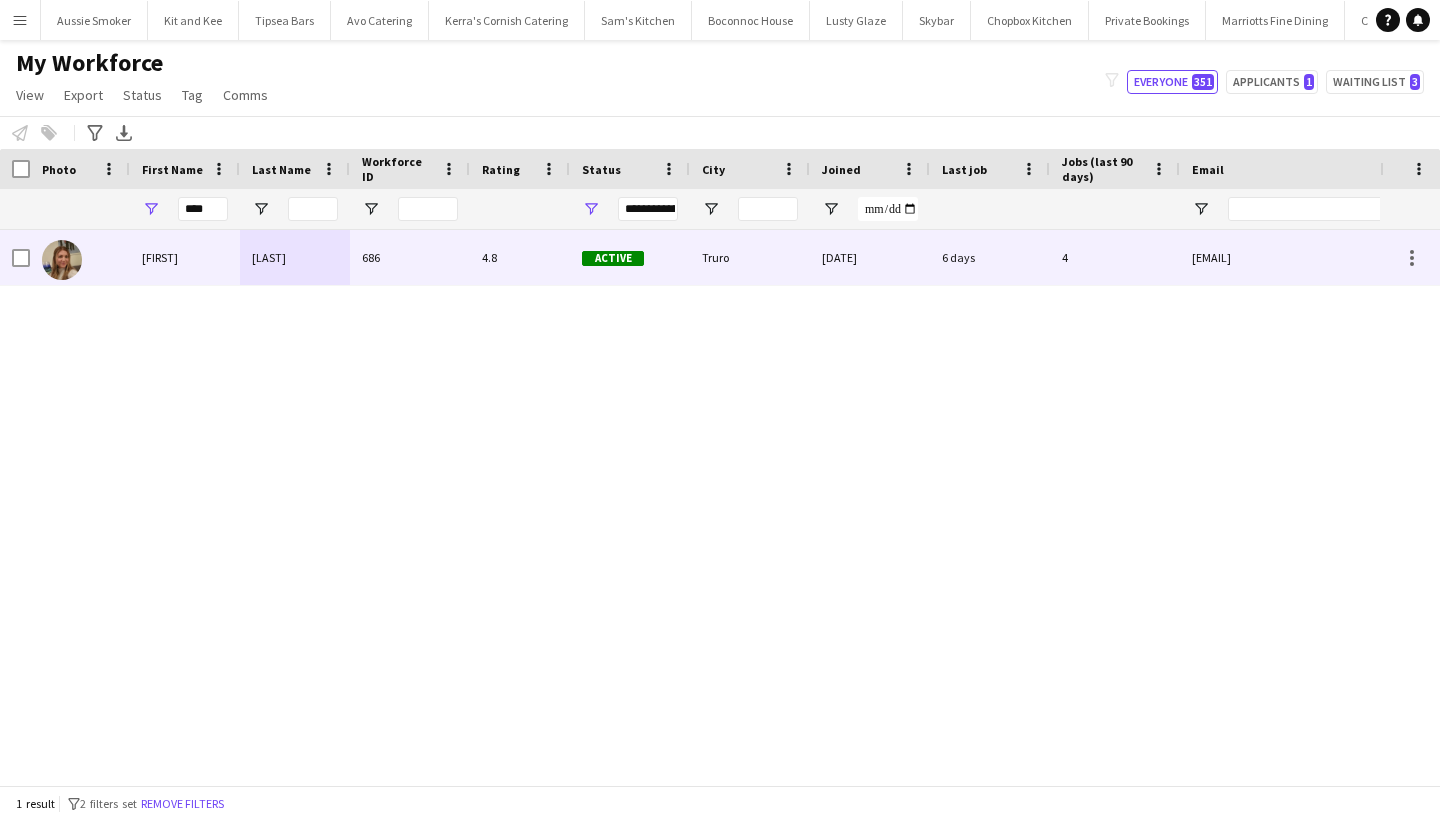 click on "Amie" at bounding box center (185, 257) 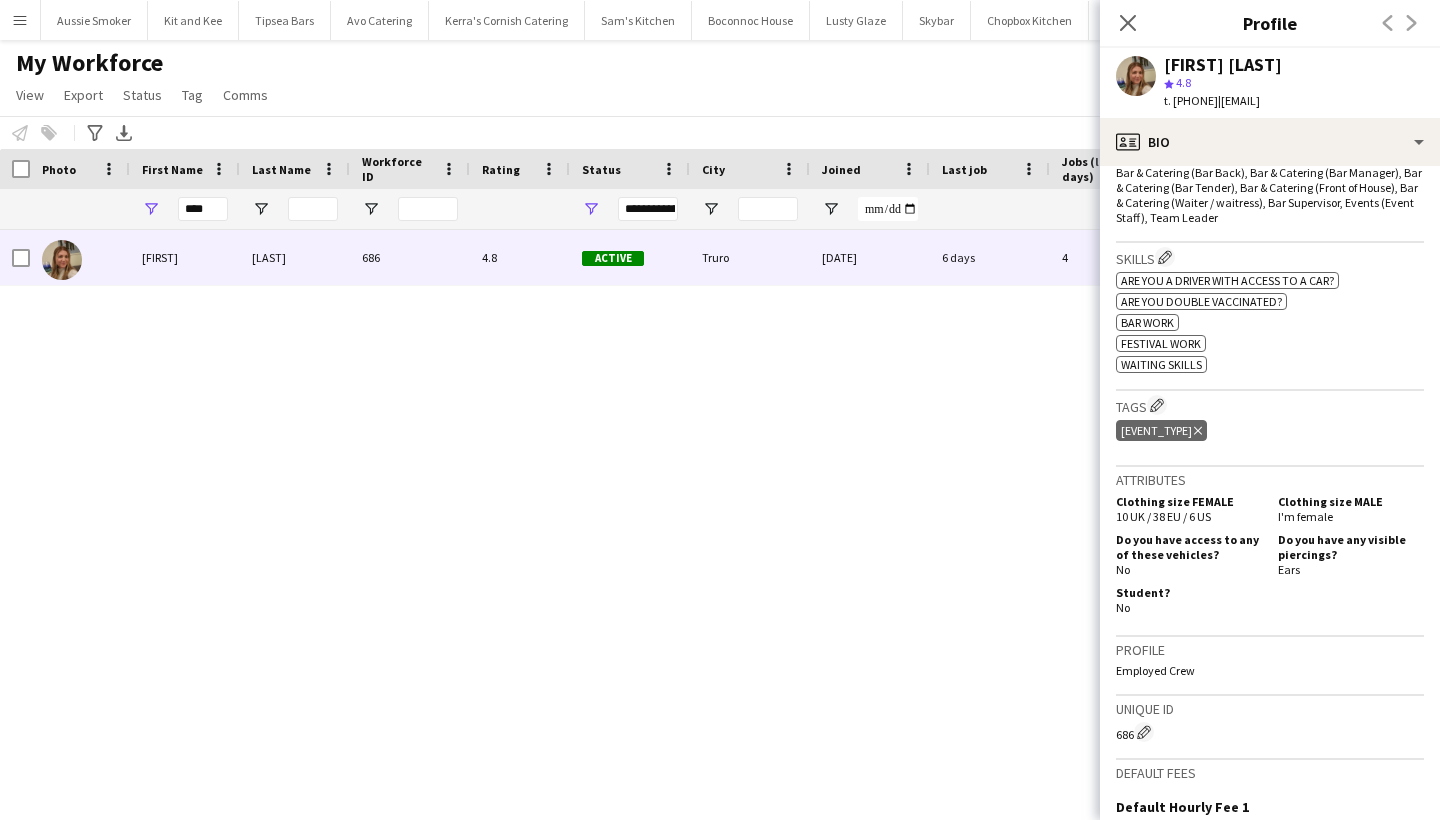 scroll, scrollTop: 222, scrollLeft: 0, axis: vertical 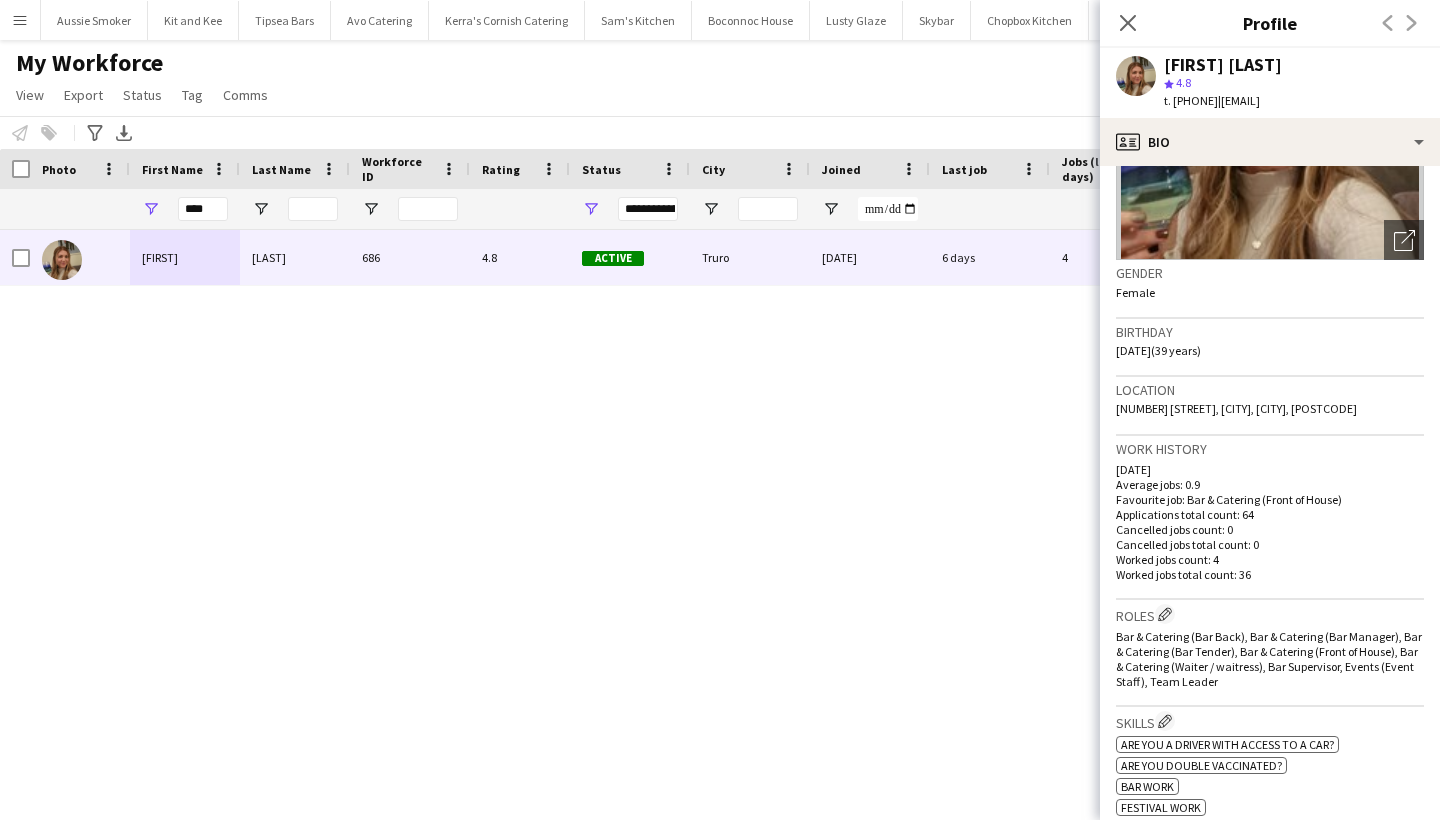 drag, startPoint x: 1347, startPoint y: 407, endPoint x: 1308, endPoint y: 402, distance: 39.319206 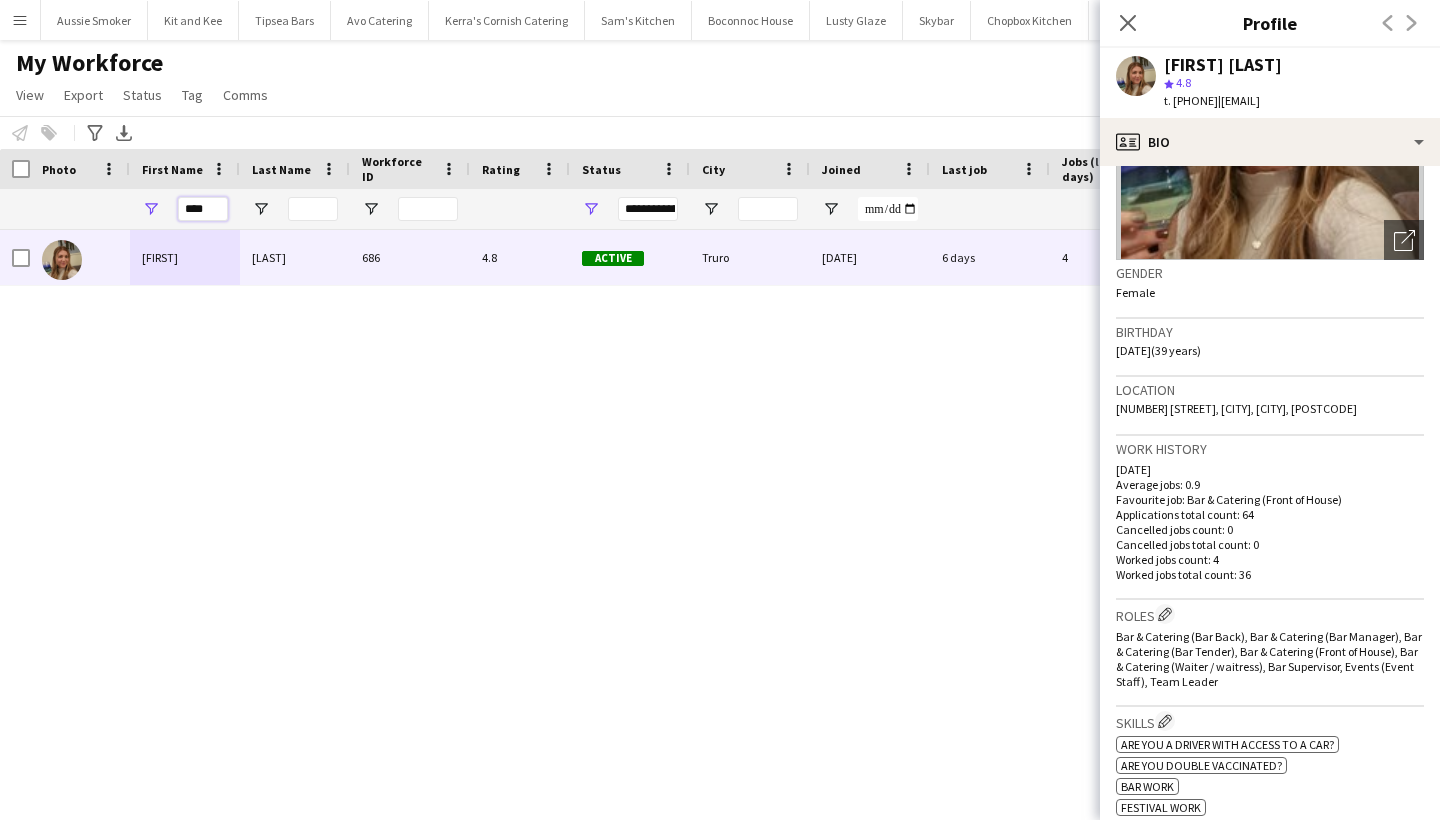click on "****" at bounding box center (203, 209) 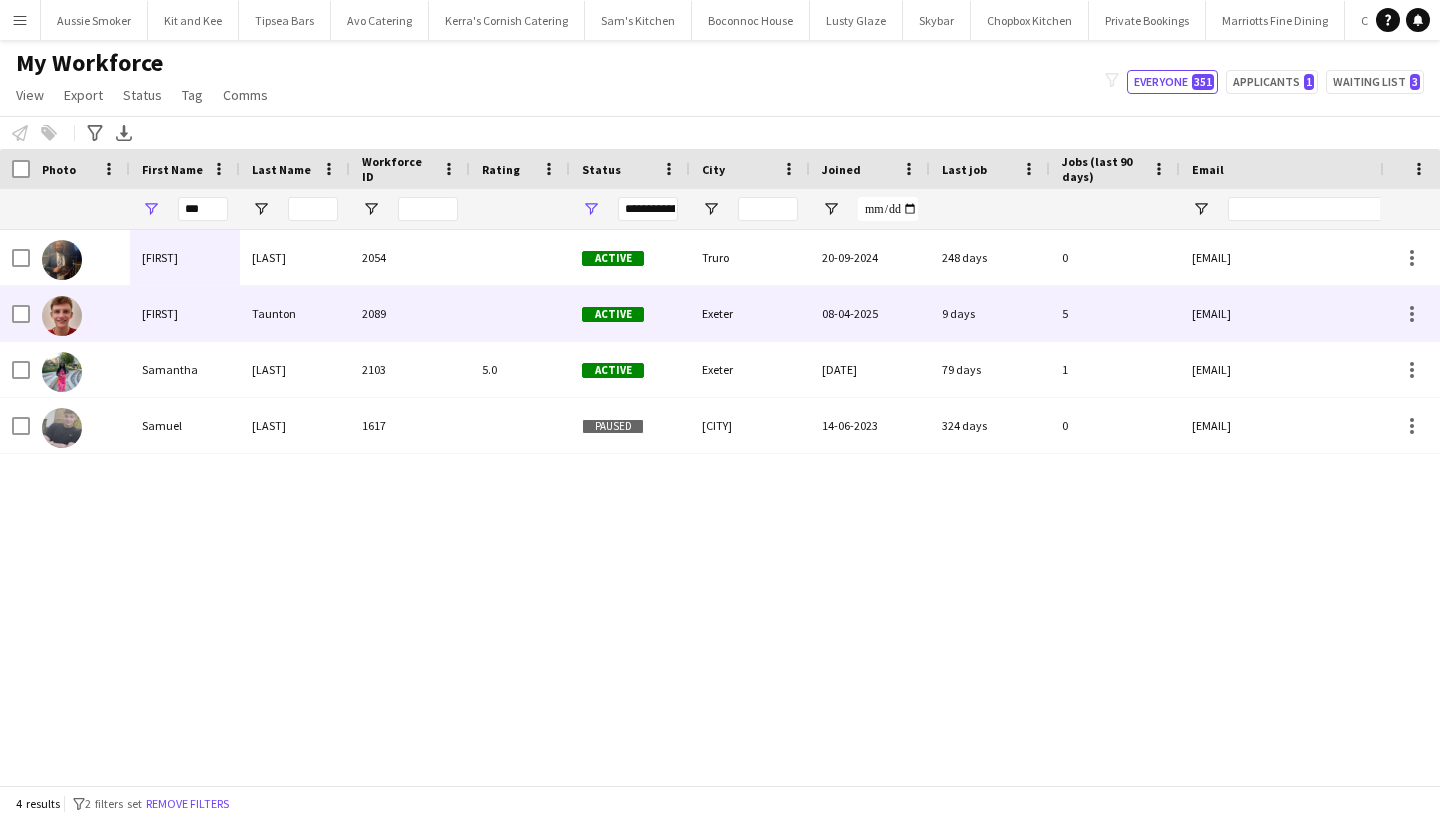 click at bounding box center [80, 313] 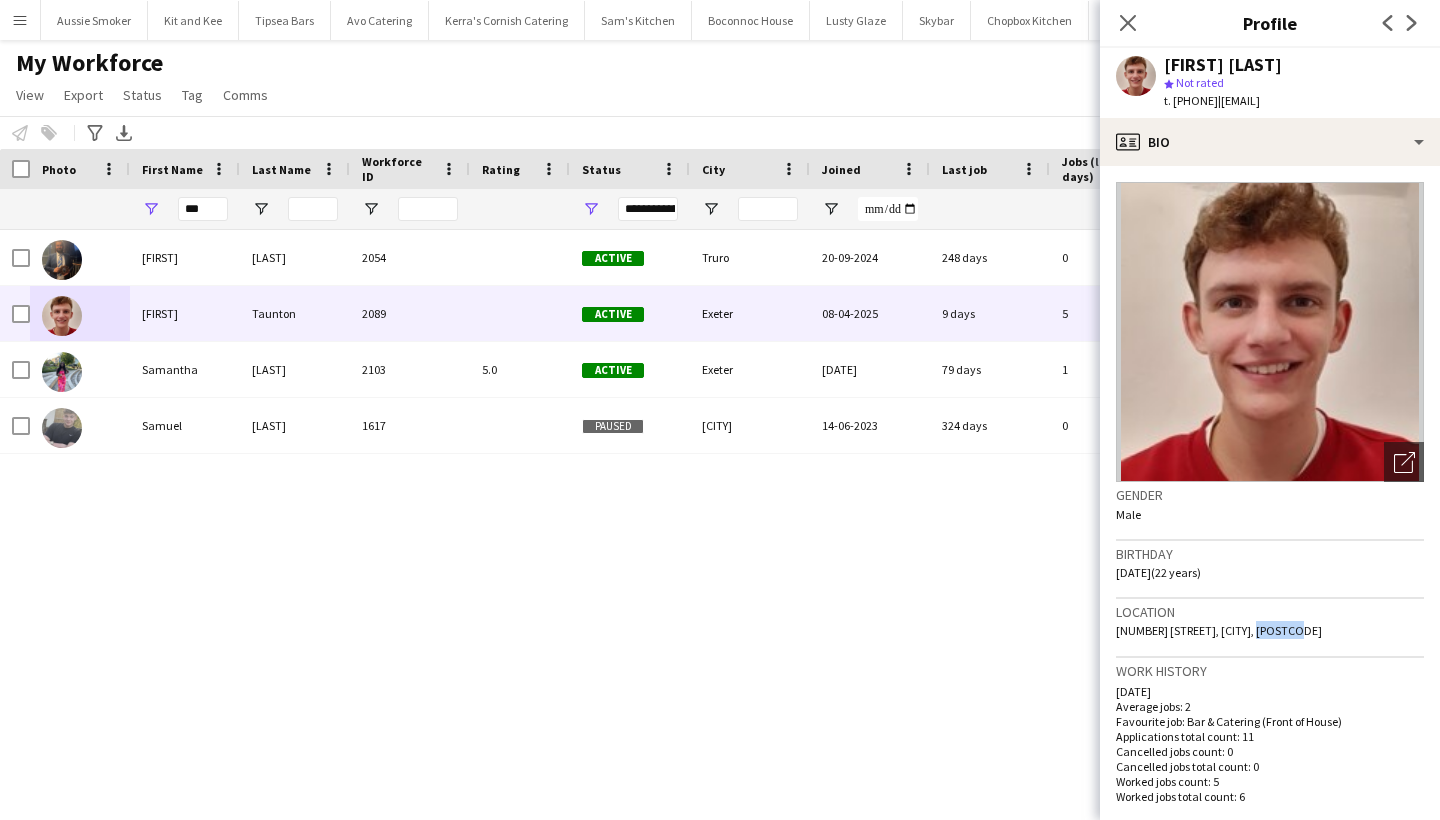 drag, startPoint x: 1292, startPoint y: 642, endPoint x: 1244, endPoint y: 649, distance: 48.507732 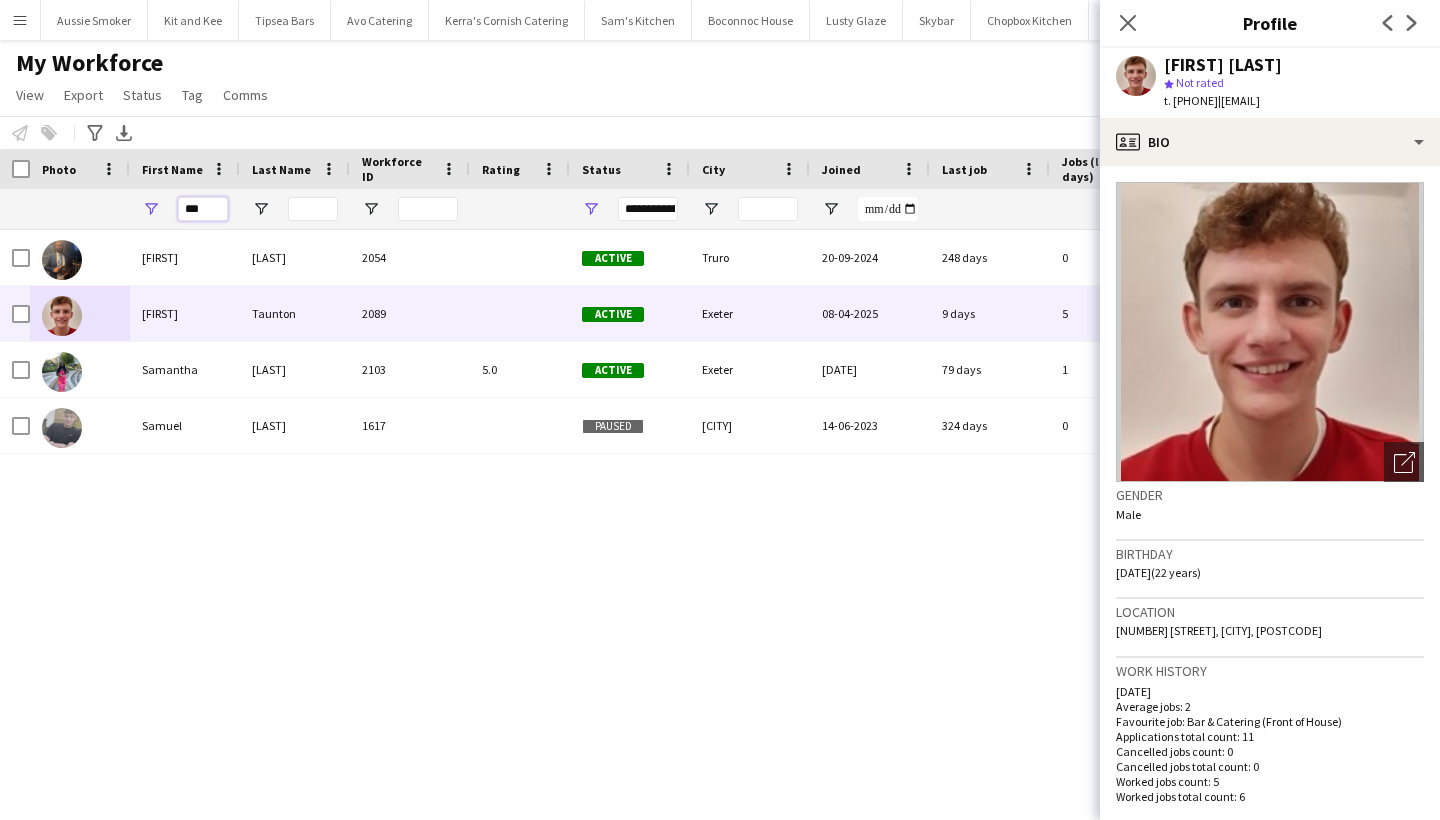 click on "***" at bounding box center [203, 209] 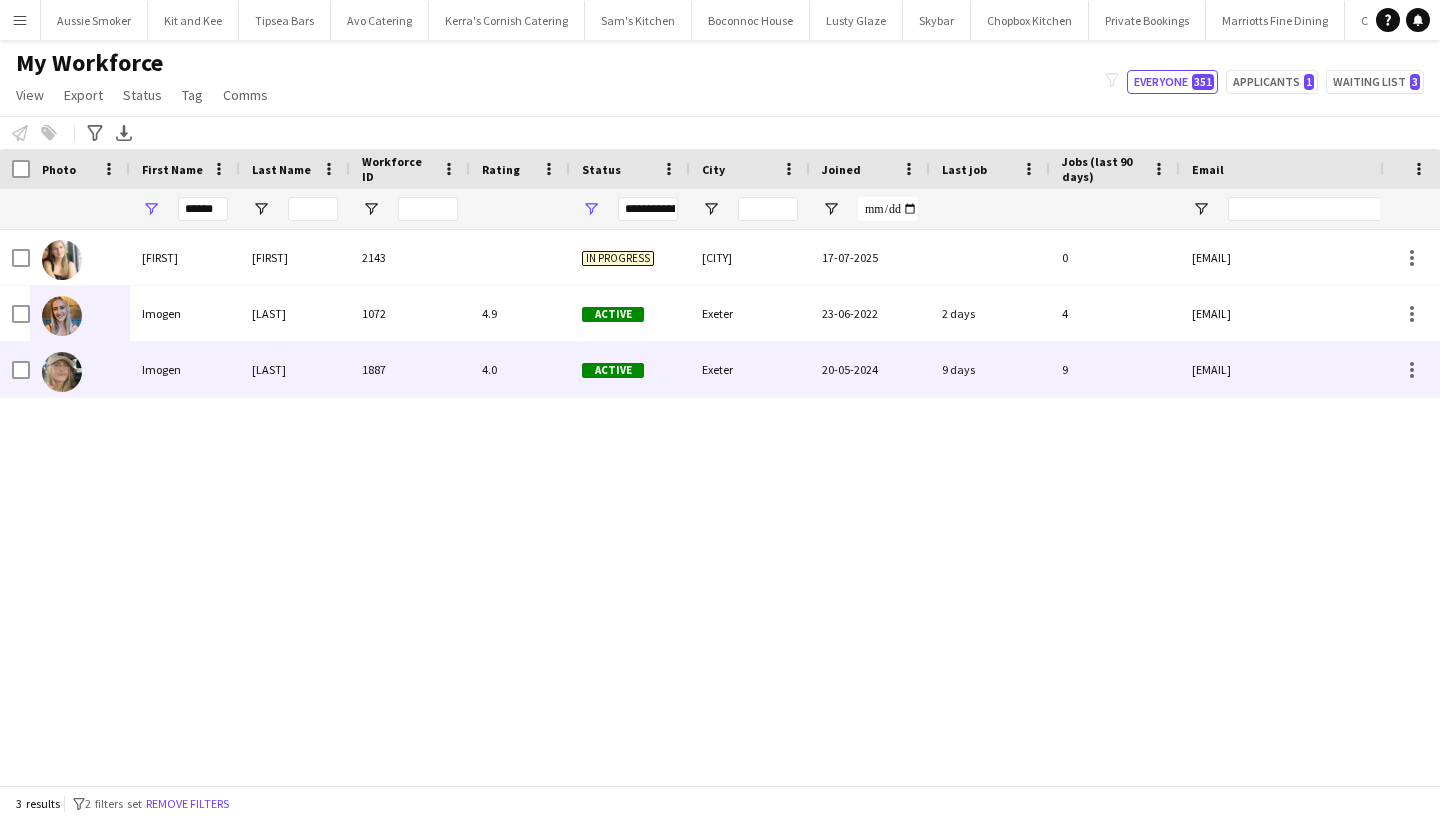 click on "Imogen" at bounding box center [185, 369] 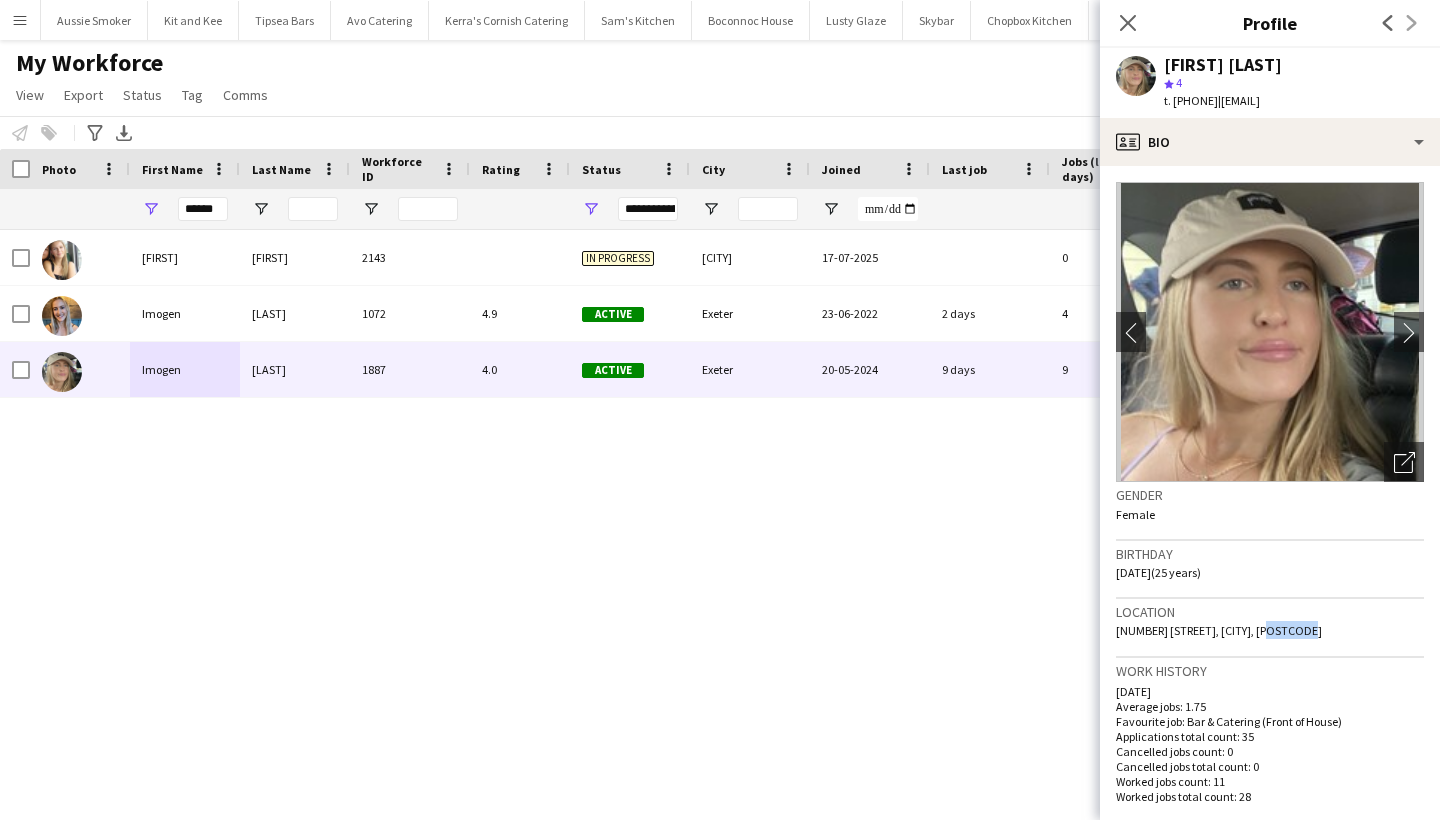drag, startPoint x: 1320, startPoint y: 627, endPoint x: 1259, endPoint y: 633, distance: 61.294373 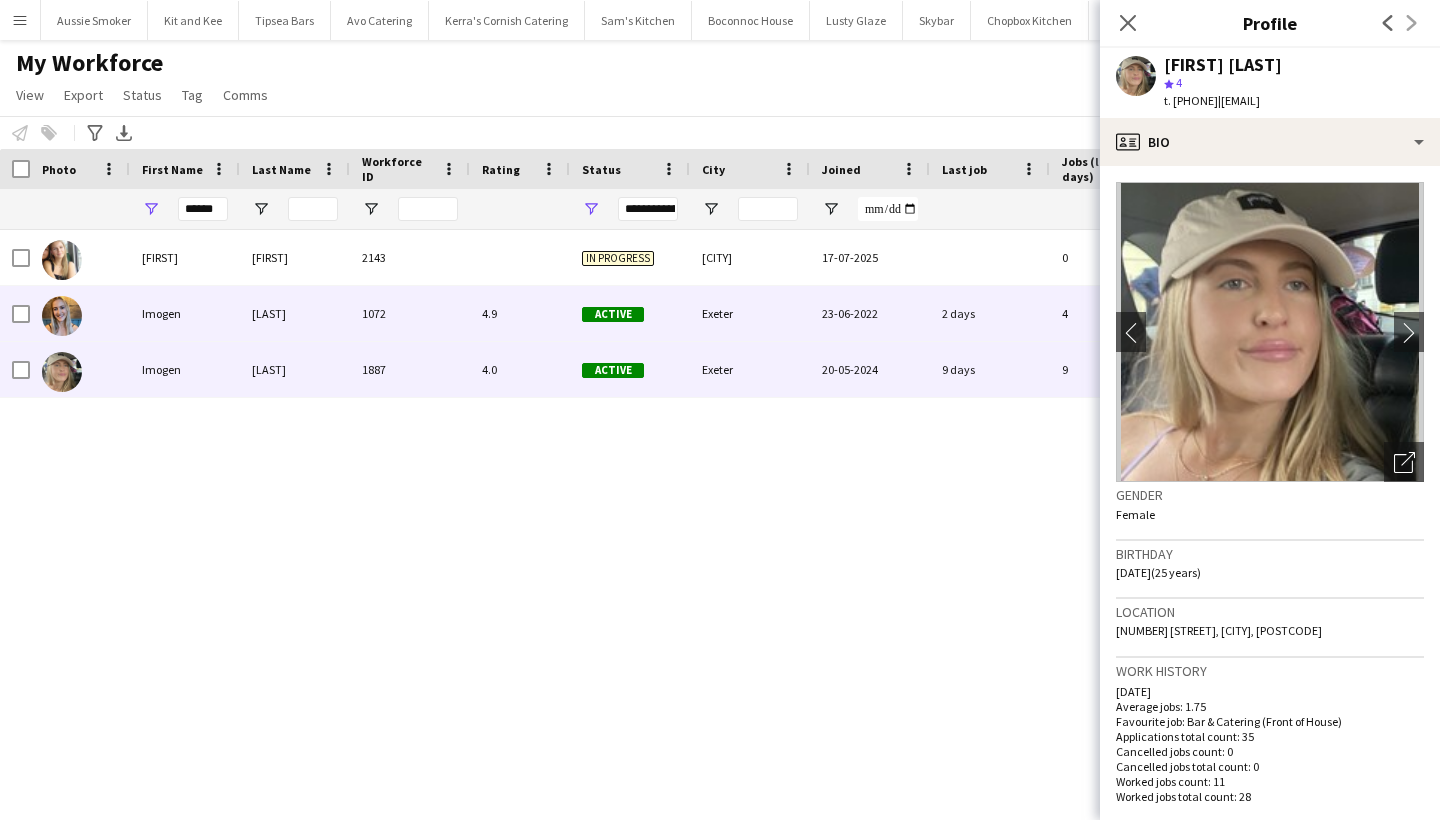 click on "Imogen" at bounding box center (185, 313) 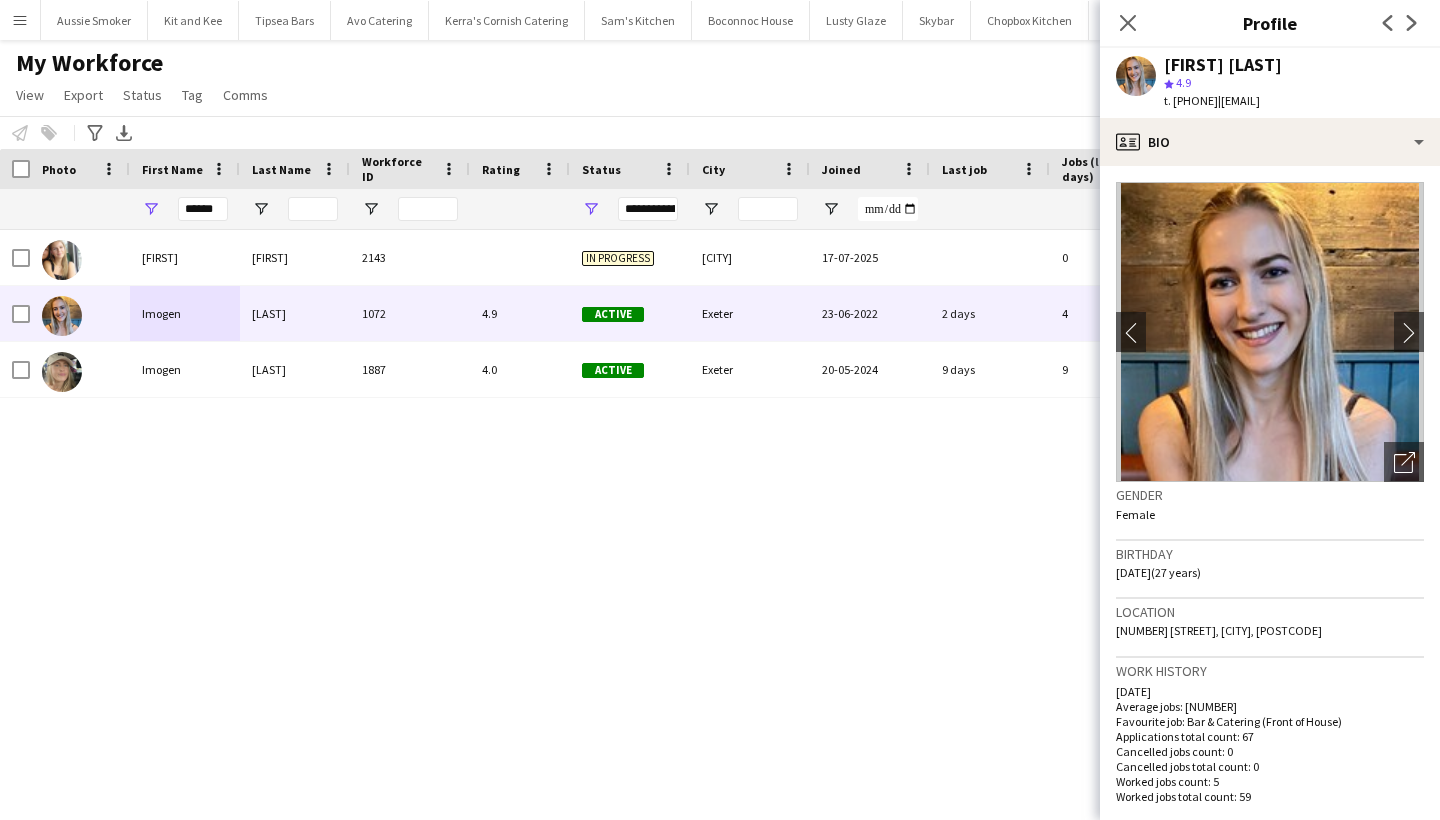 drag, startPoint x: 1276, startPoint y: 636, endPoint x: 1261, endPoint y: 635, distance: 15.033297 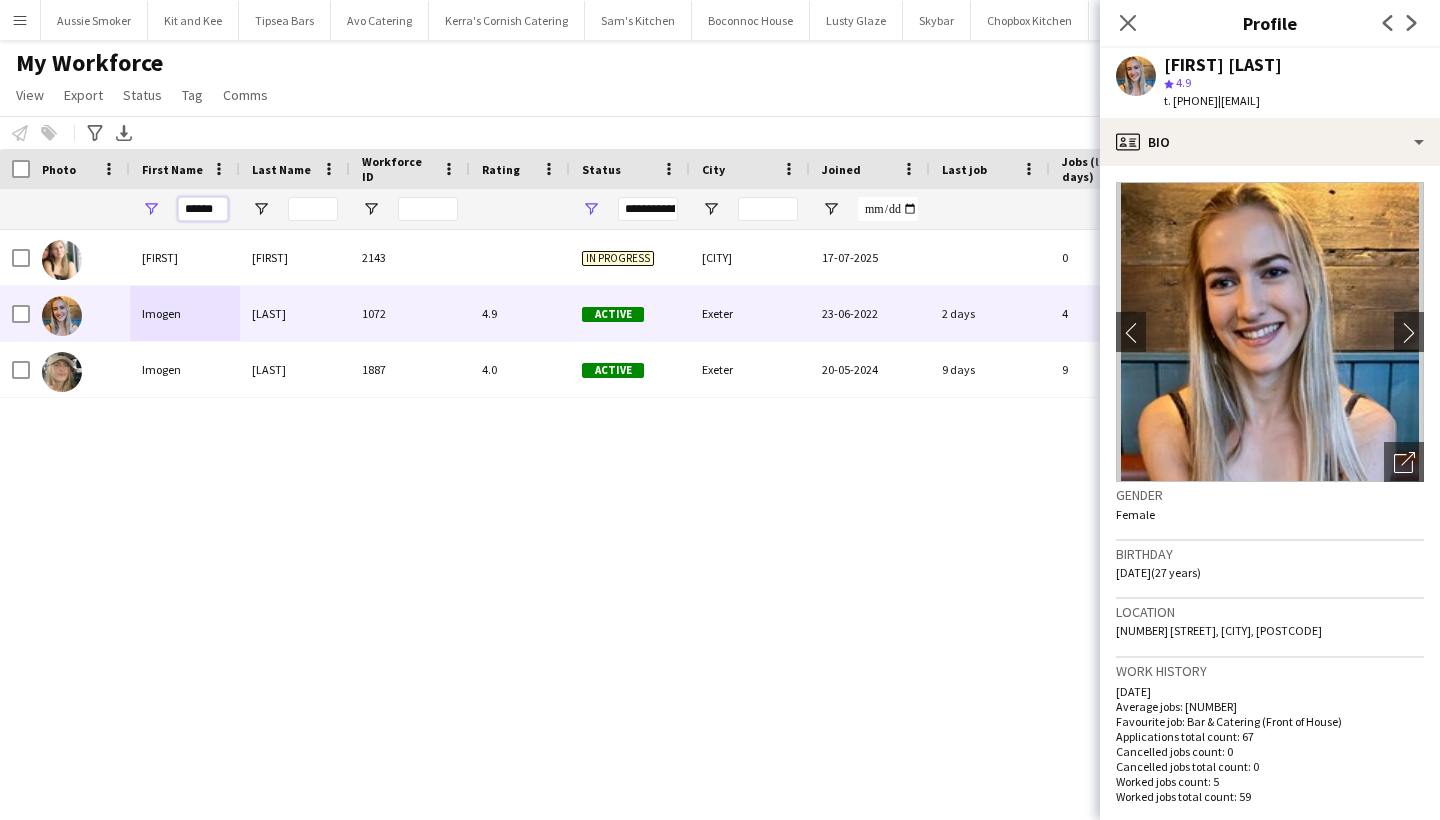 click on "******" at bounding box center (203, 209) 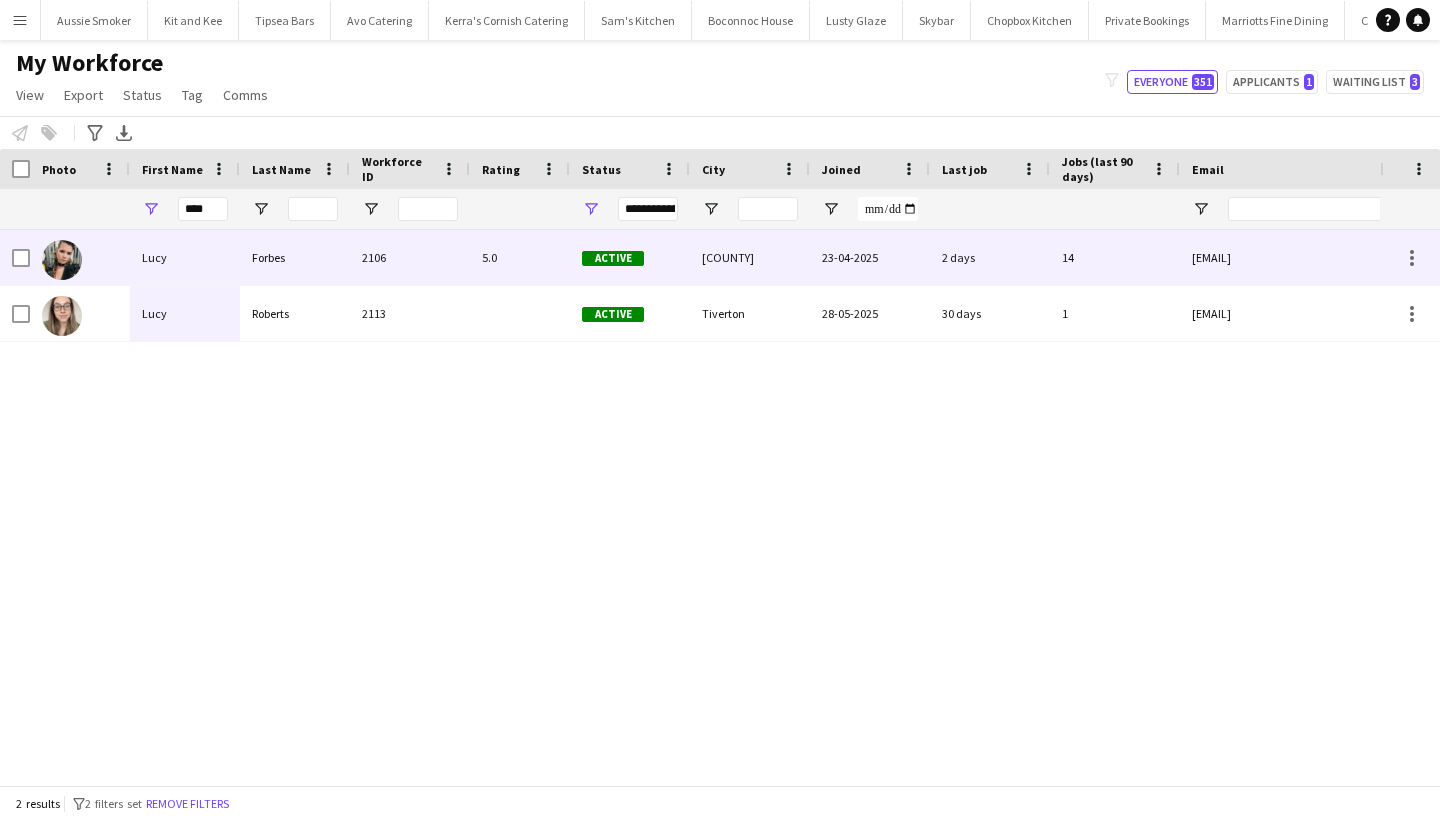 drag, startPoint x: 217, startPoint y: 246, endPoint x: 238, endPoint y: 272, distance: 33.42155 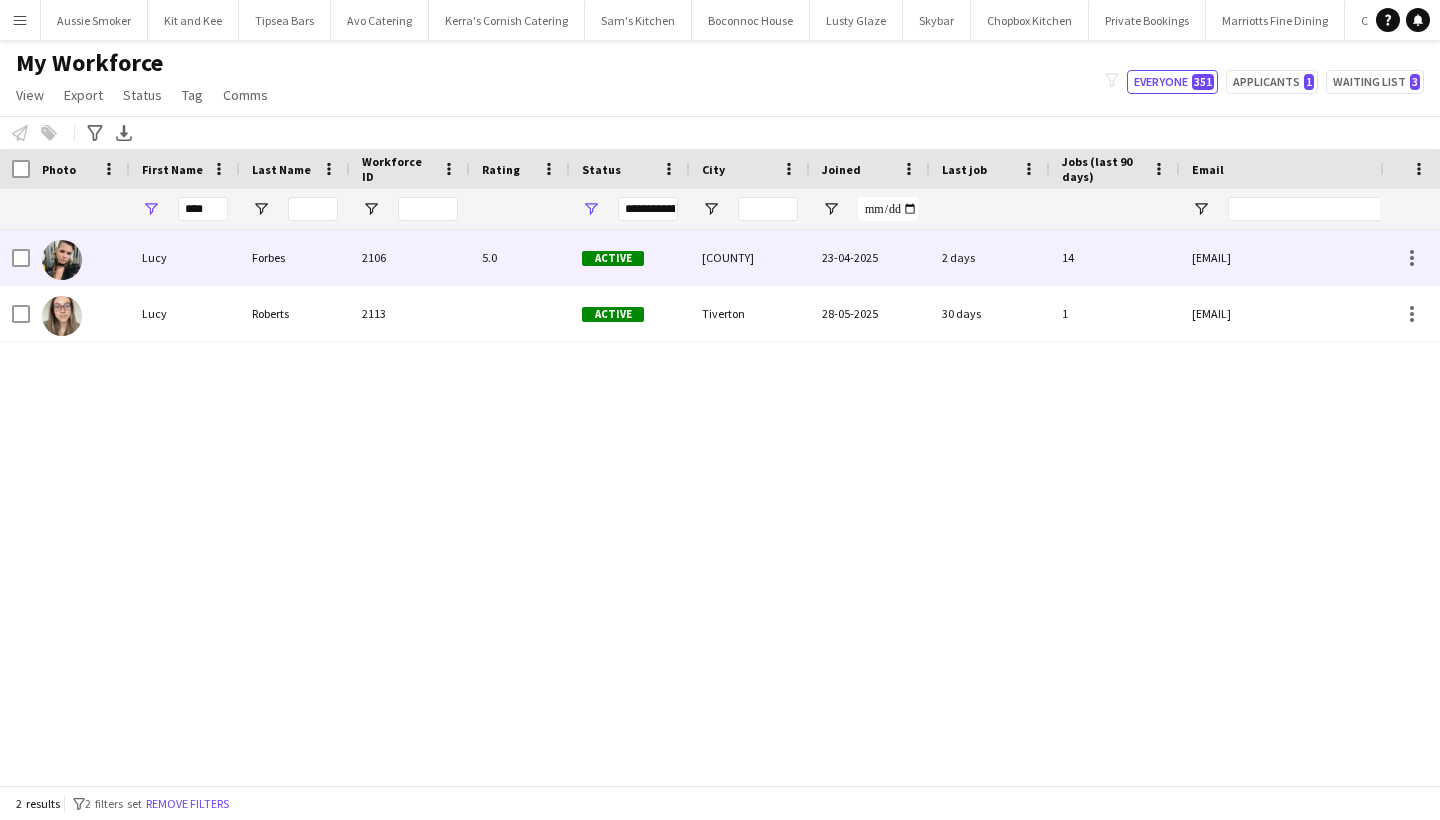 click on "2106" at bounding box center (410, 257) 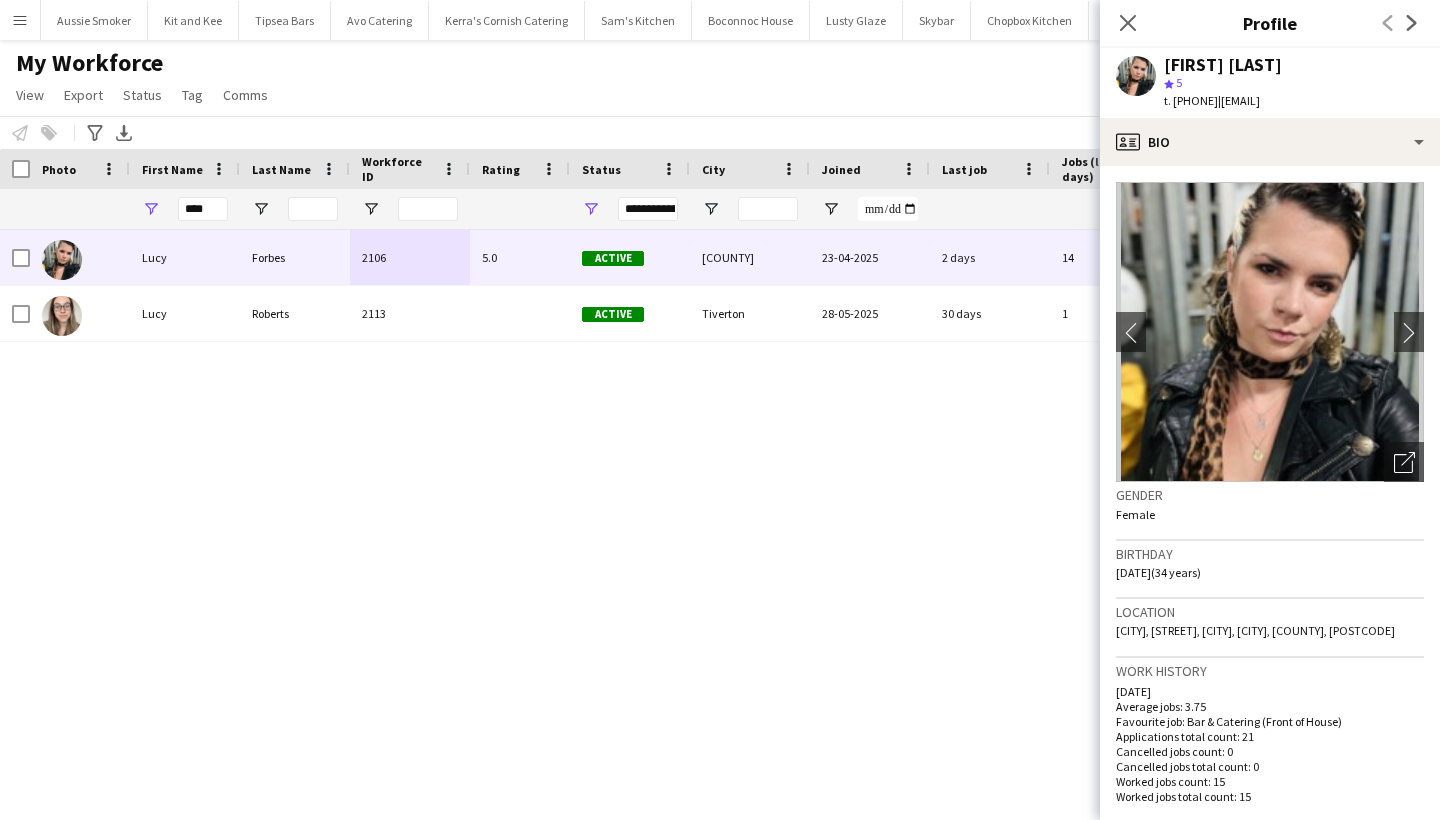 drag, startPoint x: 1412, startPoint y: 632, endPoint x: 1357, endPoint y: 626, distance: 55.326305 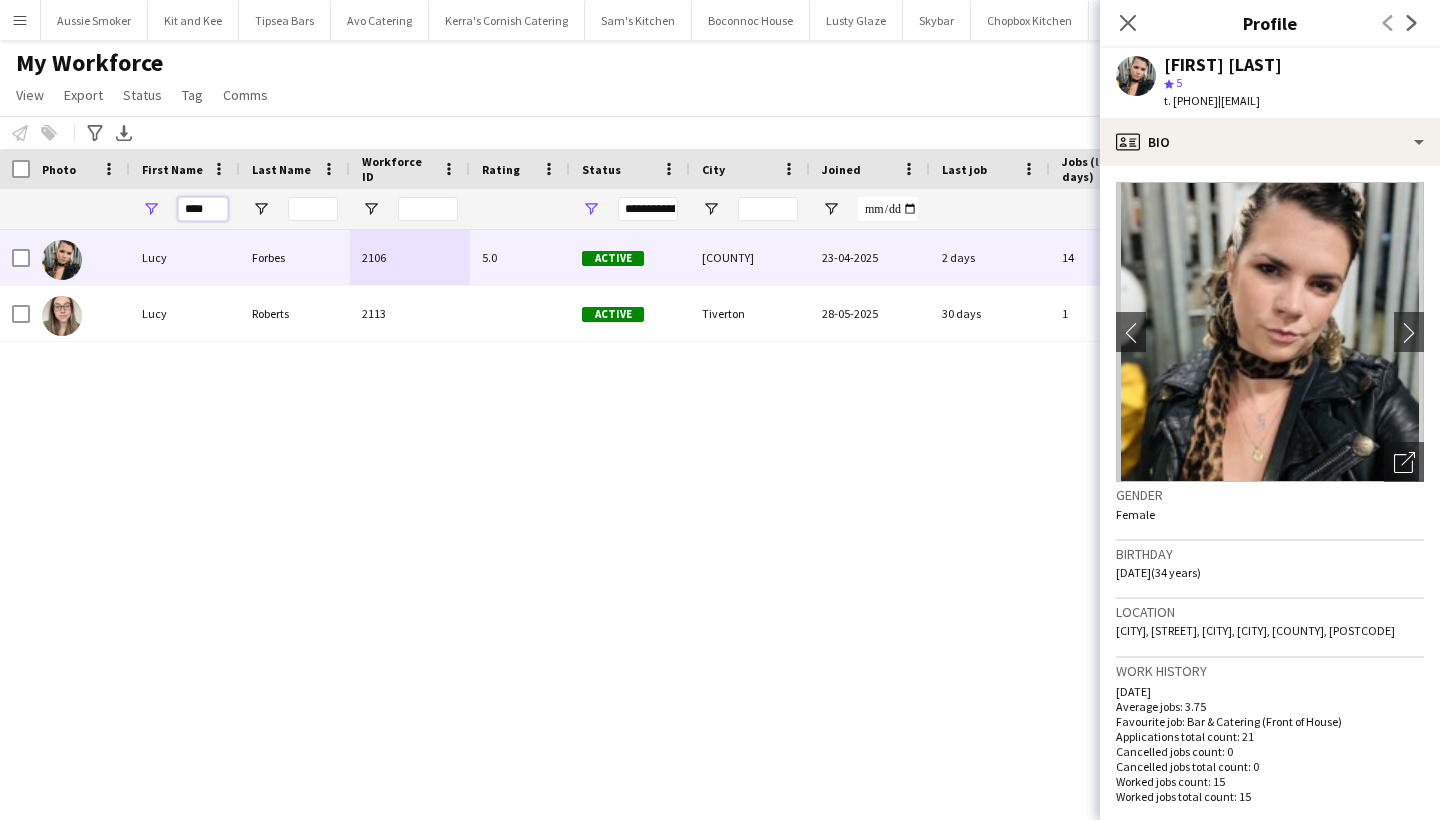 click on "****" at bounding box center (203, 209) 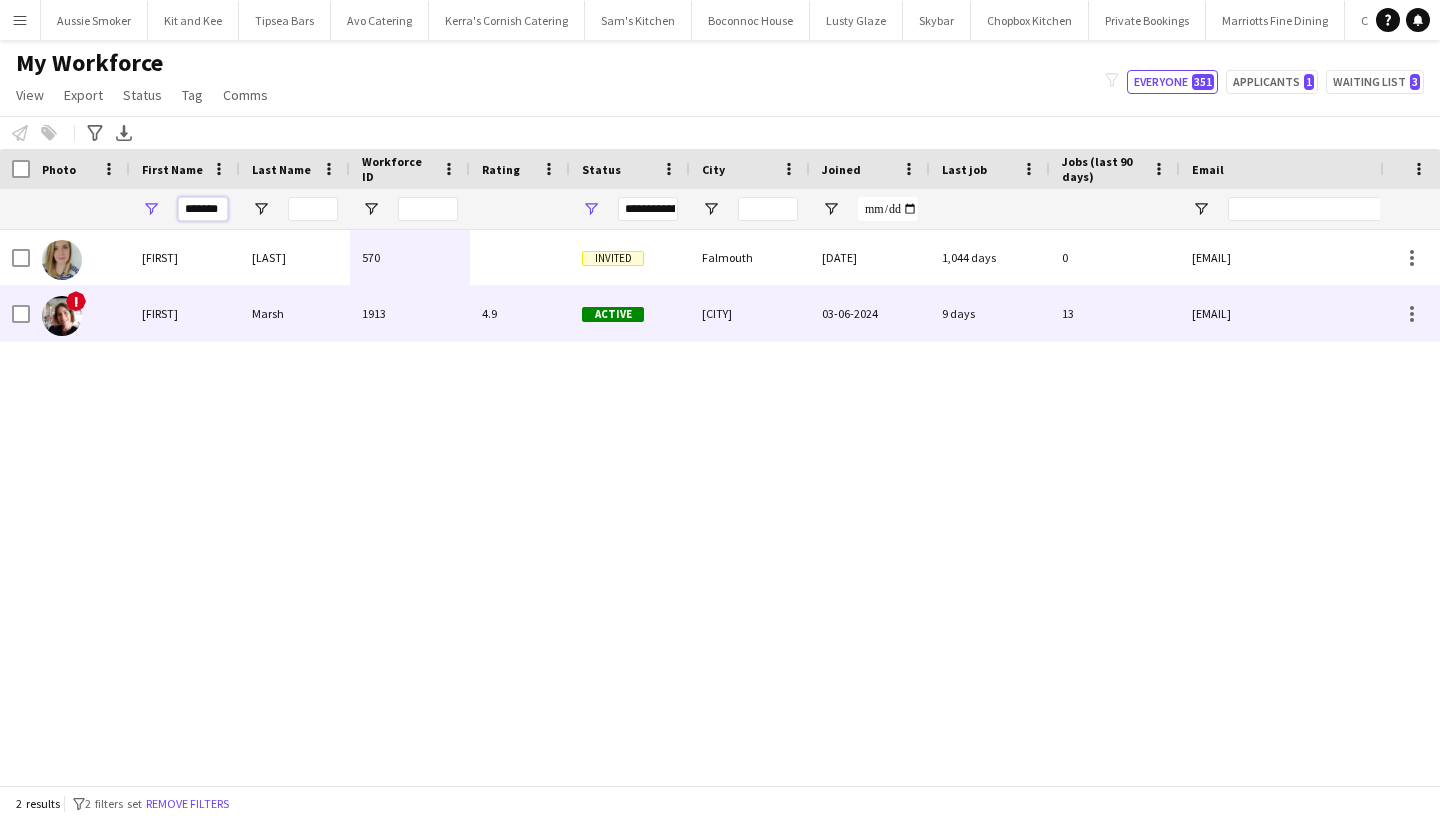 click on "Kathryn" at bounding box center [185, 313] 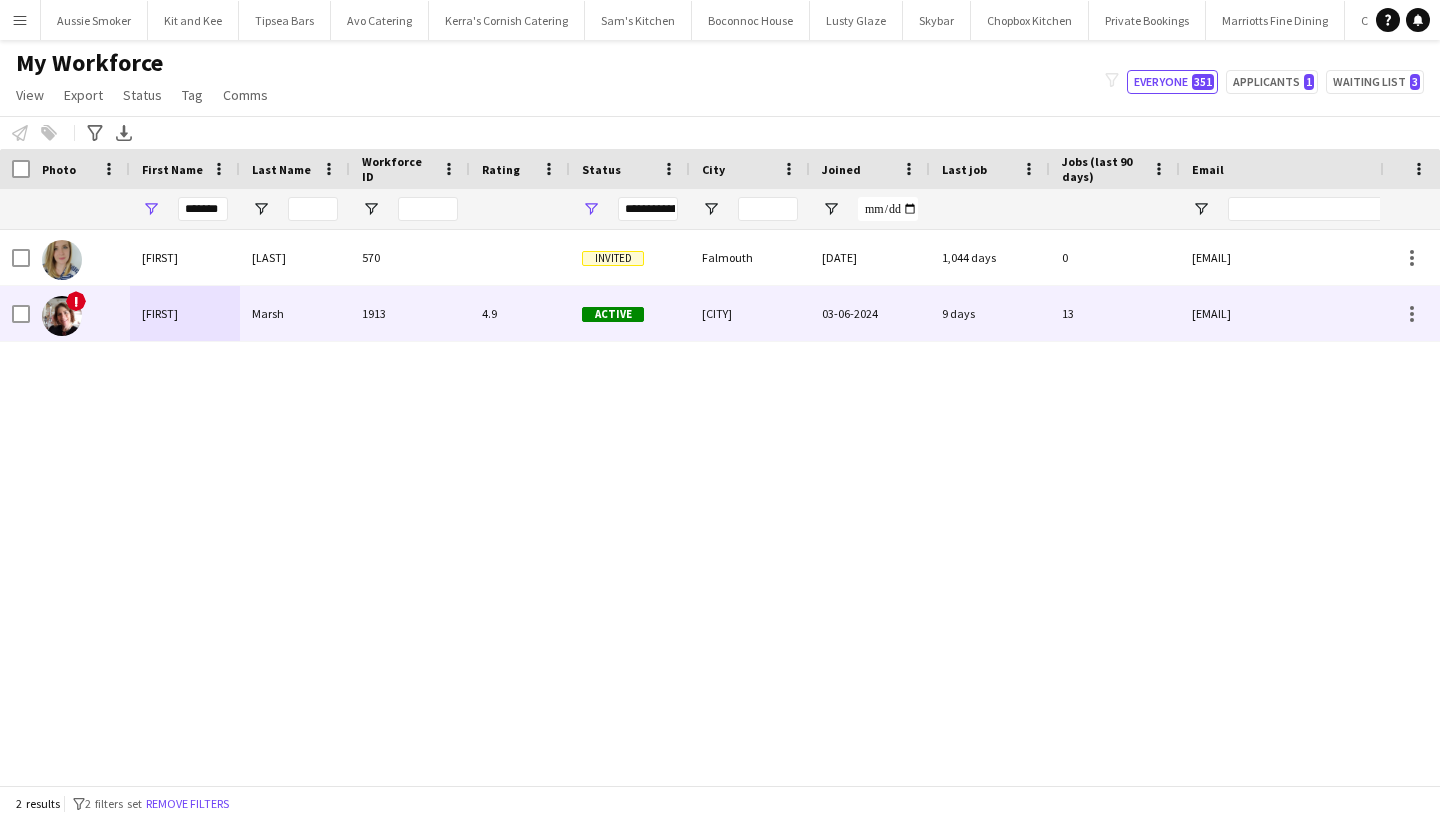 click on "Marsh" at bounding box center (295, 313) 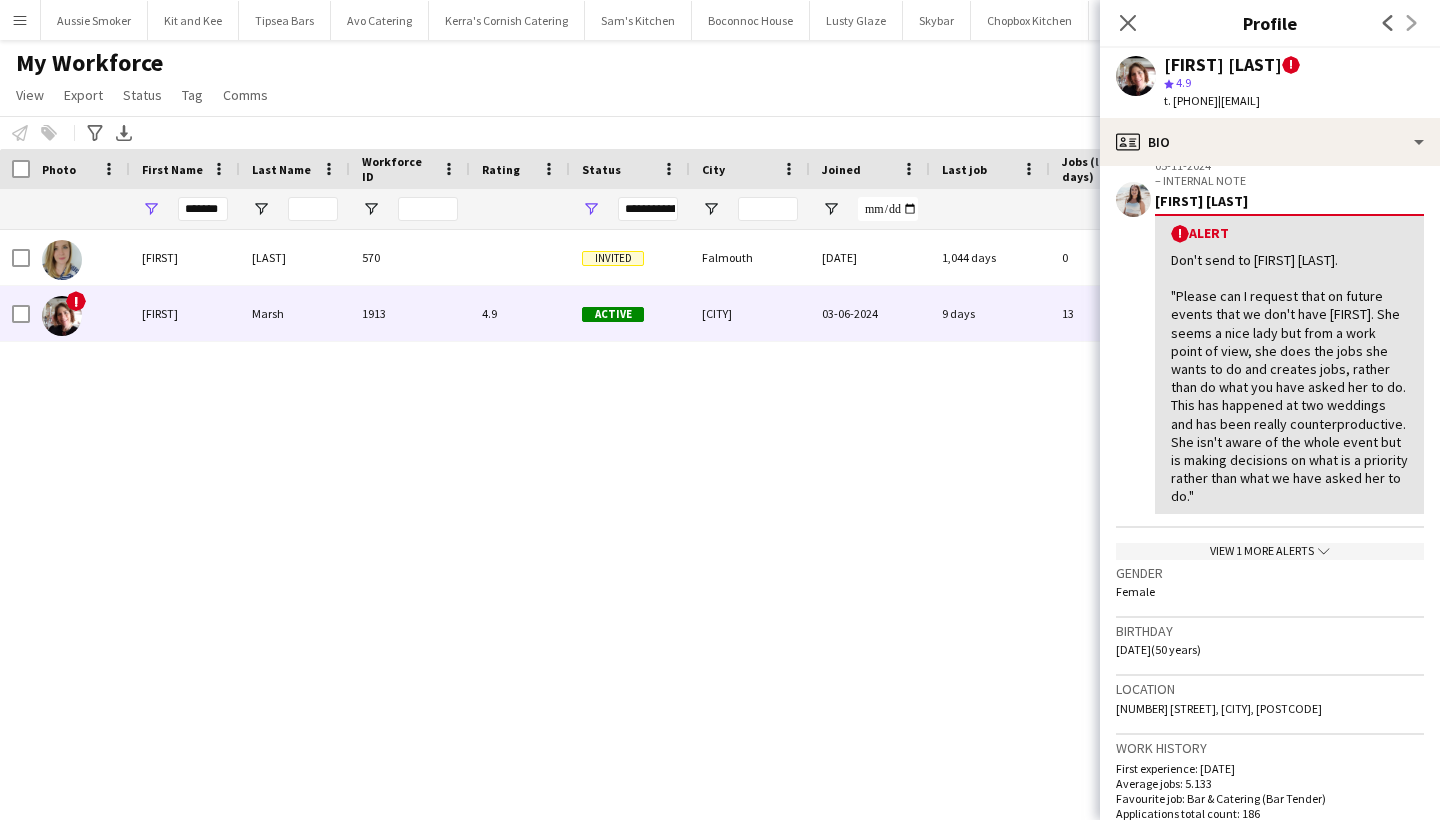 scroll, scrollTop: 551, scrollLeft: 0, axis: vertical 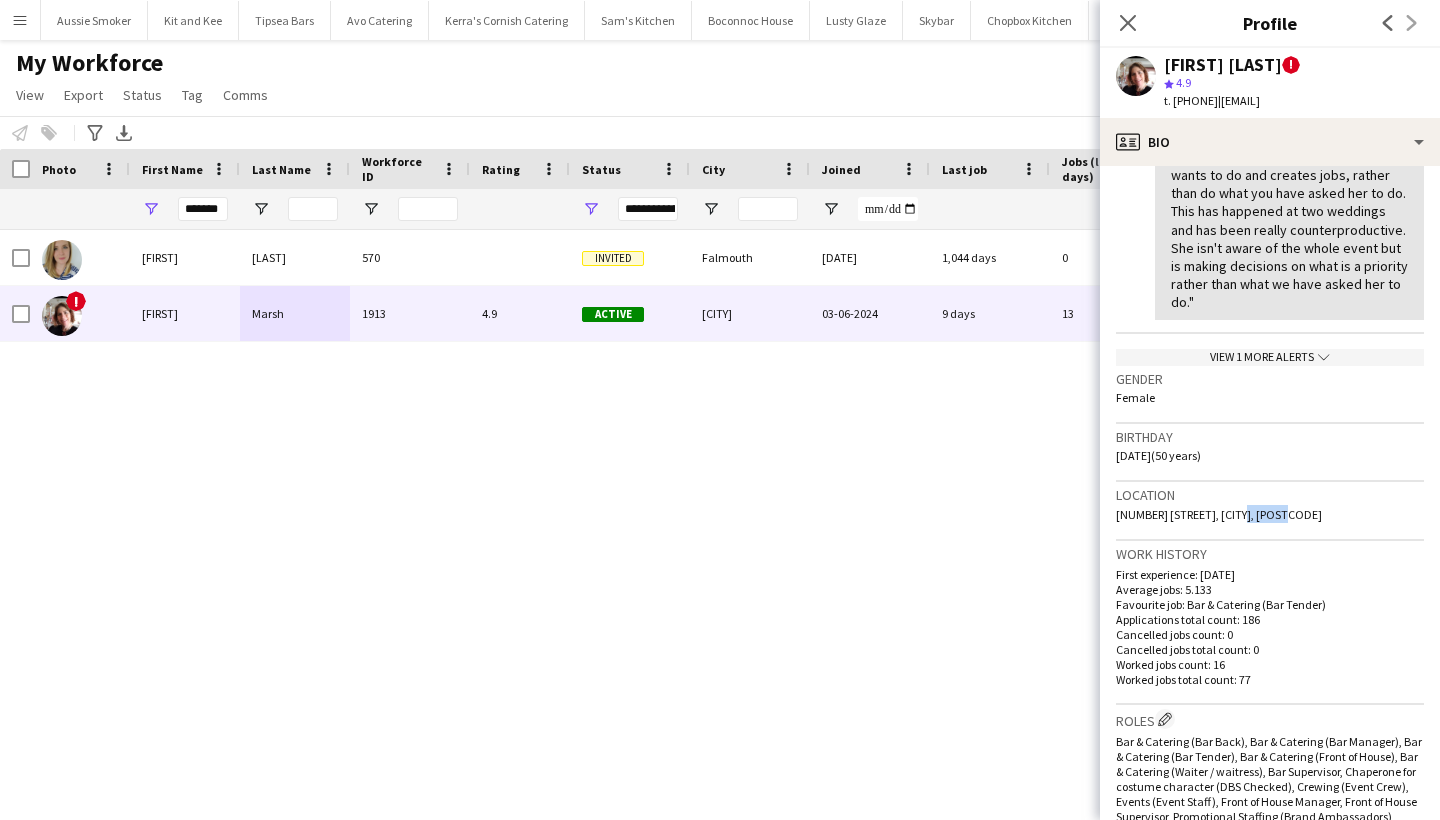 drag, startPoint x: 1287, startPoint y: 501, endPoint x: 1233, endPoint y: 512, distance: 55.108982 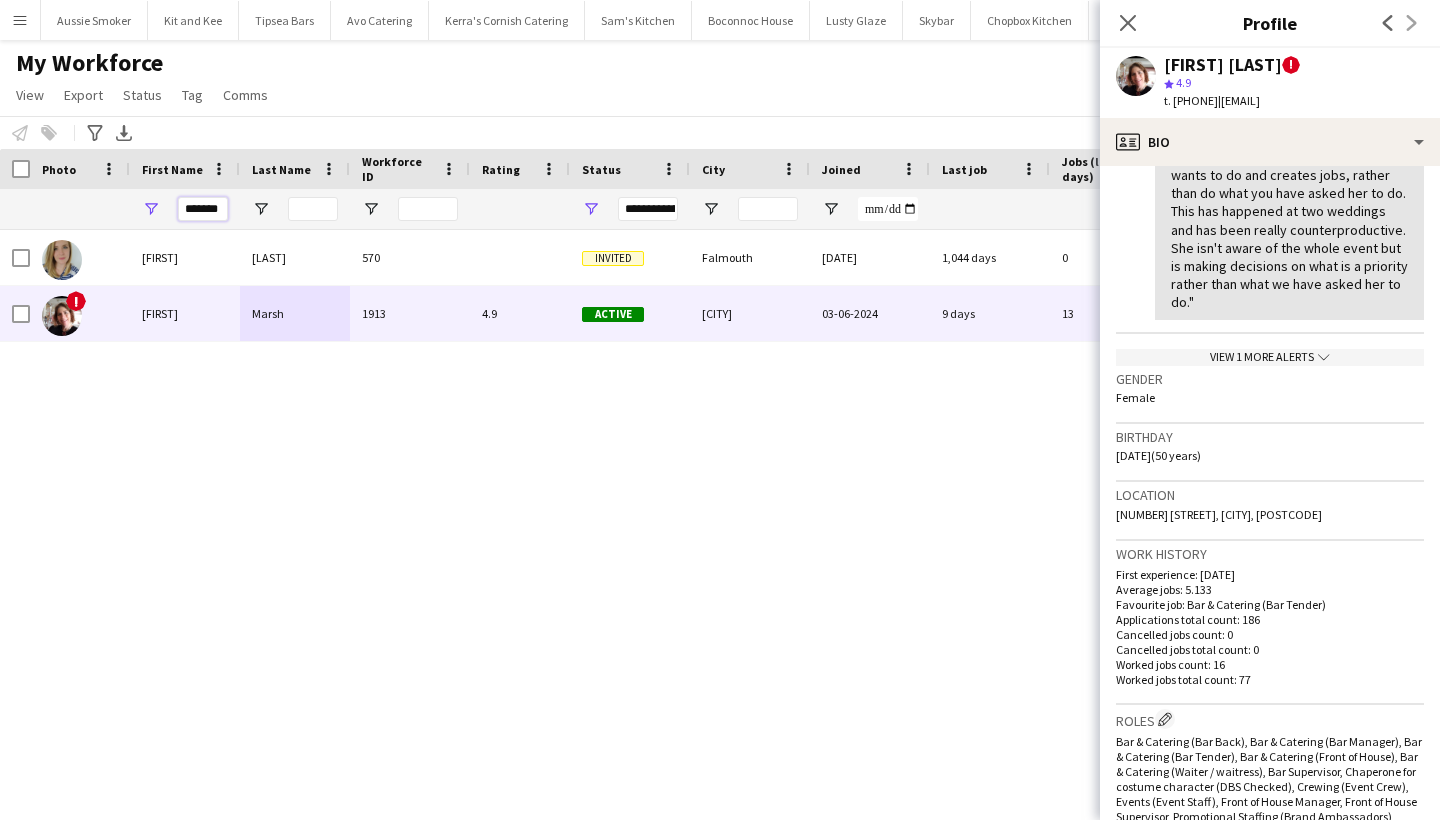 click on "*******" at bounding box center [203, 209] 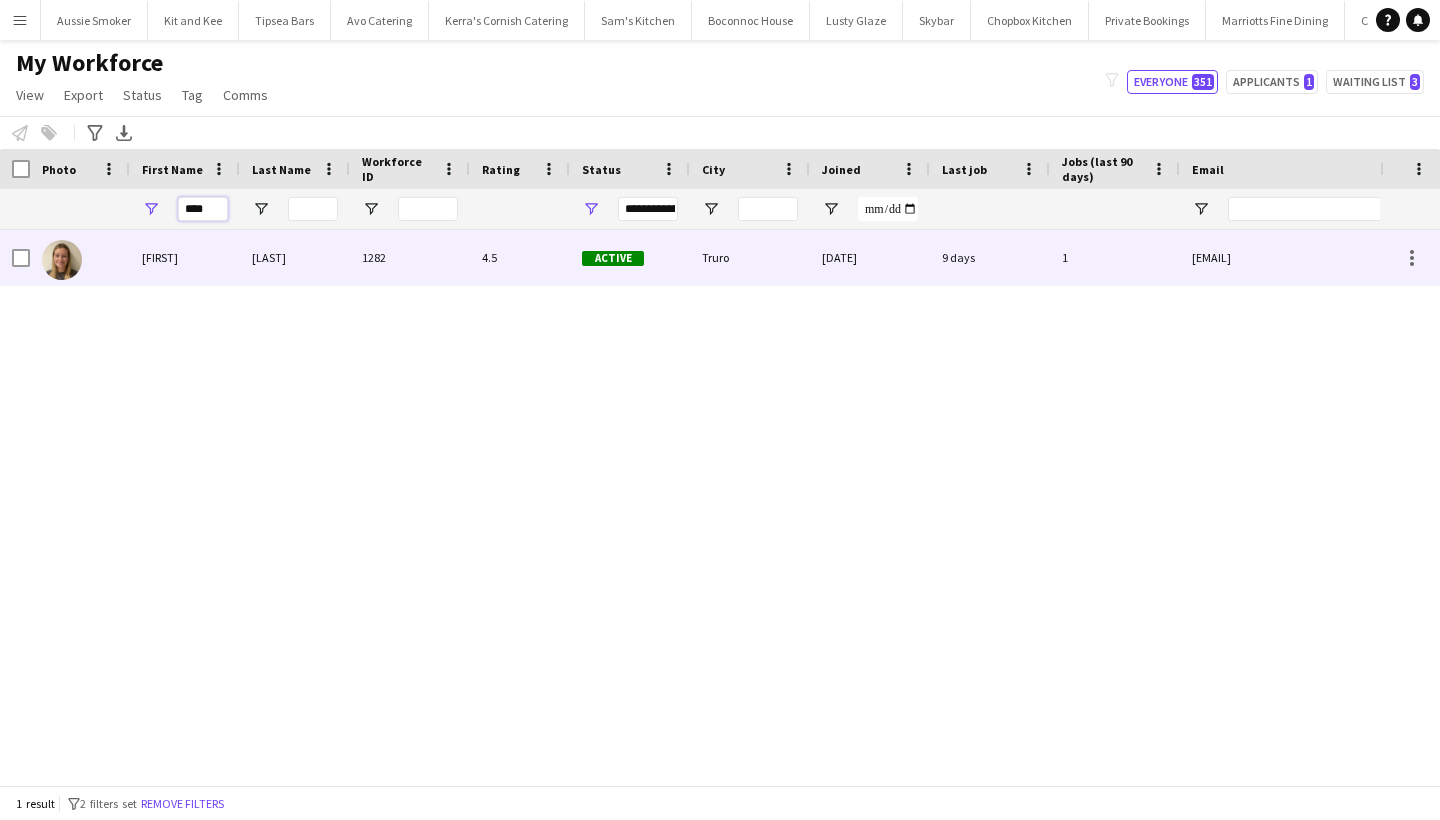 type on "****" 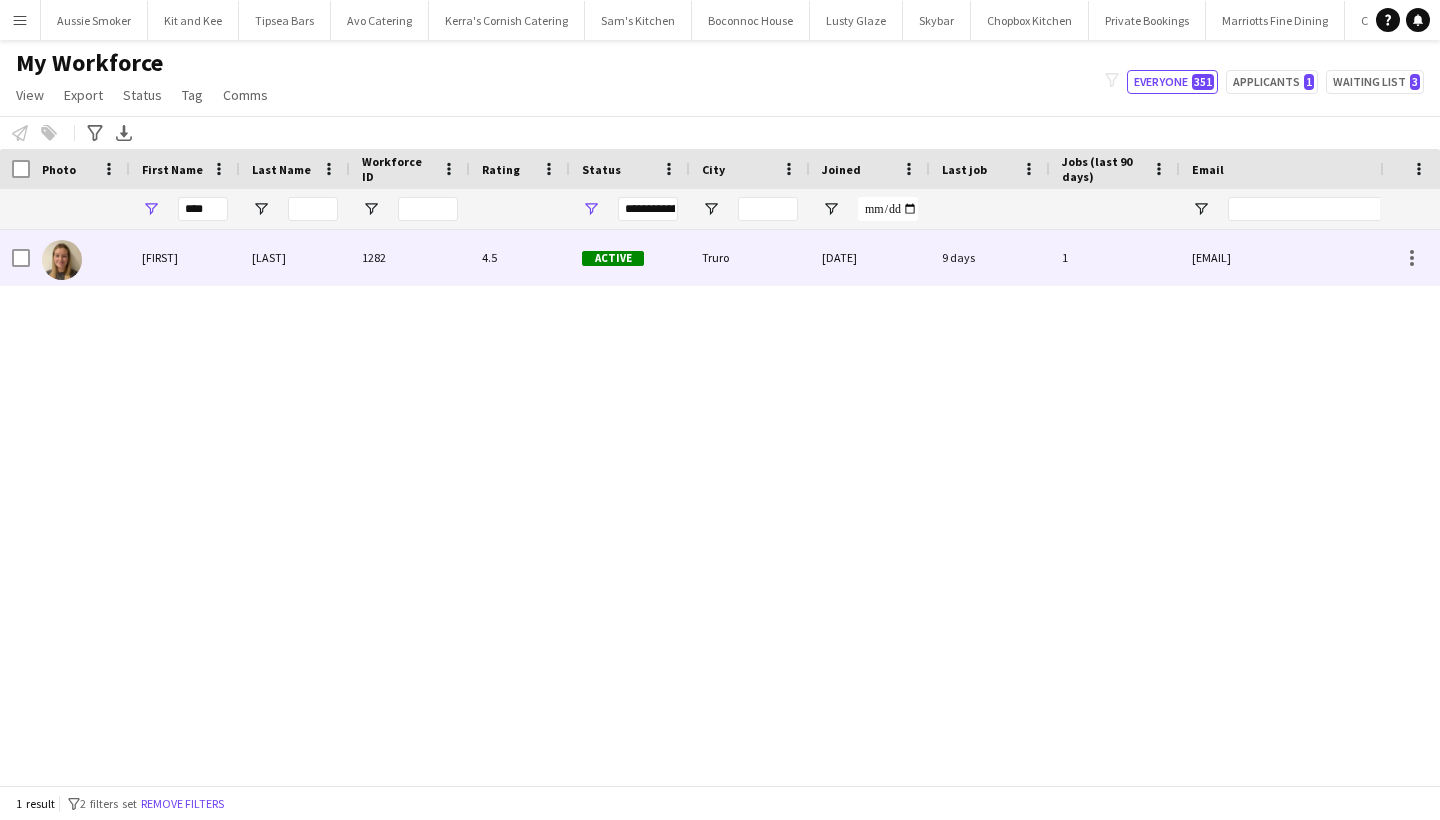 click on "Roisin" at bounding box center [185, 257] 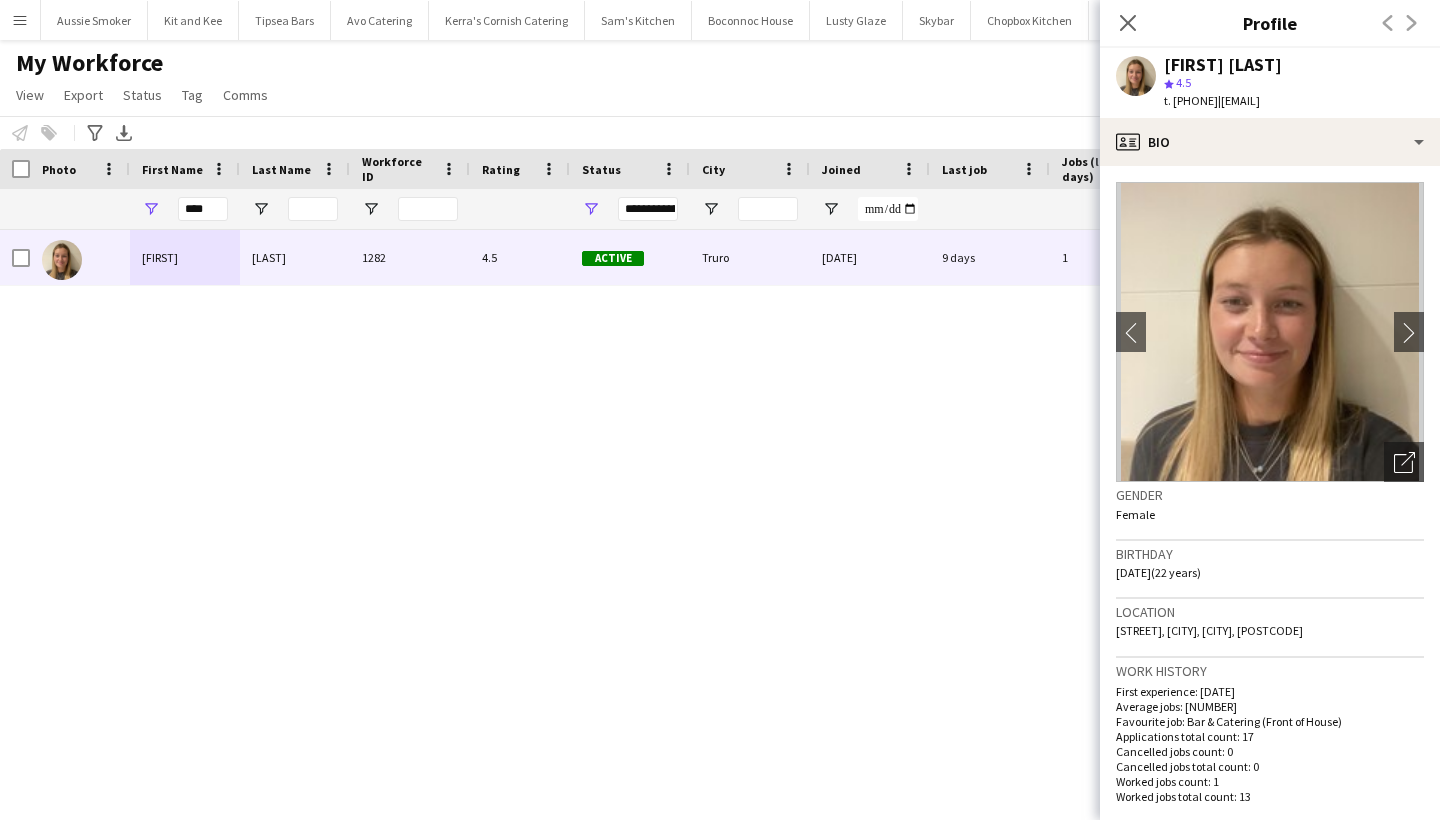 drag, startPoint x: 1339, startPoint y: 632, endPoint x: 1283, endPoint y: 631, distance: 56.008926 